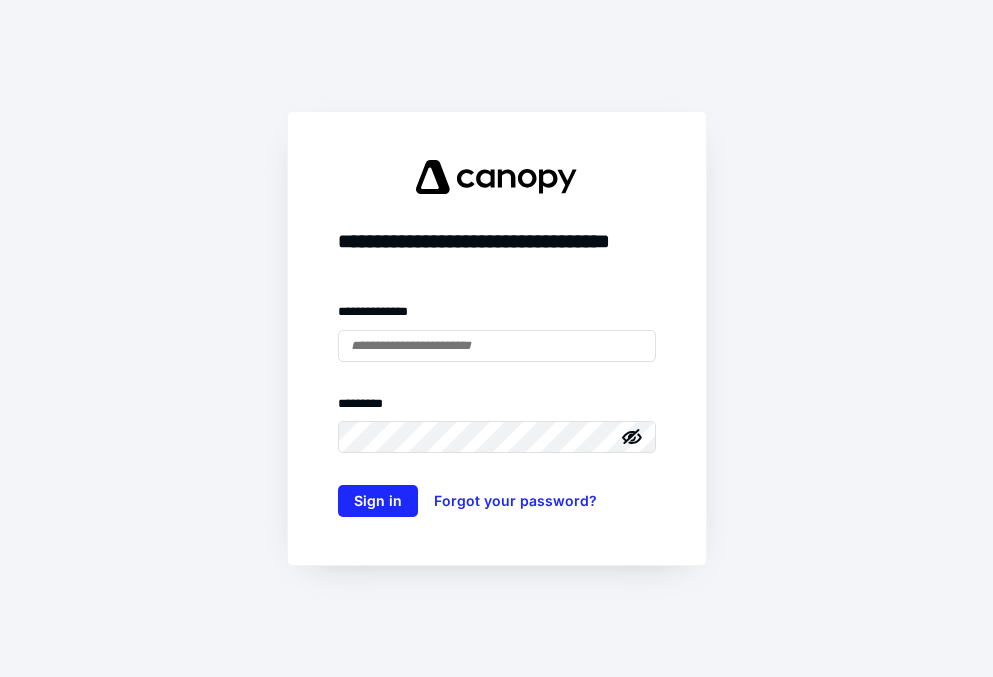 scroll, scrollTop: 0, scrollLeft: 0, axis: both 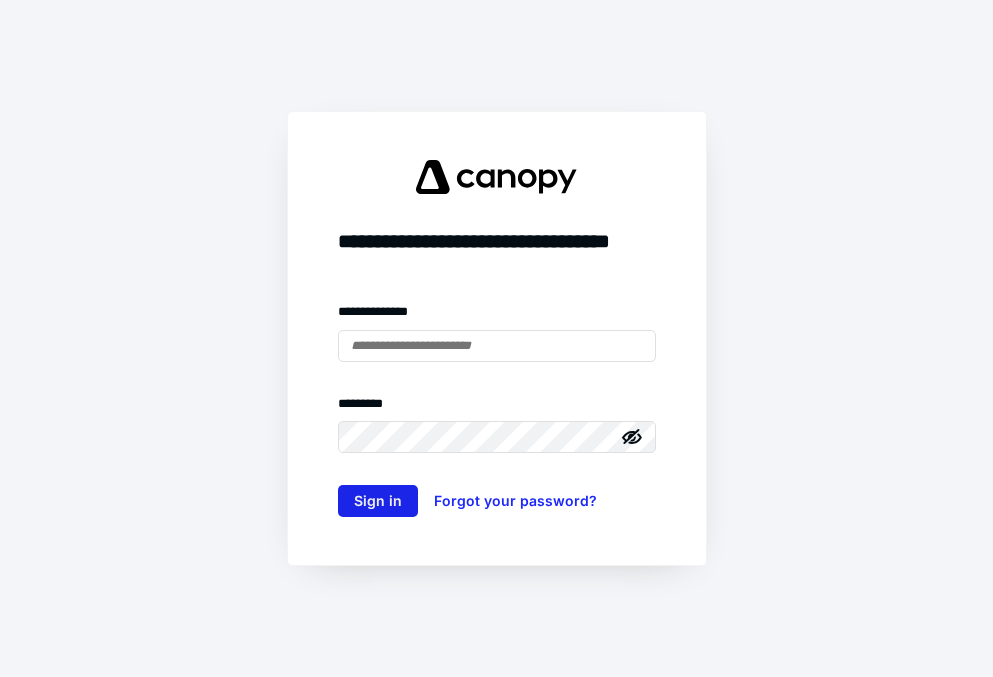 type on "**********" 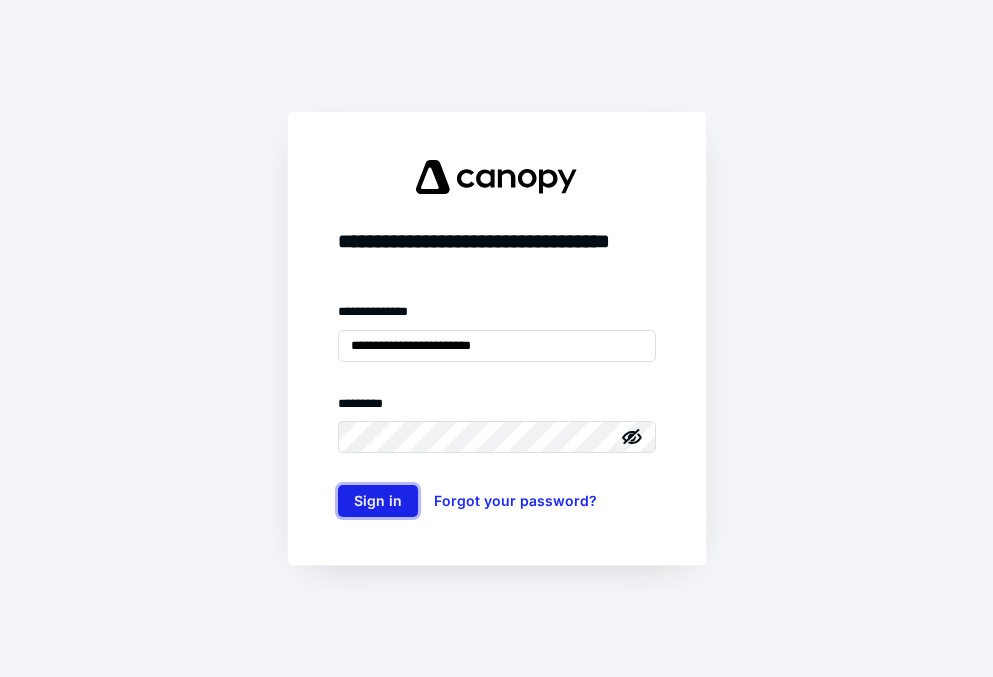 click on "Sign in" at bounding box center (378, 501) 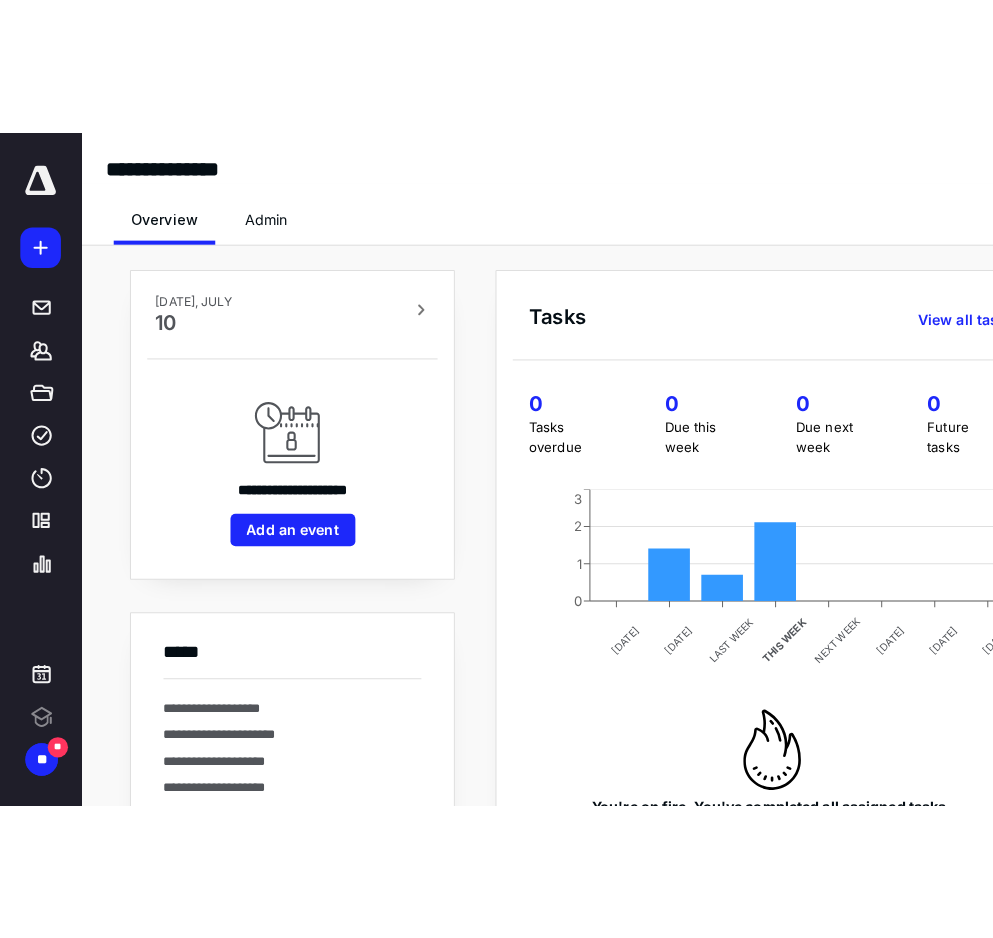 scroll, scrollTop: 0, scrollLeft: 0, axis: both 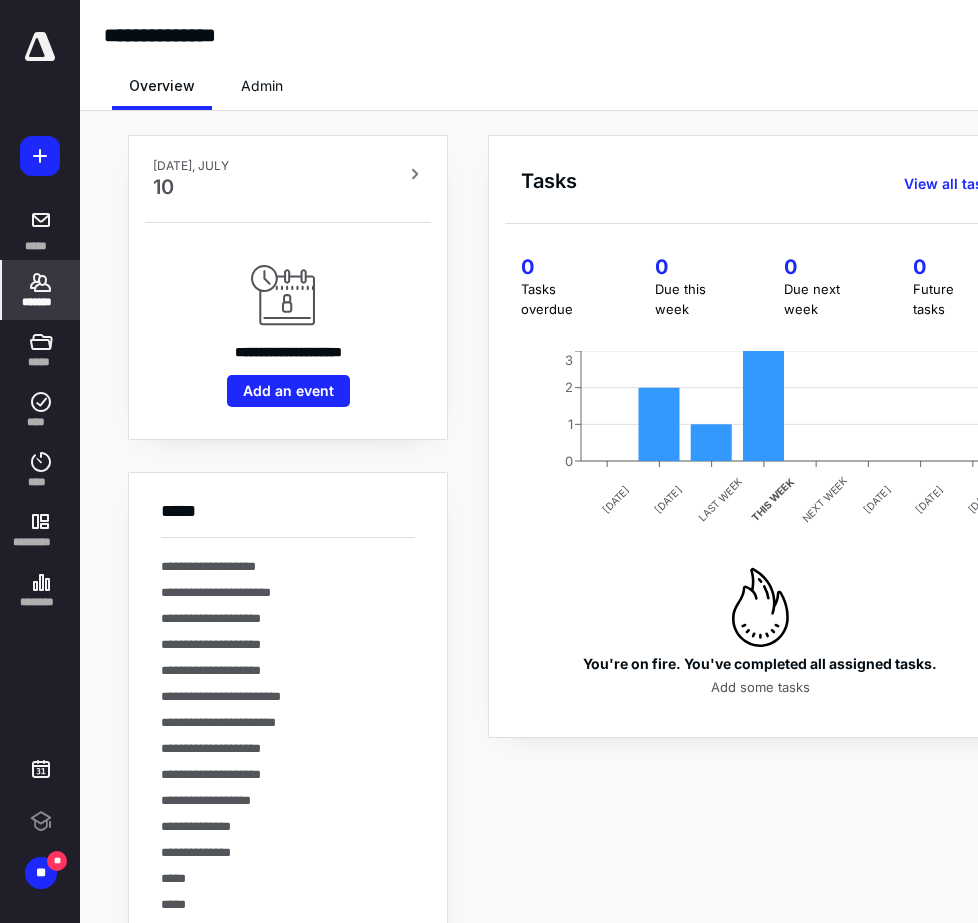 click on "*******" at bounding box center (41, 290) 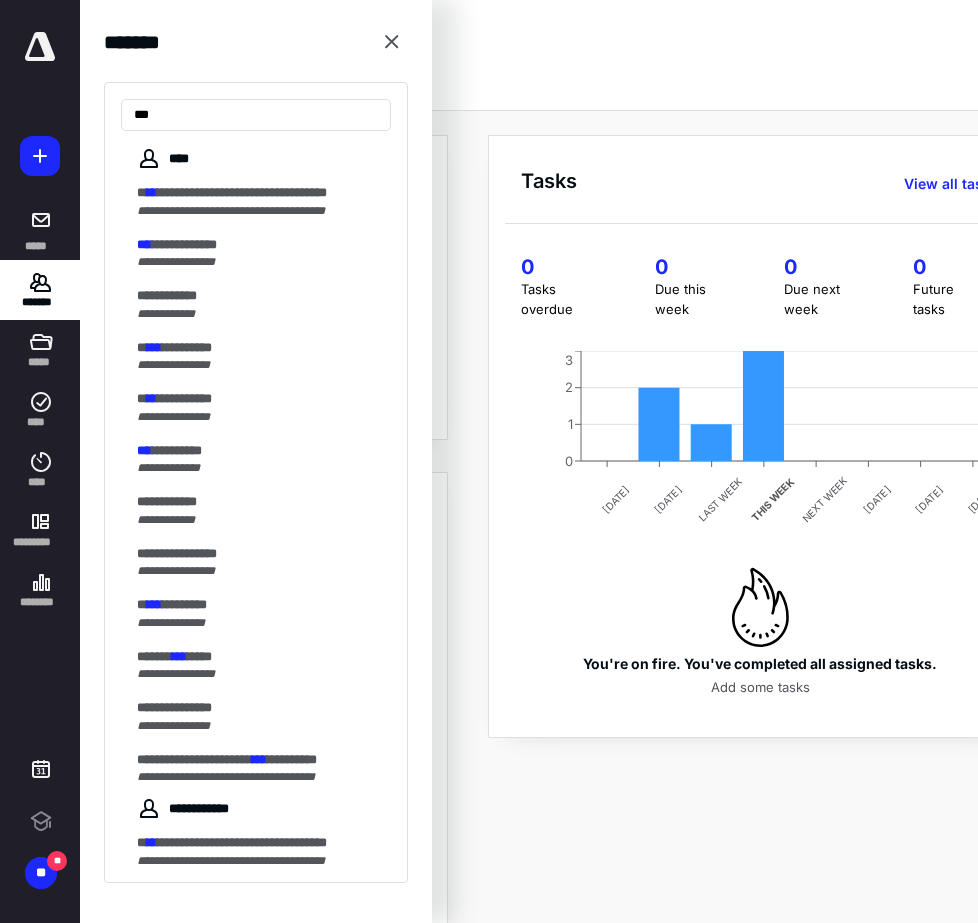 type on "***" 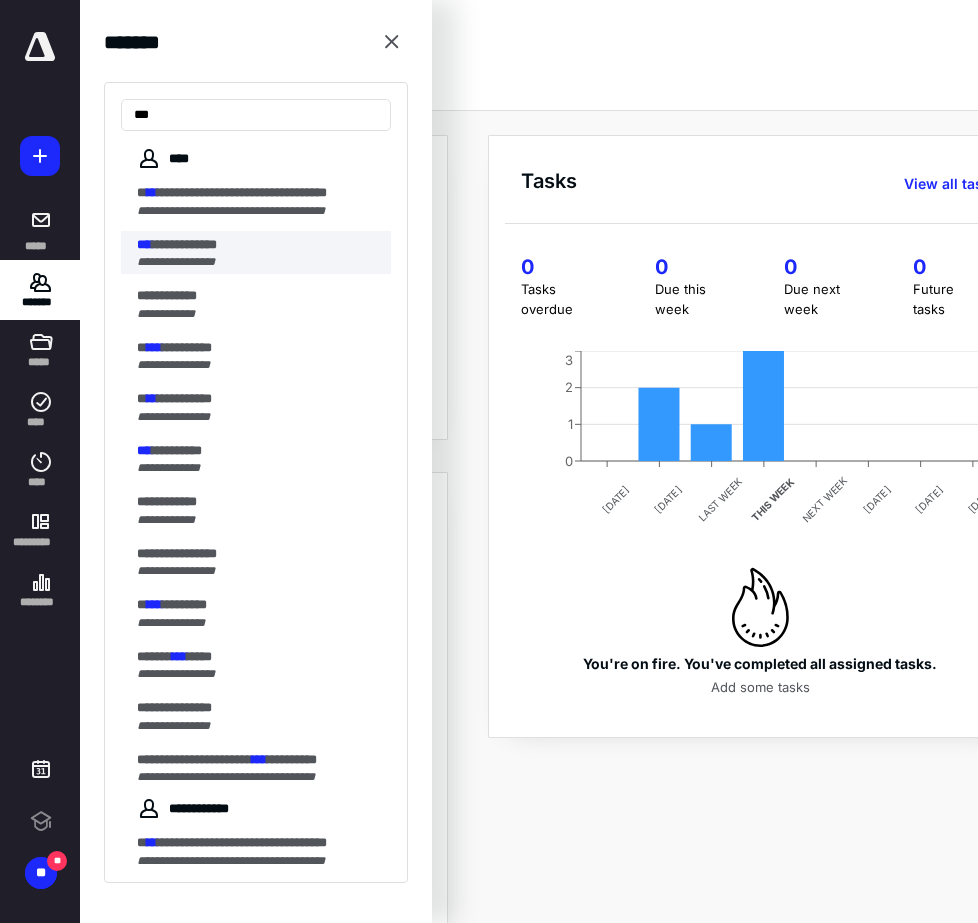 click on "**********" at bounding box center [184, 244] 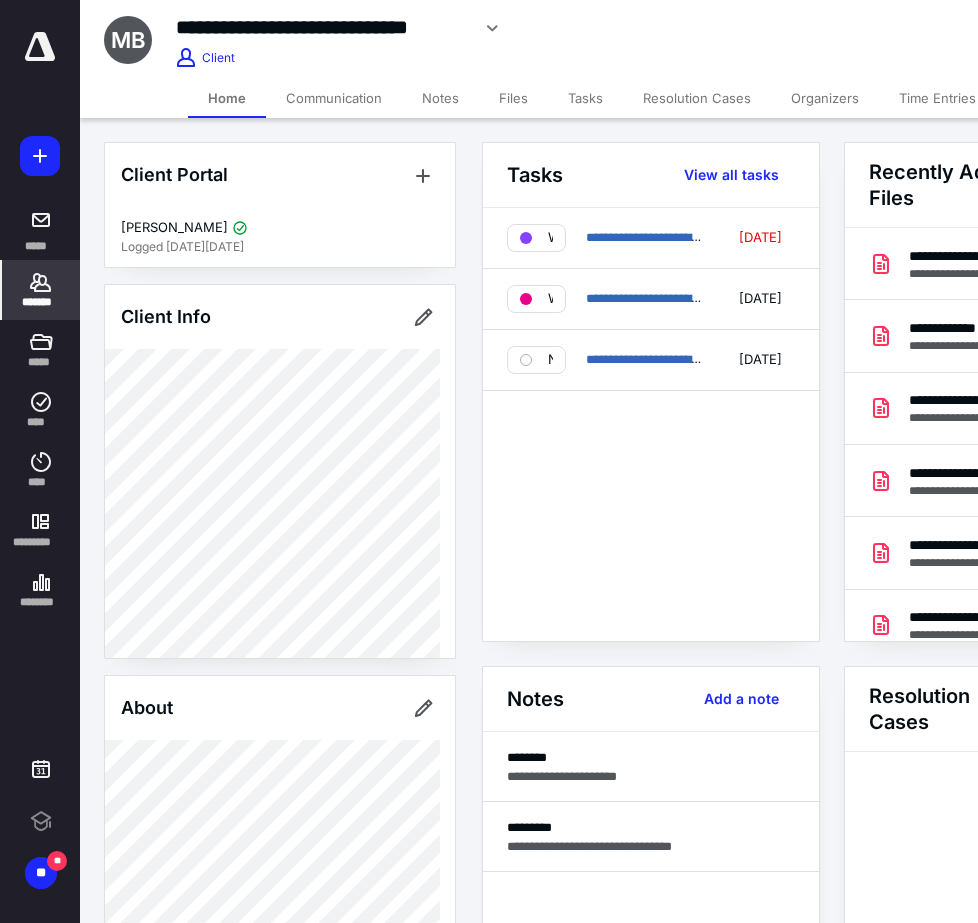 click on "Files" at bounding box center [513, 98] 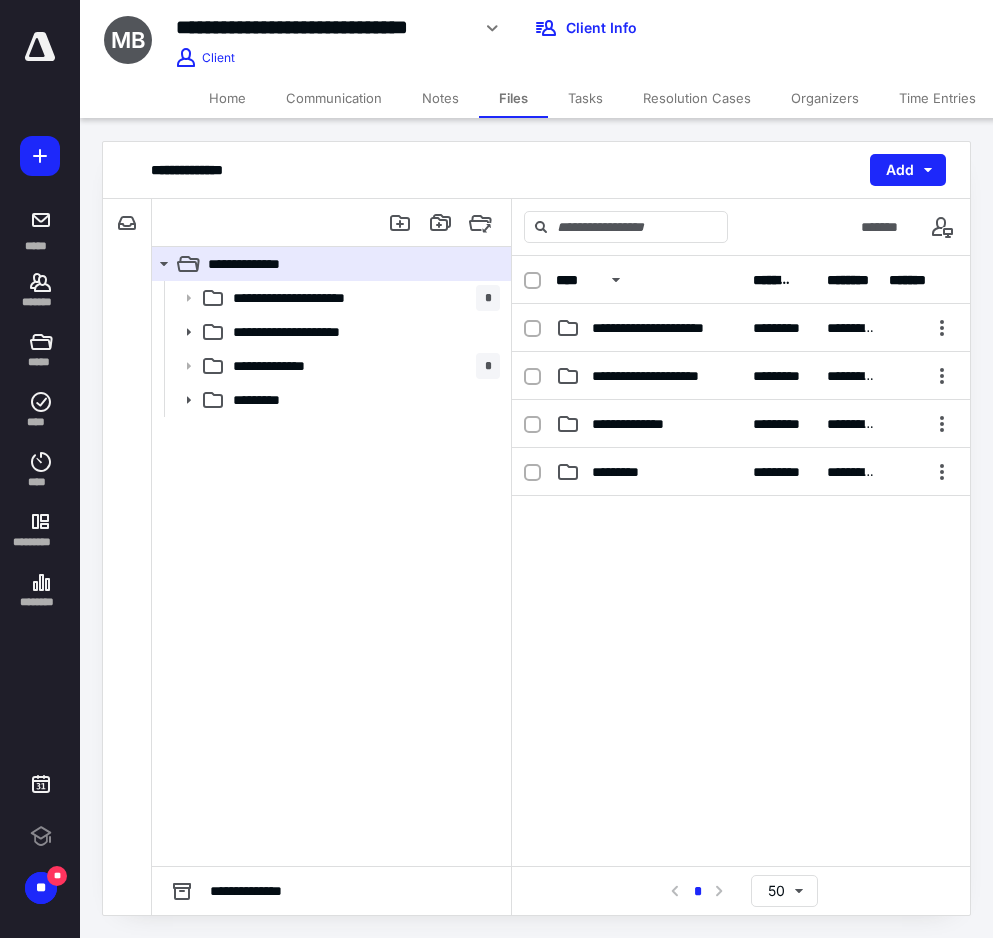 scroll, scrollTop: 0, scrollLeft: 0, axis: both 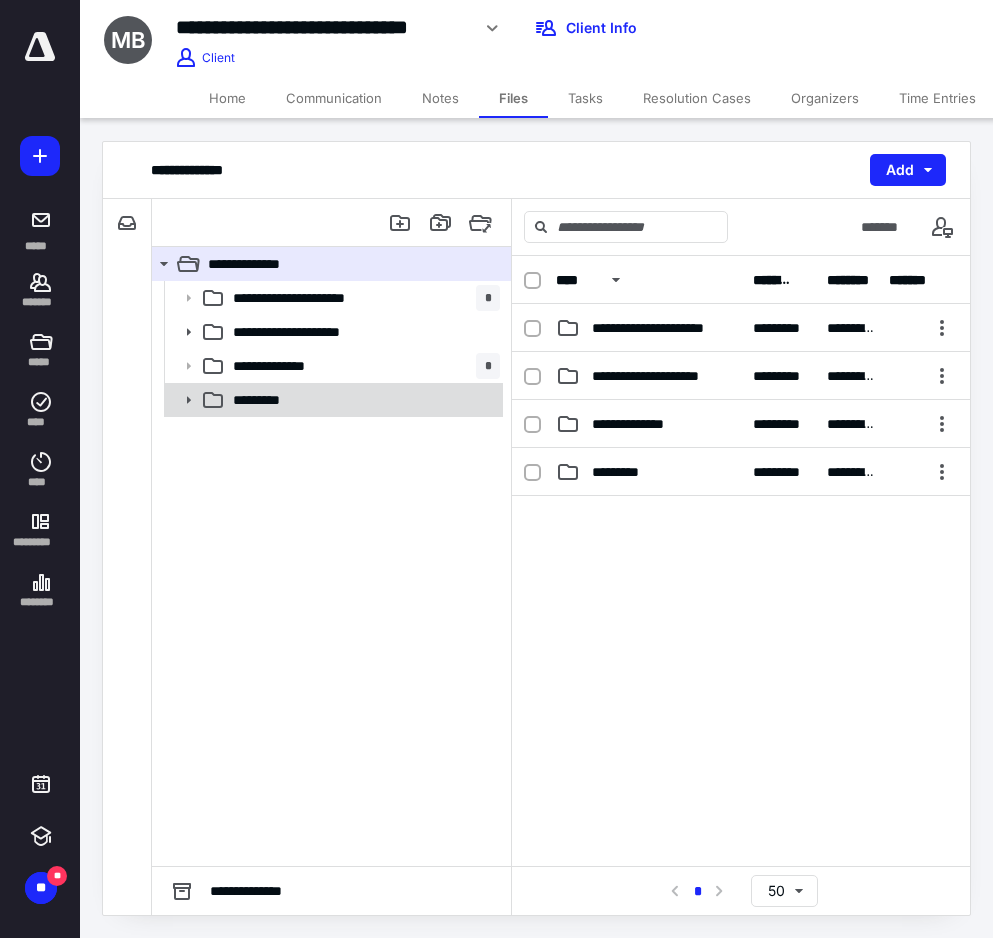 click on "*********" at bounding box center (332, 400) 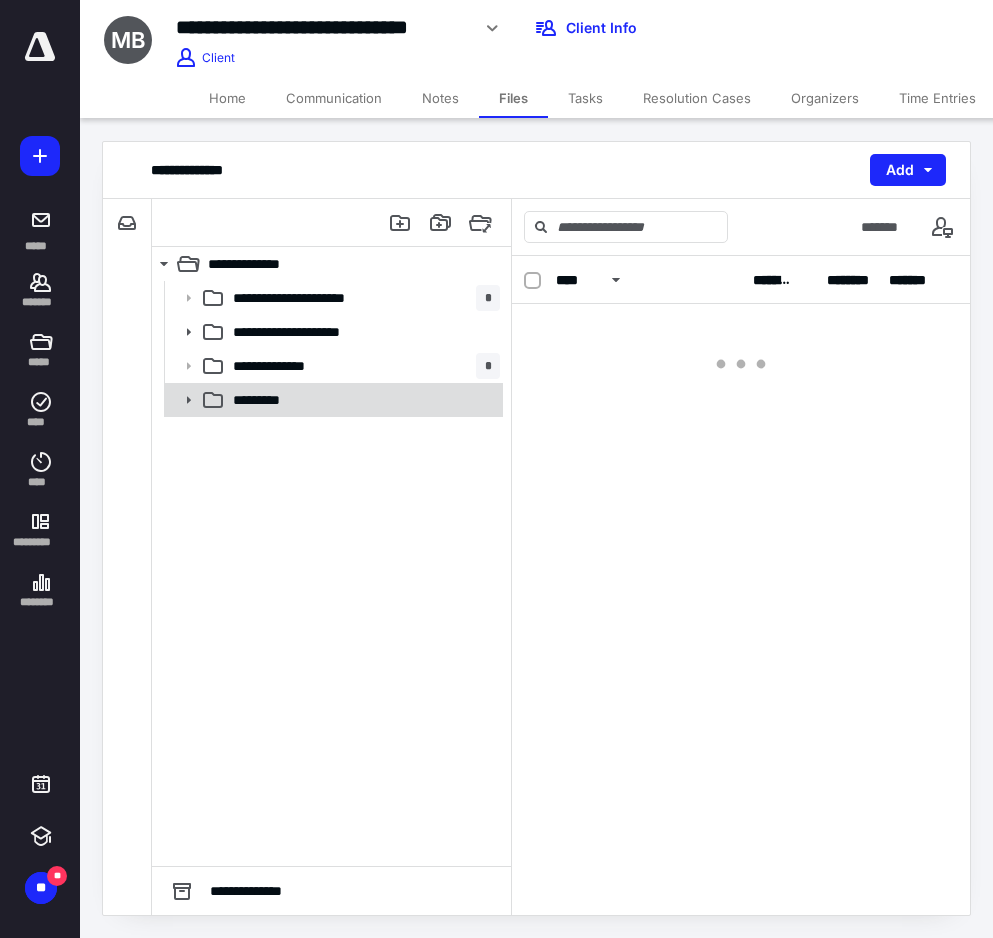 click on "*********" at bounding box center (332, 400) 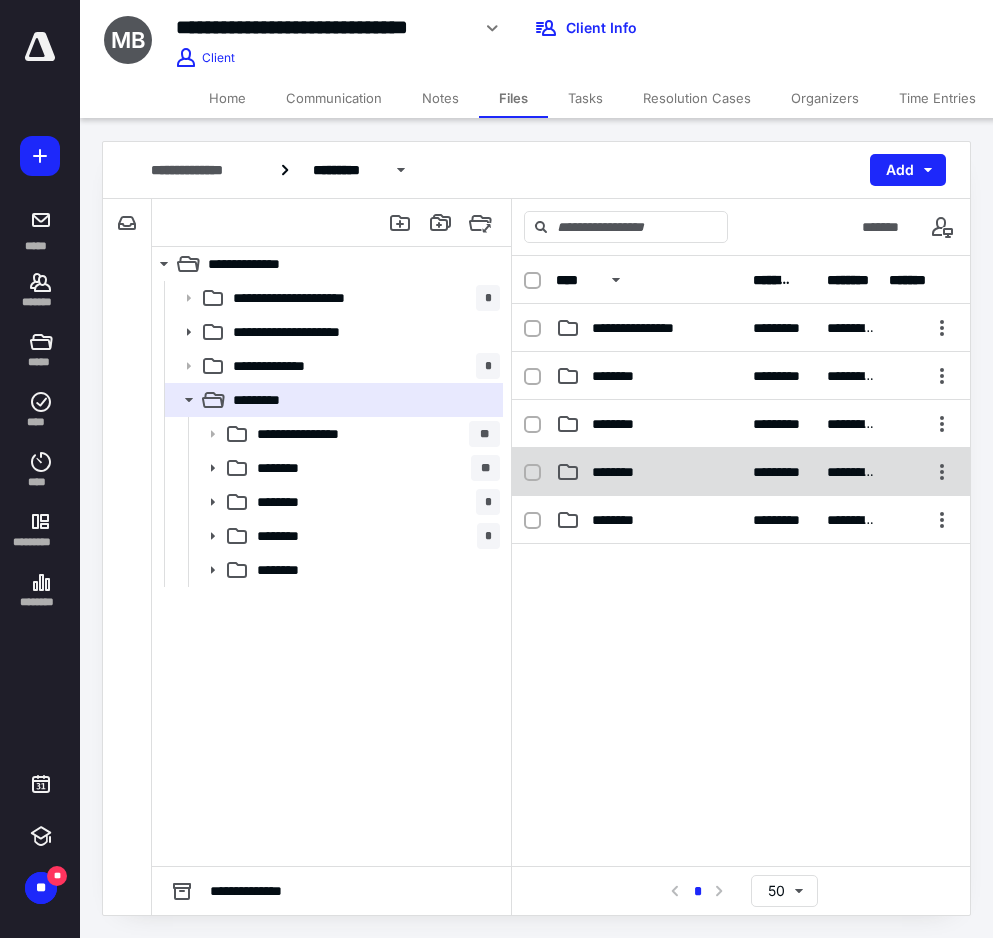 click on "********" at bounding box center (648, 472) 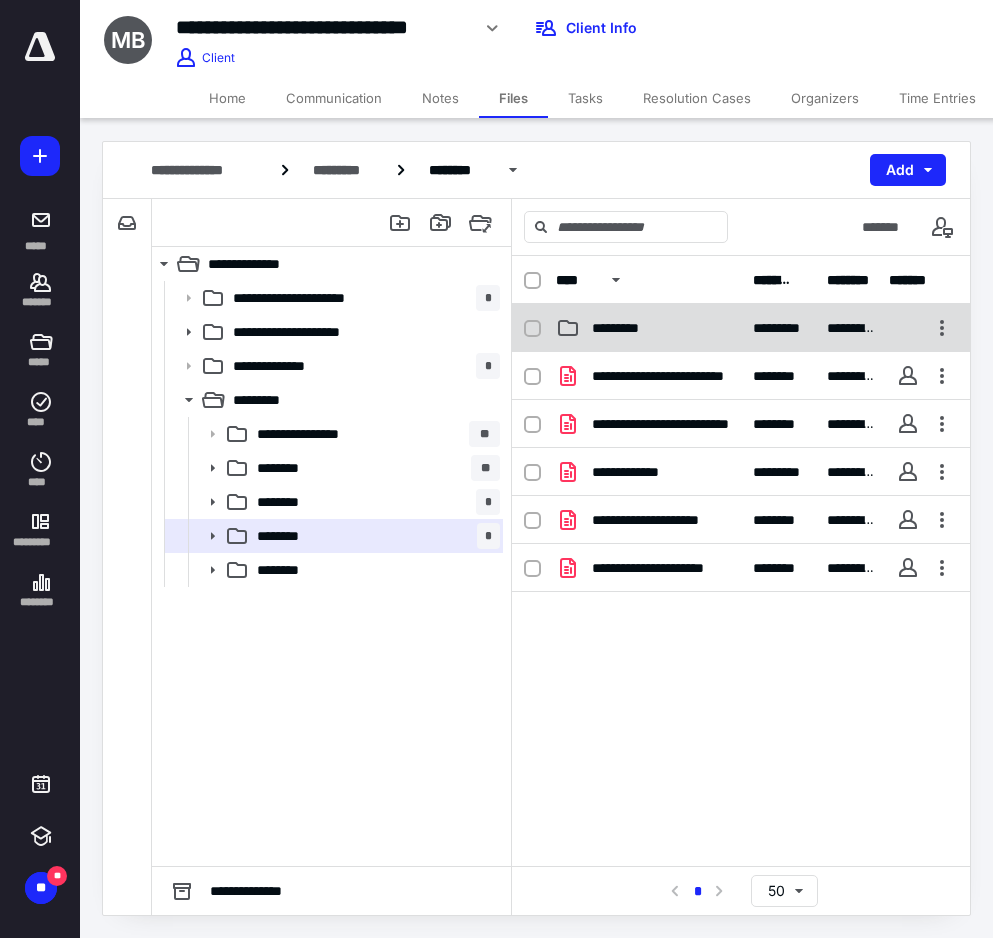 click on "*********" at bounding box center (631, 328) 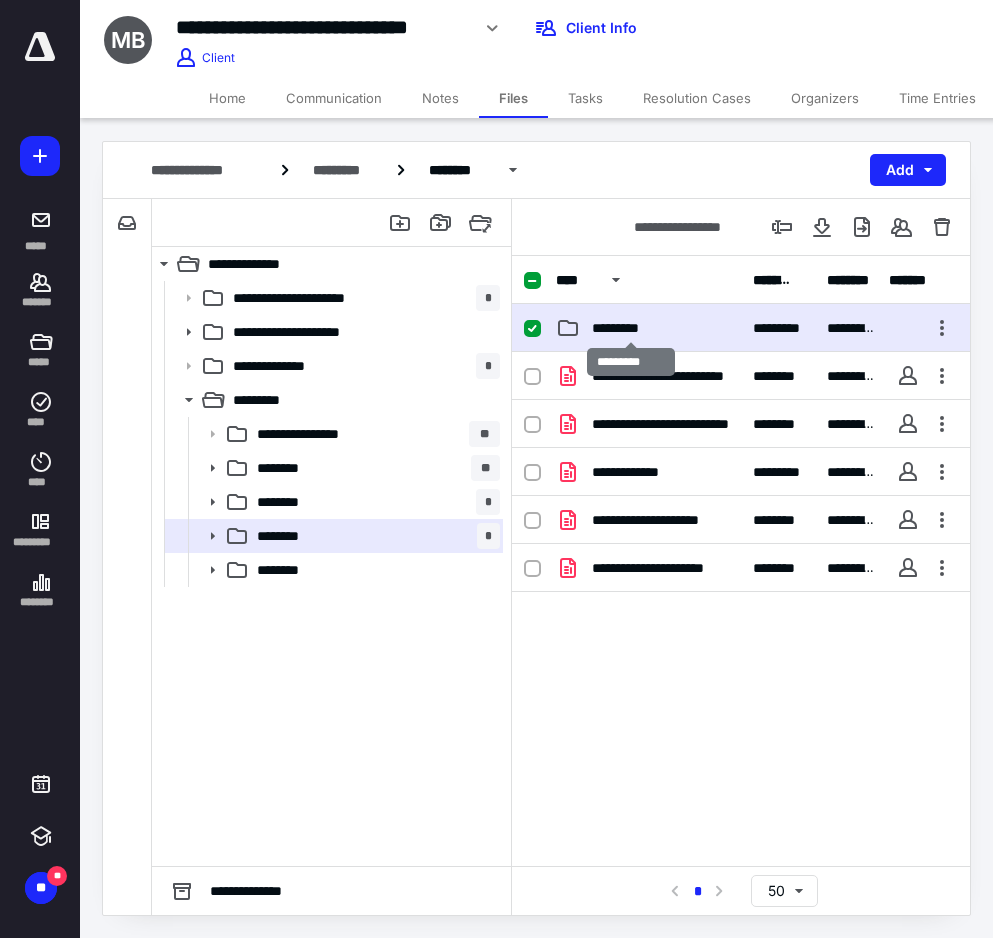 click on "*********" at bounding box center (631, 328) 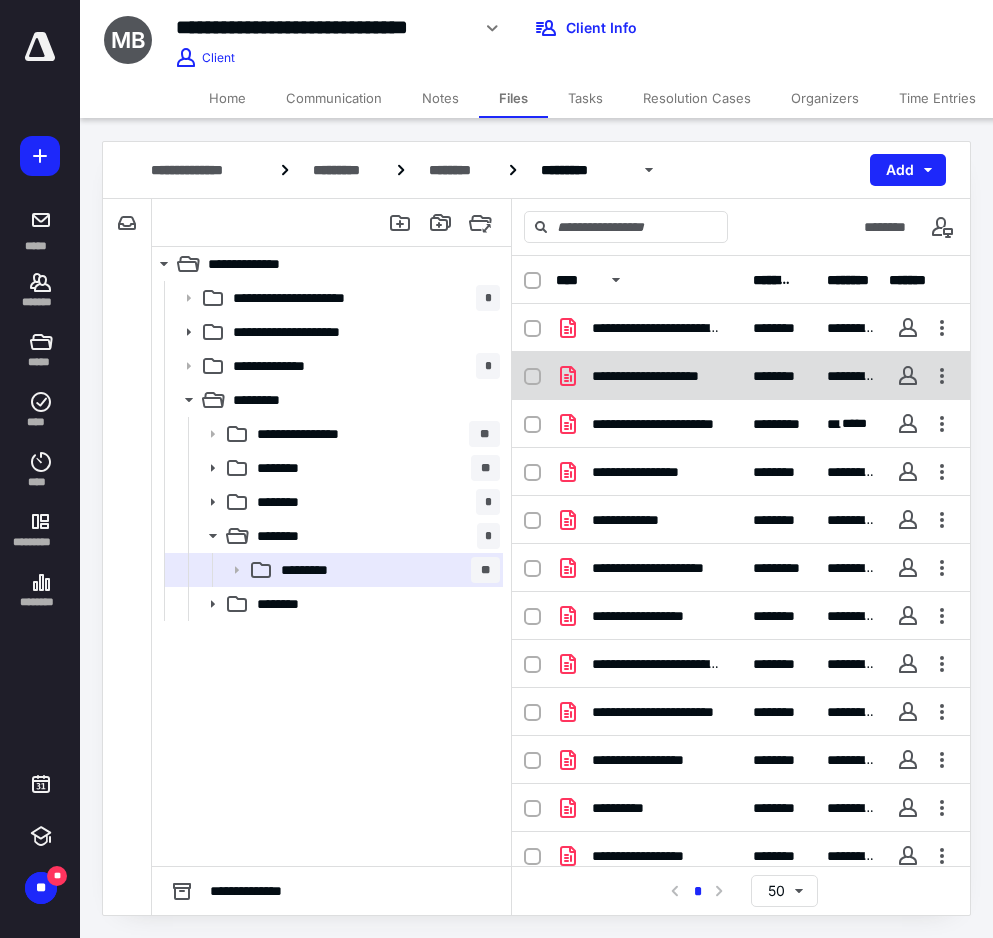 click on "**********" at bounding box center (657, 376) 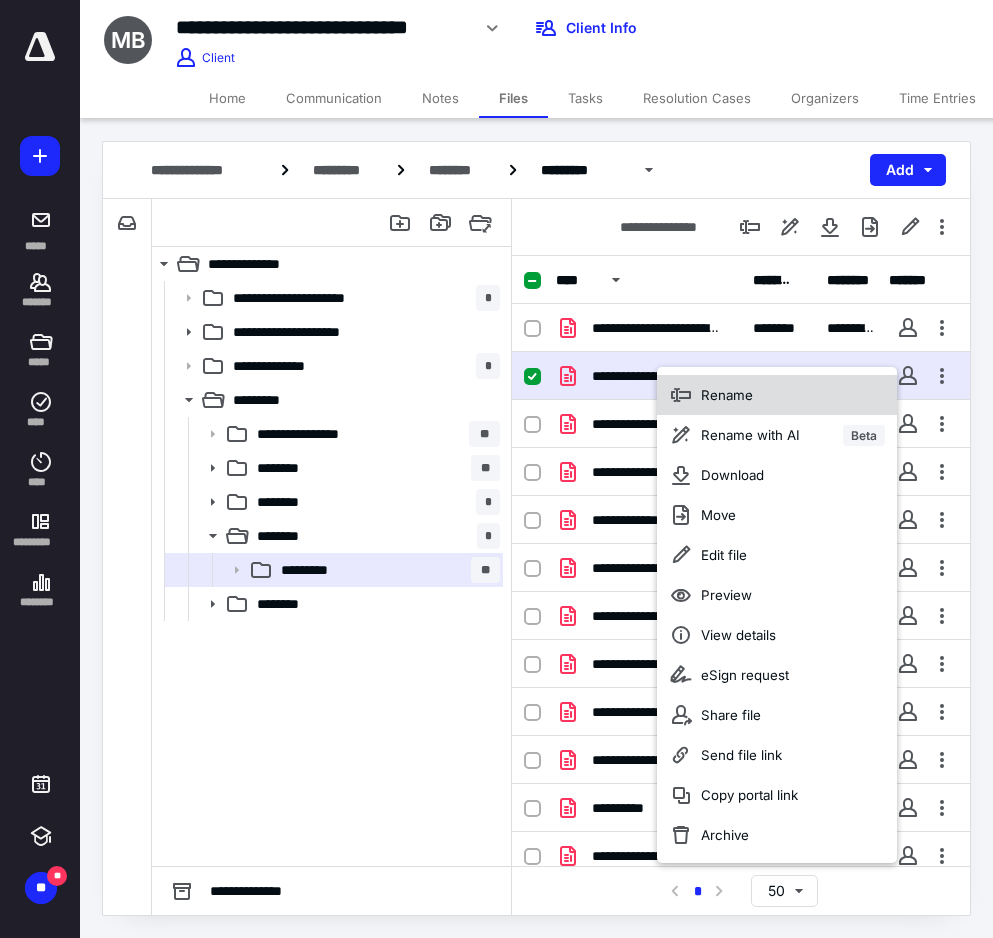 click on "Rename" at bounding box center (727, 395) 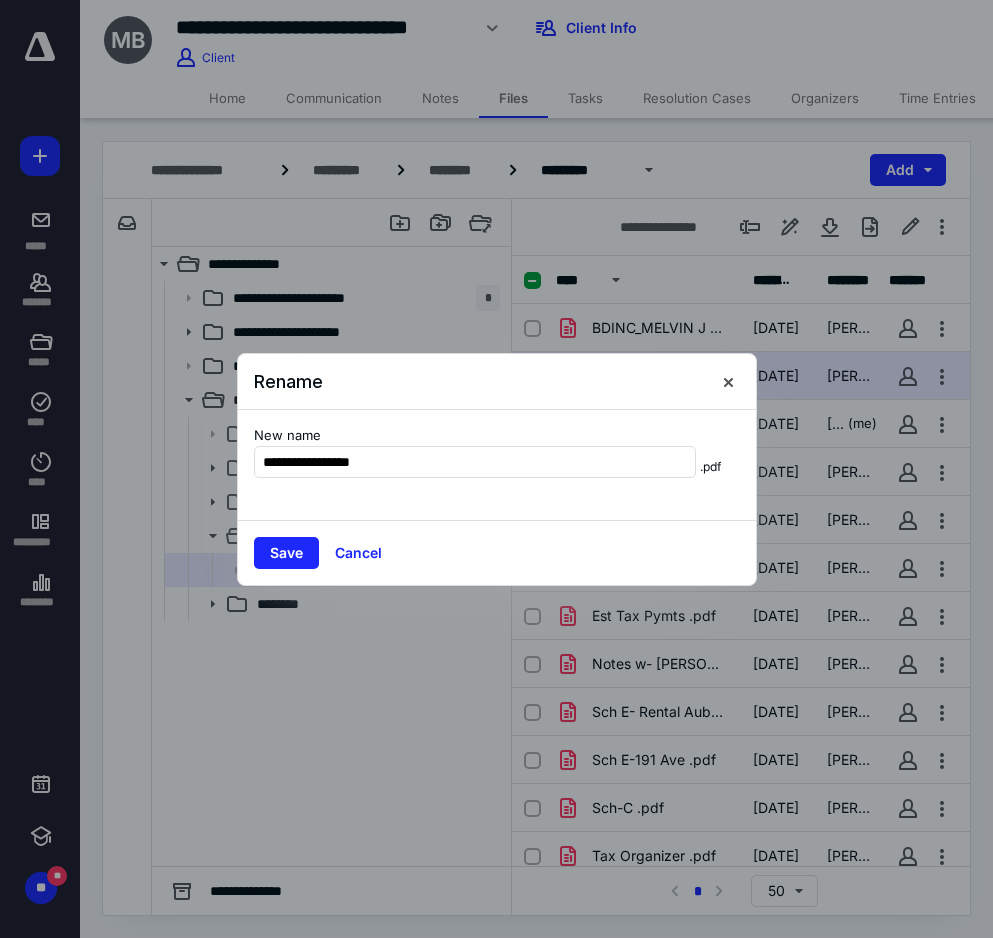 drag, startPoint x: 328, startPoint y: 464, endPoint x: 500, endPoint y: 382, distance: 190.54659 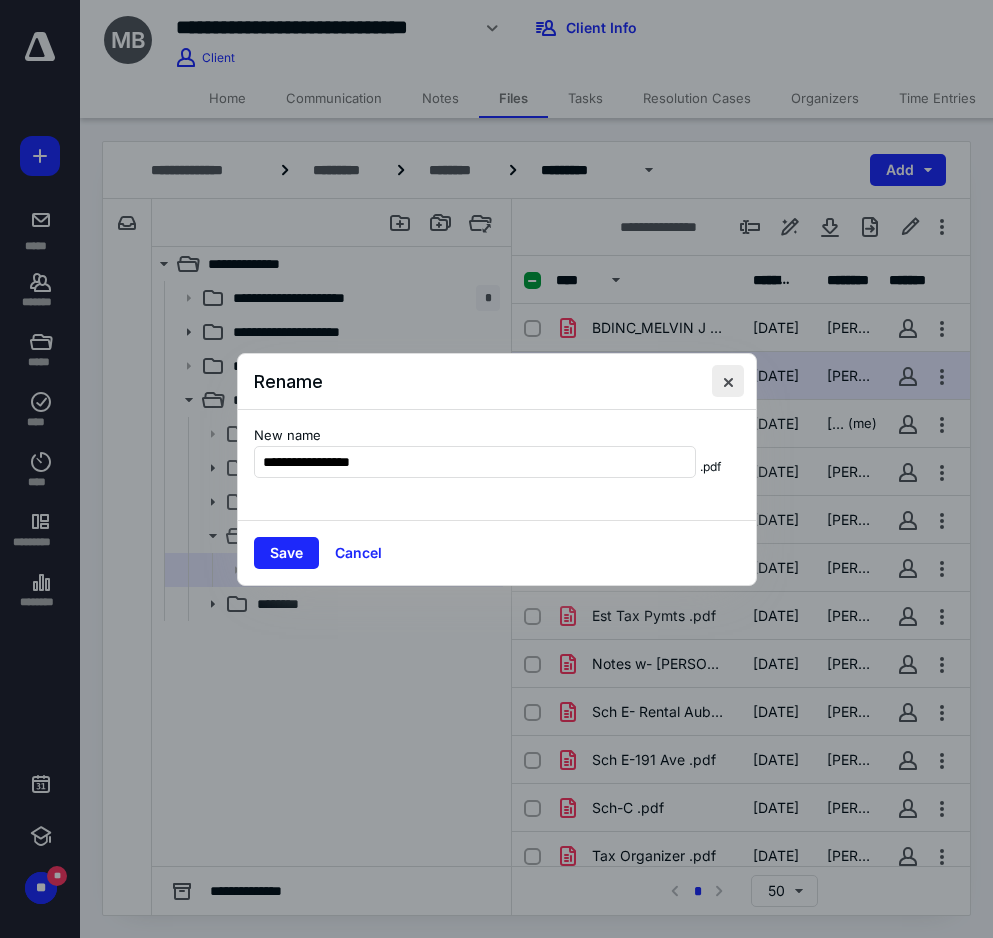 click at bounding box center (728, 381) 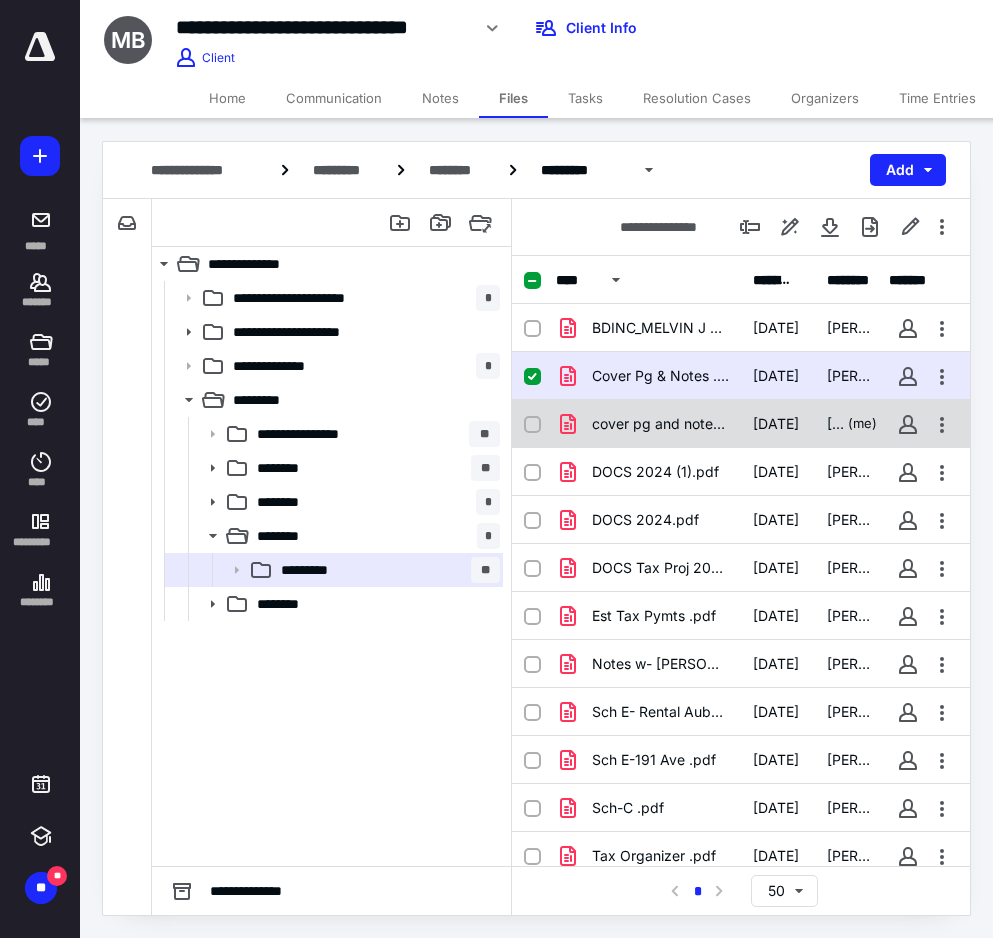 click on "cover pg and notes 1.pdf 7/10/2025 Kally Riley  (me)" at bounding box center (741, 424) 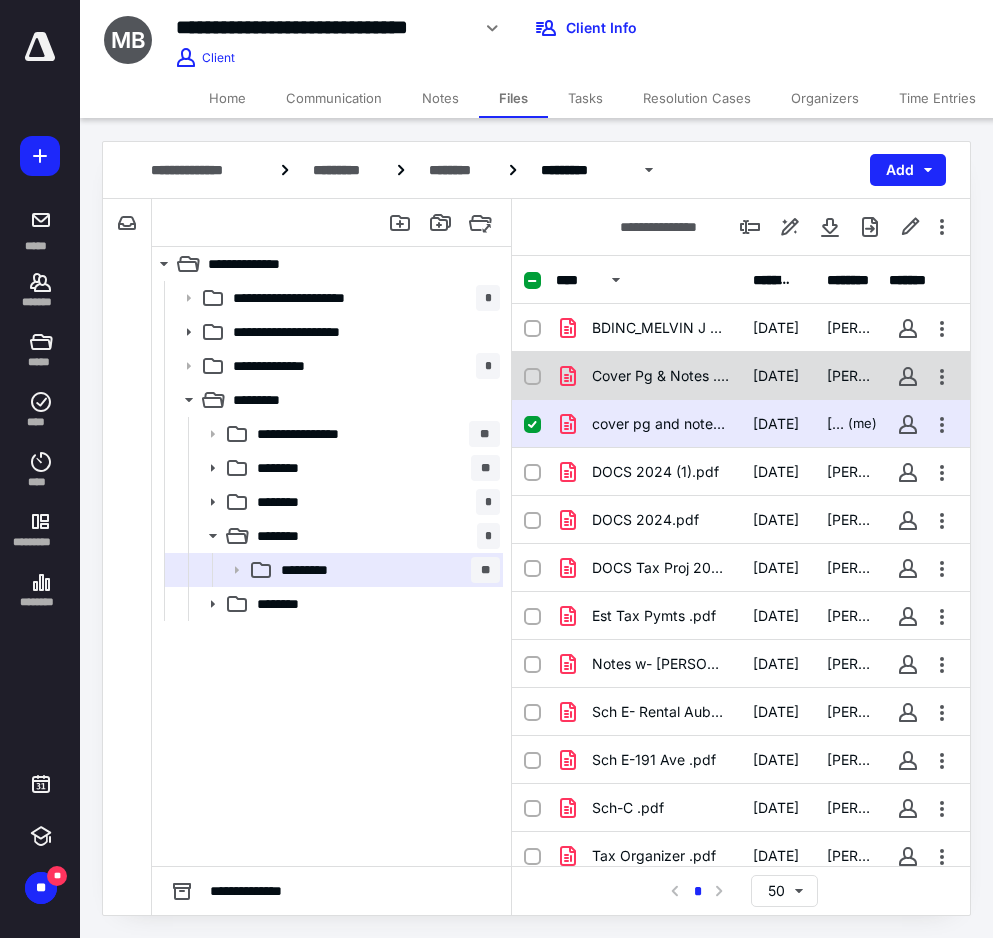 click at bounding box center (532, 377) 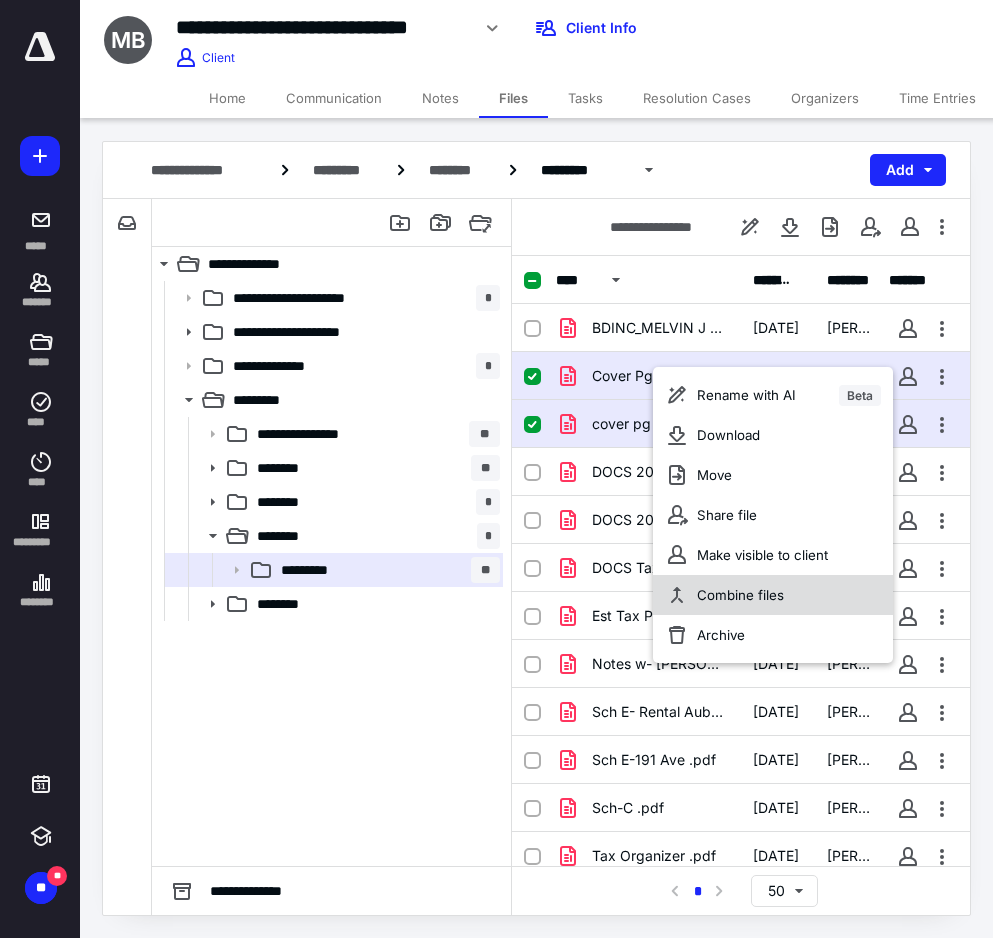 checkbox on "true" 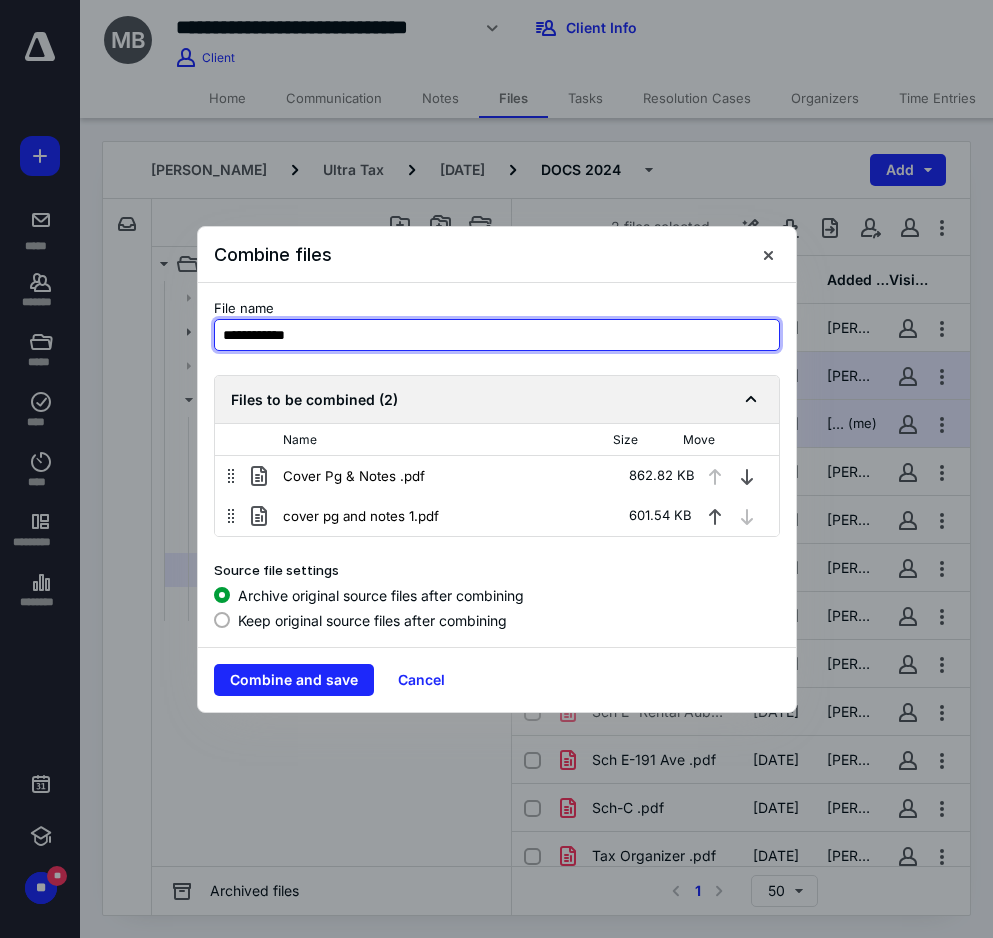 drag, startPoint x: 402, startPoint y: 331, endPoint x: 189, endPoint y: 349, distance: 213.75922 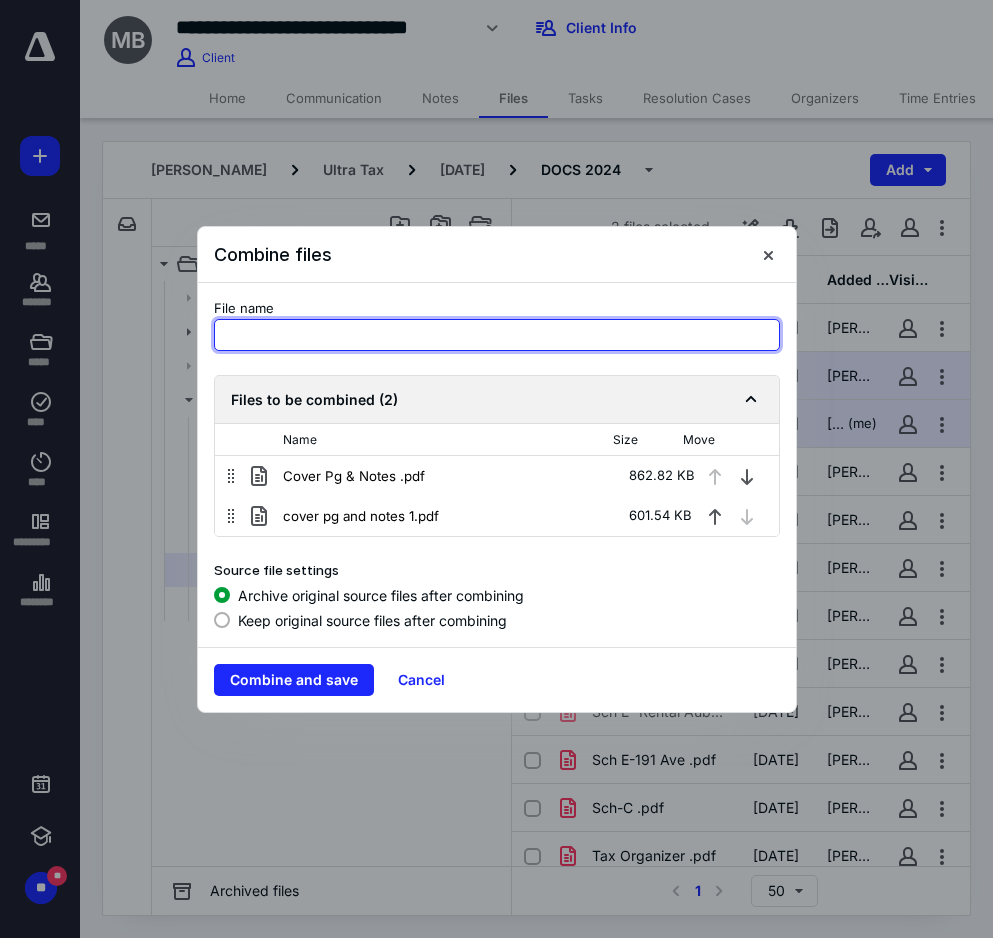 paste on "**********" 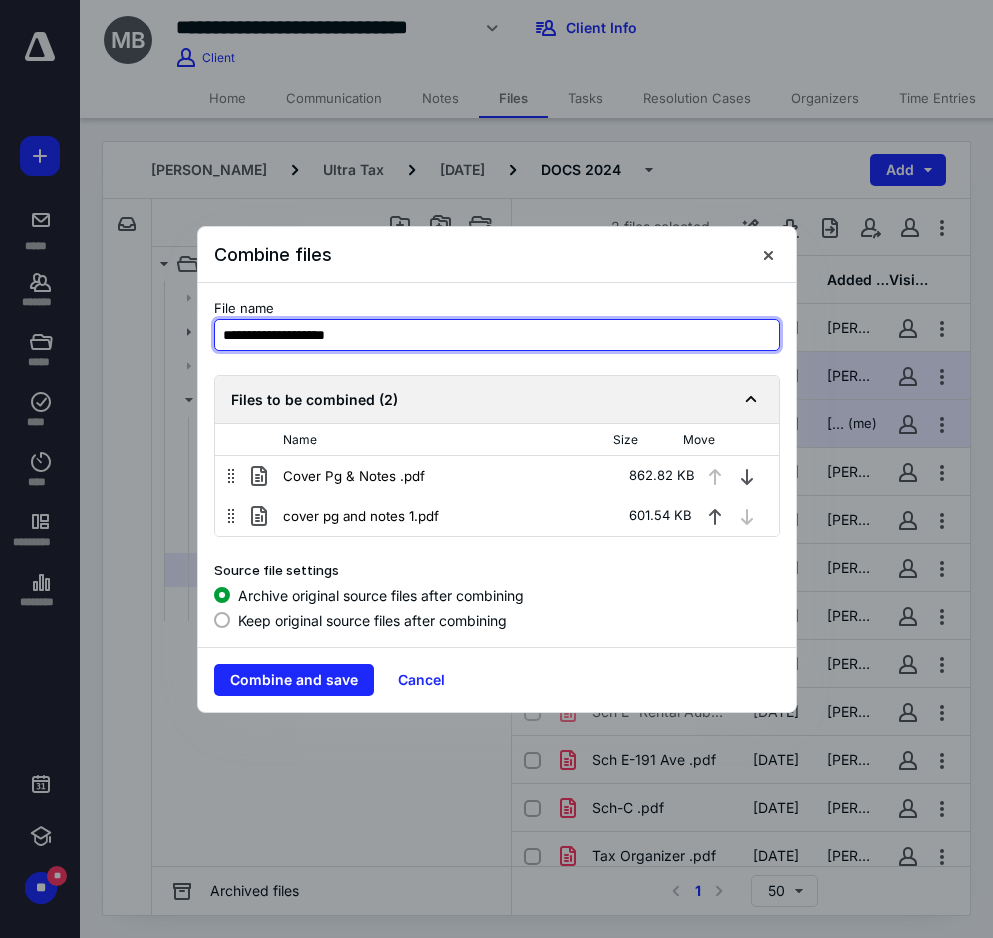 type on "**********" 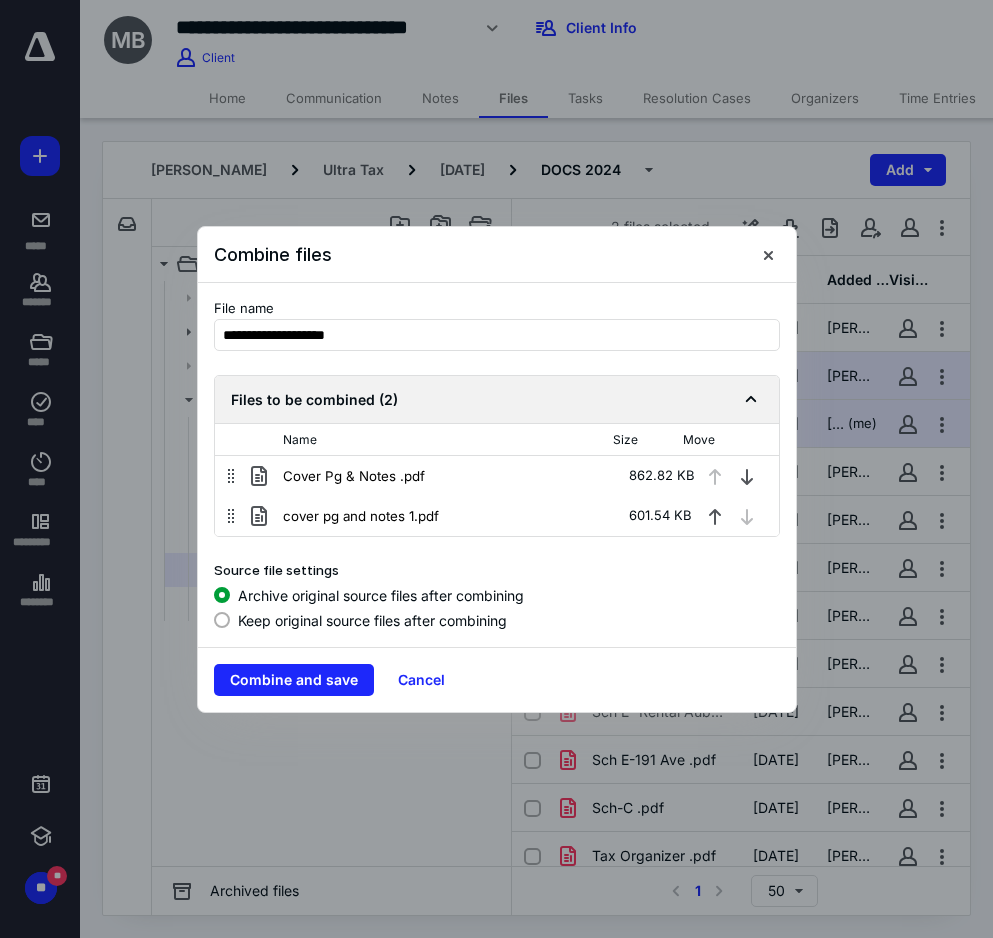 drag, startPoint x: 458, startPoint y: 294, endPoint x: 470, endPoint y: 288, distance: 13.416408 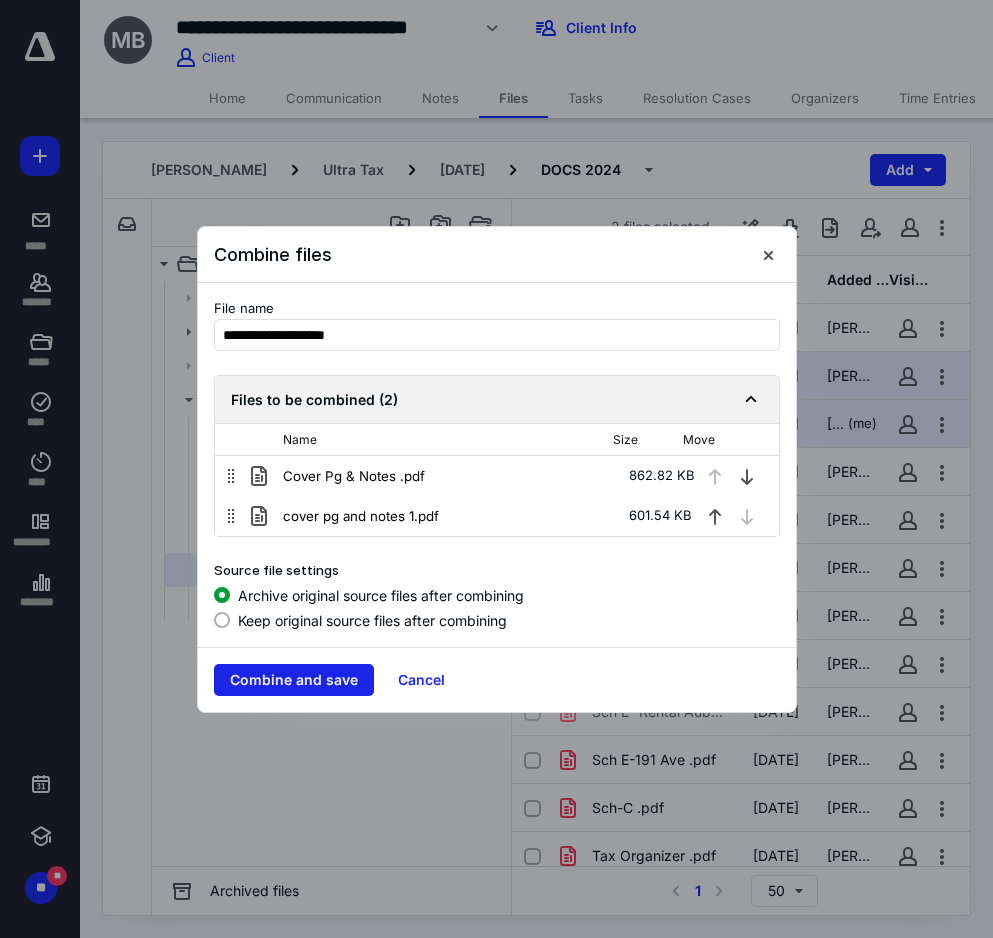 click on "Combine and save" at bounding box center (294, 680) 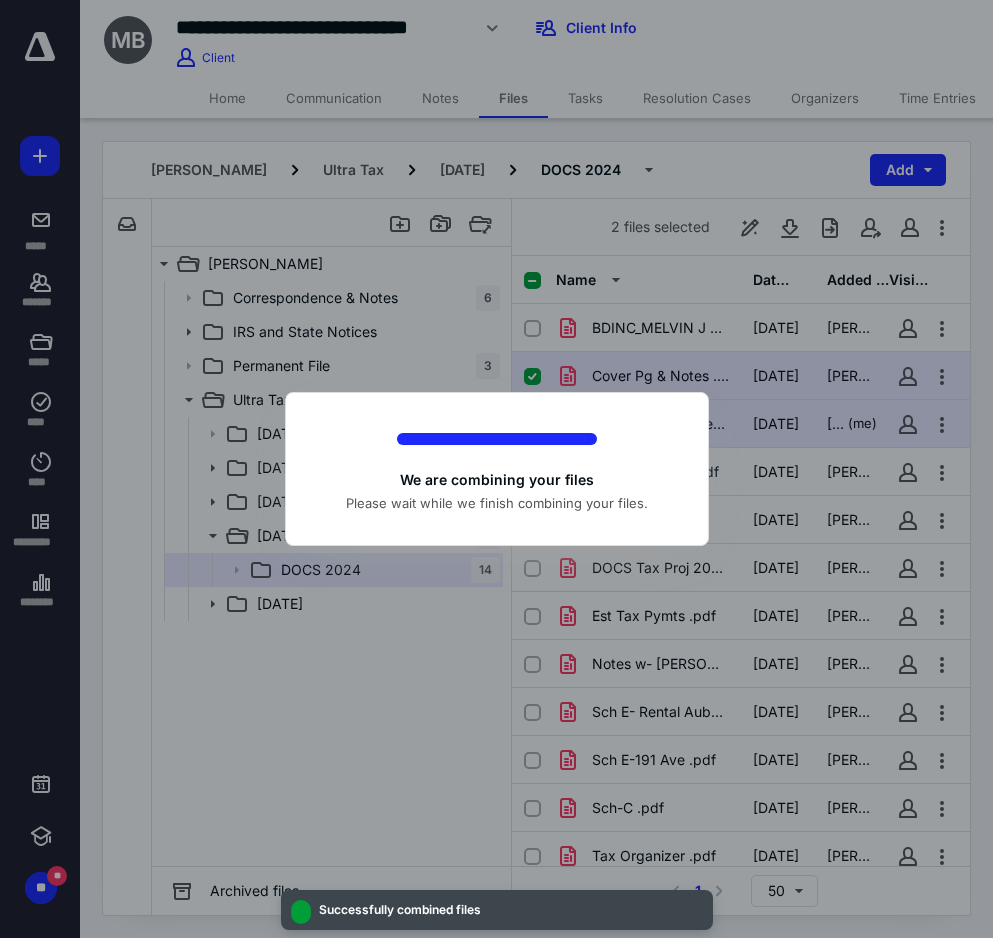 checkbox on "false" 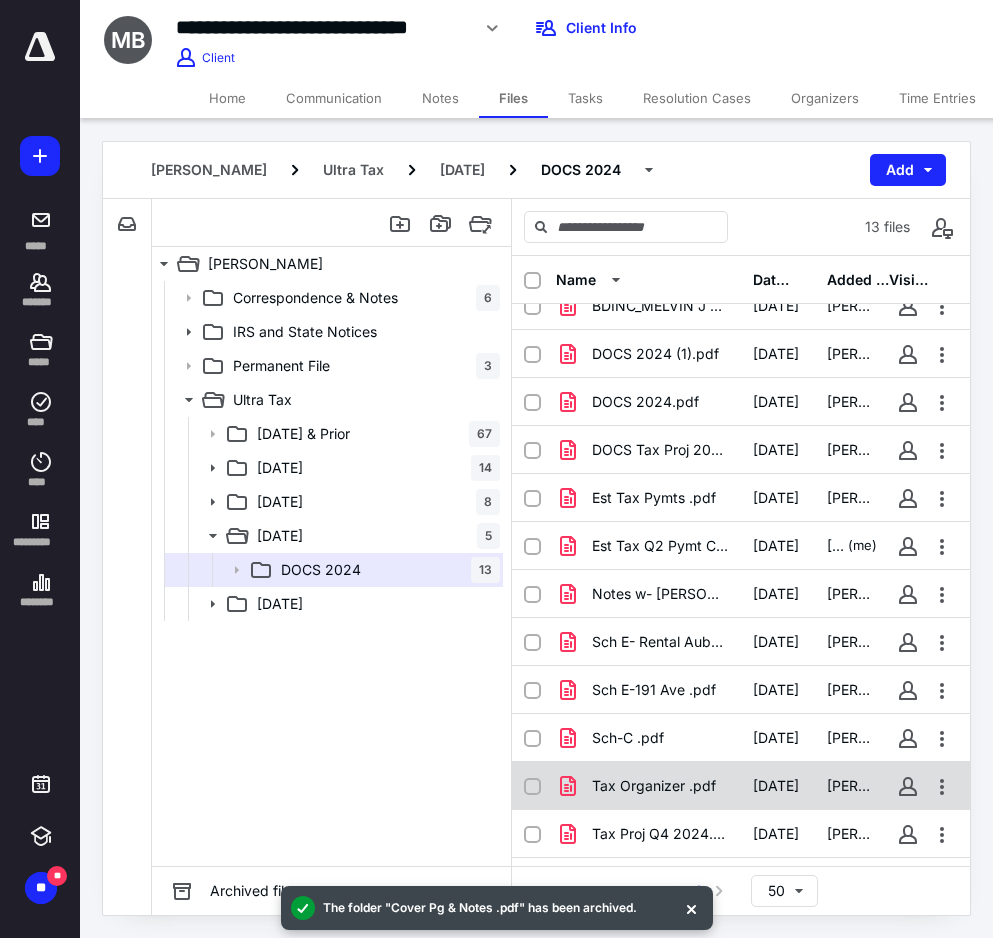 scroll, scrollTop: 0, scrollLeft: 0, axis: both 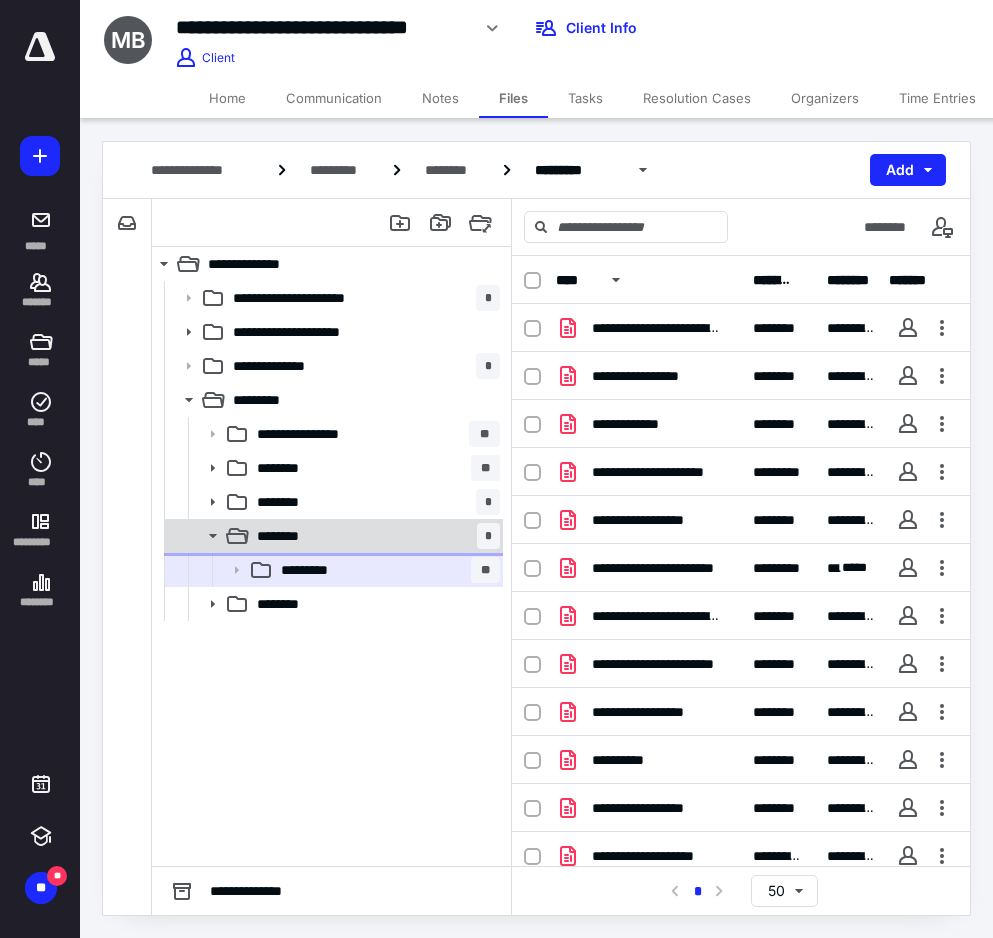 click on "******** *" at bounding box center [332, 536] 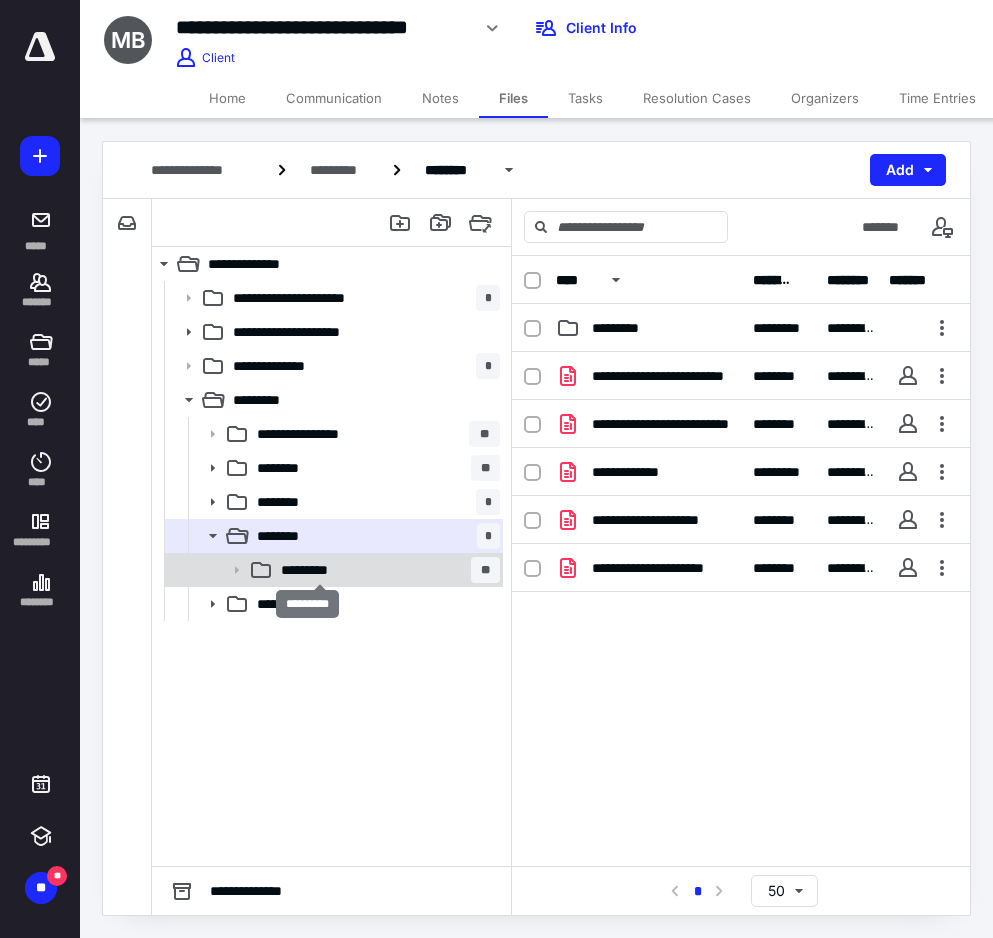 click on "*********" at bounding box center (320, 570) 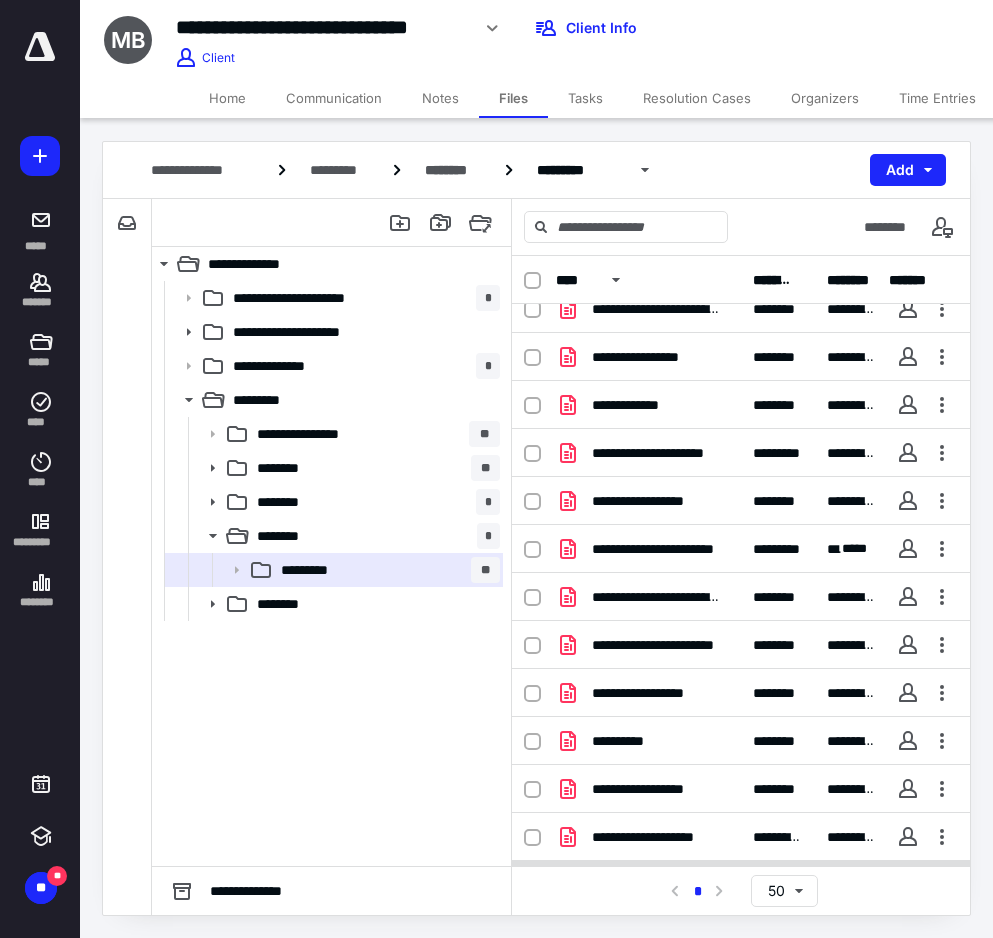 scroll, scrollTop: 0, scrollLeft: 0, axis: both 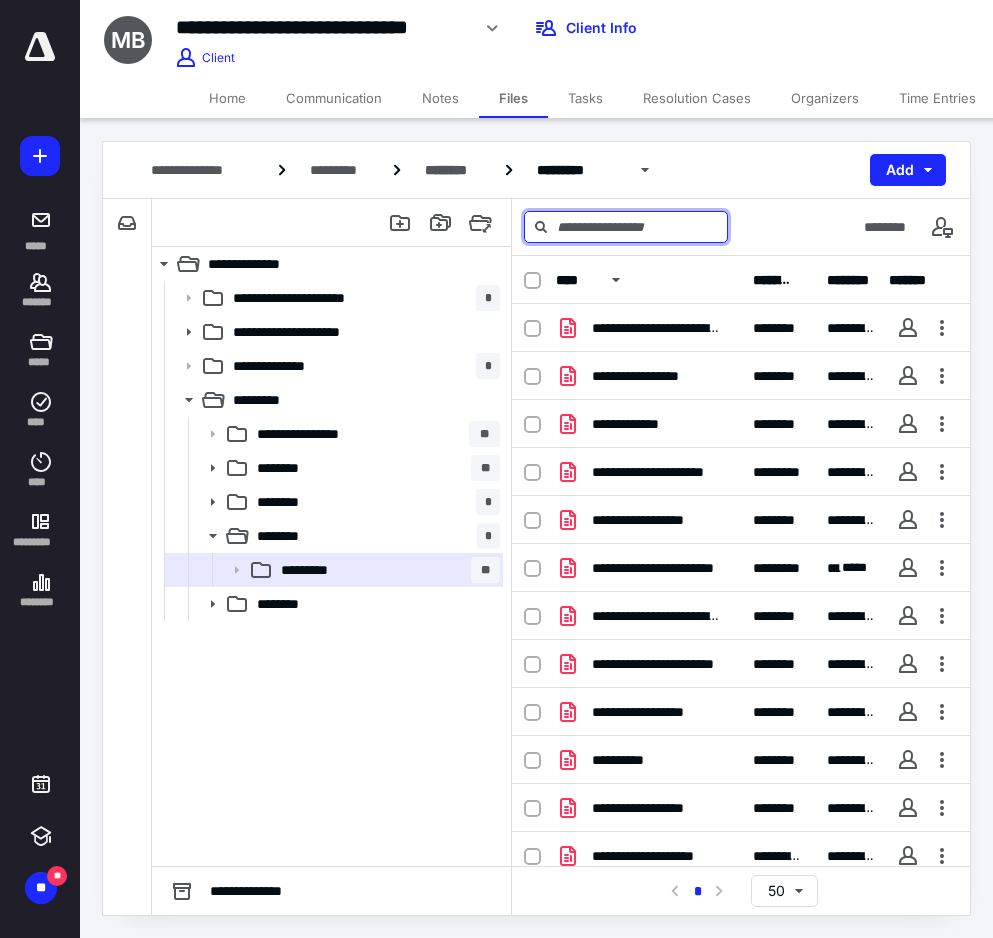 click at bounding box center [626, 227] 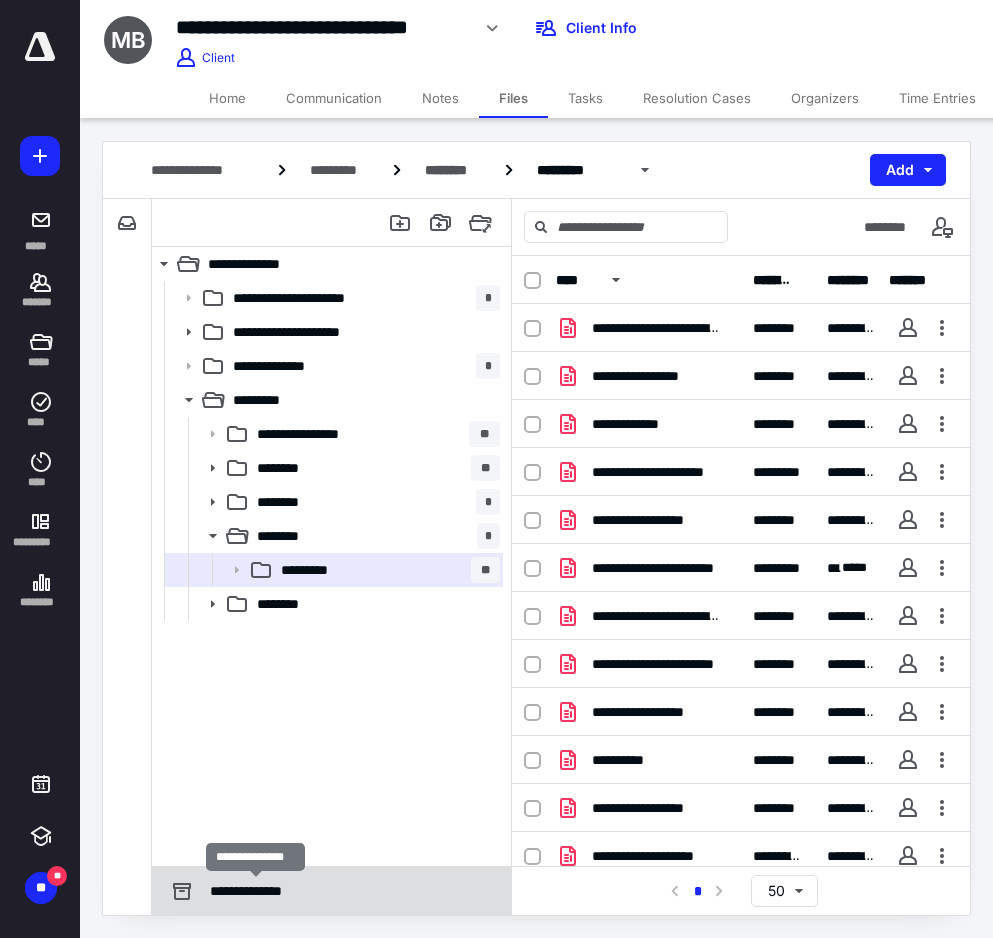 click on "**********" at bounding box center (255, 891) 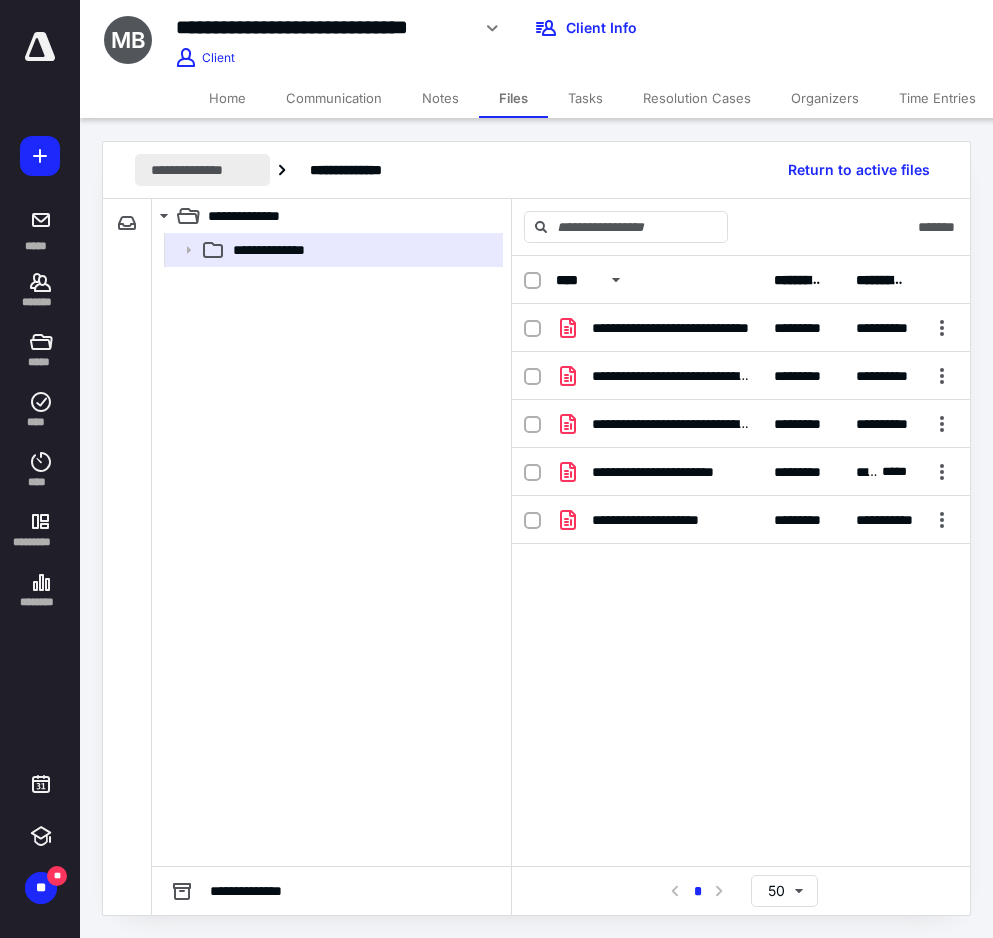 click on "**********" at bounding box center (202, 170) 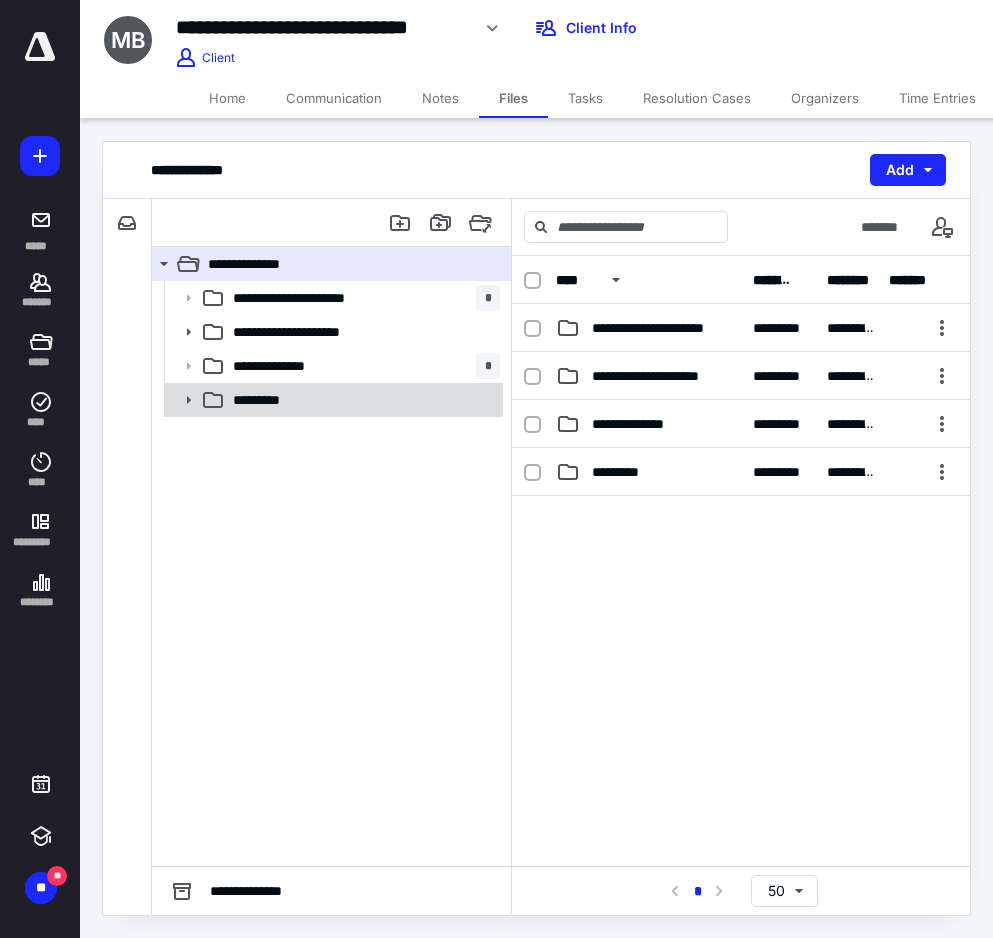 click on "*********" at bounding box center [362, 400] 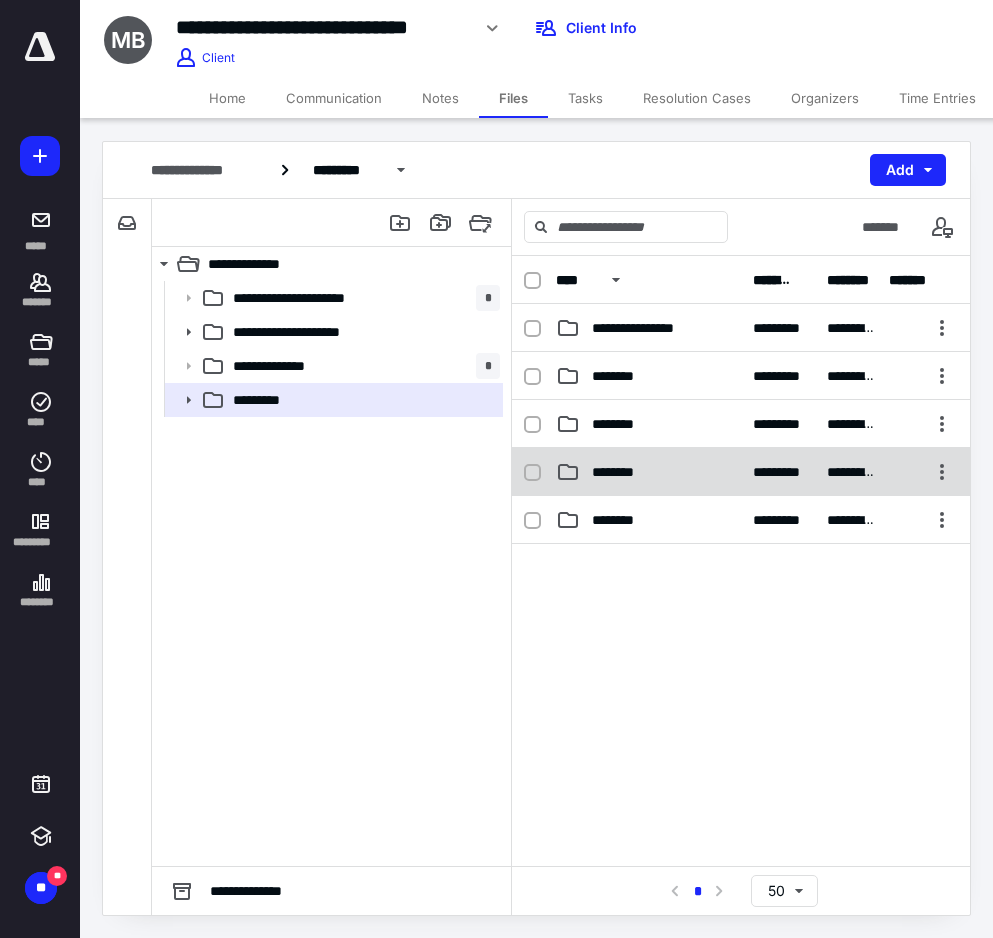 click on "********" at bounding box center (648, 472) 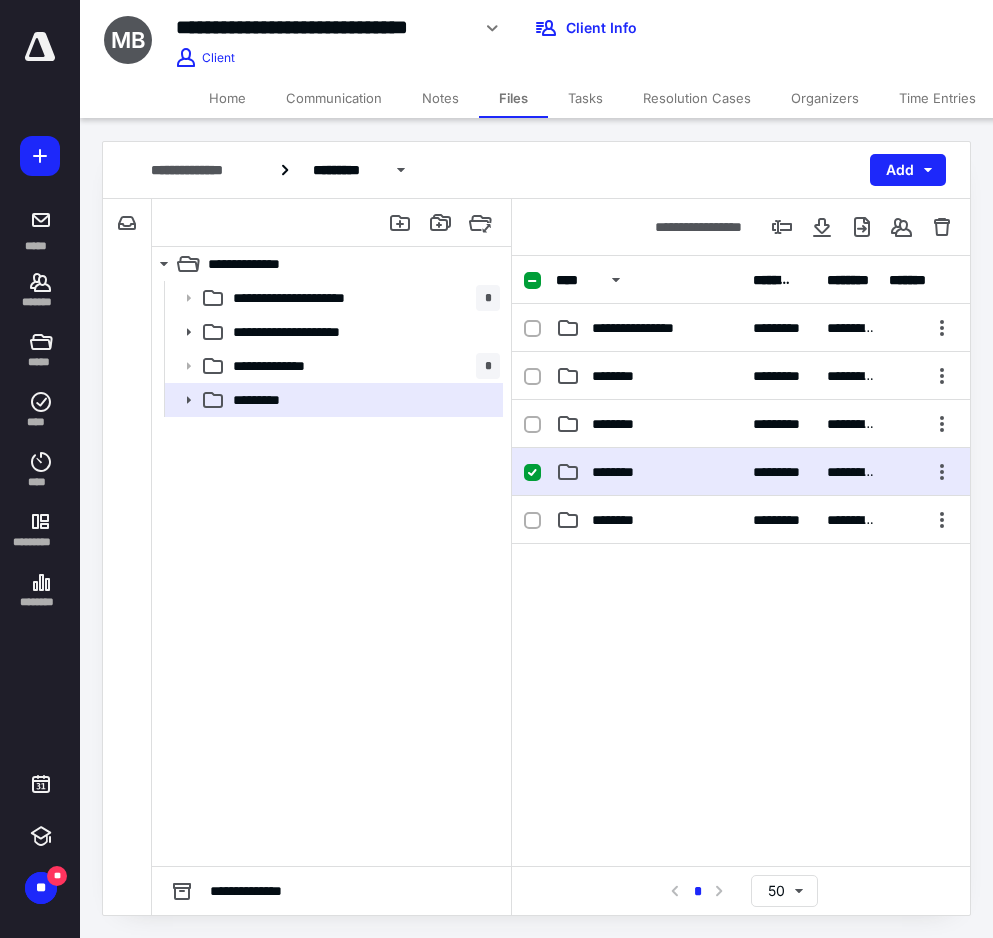 click on "********" at bounding box center (648, 472) 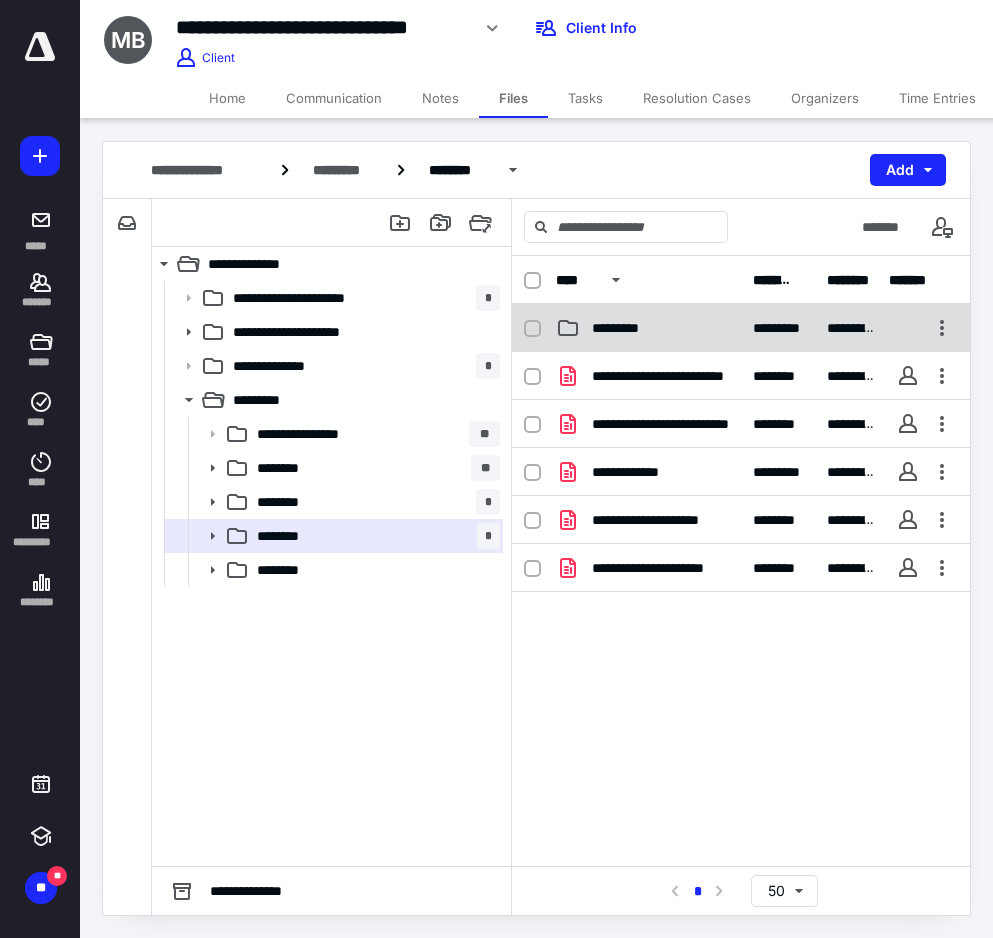 click on "**********" at bounding box center [741, 328] 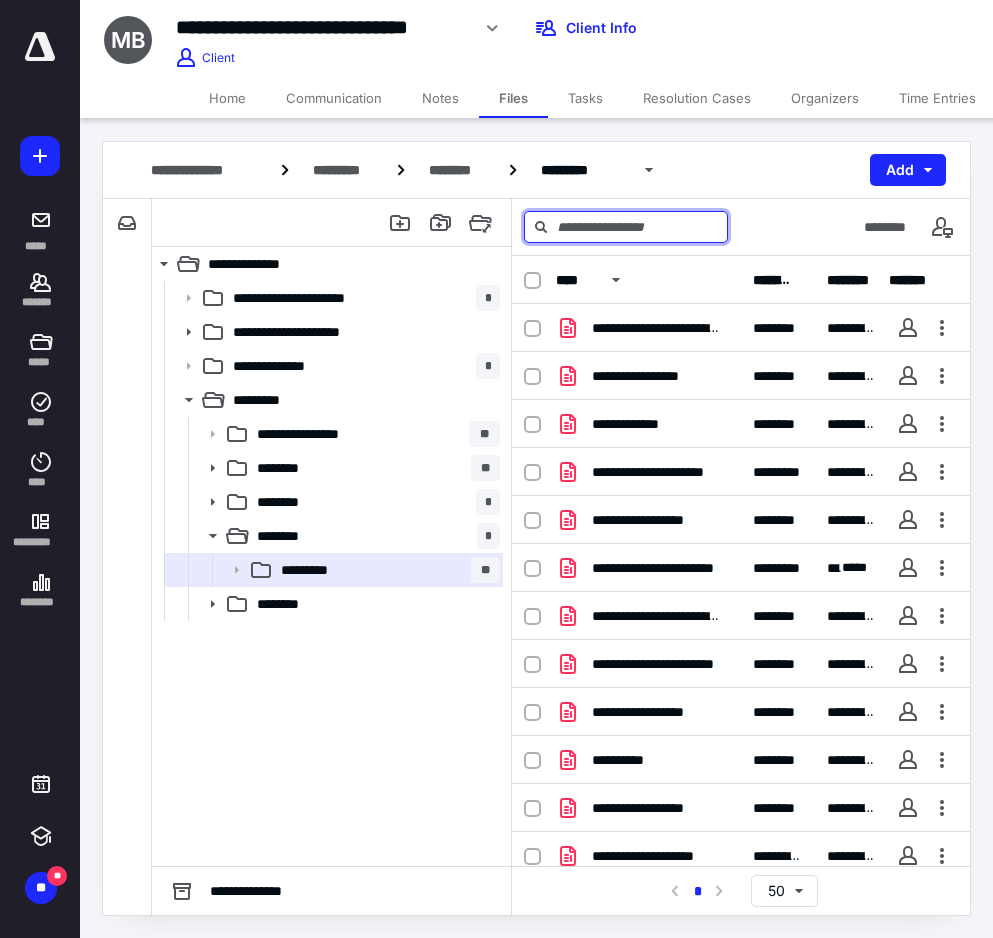 click at bounding box center [626, 227] 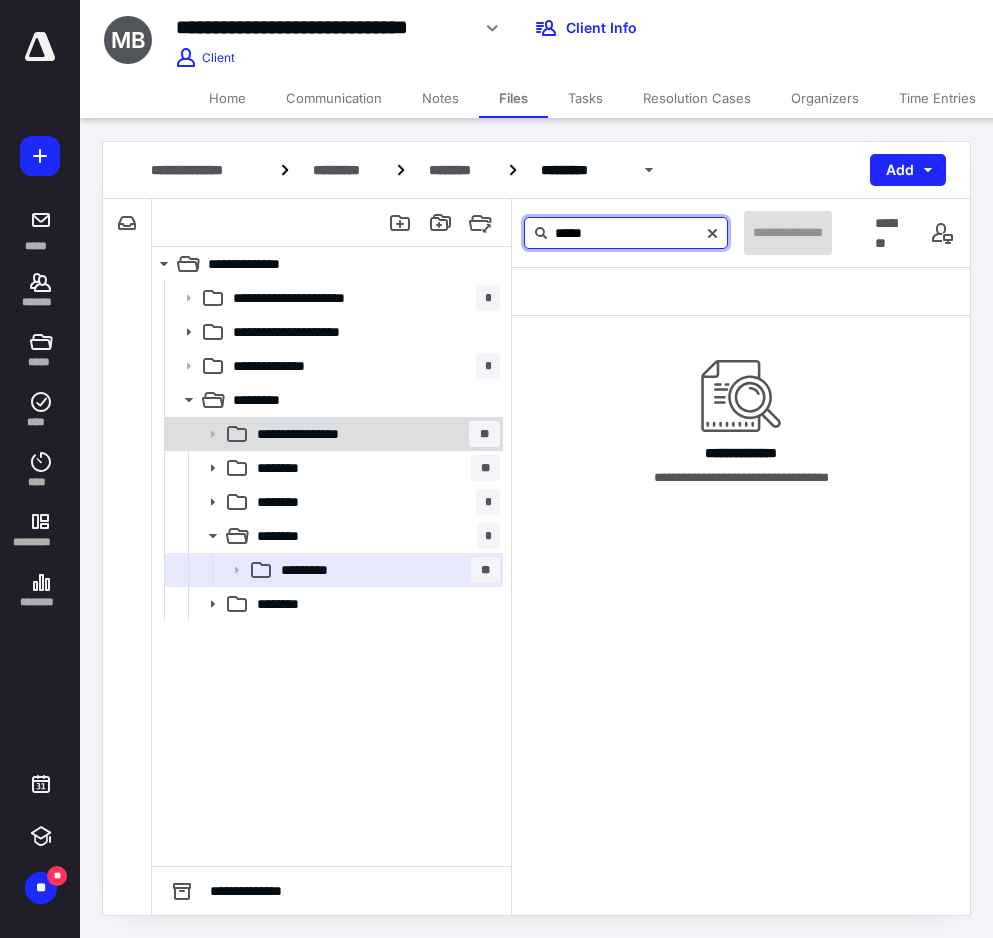type on "*****" 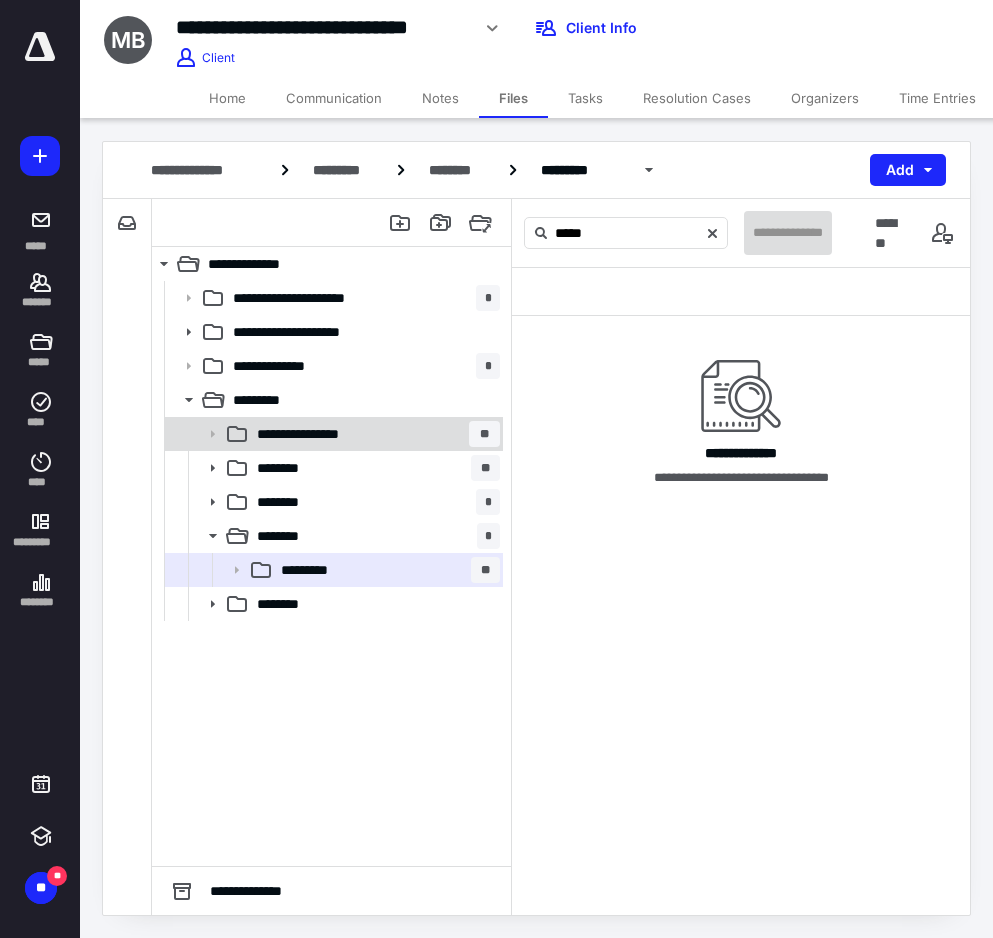 click on "**********" at bounding box center (306, 434) 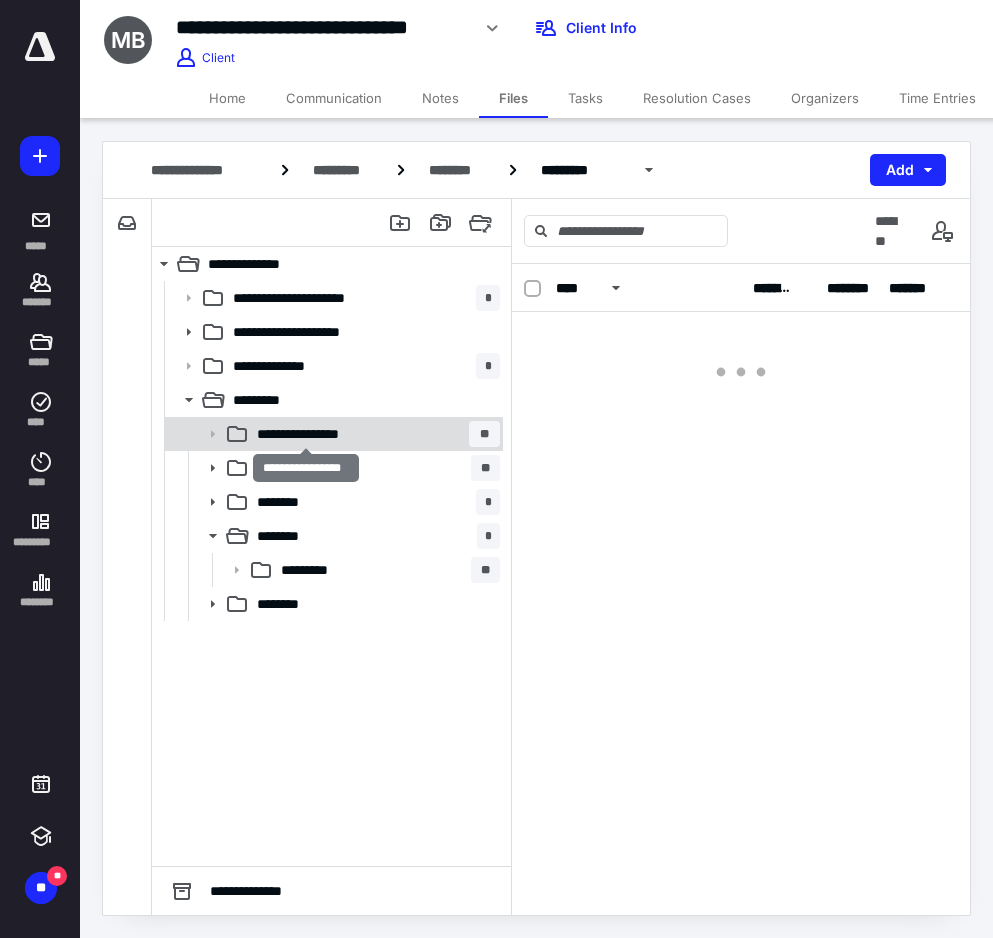 click on "**********" at bounding box center (306, 434) 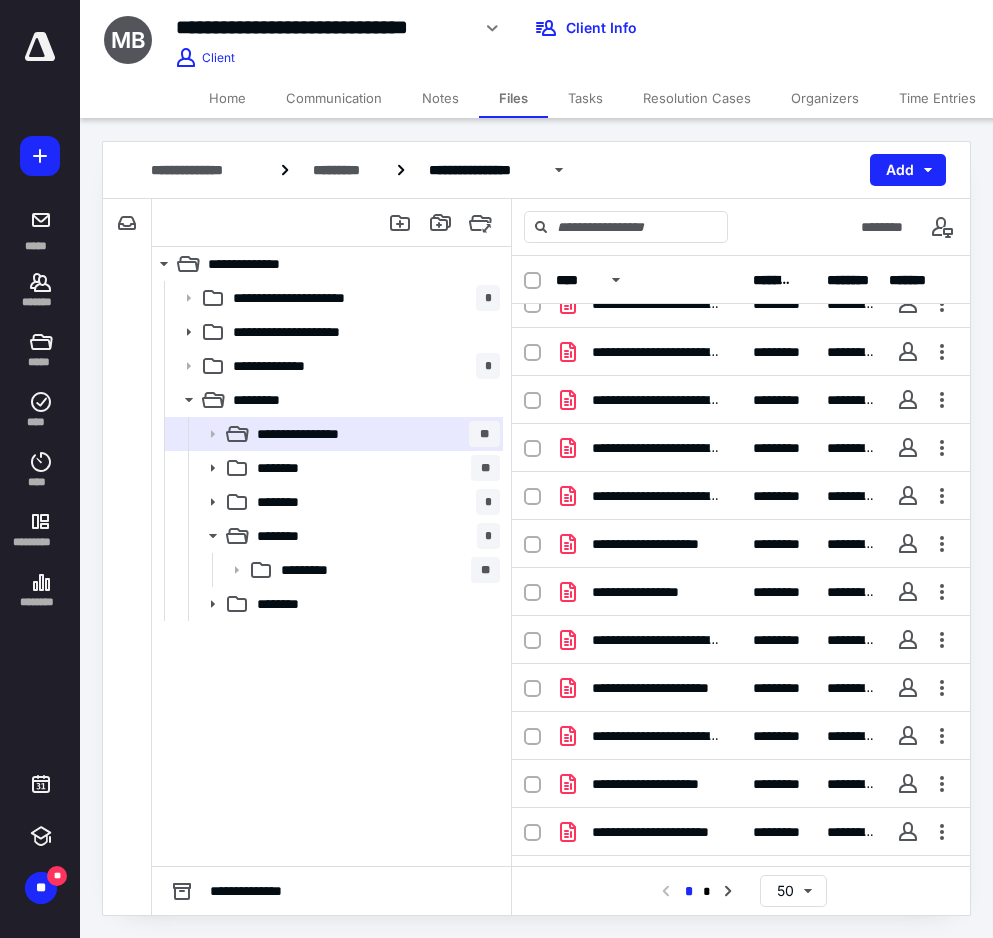 scroll, scrollTop: 1838, scrollLeft: 0, axis: vertical 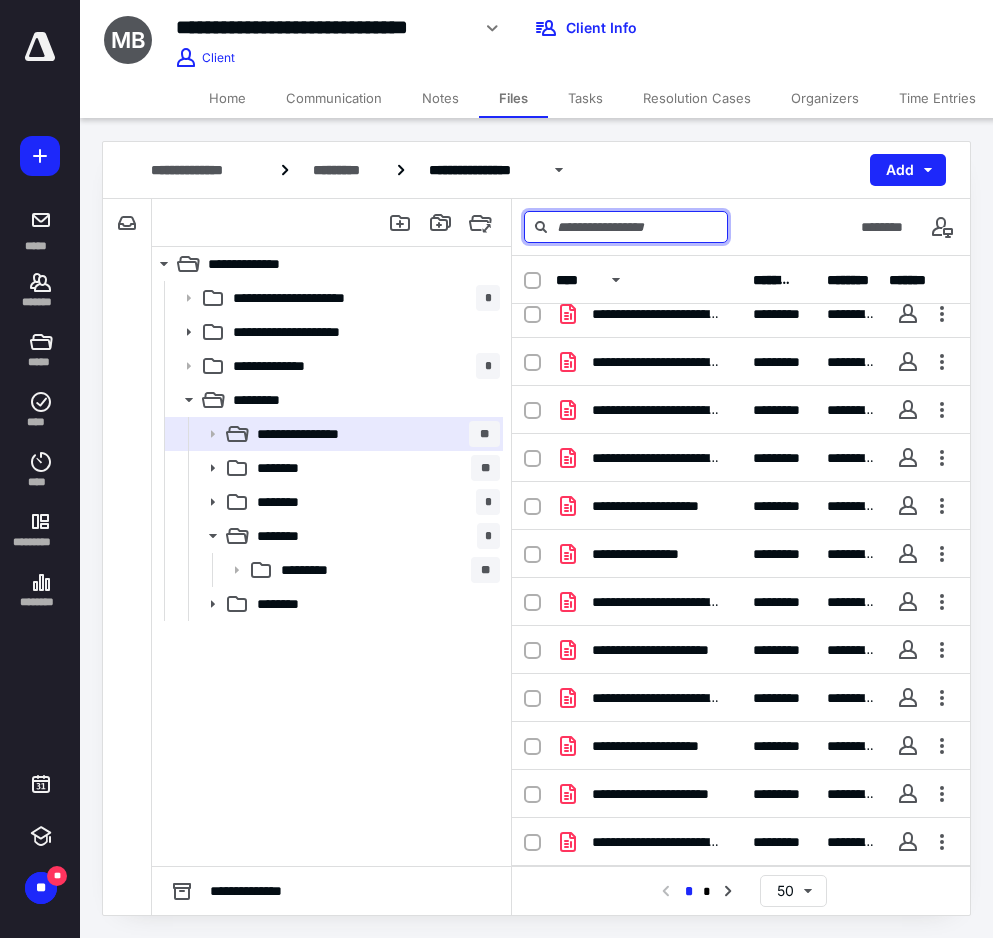 click at bounding box center [626, 227] 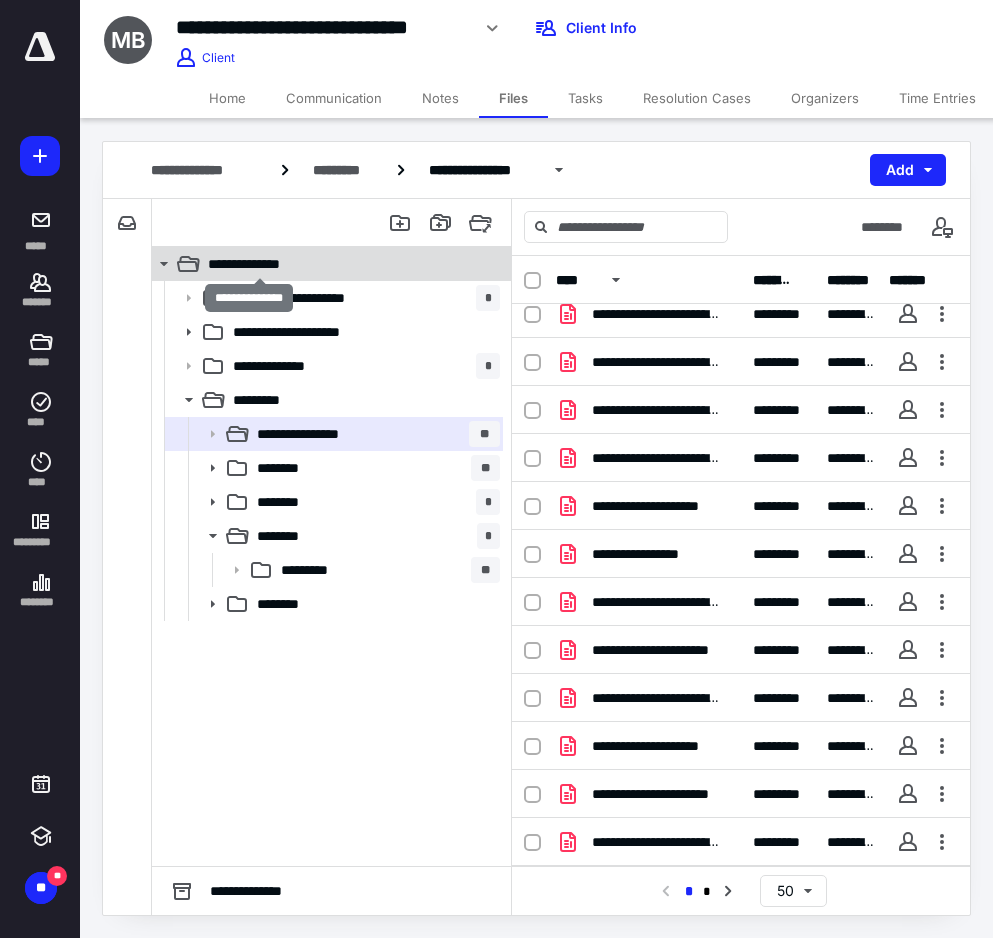 click on "**********" at bounding box center [259, 264] 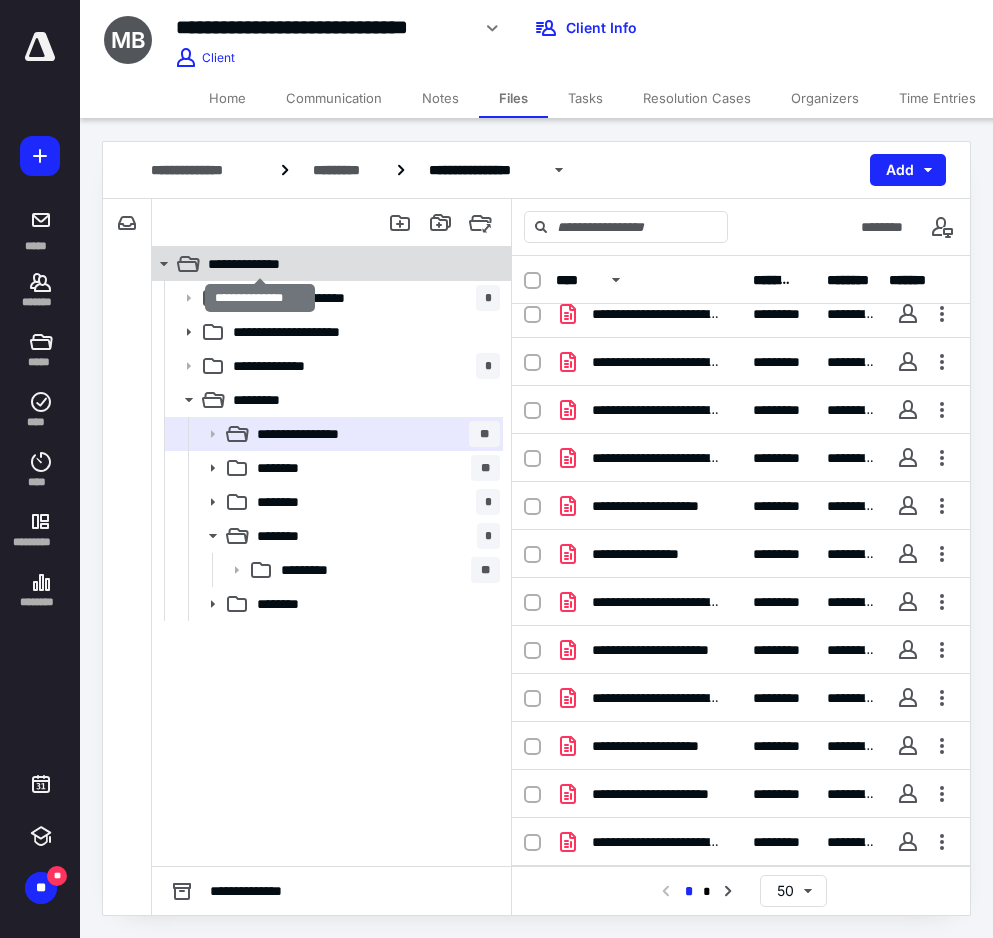 scroll, scrollTop: 0, scrollLeft: 0, axis: both 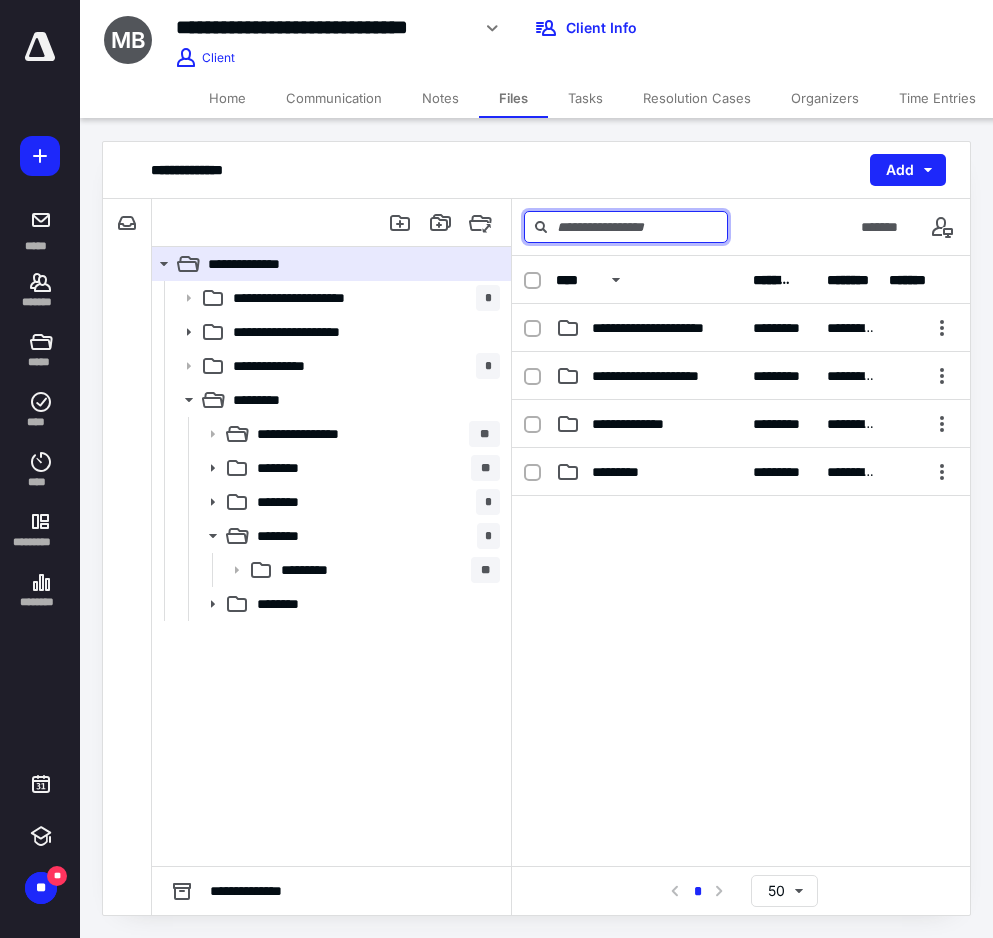 click at bounding box center [626, 227] 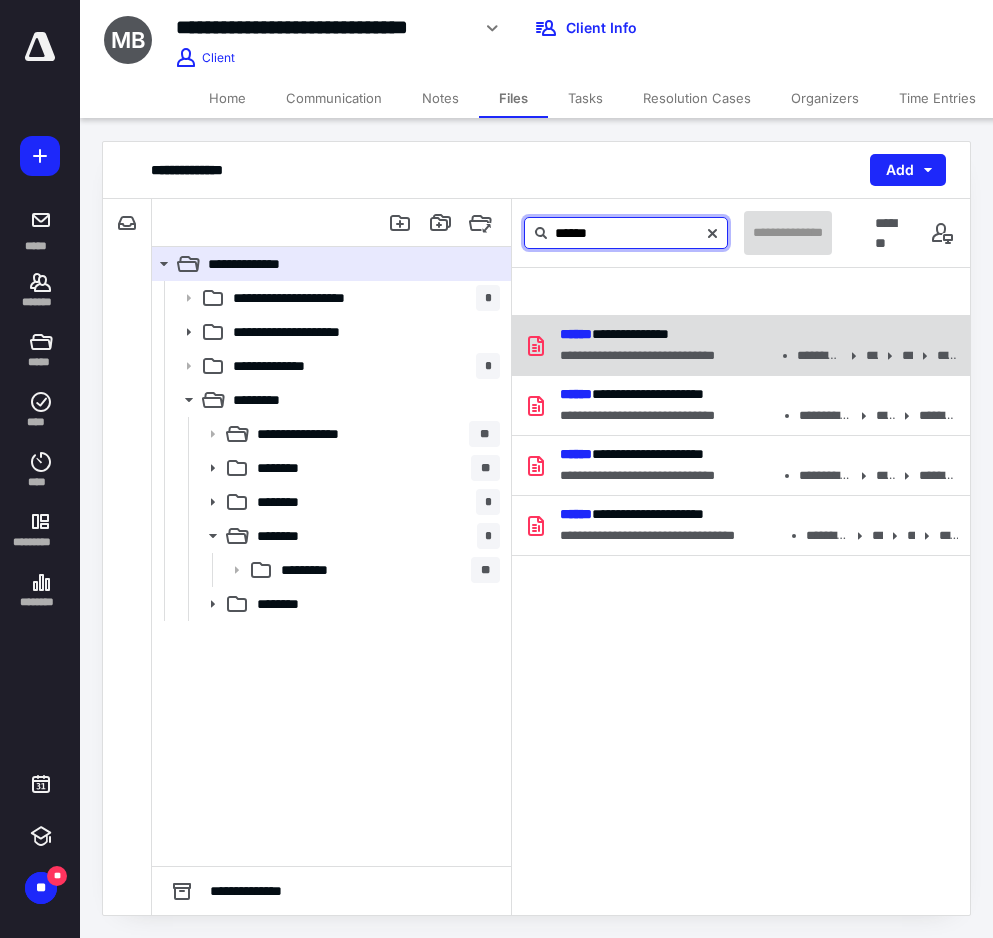type on "*****" 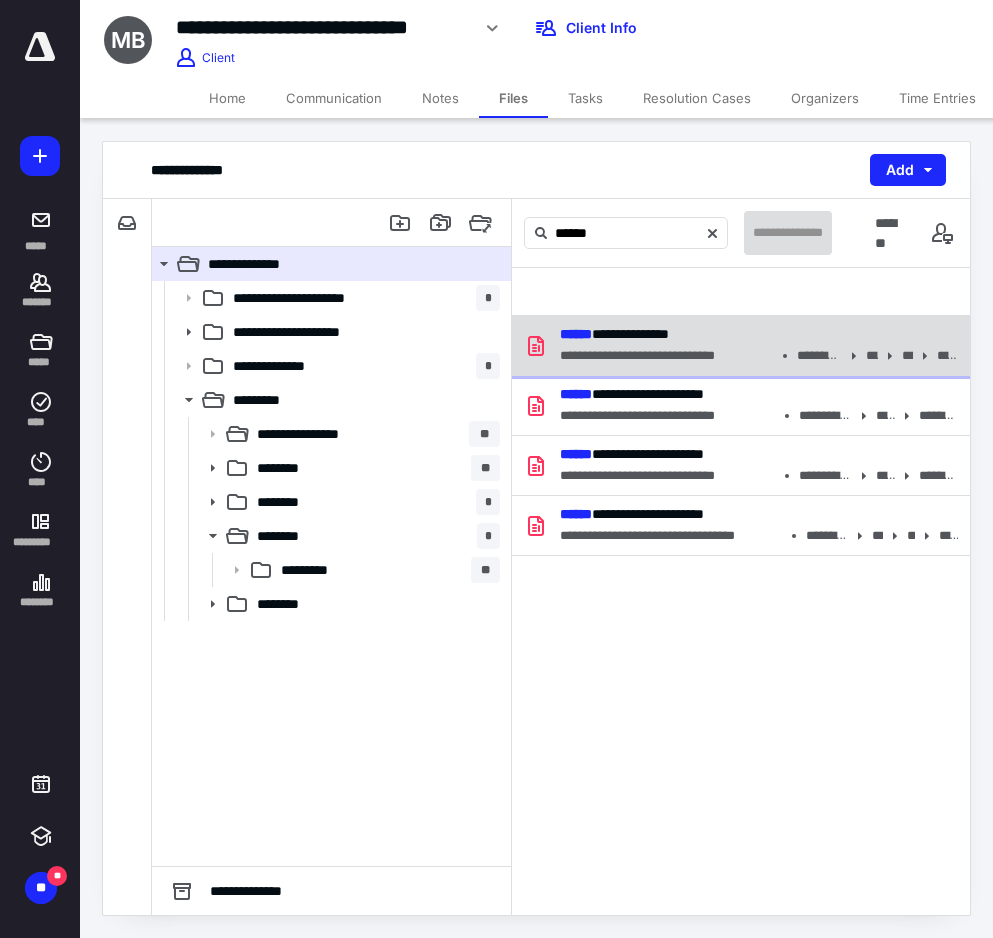 click on "**********" at bounding box center [753, 356] 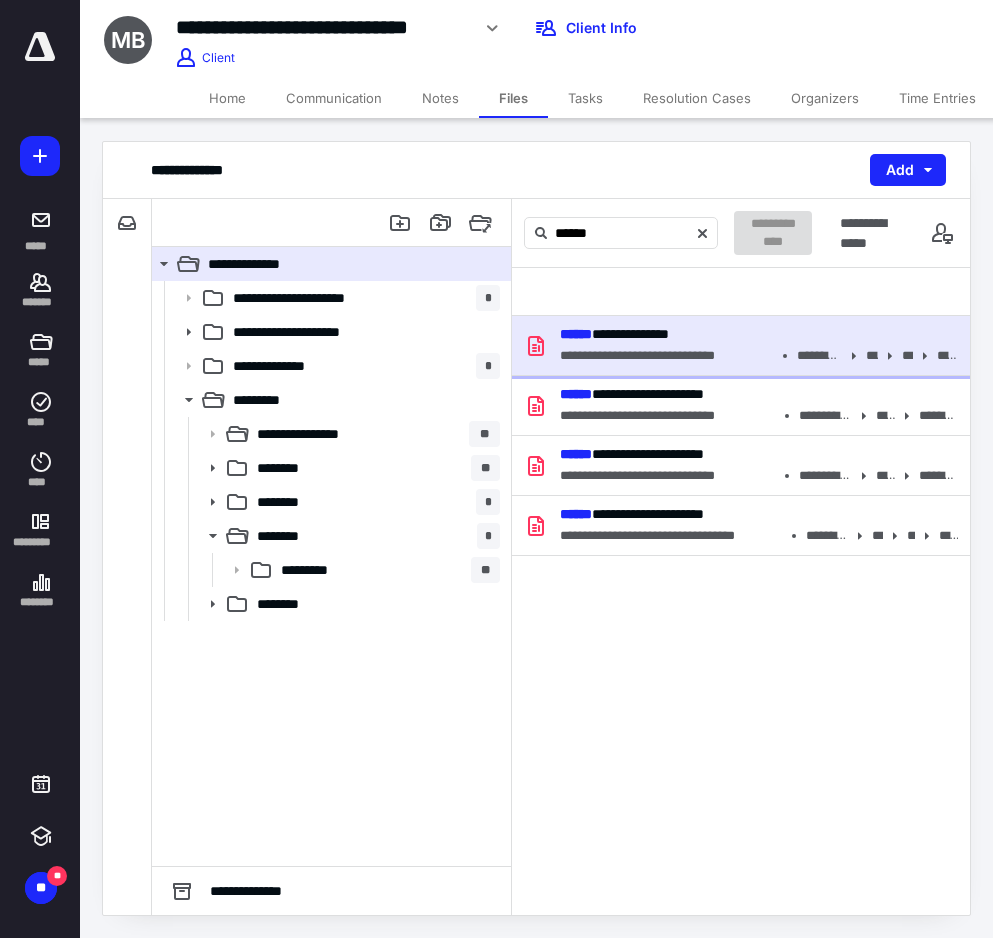 click on "**********" at bounding box center (666, 356) 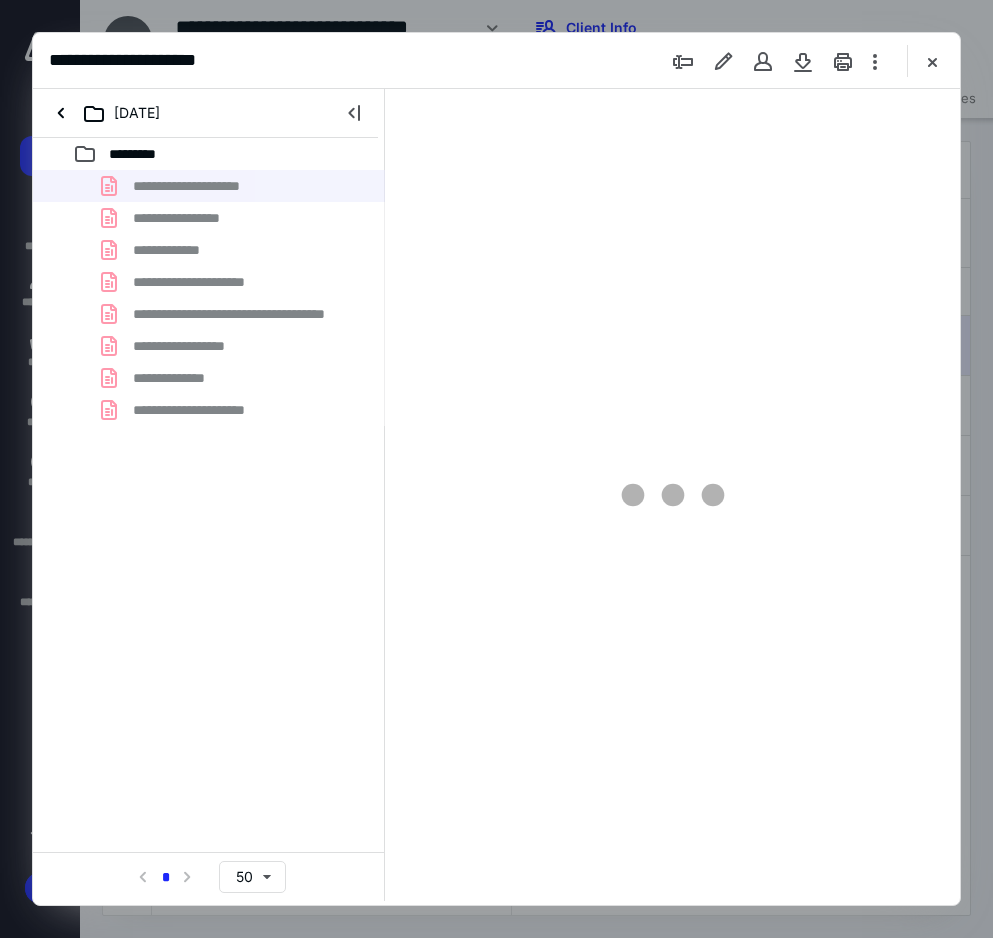 scroll, scrollTop: 0, scrollLeft: 0, axis: both 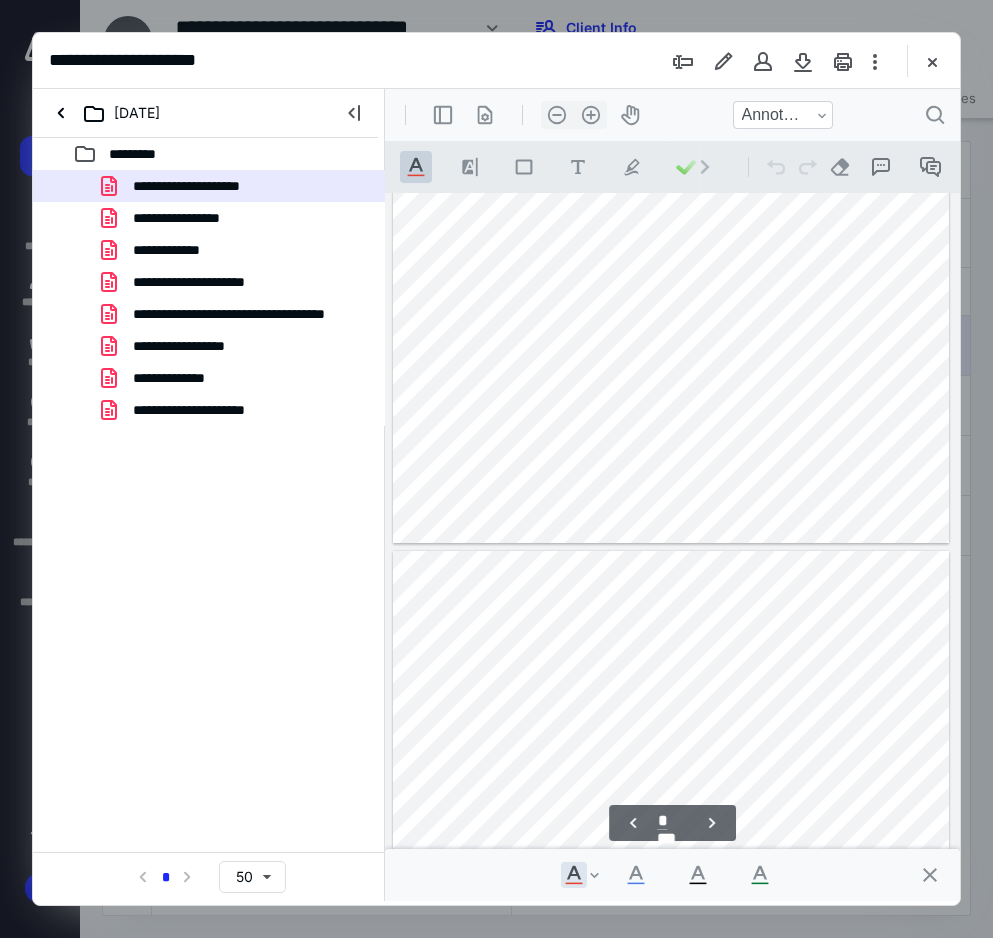 type on "*" 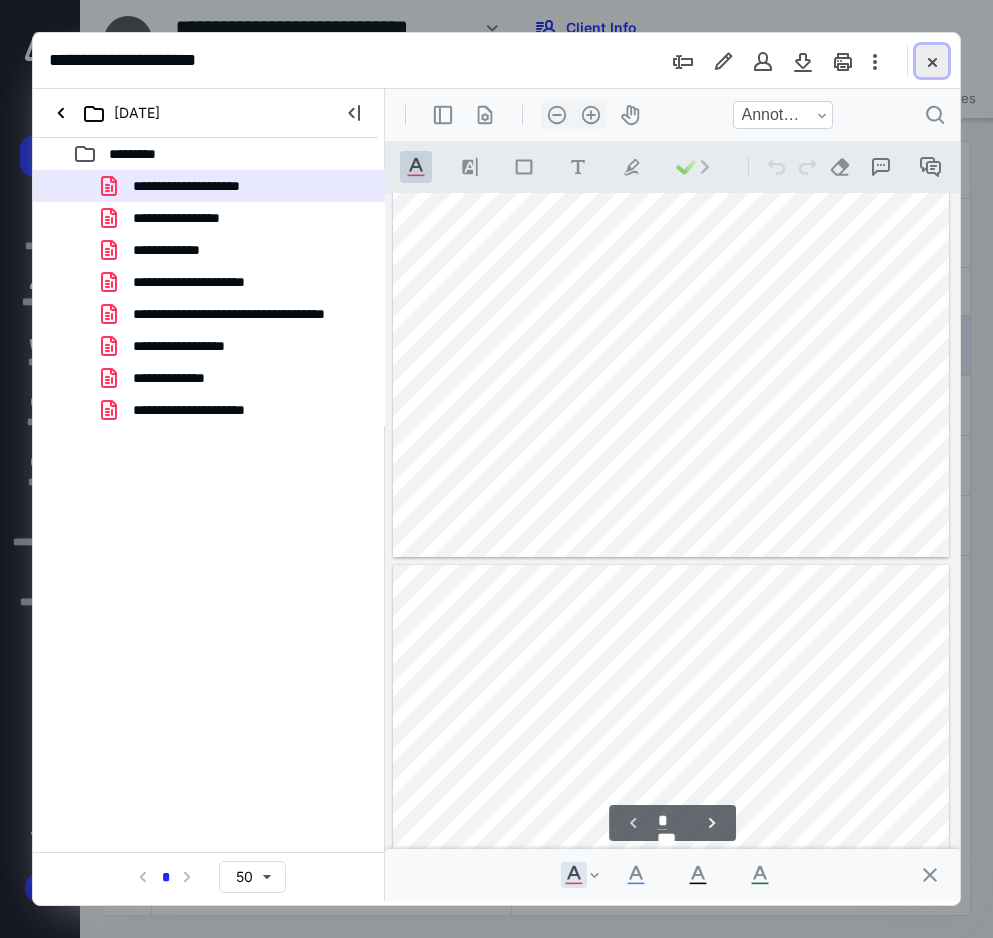 click at bounding box center (932, 61) 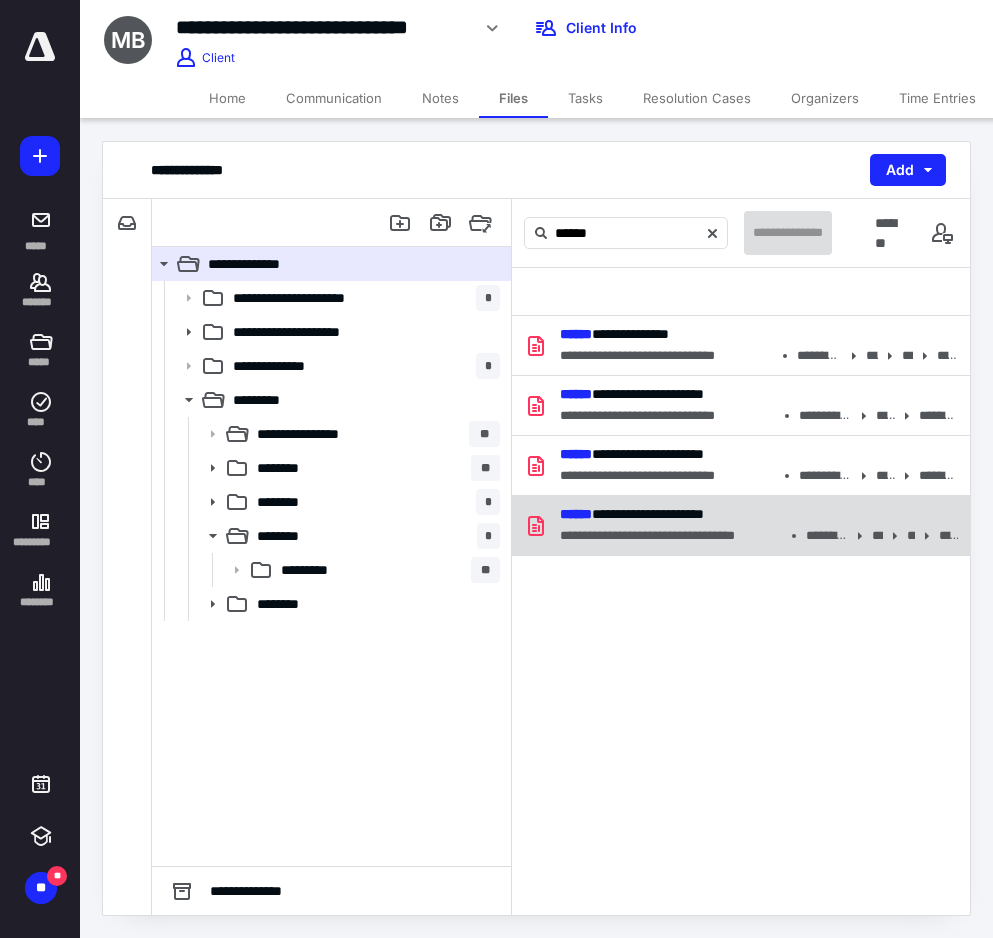 click on "**********" at bounding box center (671, 536) 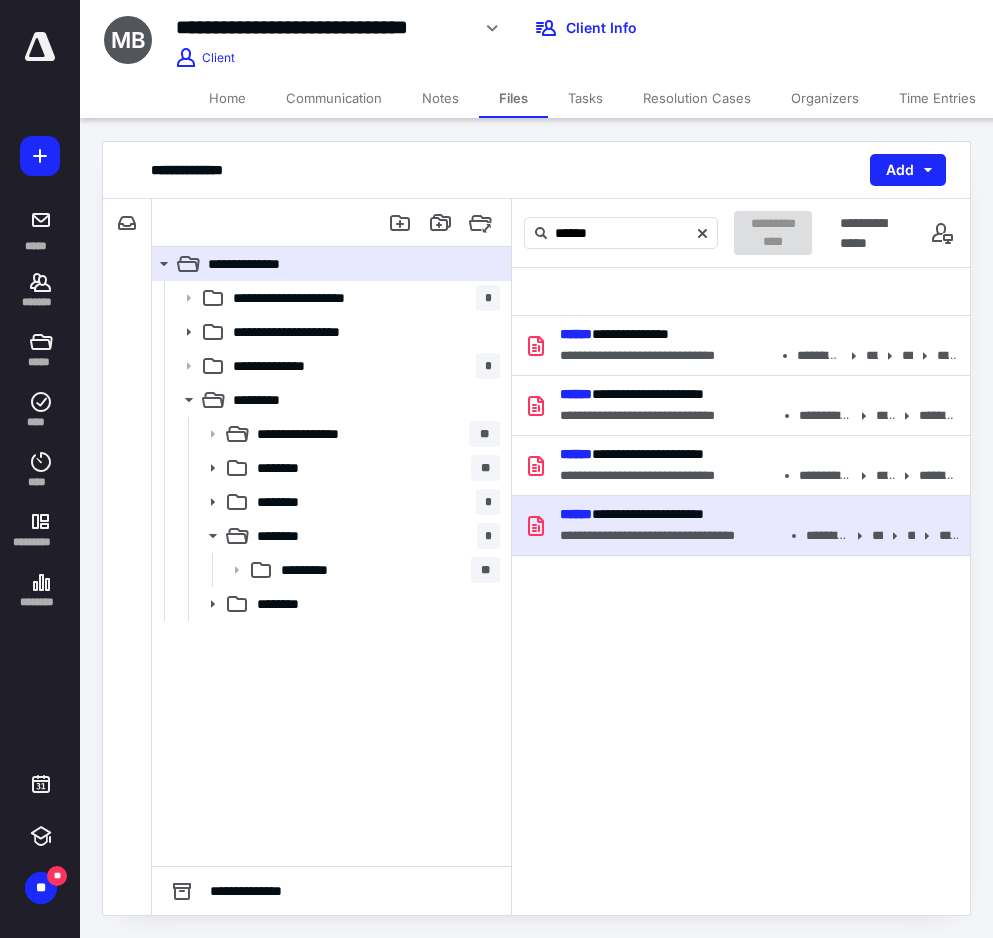 click on "**********" at bounding box center [671, 536] 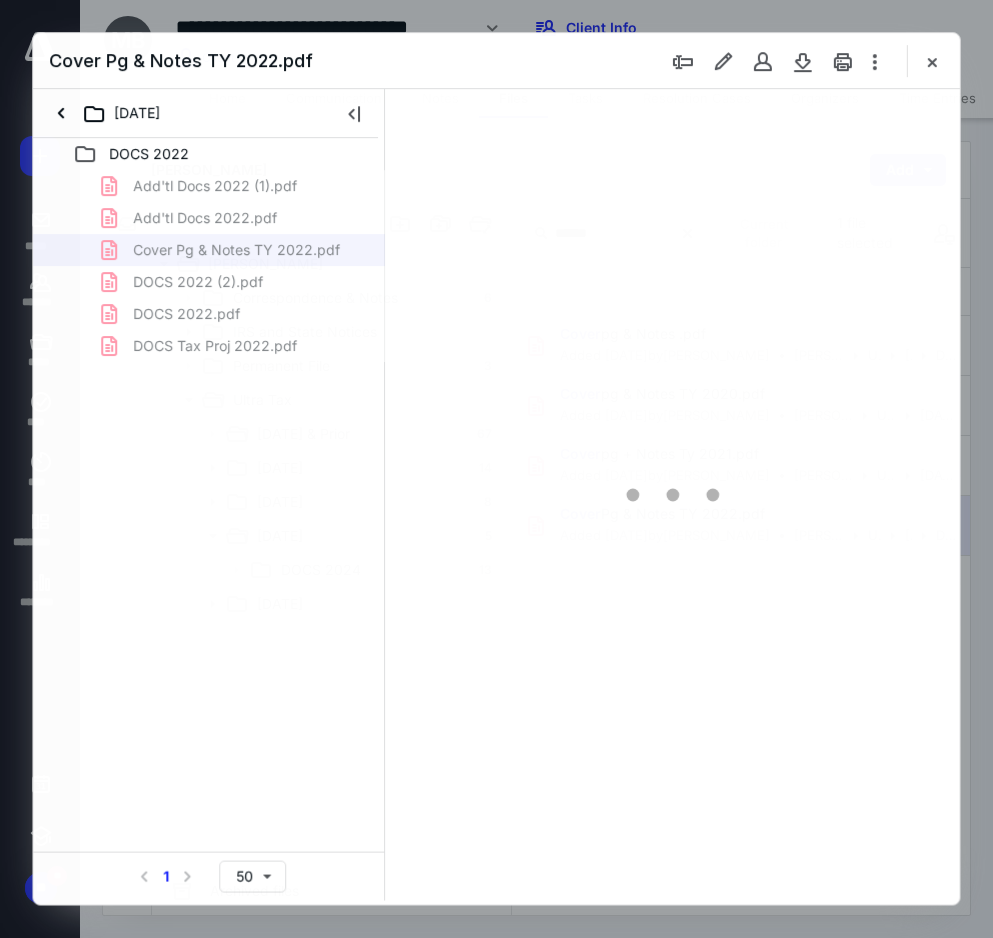 scroll, scrollTop: 0, scrollLeft: 0, axis: both 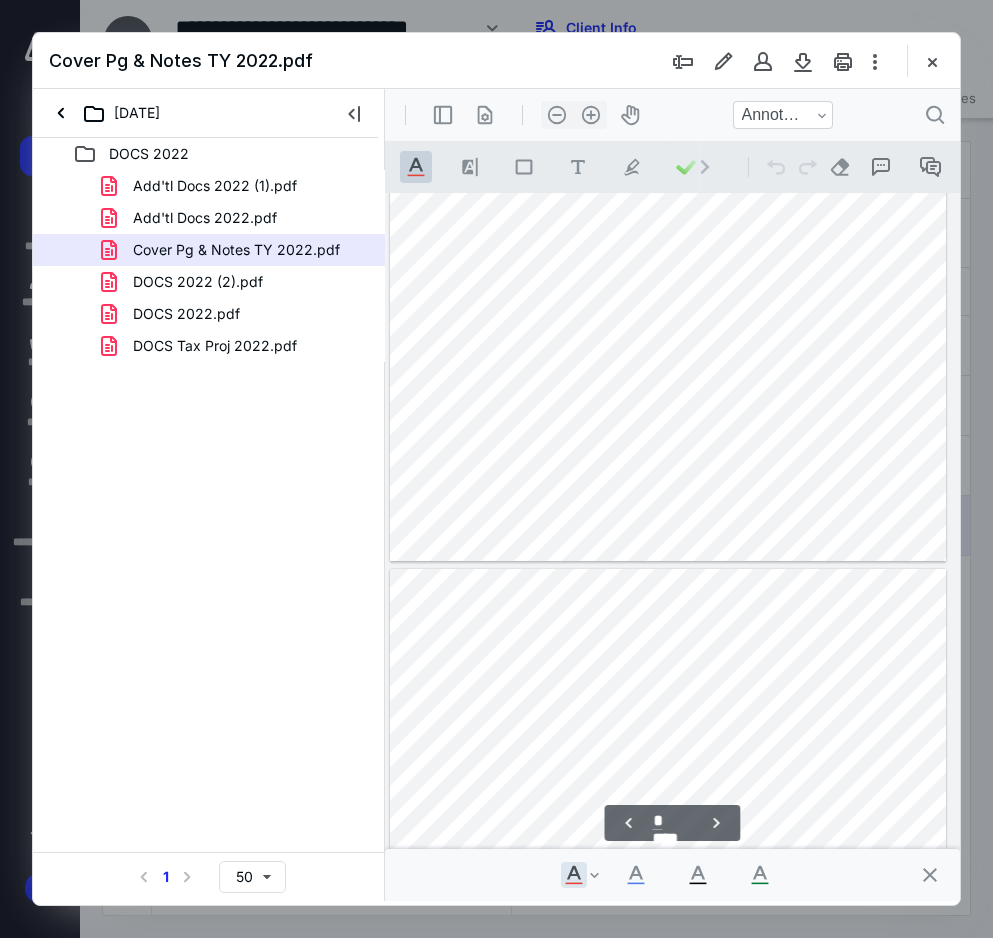type on "*" 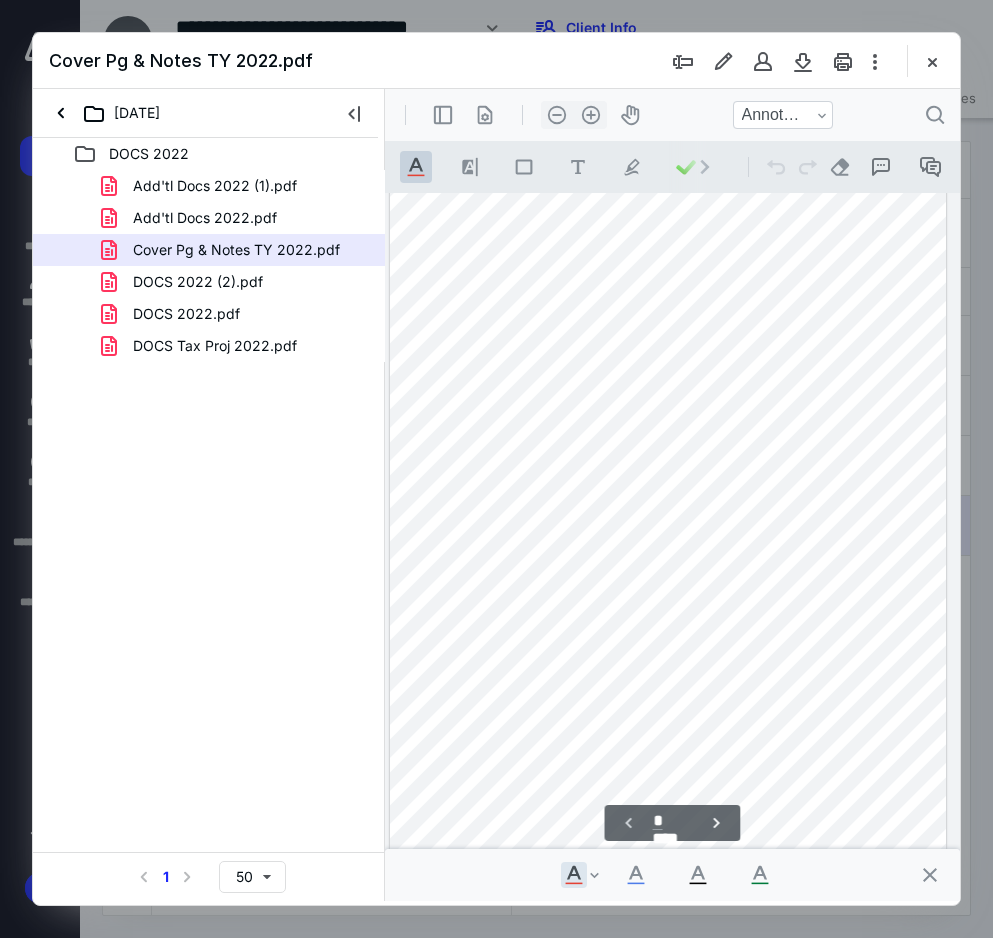 scroll, scrollTop: 0, scrollLeft: 81, axis: horizontal 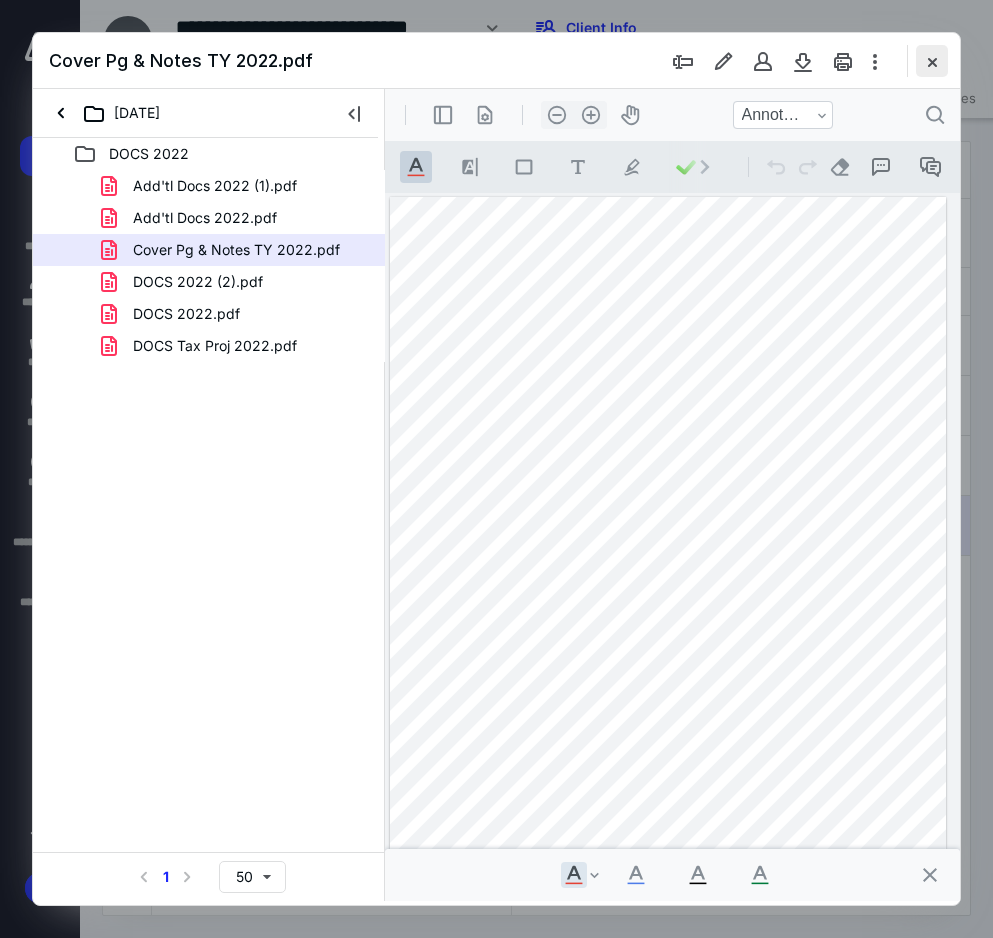 click at bounding box center (932, 61) 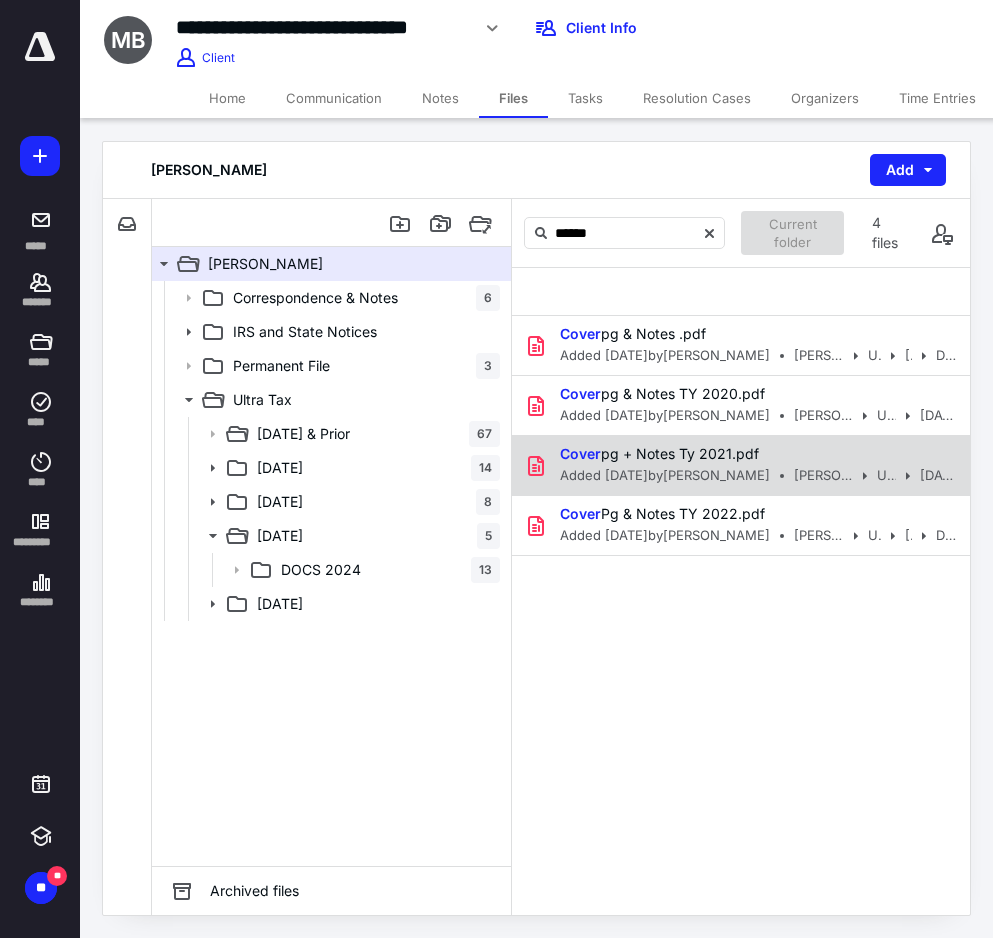 click on "Cover  pg + Notes Ty 2021.pdf" at bounding box center [659, 454] 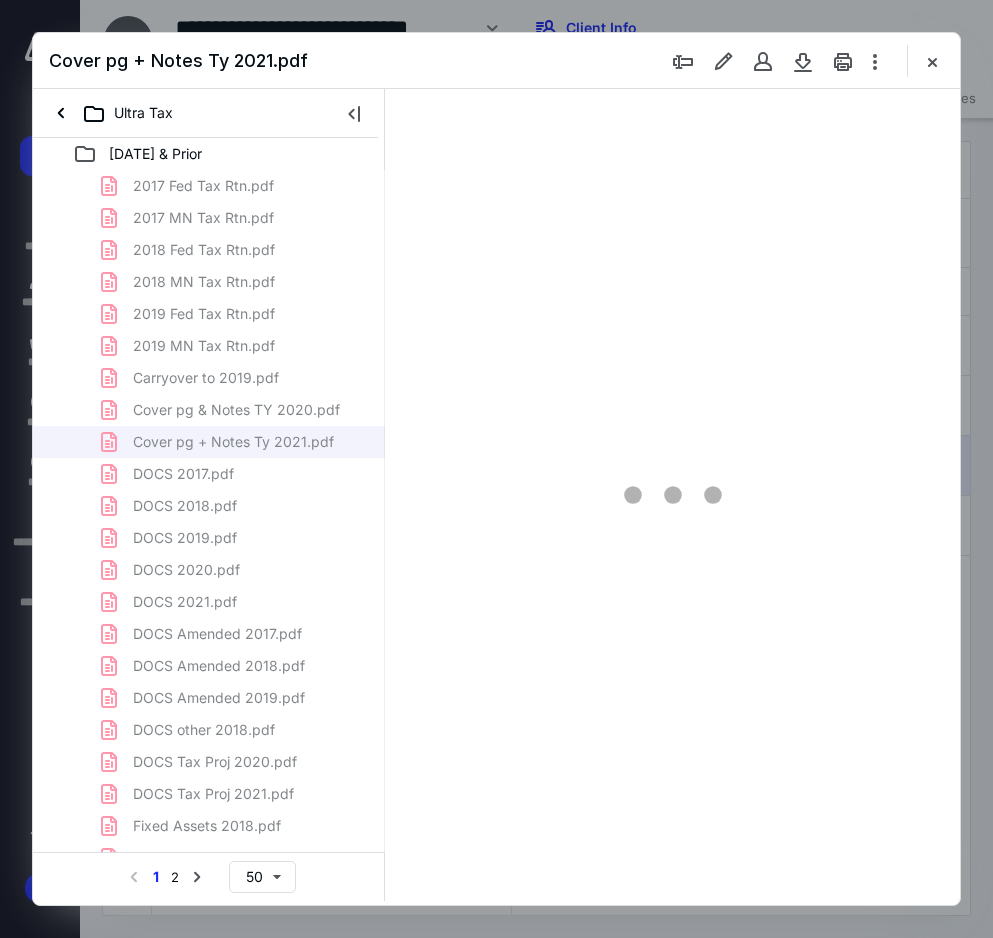 scroll, scrollTop: 0, scrollLeft: 0, axis: both 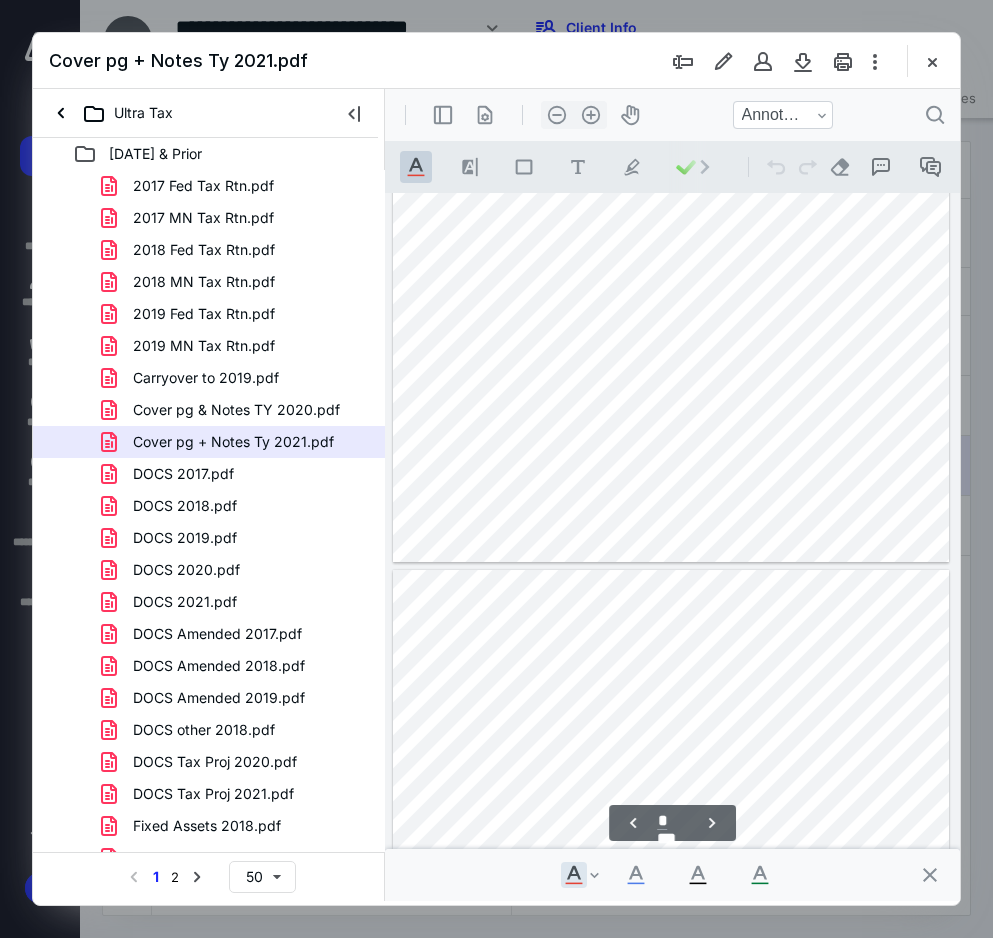 type on "*" 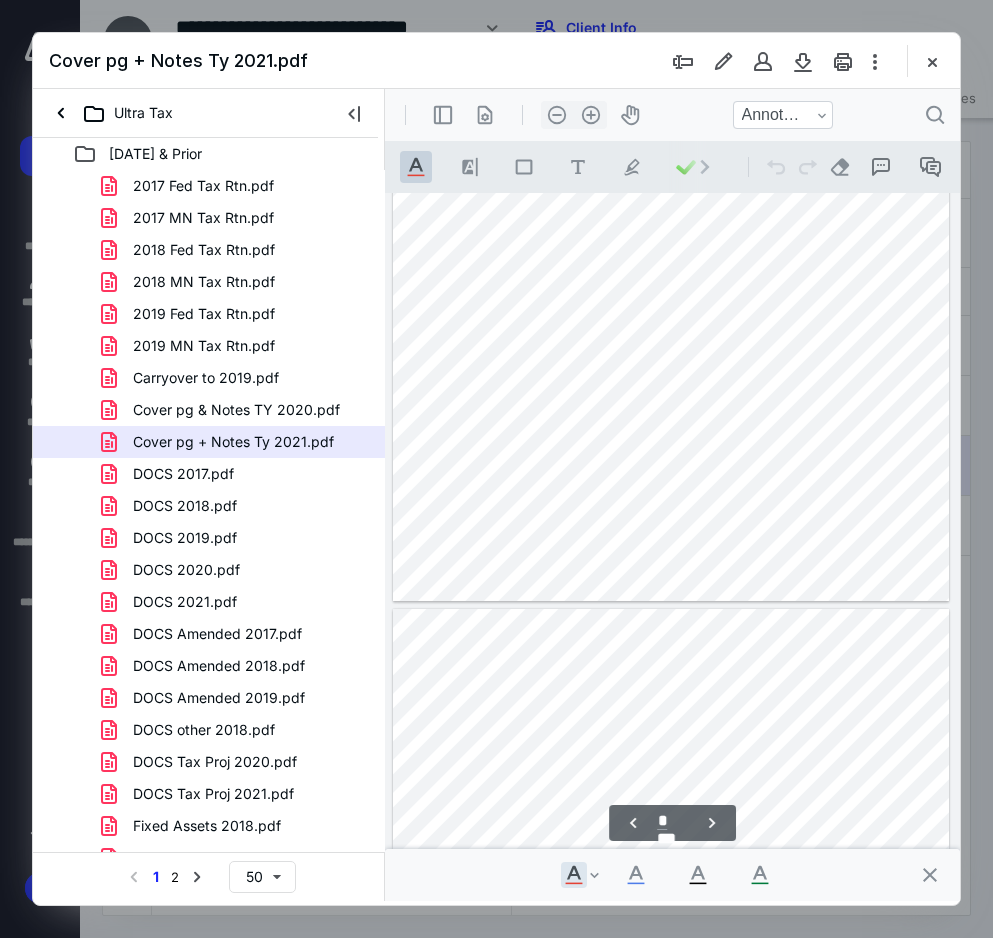 scroll, scrollTop: 2508, scrollLeft: 0, axis: vertical 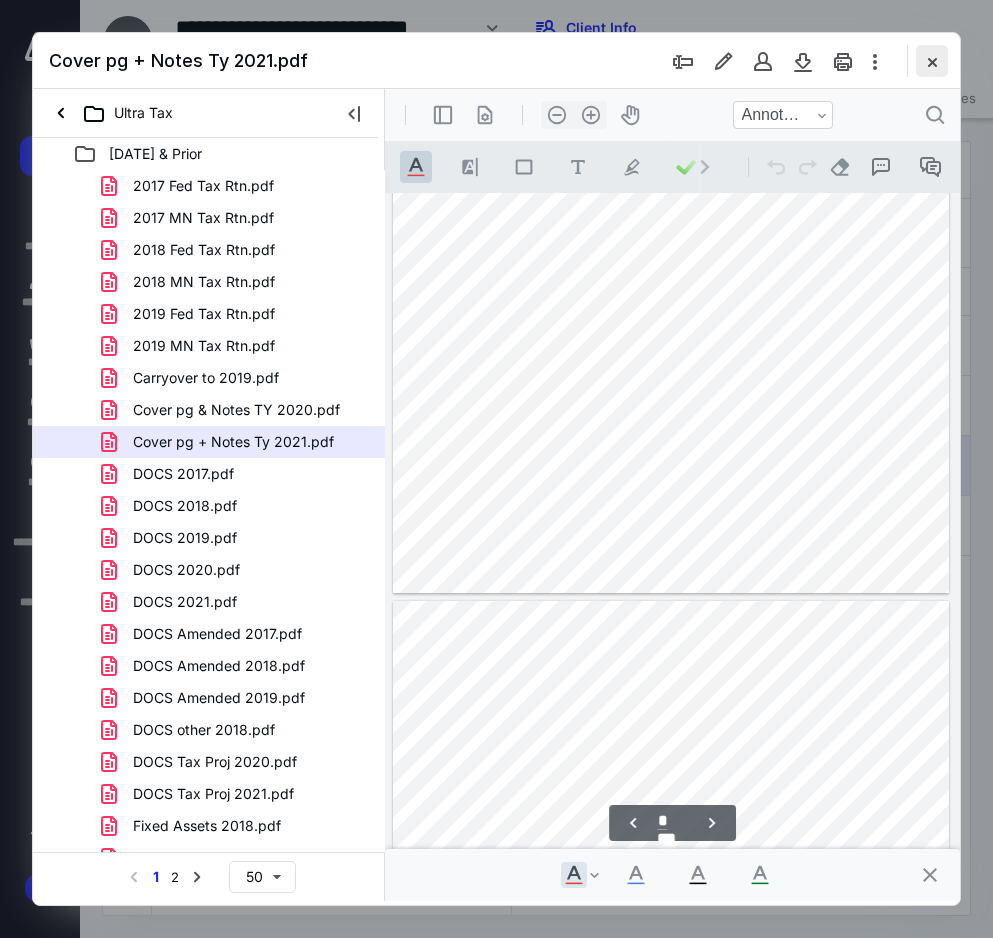 click at bounding box center [932, 61] 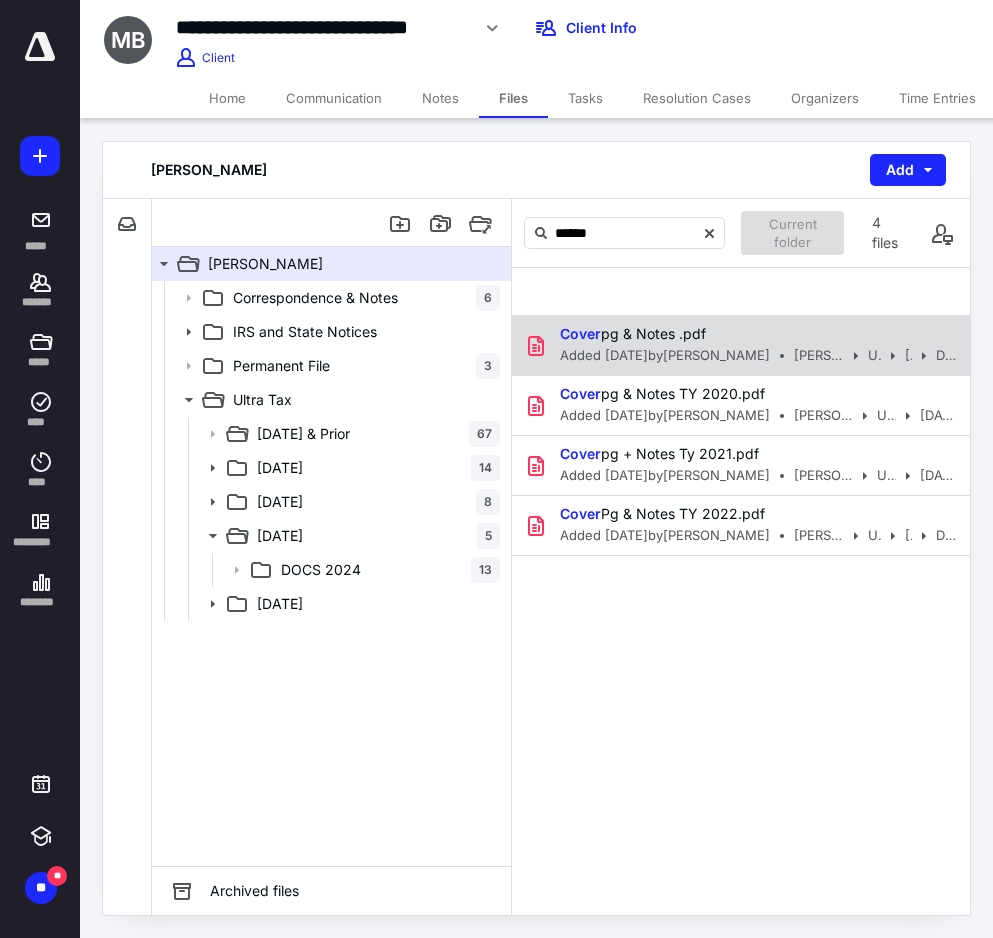 click on "Added   9/10/2024  by  Madi Hensley" at bounding box center [665, 356] 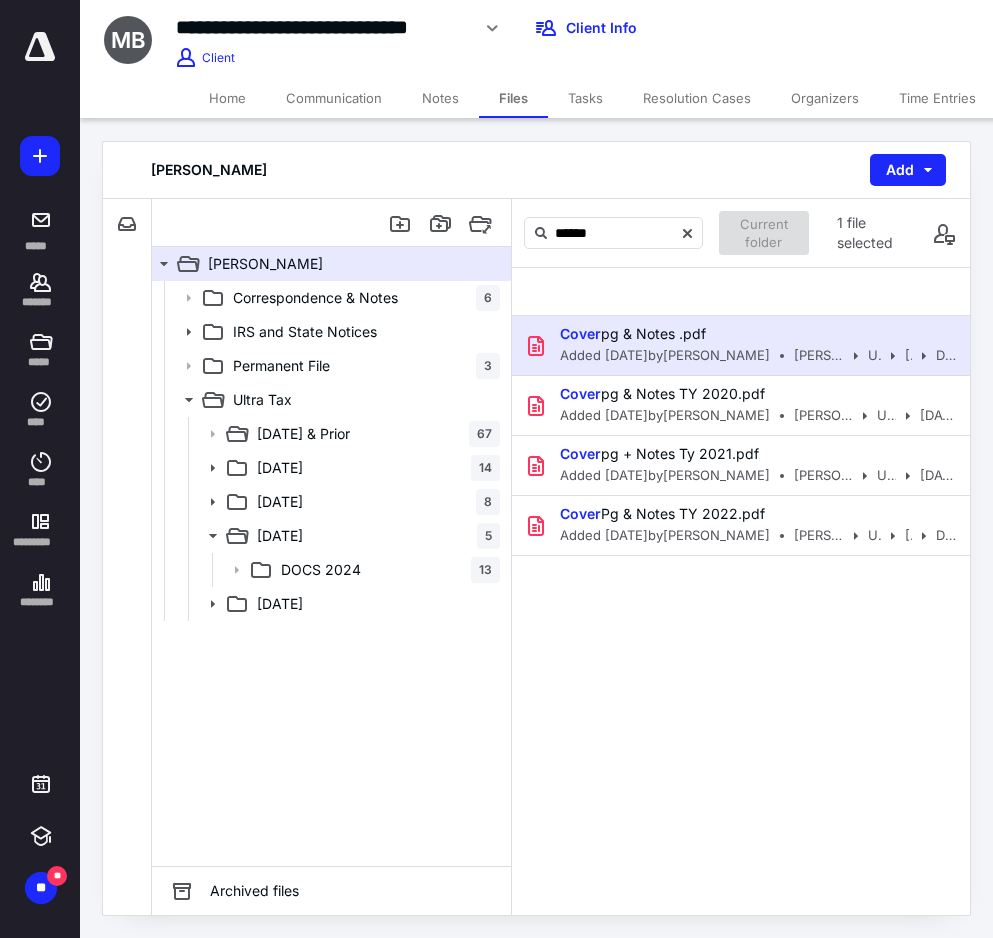 click on "Added   9/10/2024  by  Madi Hensley" at bounding box center [665, 356] 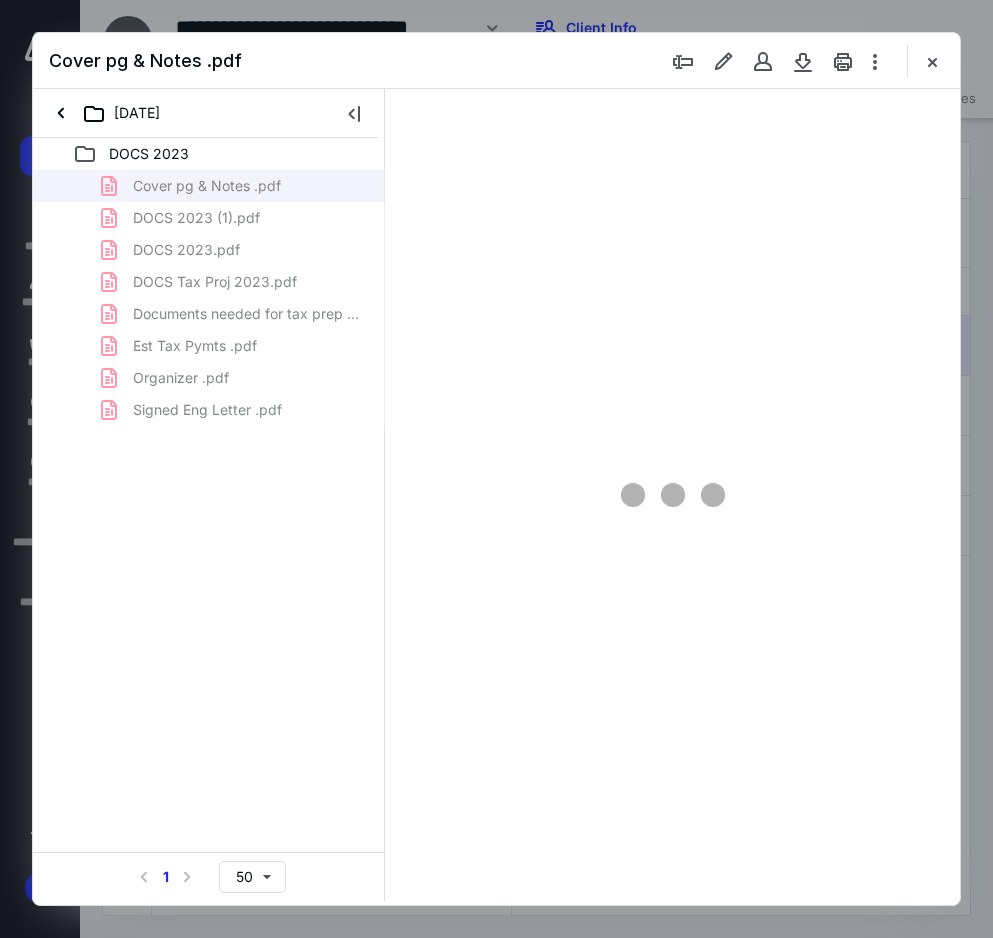 scroll, scrollTop: 0, scrollLeft: 0, axis: both 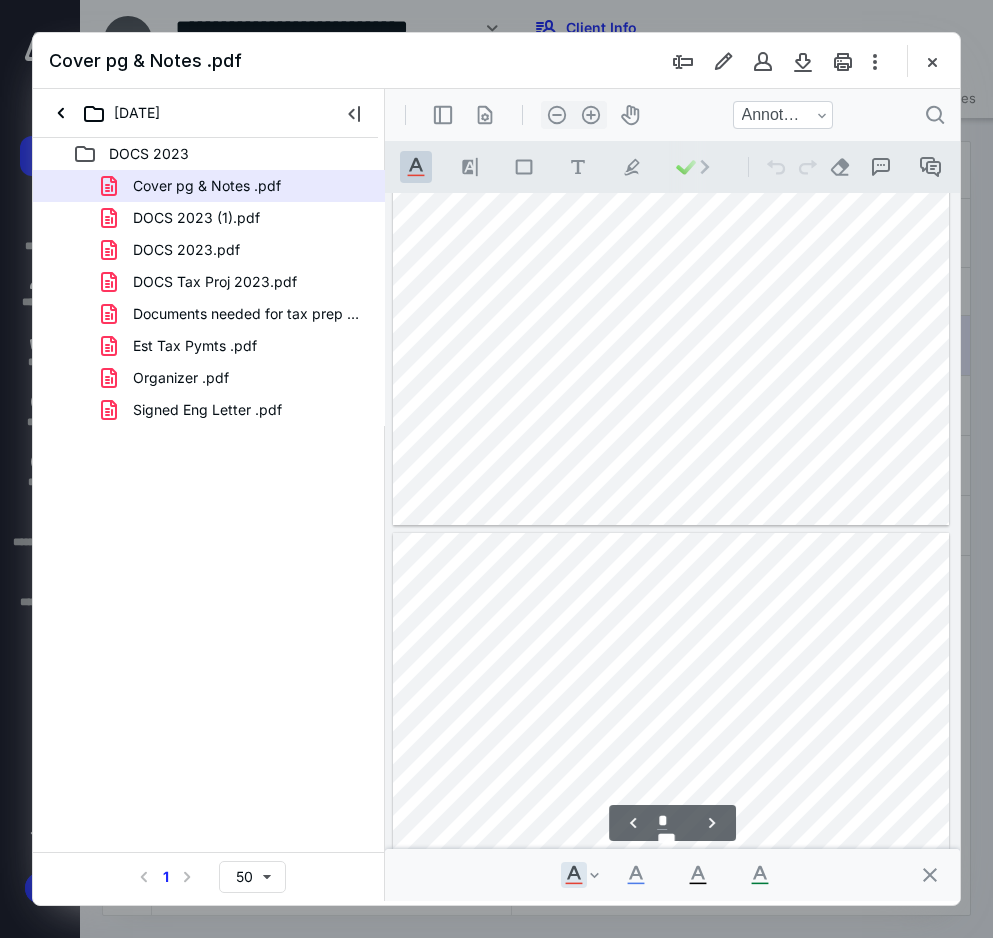 type on "*" 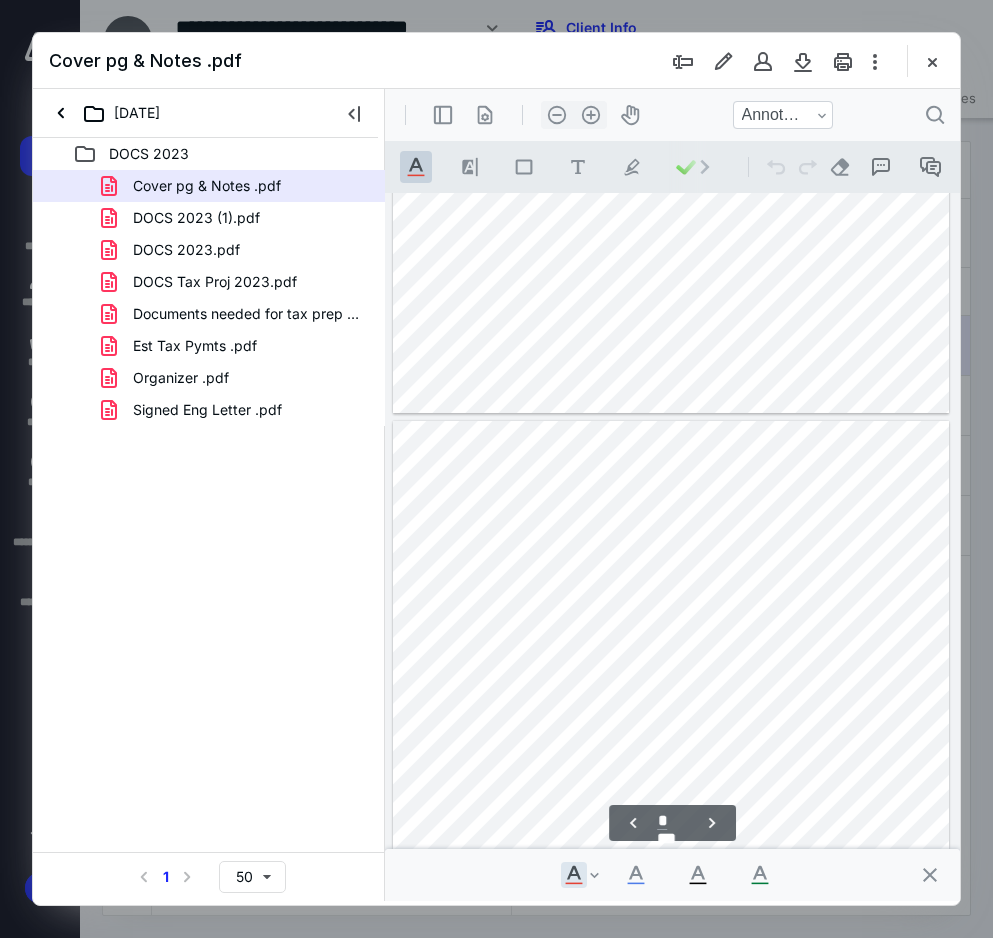 scroll, scrollTop: 2708, scrollLeft: 0, axis: vertical 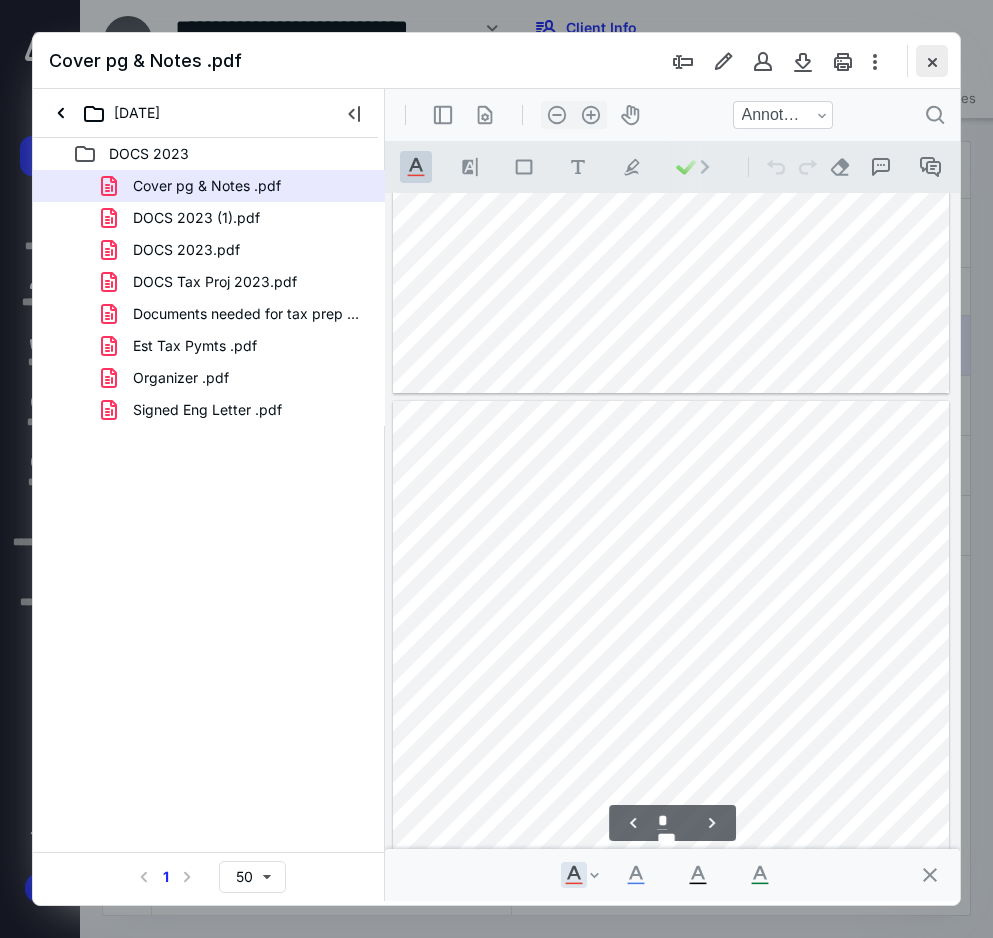 click at bounding box center [932, 61] 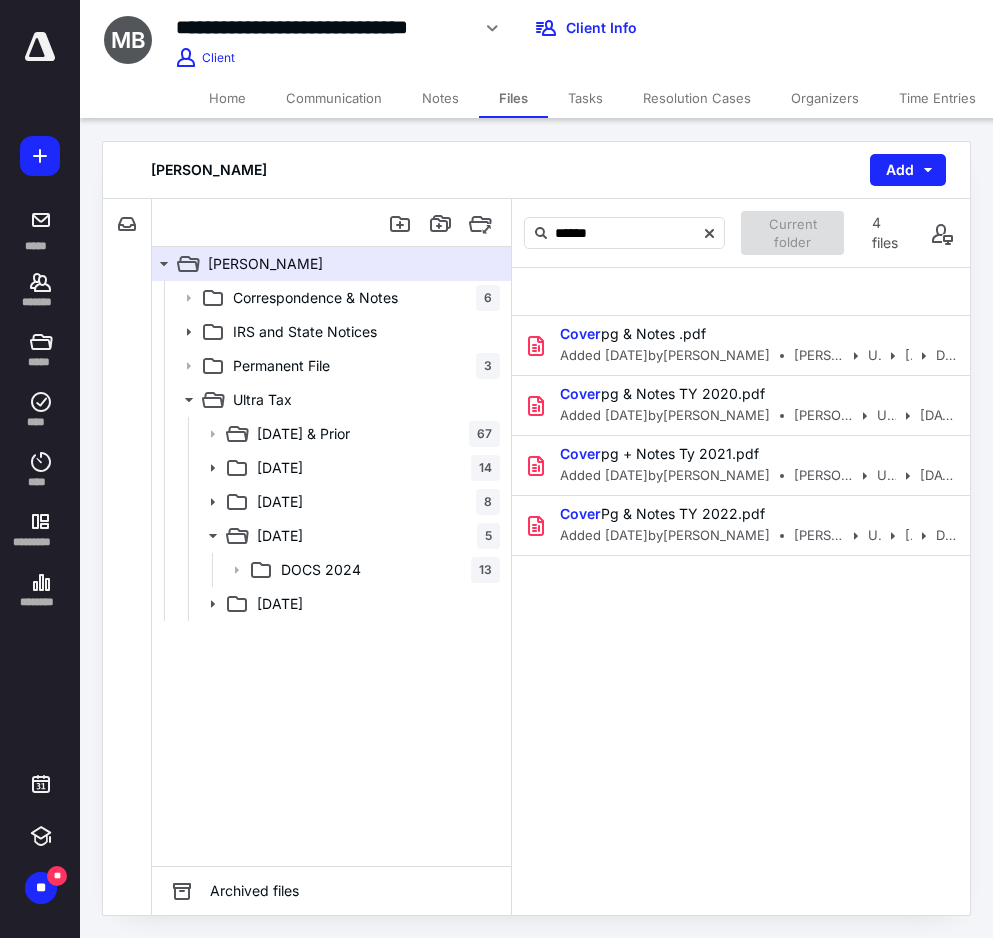 click on "Cover  pg & Notes .pdf Added   9/10/2024  by  Madi Hensley Melvin Beaudry Ultra Tax 12.31.23 DOCS 2023 Cover  pg & Notes TY 2020.pdf Added   8/23/2024  by  Madi Hensley Melvin Beaudry Ultra Tax 12.31.21 & Prior Cover  pg + Notes Ty 2021.pdf Added   8/23/2024  by  Madi Hensley Melvin Beaudry Ultra Tax 12.31.21 & Prior Cover  Pg & Notes TY 2022.pdf Added   1/20/2025  by  Caitlin Diedrich Melvin Beaudry Ultra Tax 12.31.22 DOCS 2022" at bounding box center [741, 466] 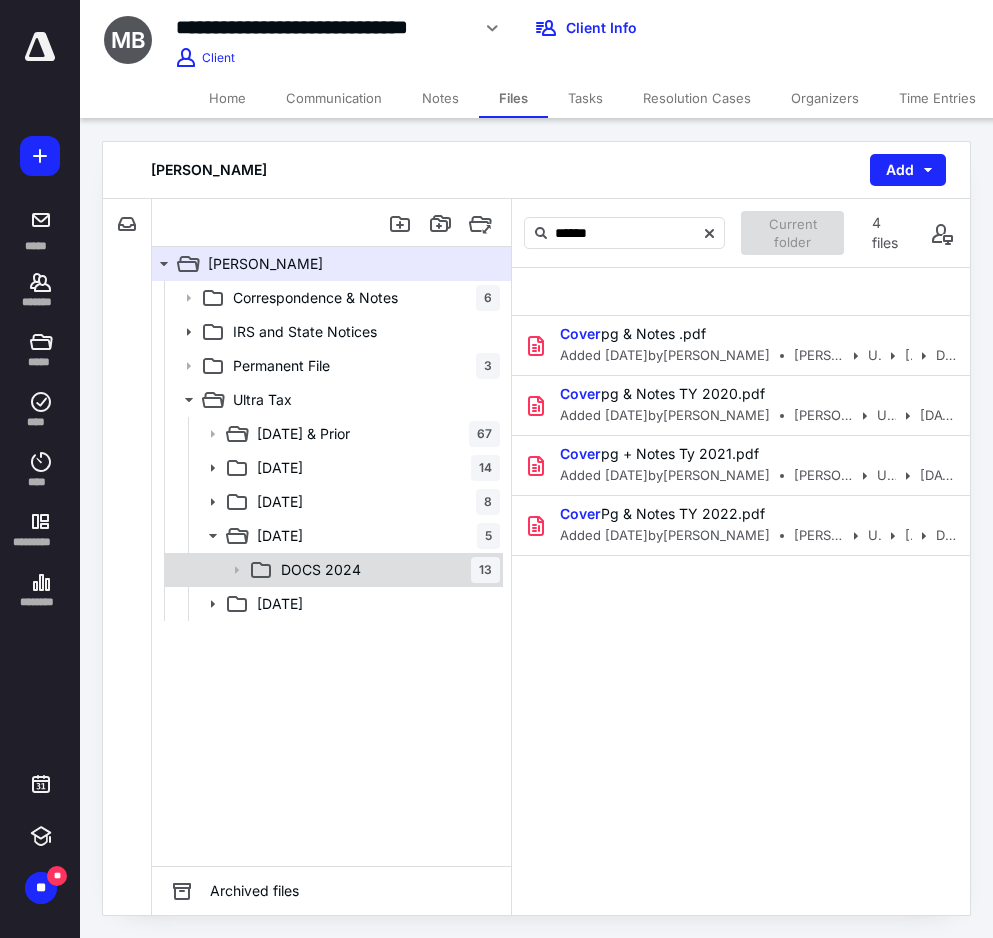 click on "DOCS 2024" at bounding box center (321, 570) 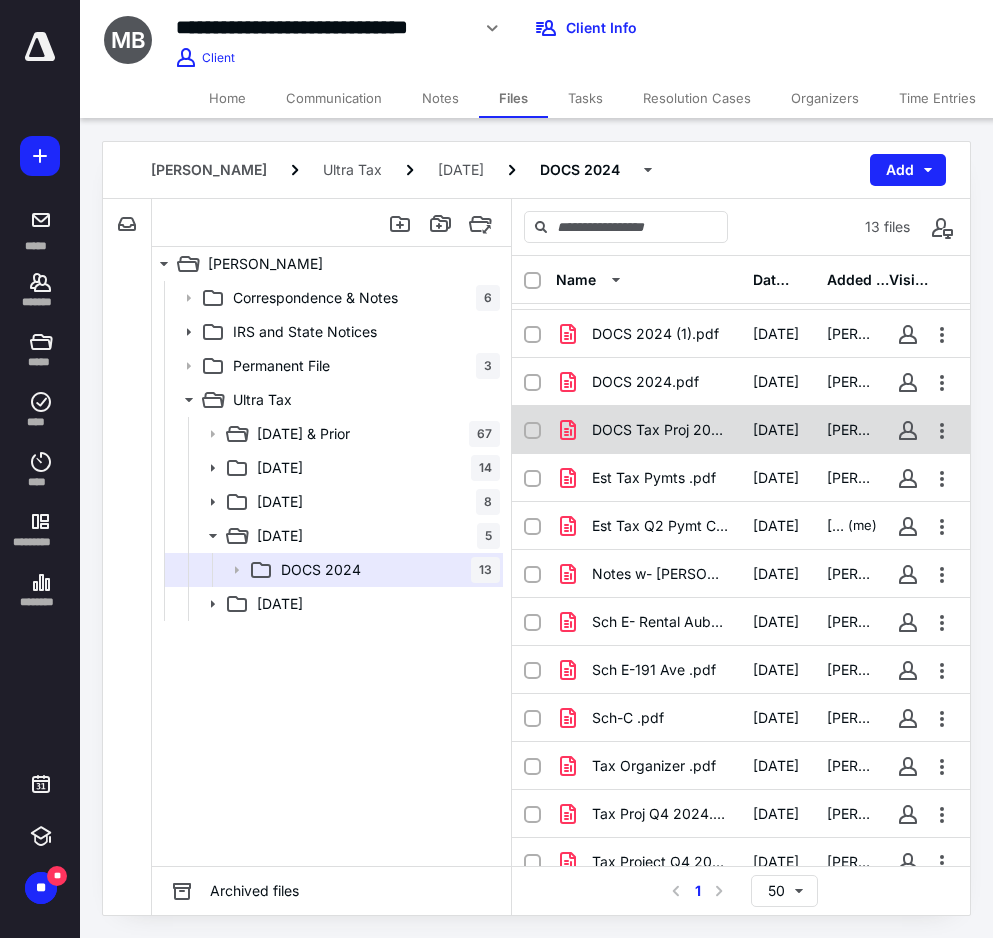 scroll, scrollTop: 62, scrollLeft: 0, axis: vertical 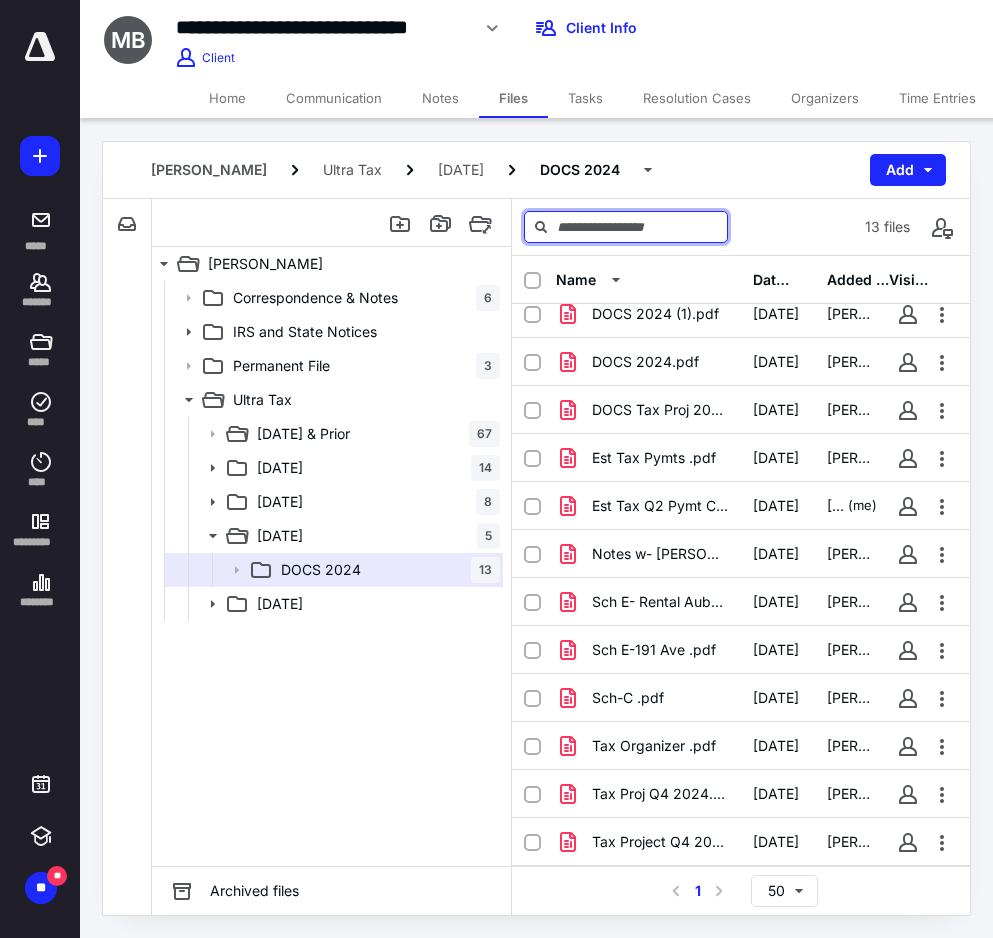 click at bounding box center [626, 227] 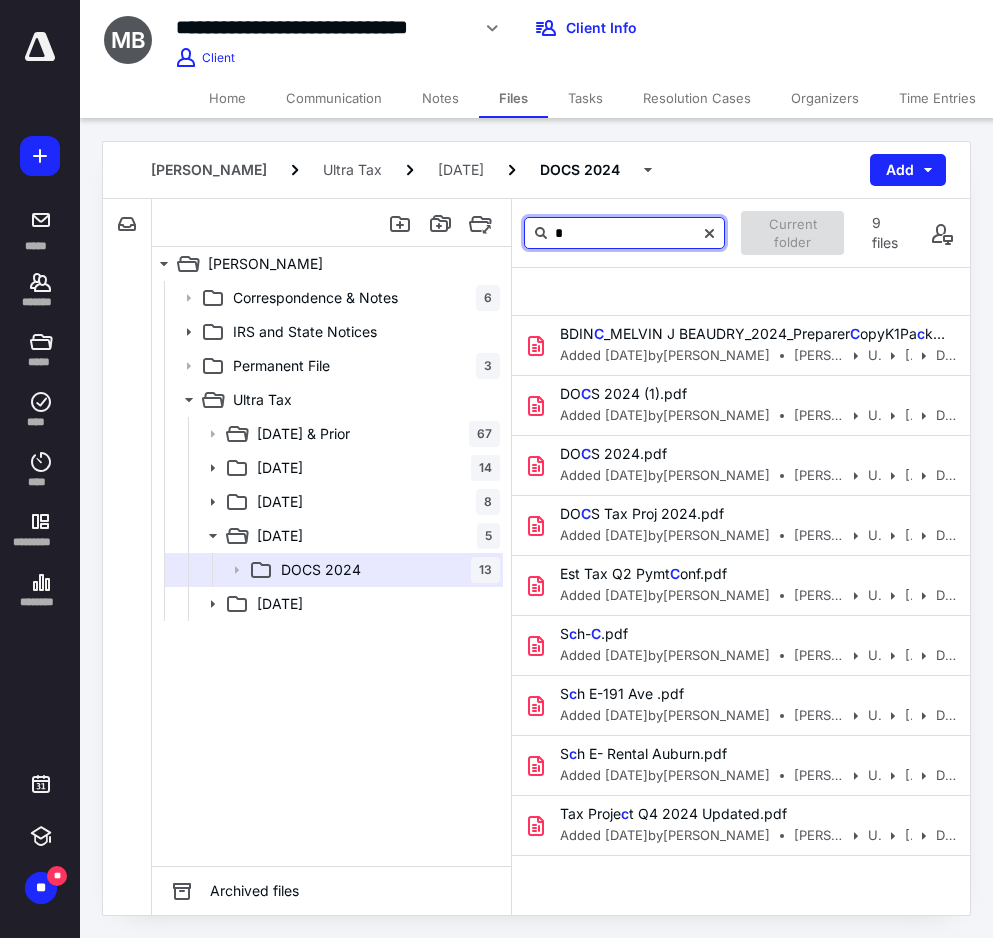 scroll, scrollTop: 0, scrollLeft: 0, axis: both 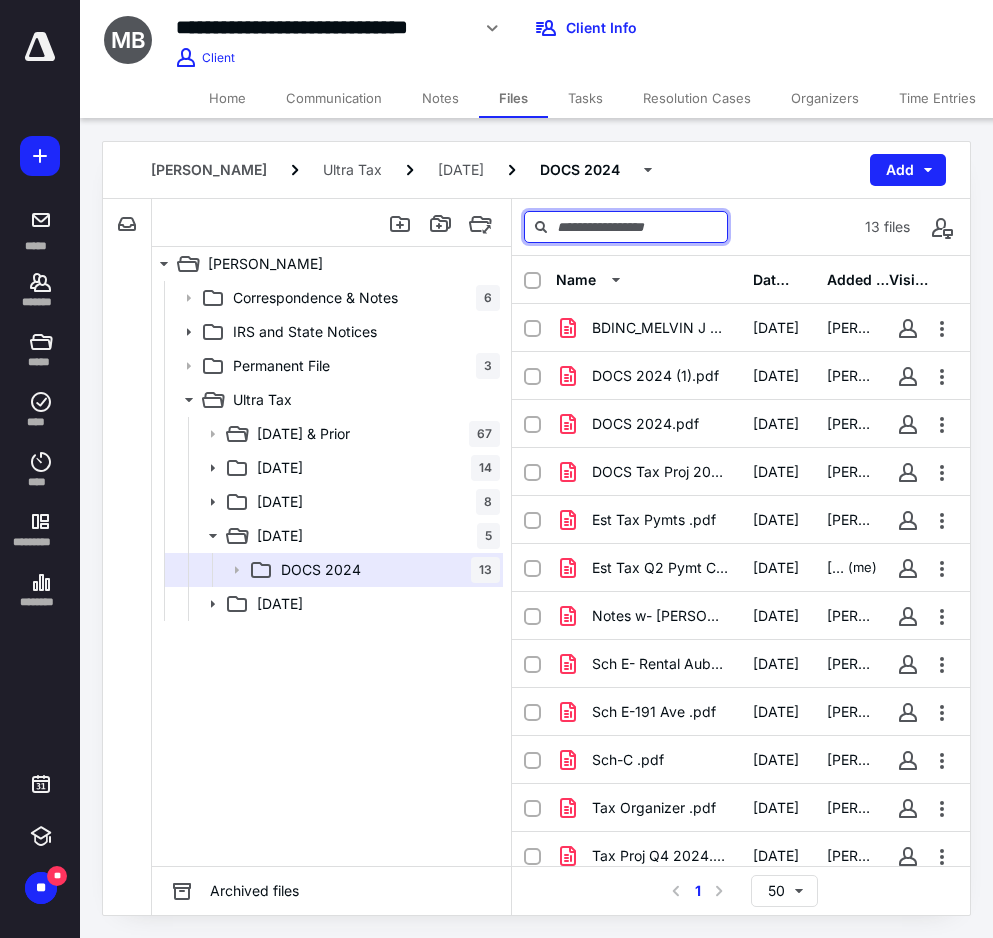 paste on "**********" 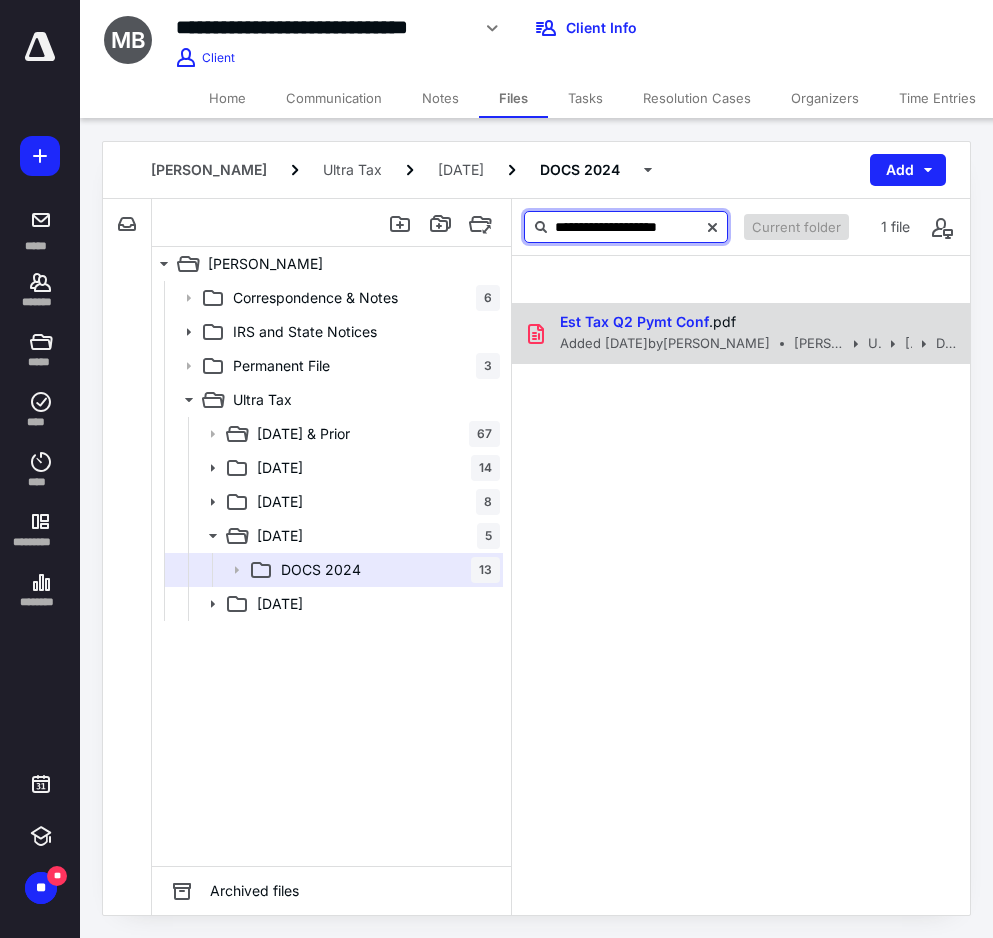type on "**********" 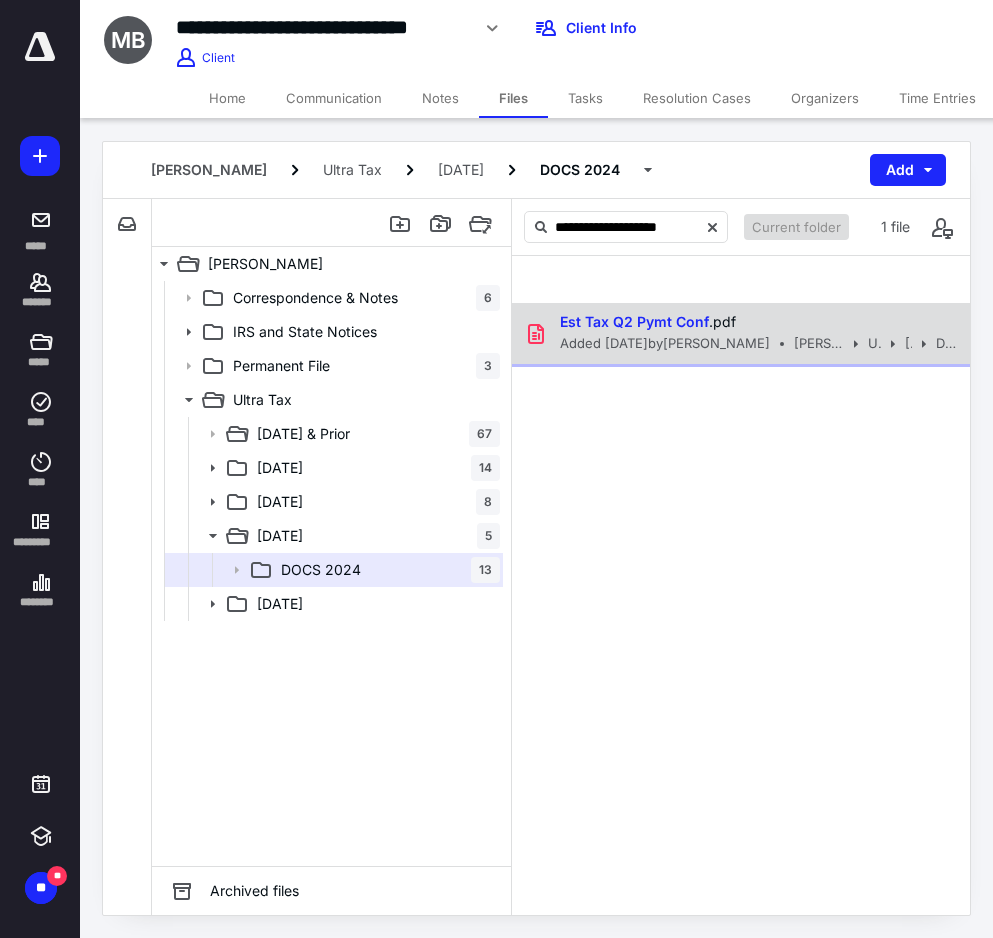 click 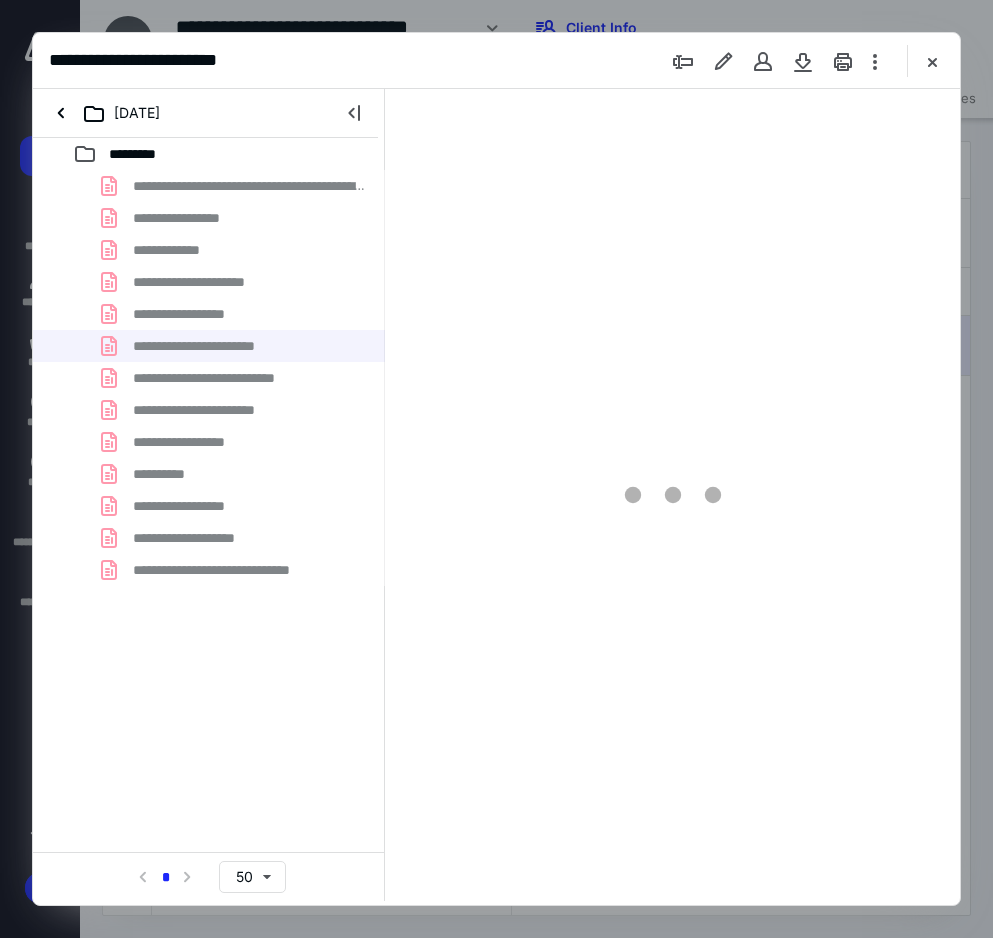 scroll, scrollTop: 0, scrollLeft: 0, axis: both 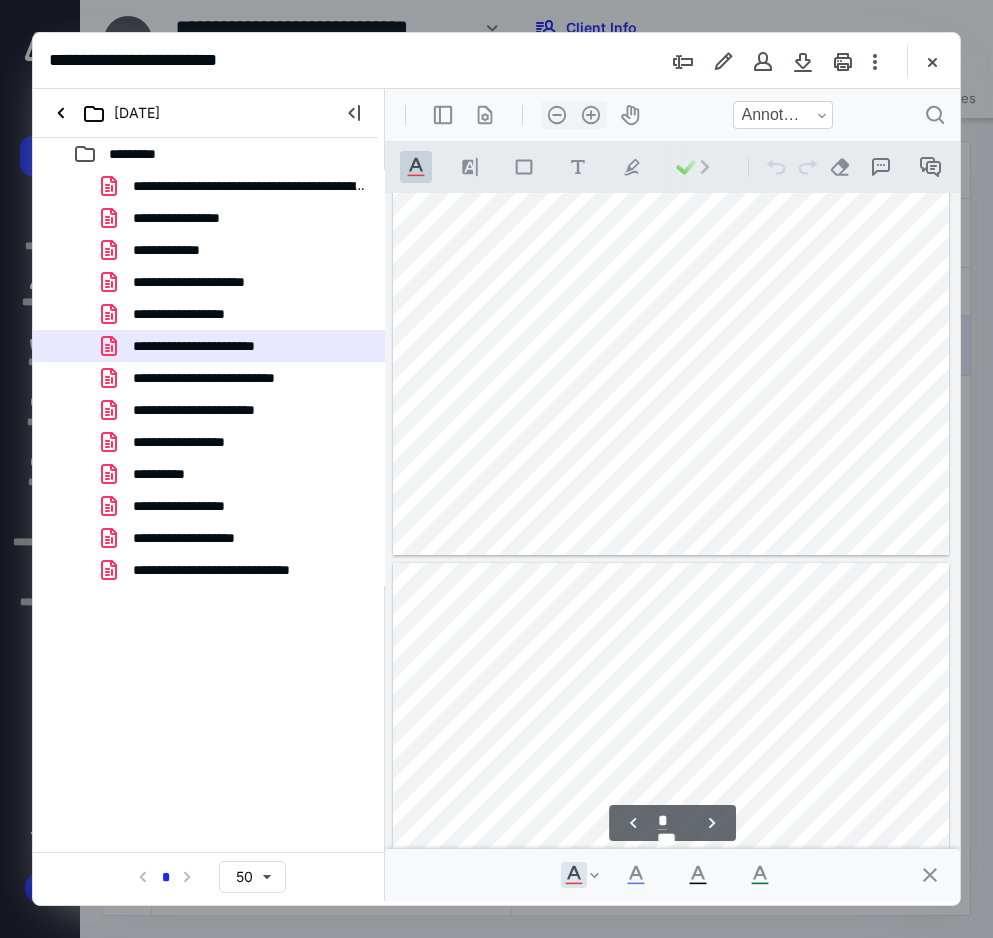 type on "*" 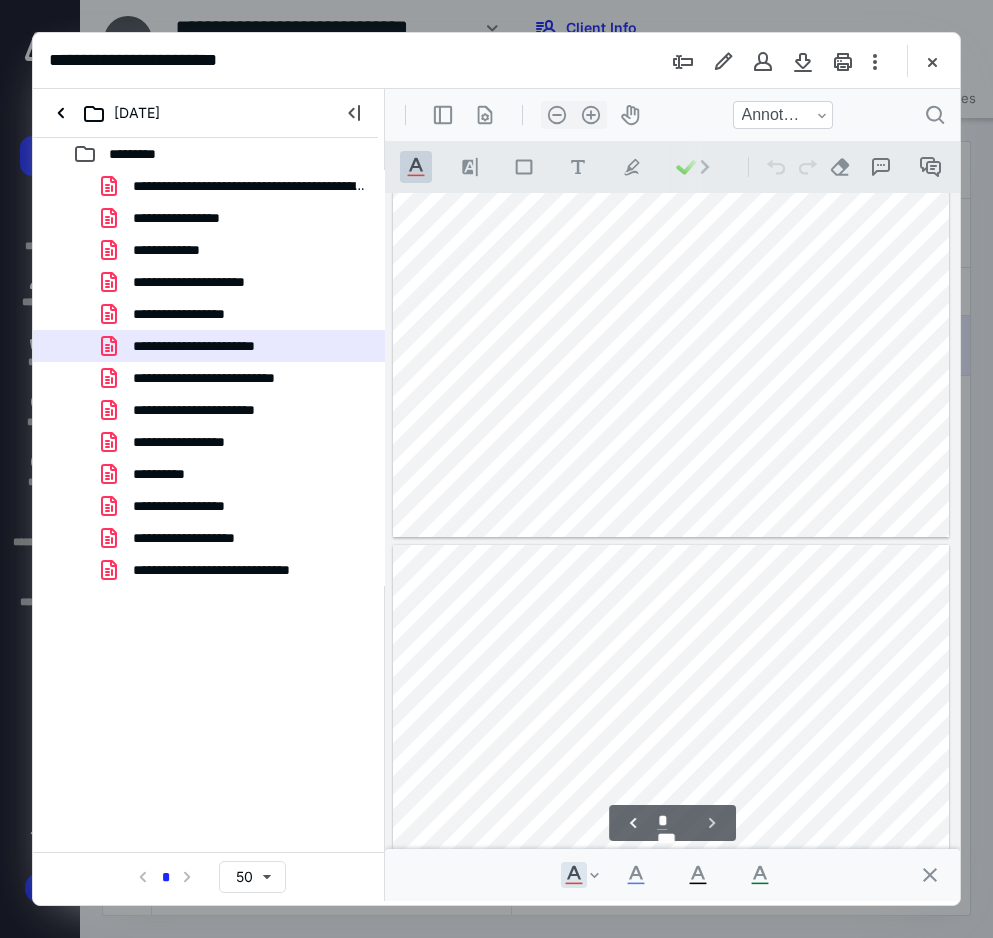 scroll, scrollTop: 1476, scrollLeft: 0, axis: vertical 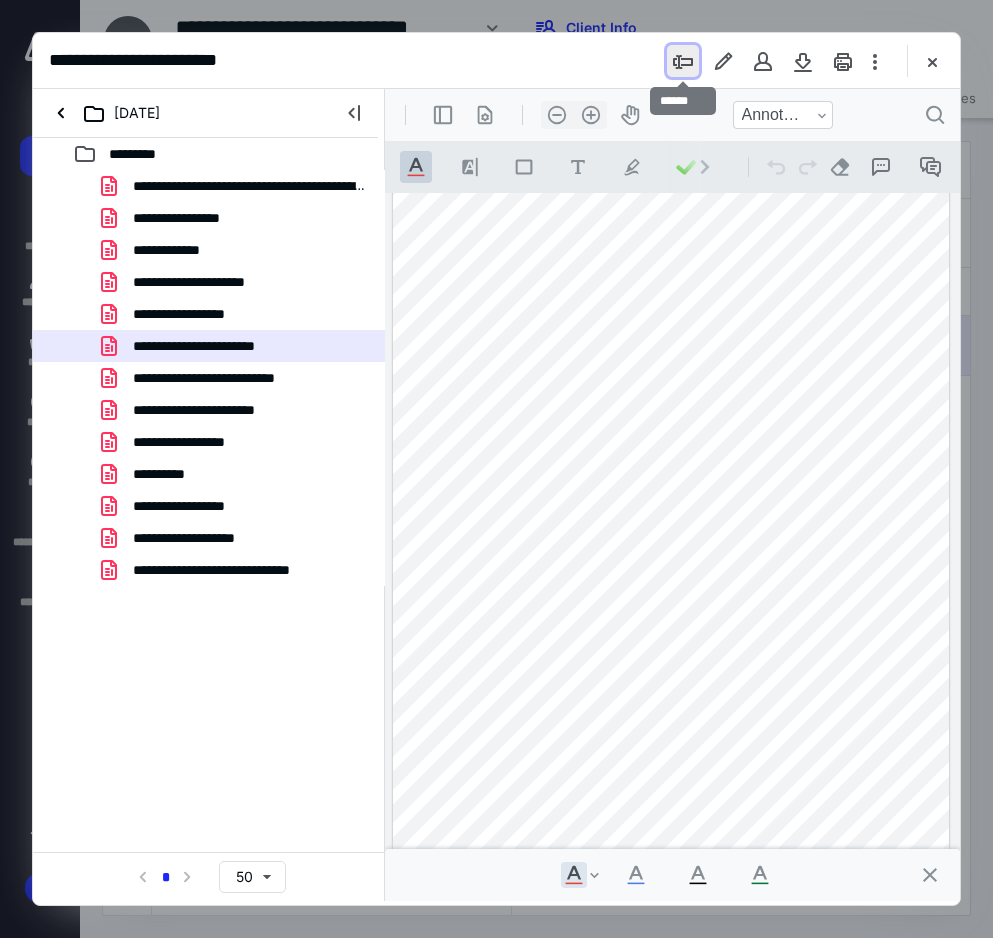 click at bounding box center (683, 61) 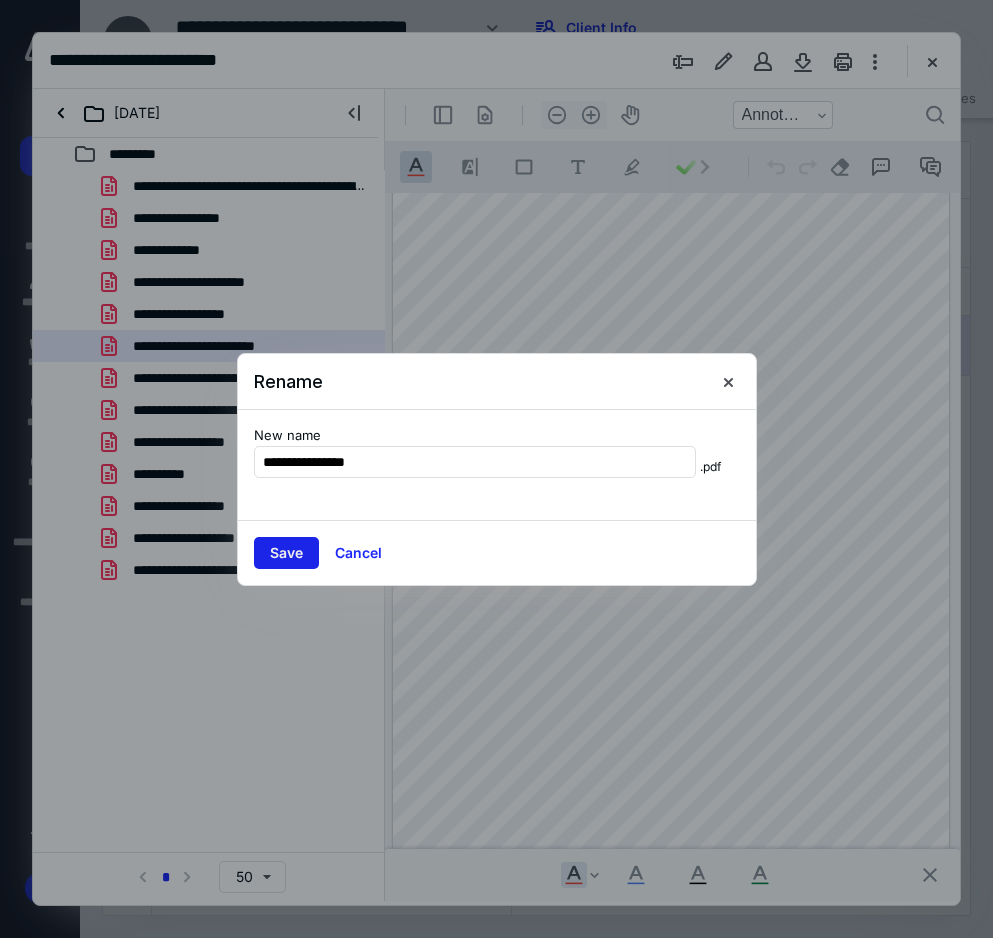 type on "**********" 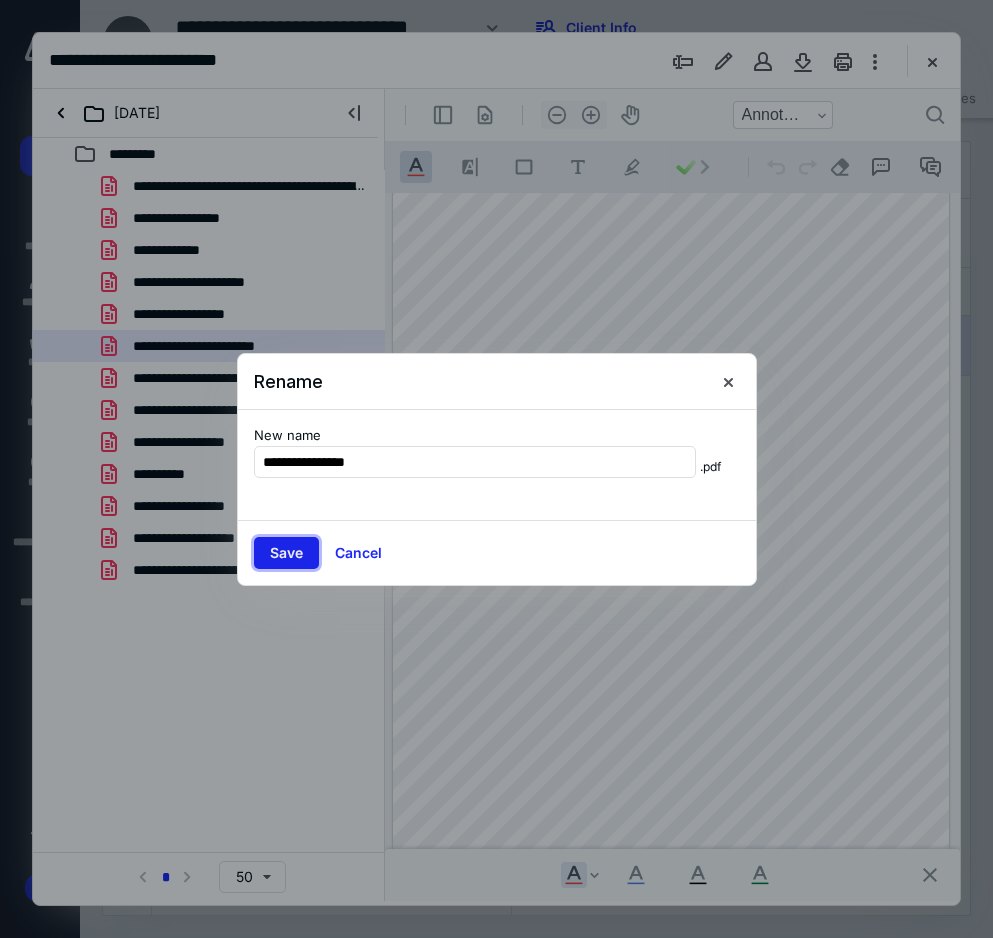 click on "Save" at bounding box center [286, 553] 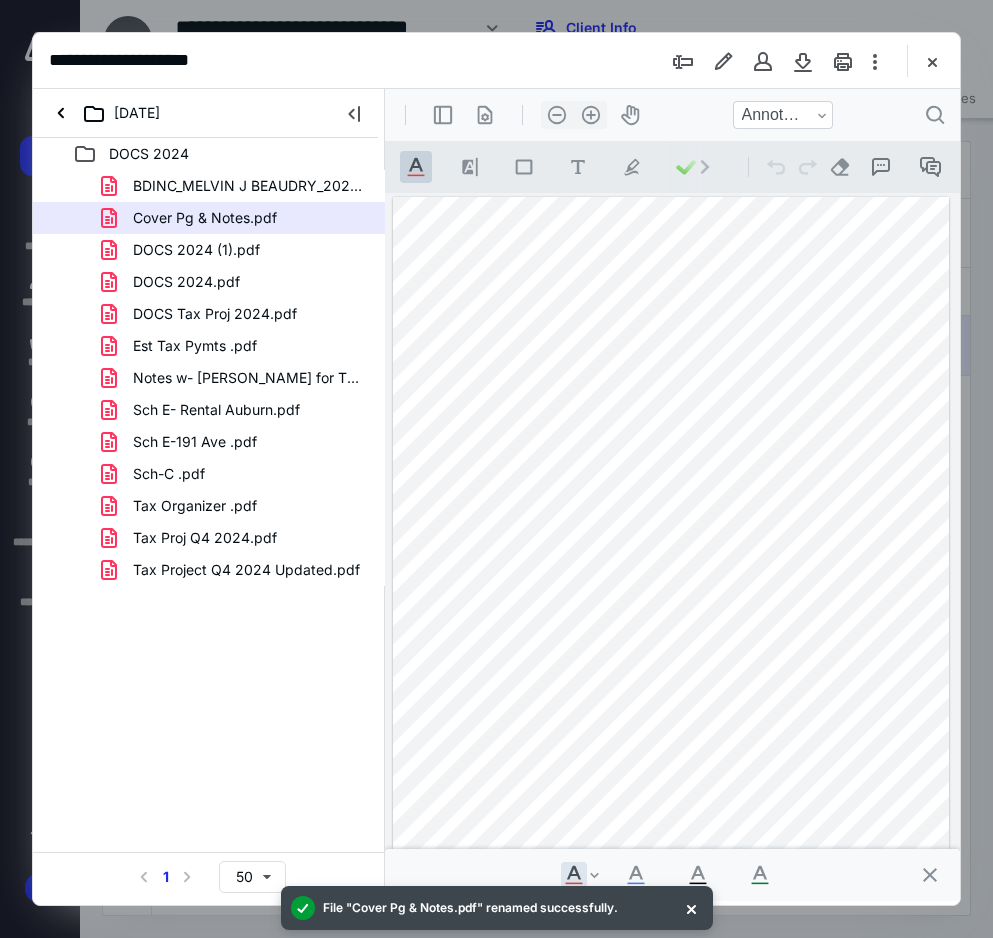 scroll, scrollTop: 0, scrollLeft: 0, axis: both 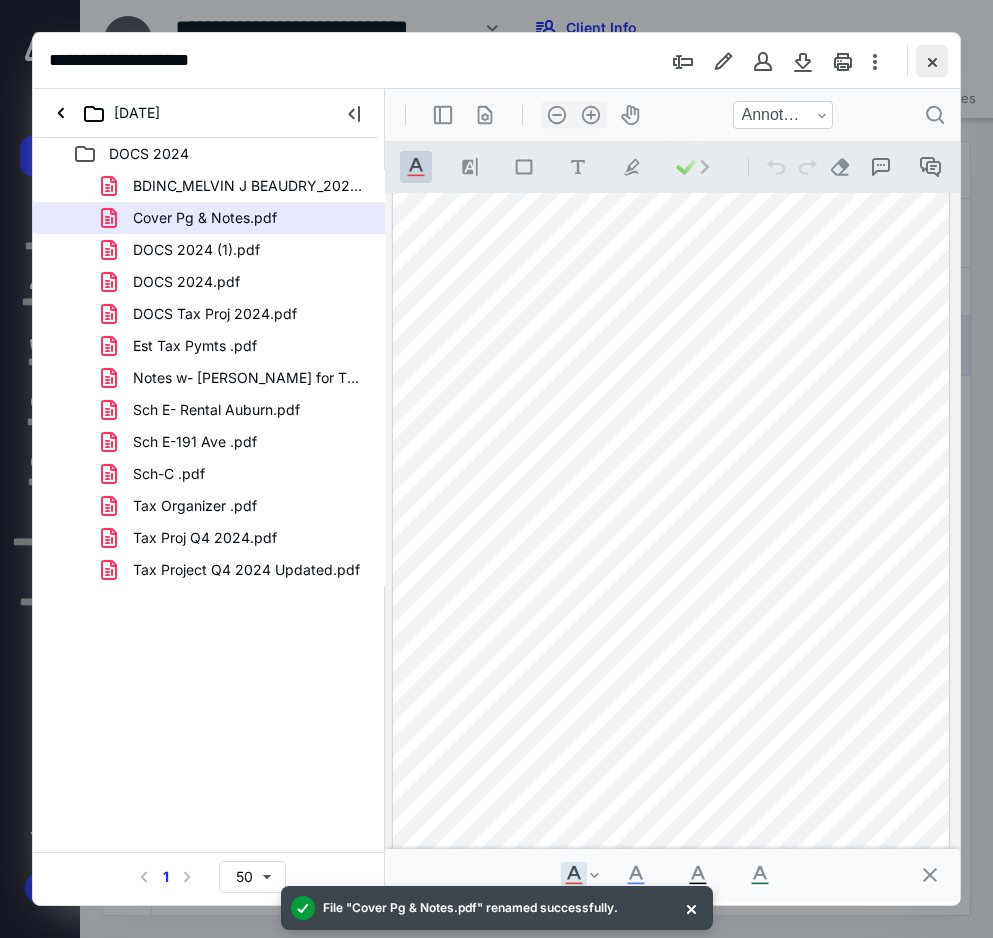 drag, startPoint x: 922, startPoint y: 59, endPoint x: 916, endPoint y: 68, distance: 10.816654 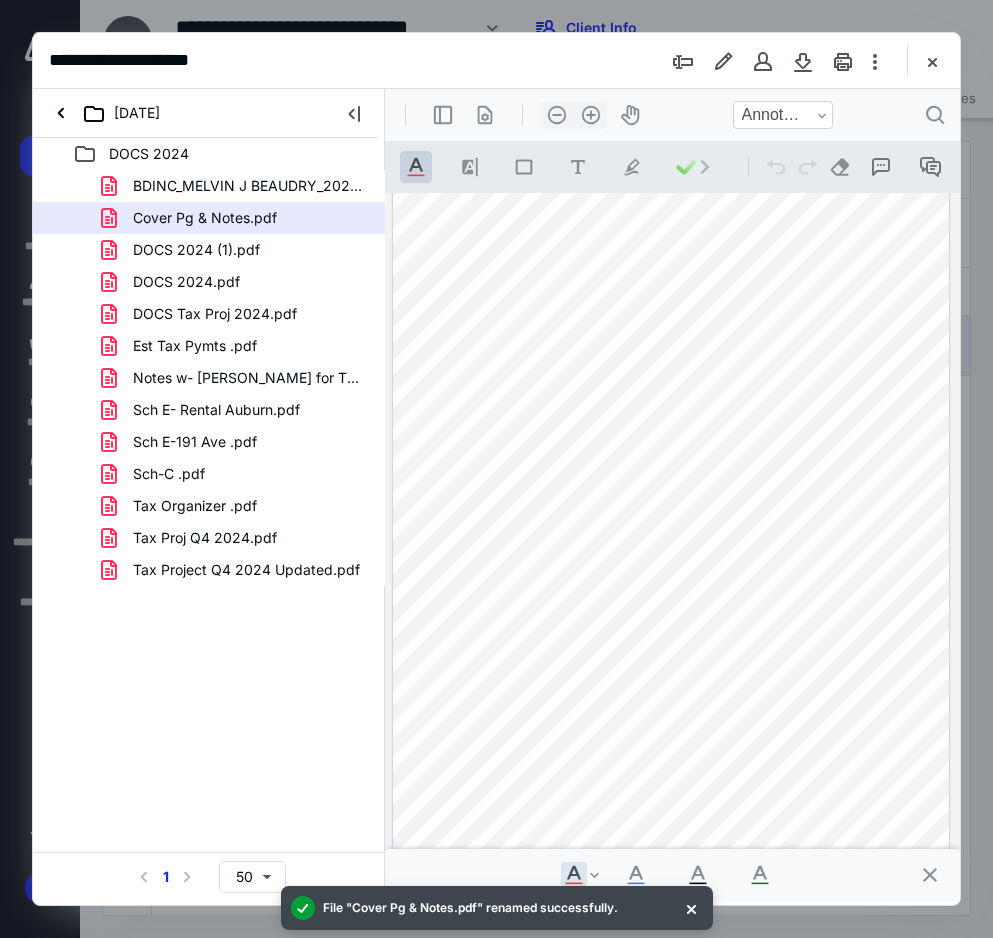click at bounding box center [932, 61] 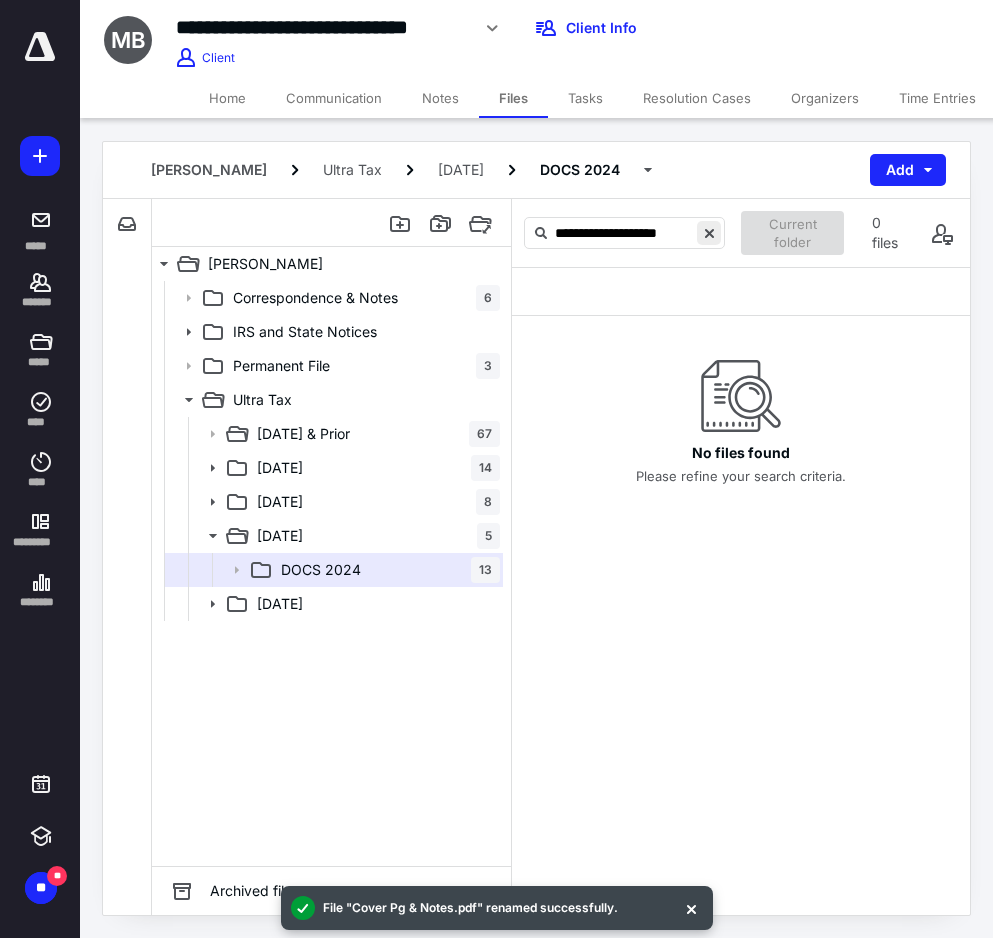 click at bounding box center (709, 233) 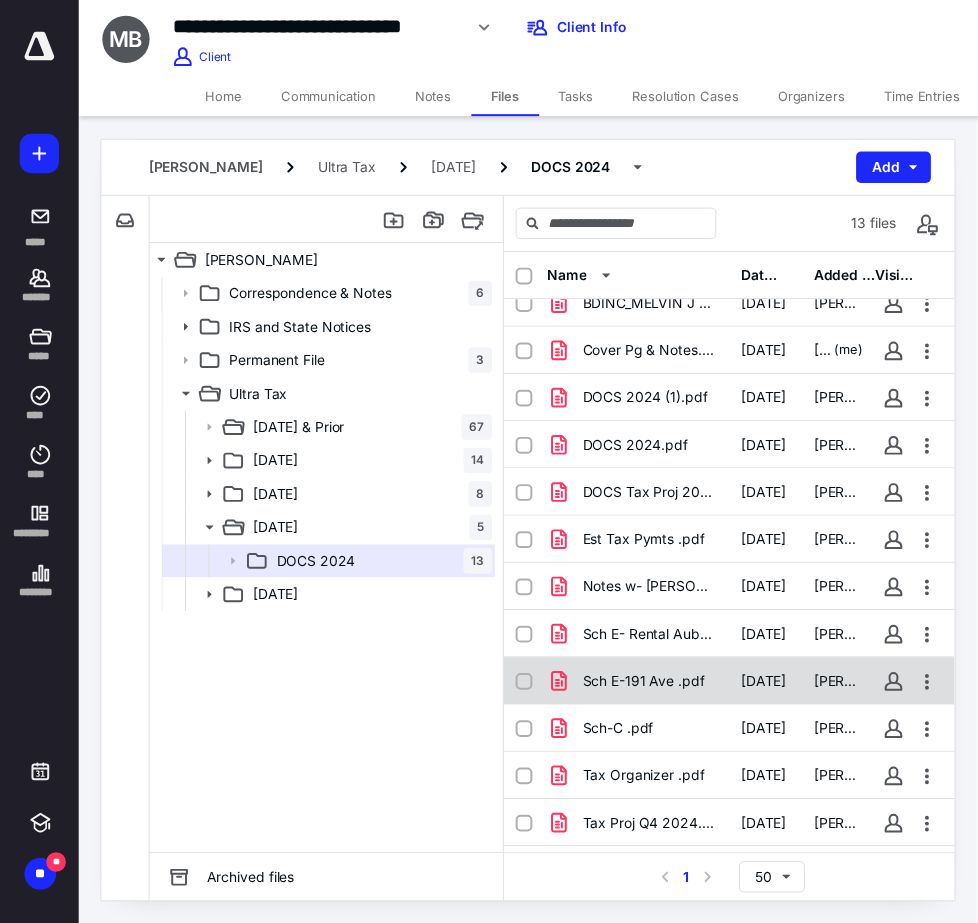 scroll, scrollTop: 0, scrollLeft: 0, axis: both 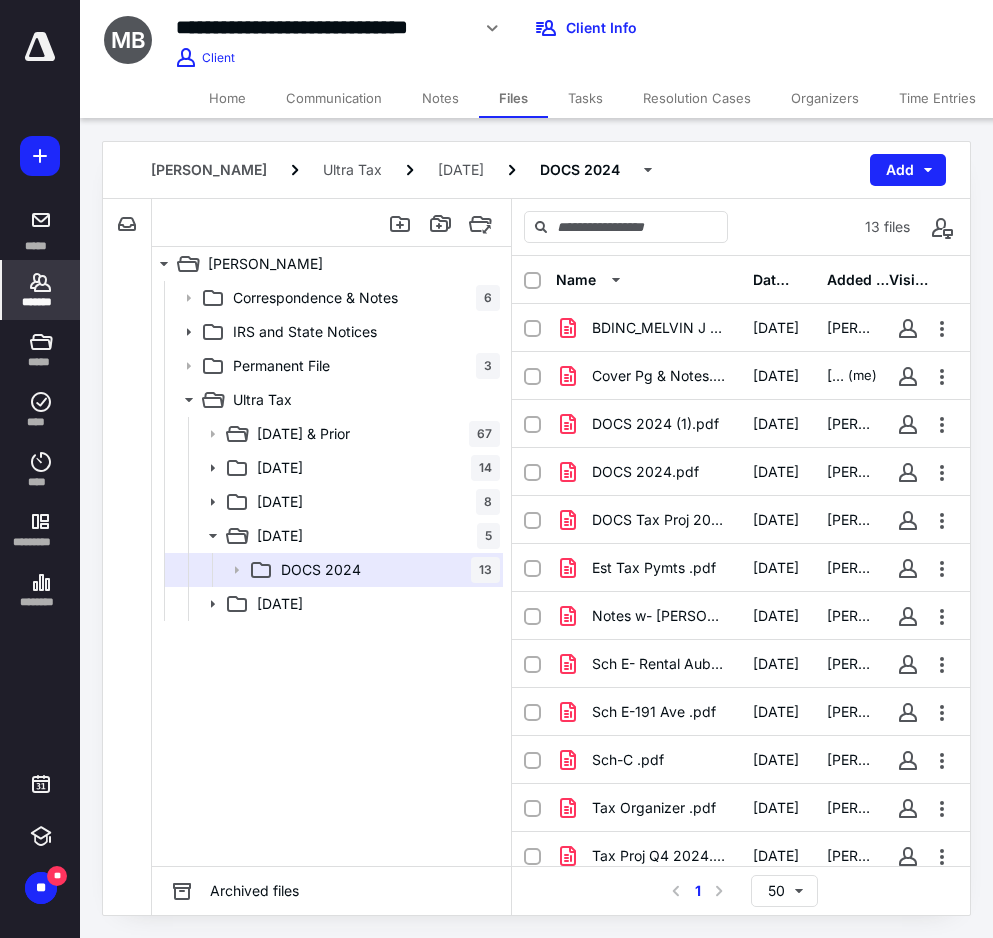 click 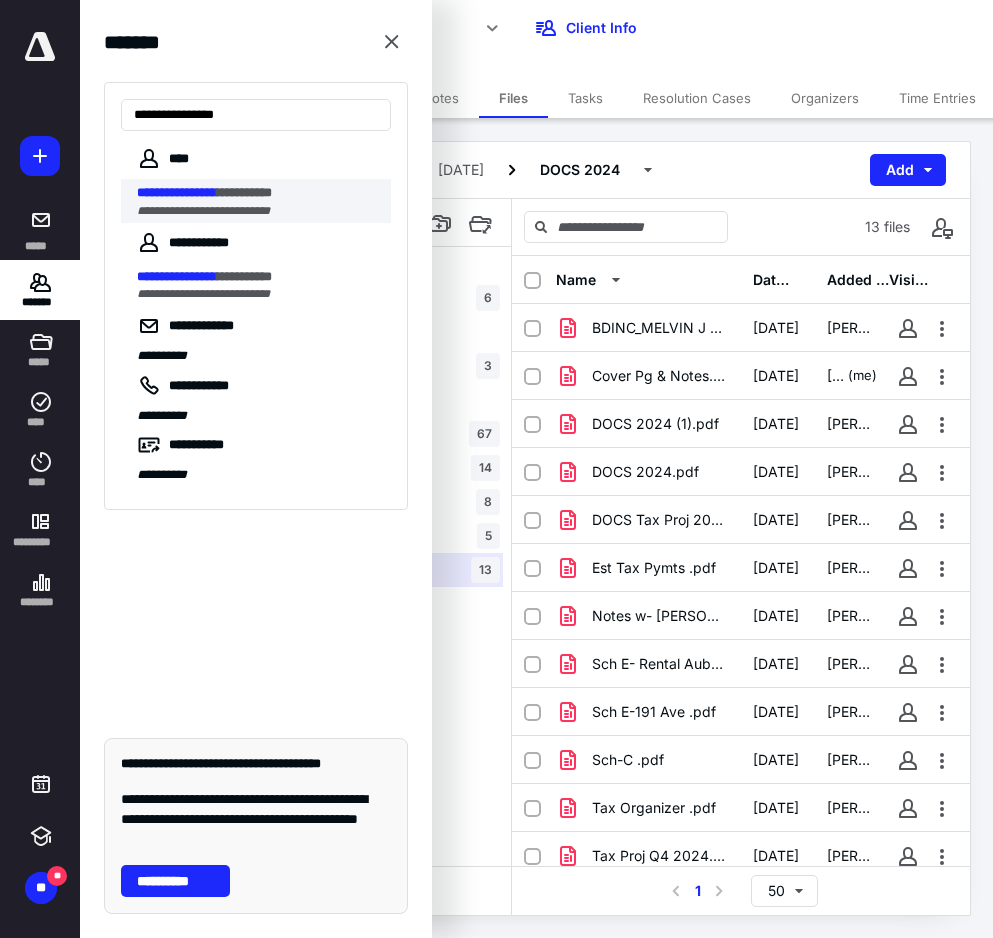 type on "**********" 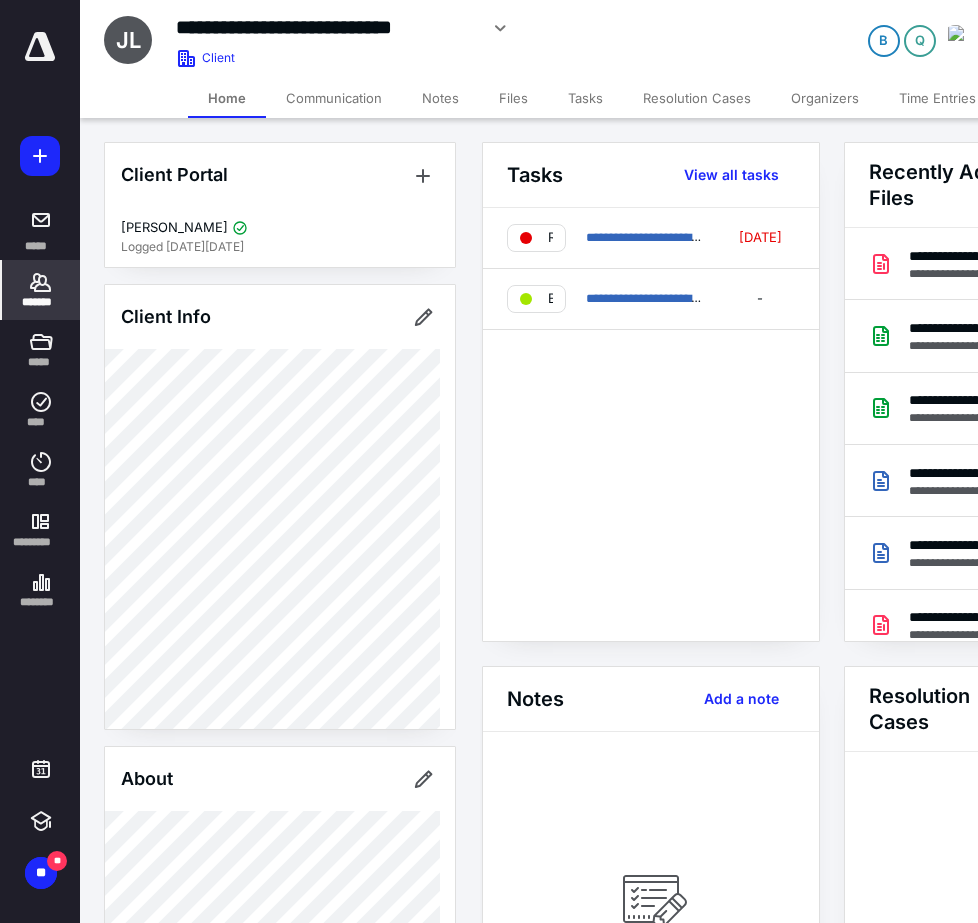 click on "Files" at bounding box center [513, 98] 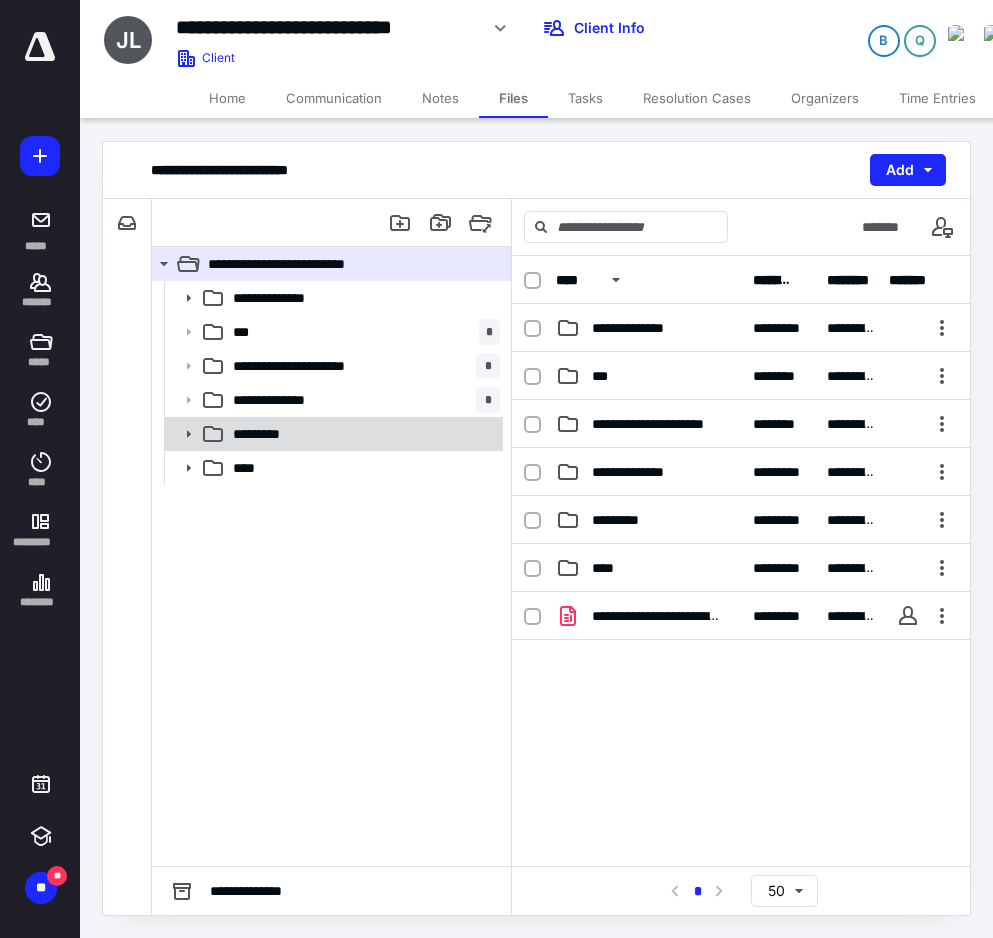 click on "*********" at bounding box center [362, 434] 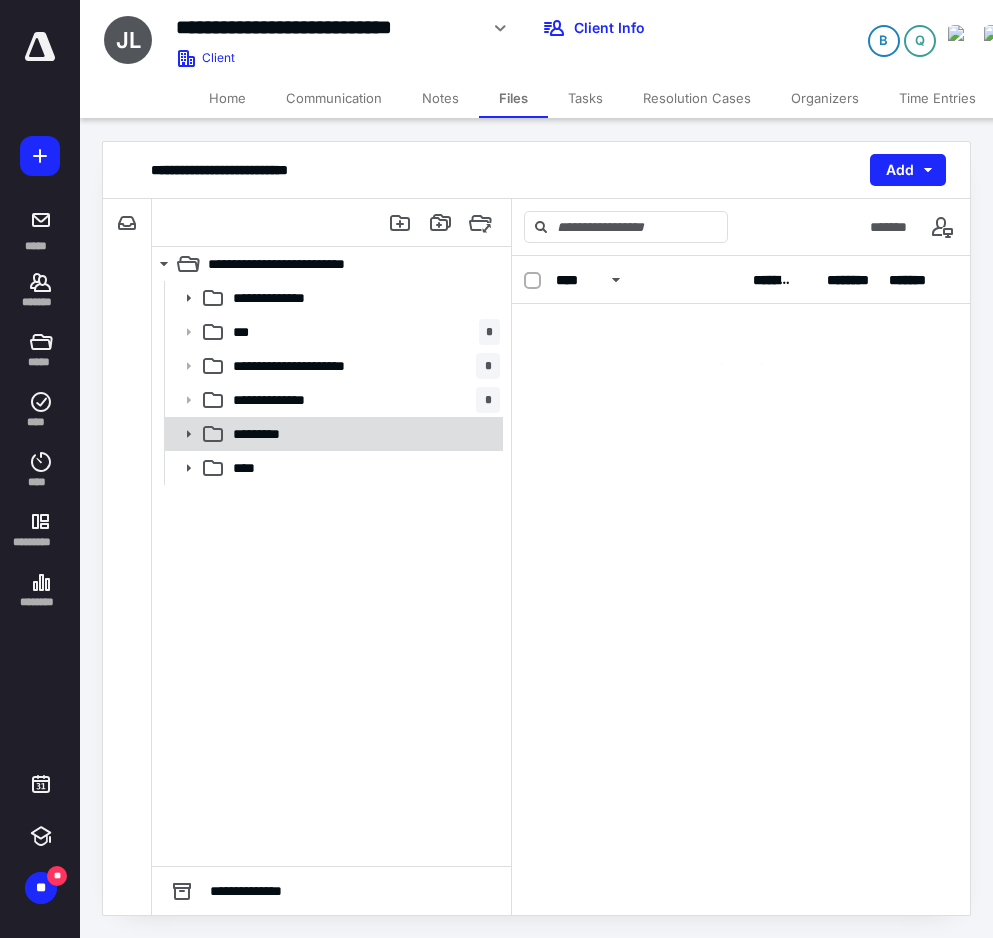 click on "*********" at bounding box center [362, 434] 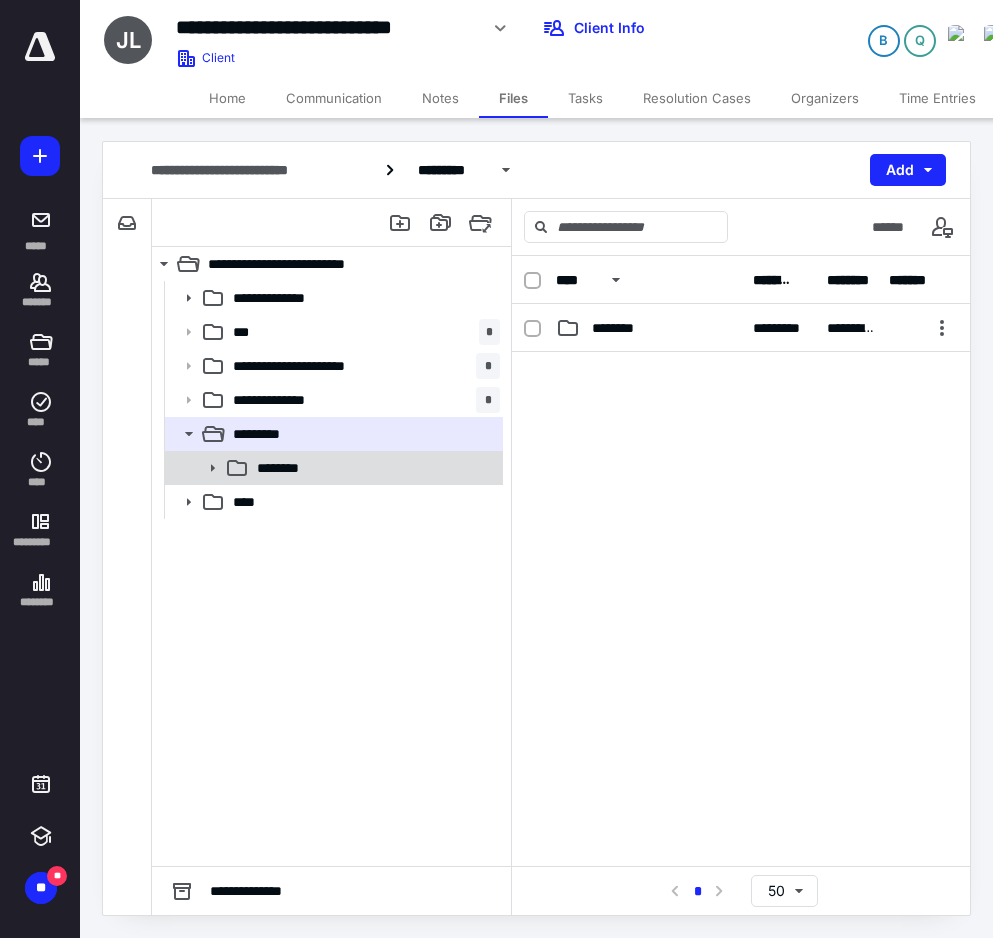 click on "********" at bounding box center (332, 468) 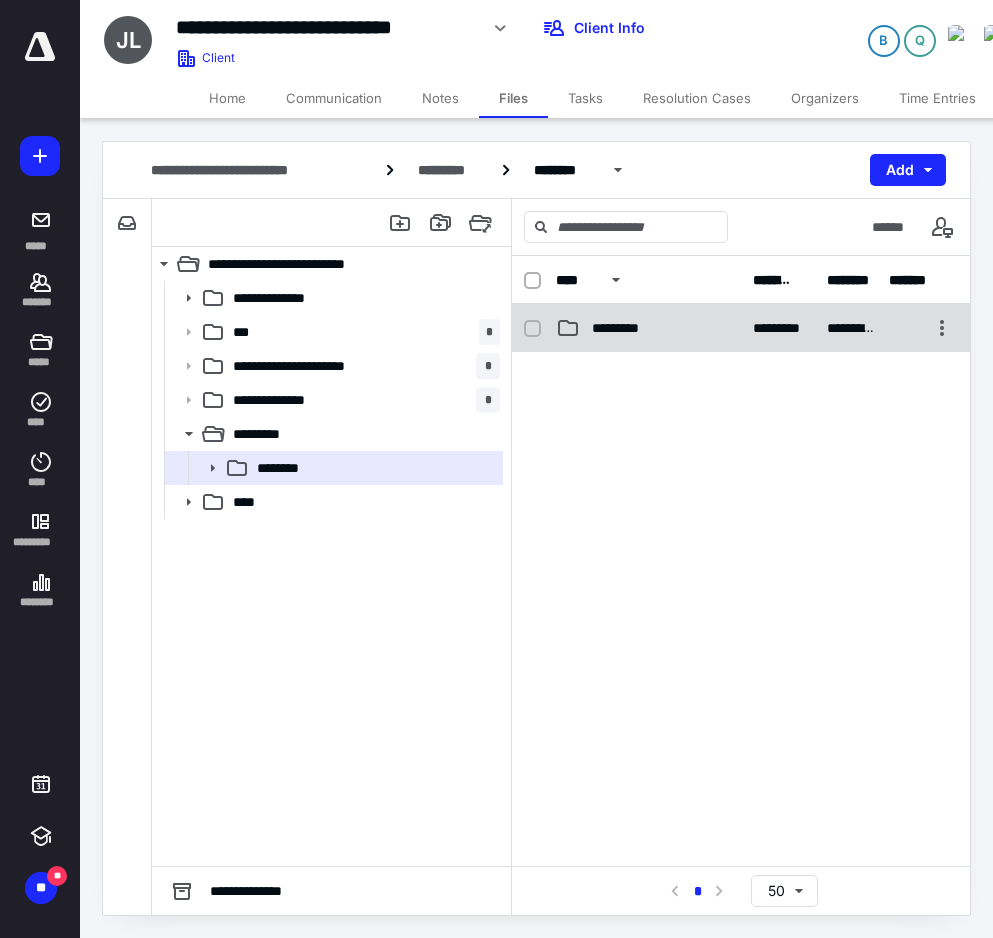 click on "*********" at bounding box center [631, 328] 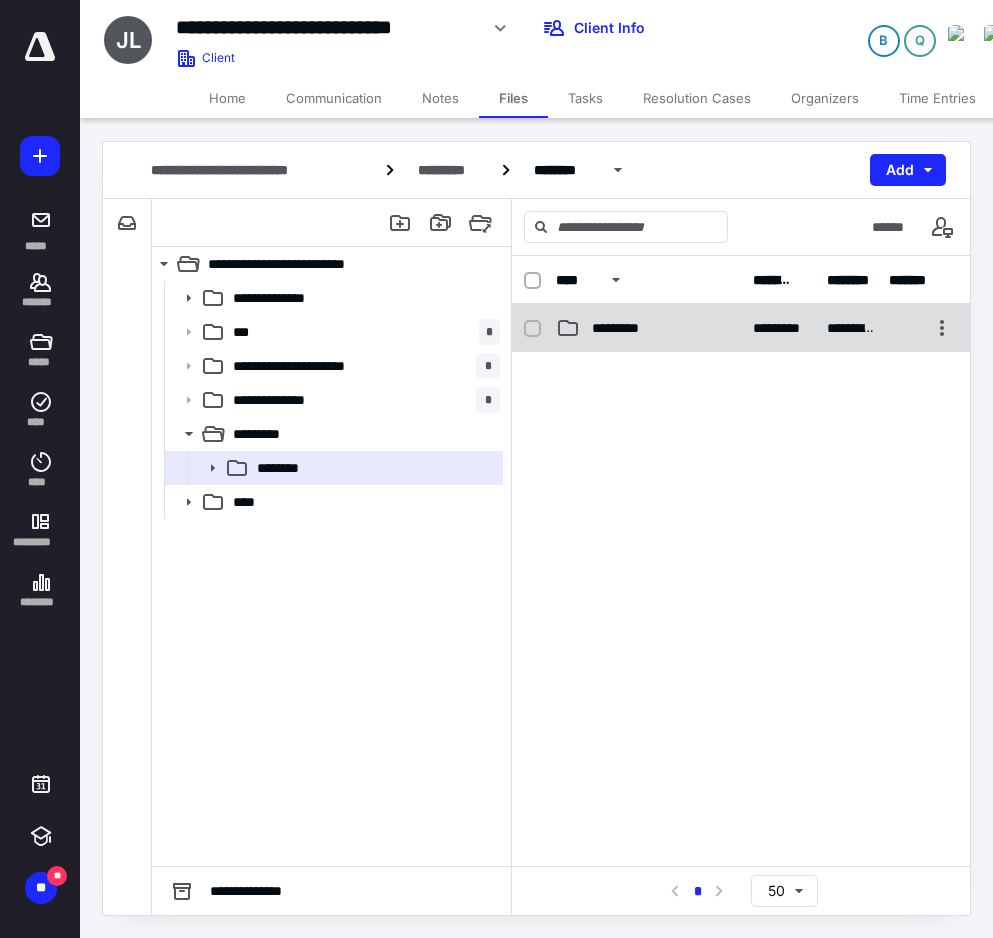 checkbox on "false" 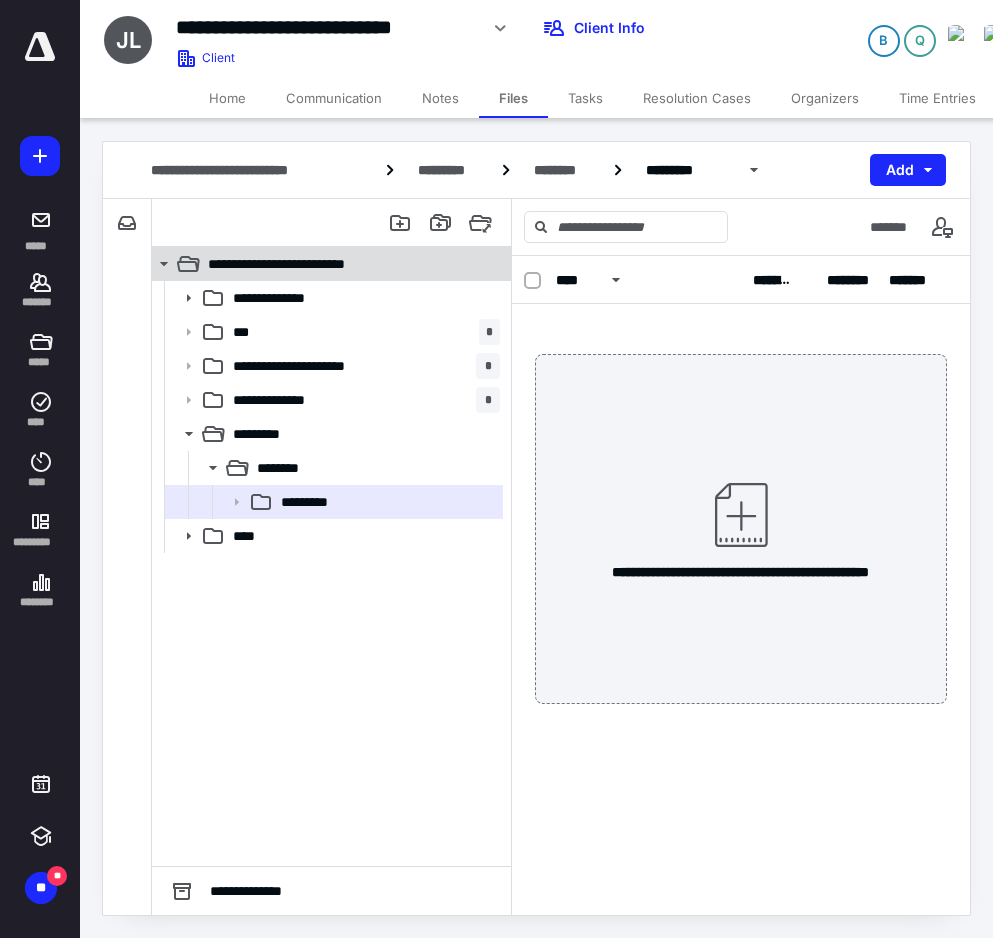 click on "**********" at bounding box center [311, 264] 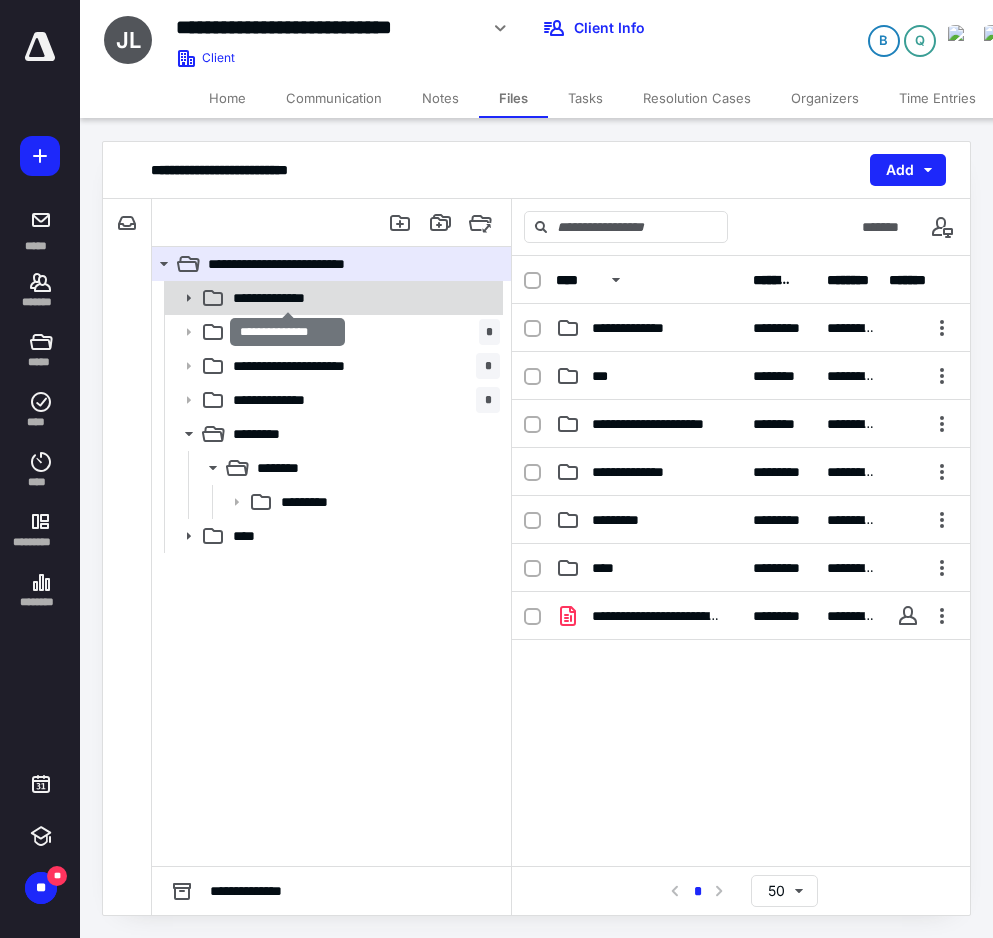 click on "**********" at bounding box center [288, 298] 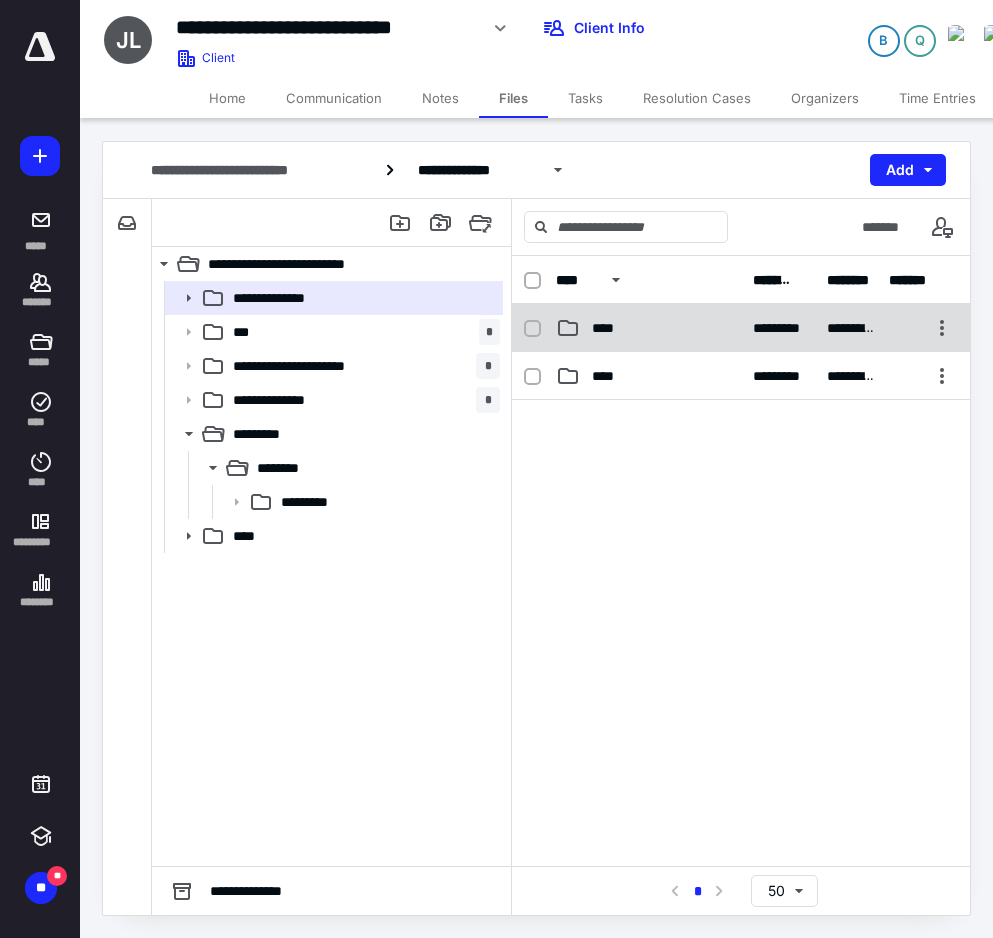 click on "****" at bounding box center (648, 328) 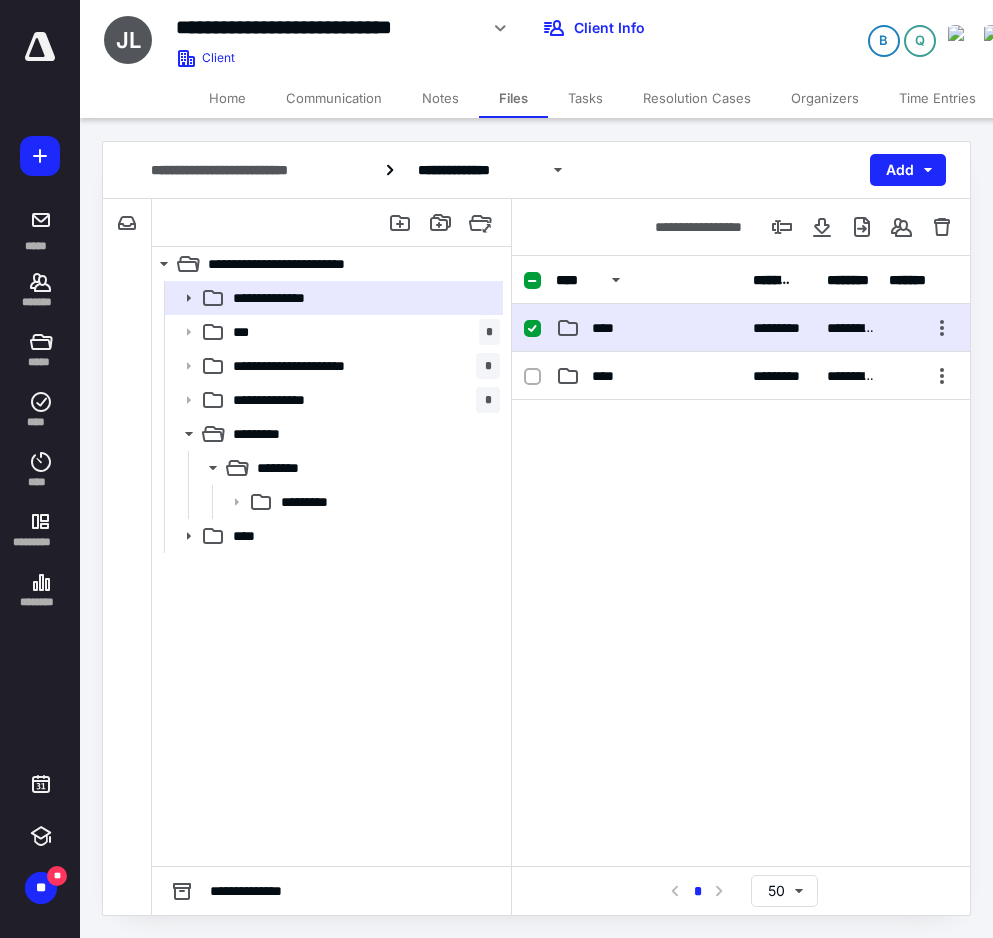 click on "****" at bounding box center (648, 328) 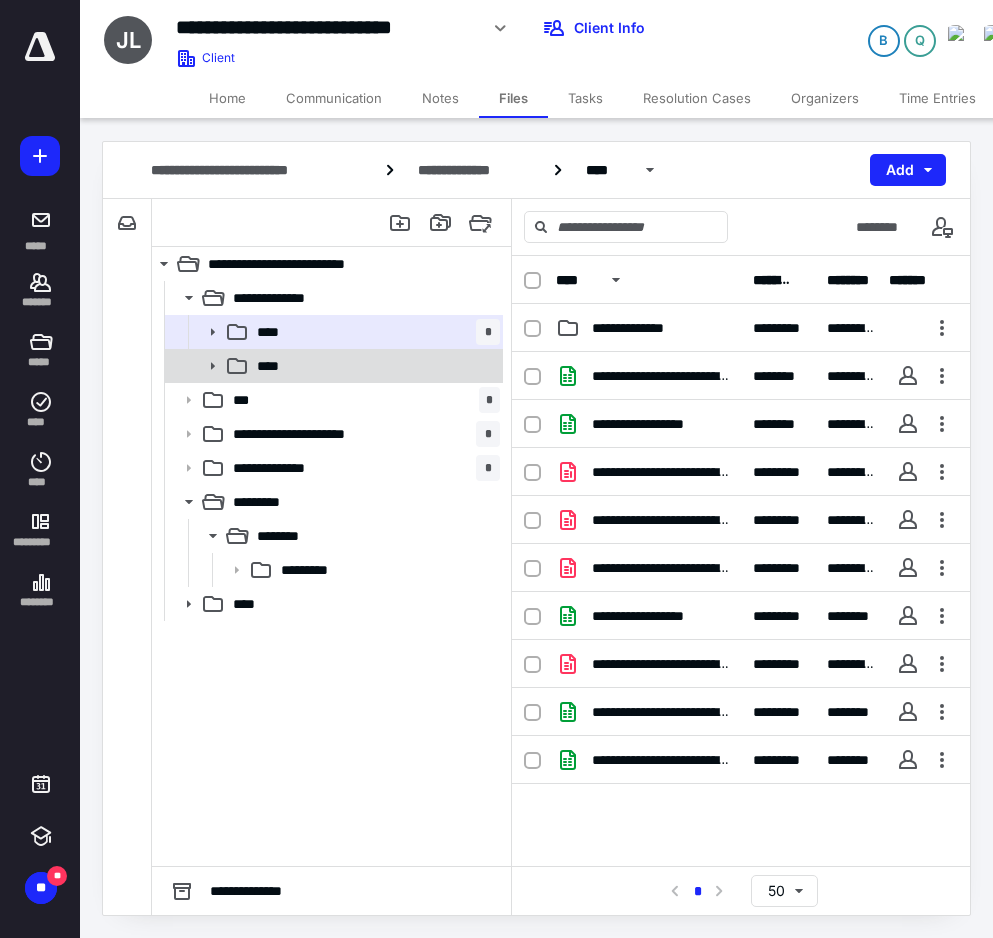 click 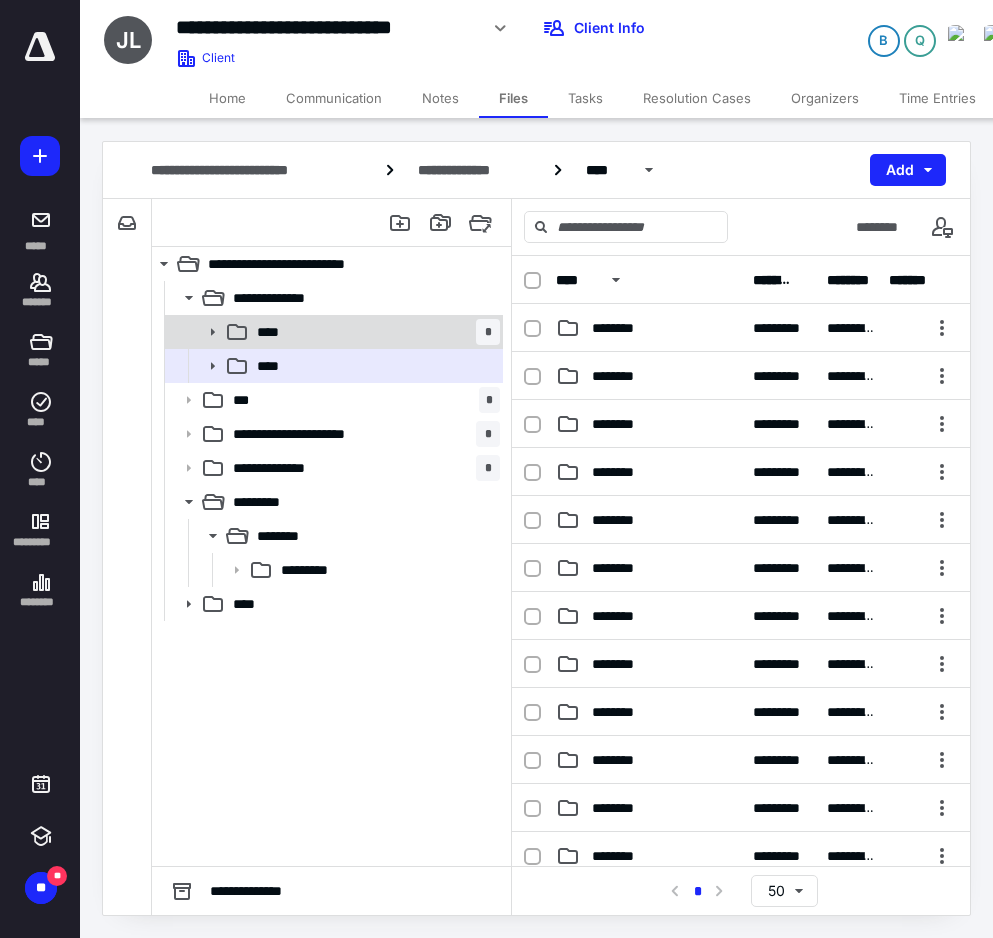 click on "**** *" at bounding box center [374, 332] 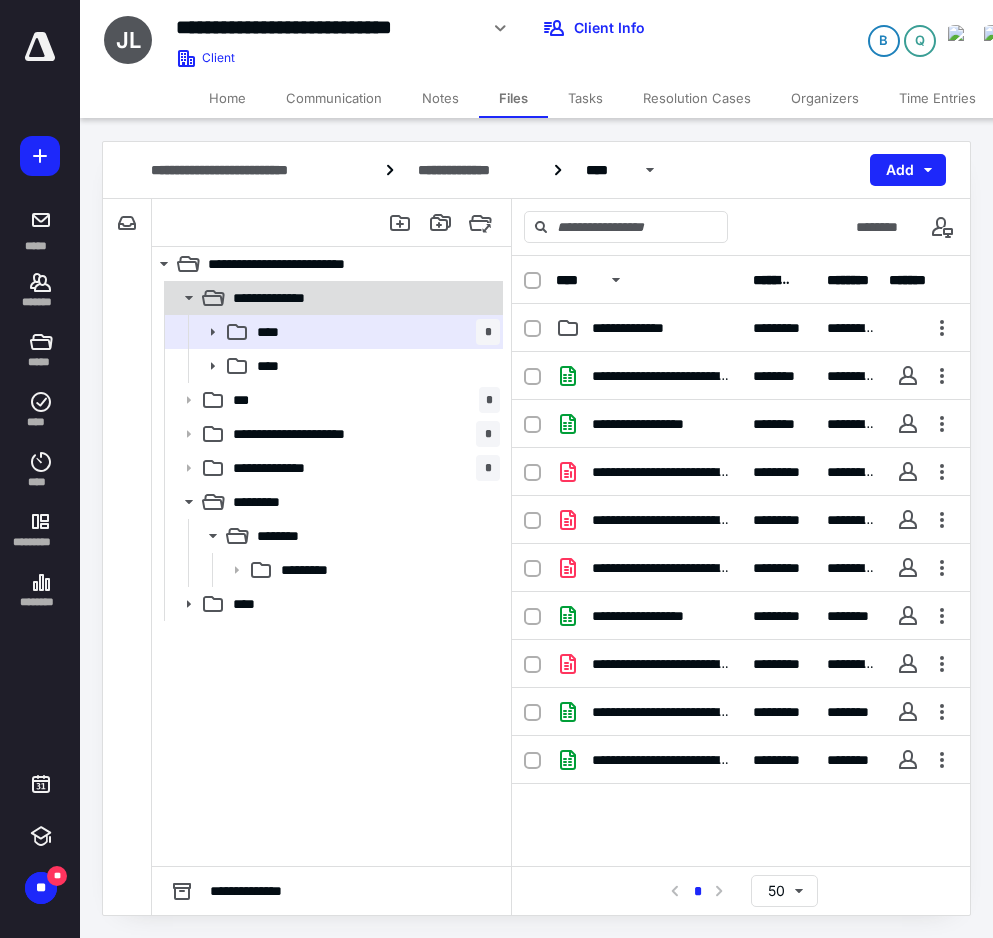 click 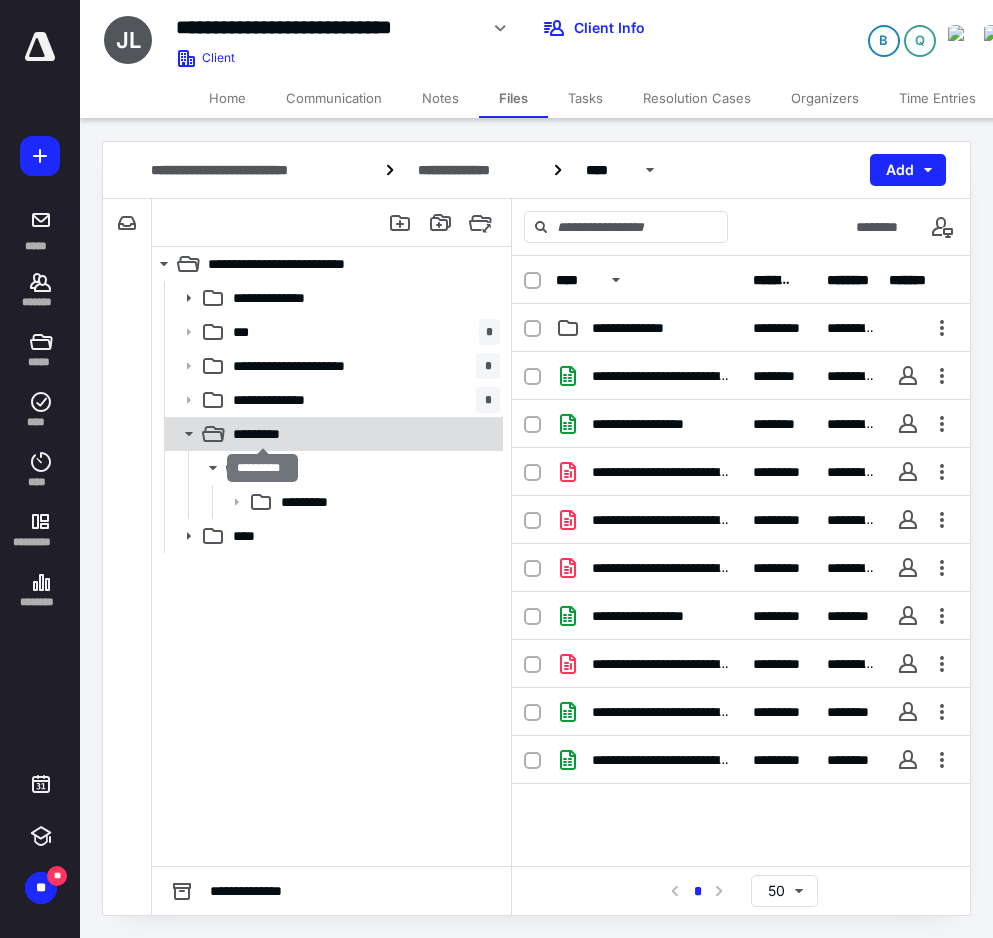 click on "*********" at bounding box center (262, 434) 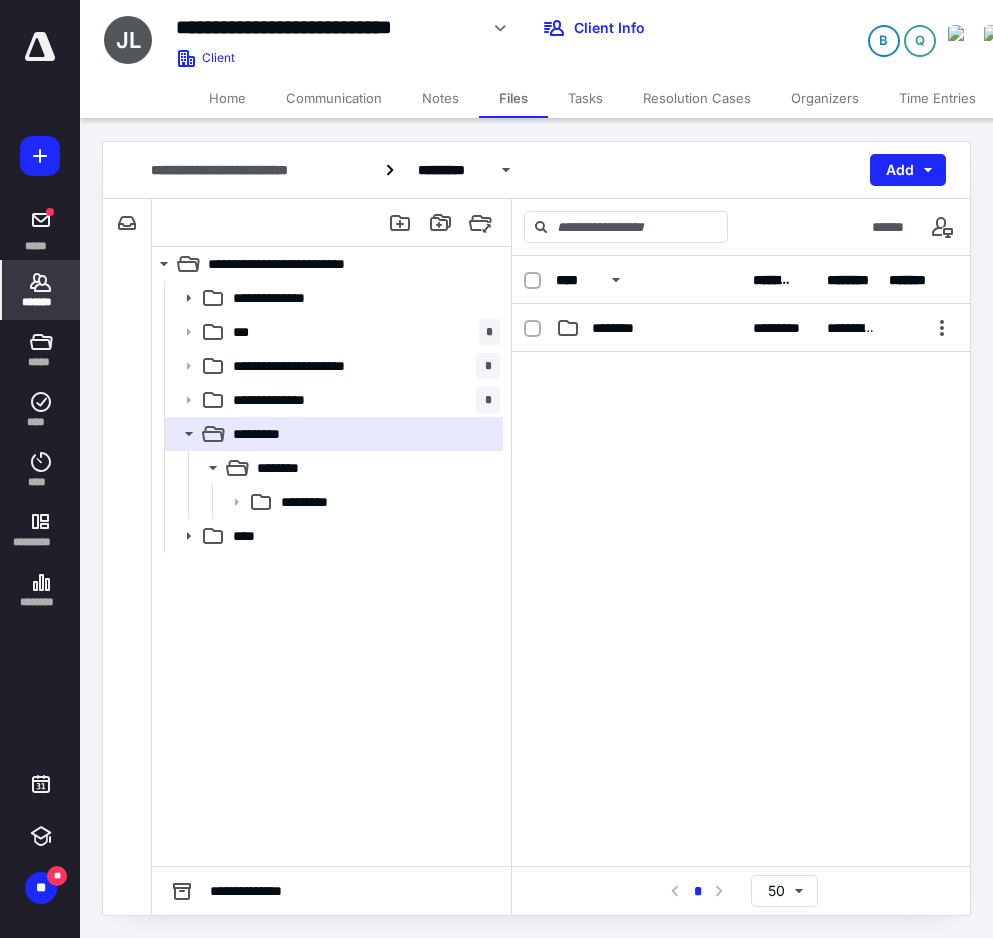 click on "*******" at bounding box center (41, 302) 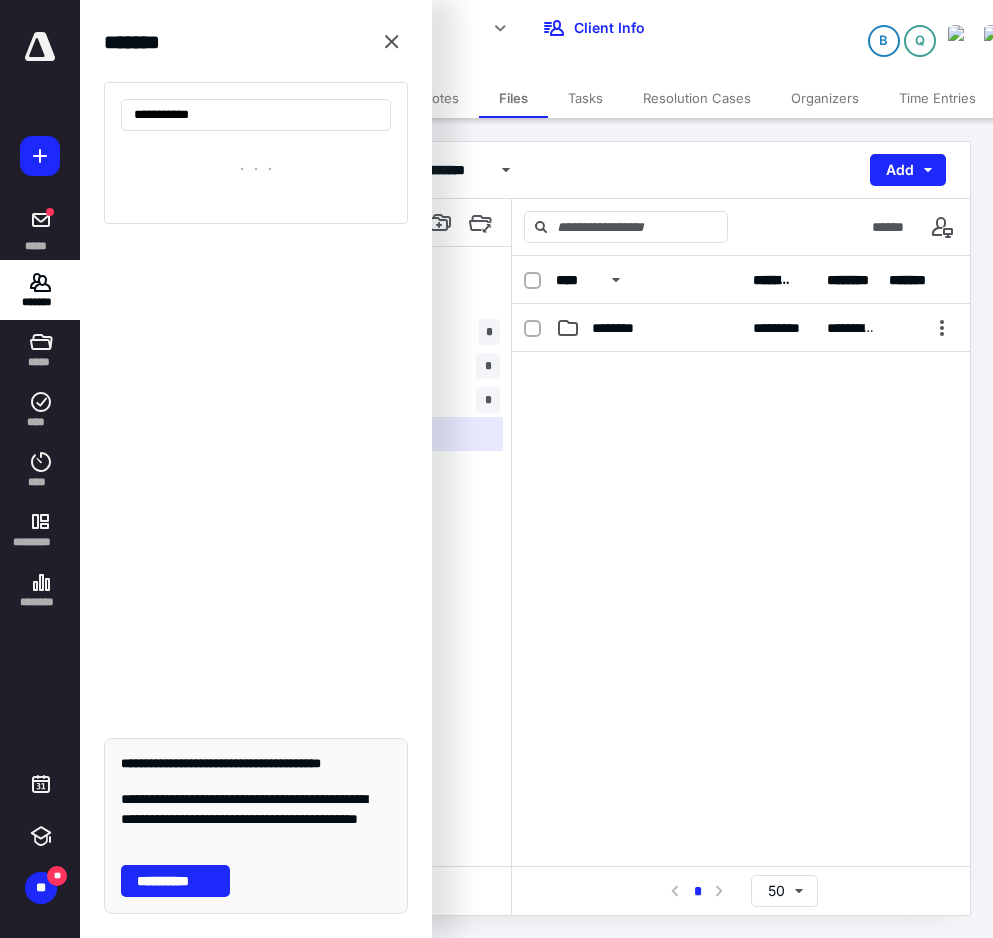 type on "**********" 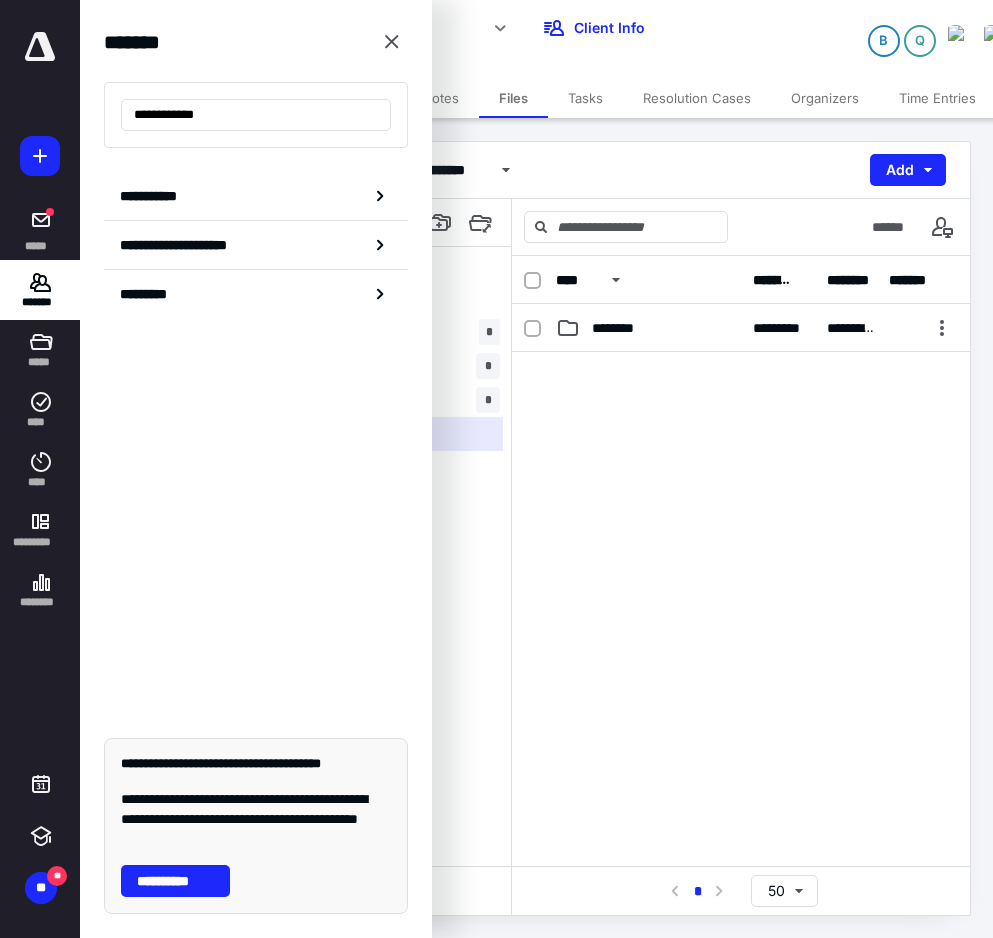 drag, startPoint x: 231, startPoint y: 106, endPoint x: 2, endPoint y: 133, distance: 230.58621 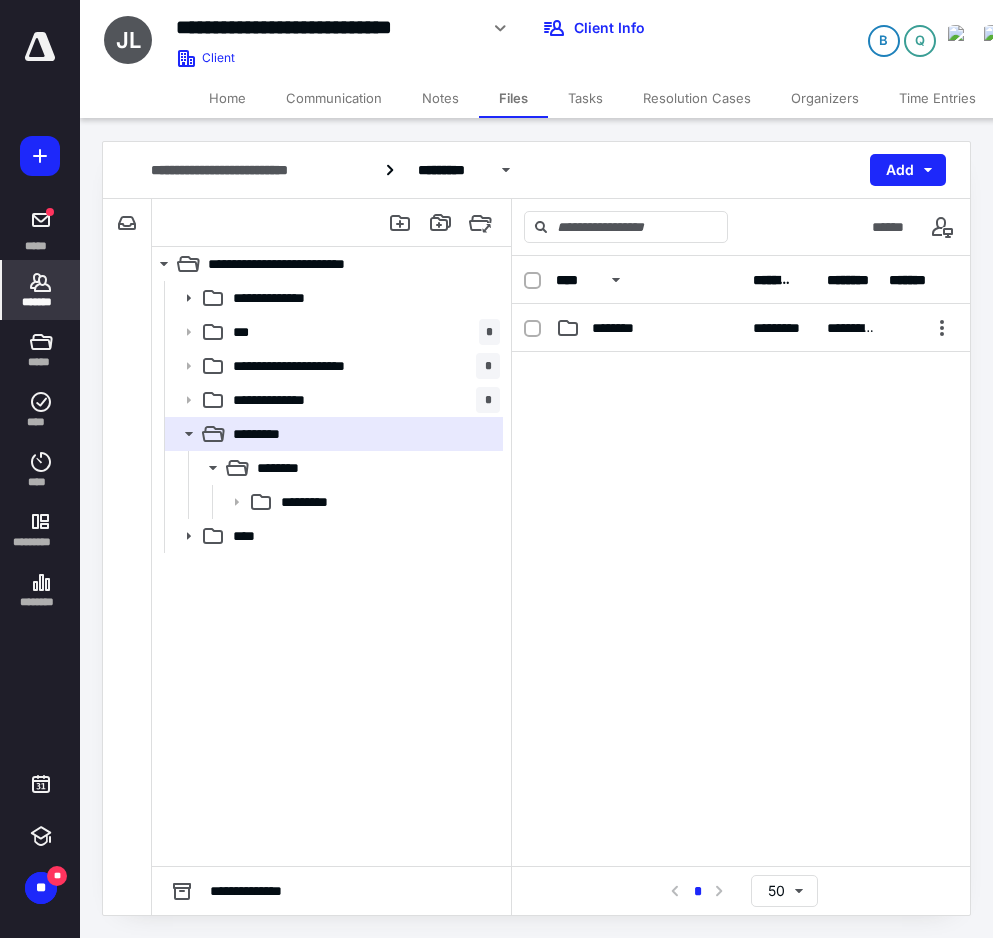 click on "*******" at bounding box center [41, 302] 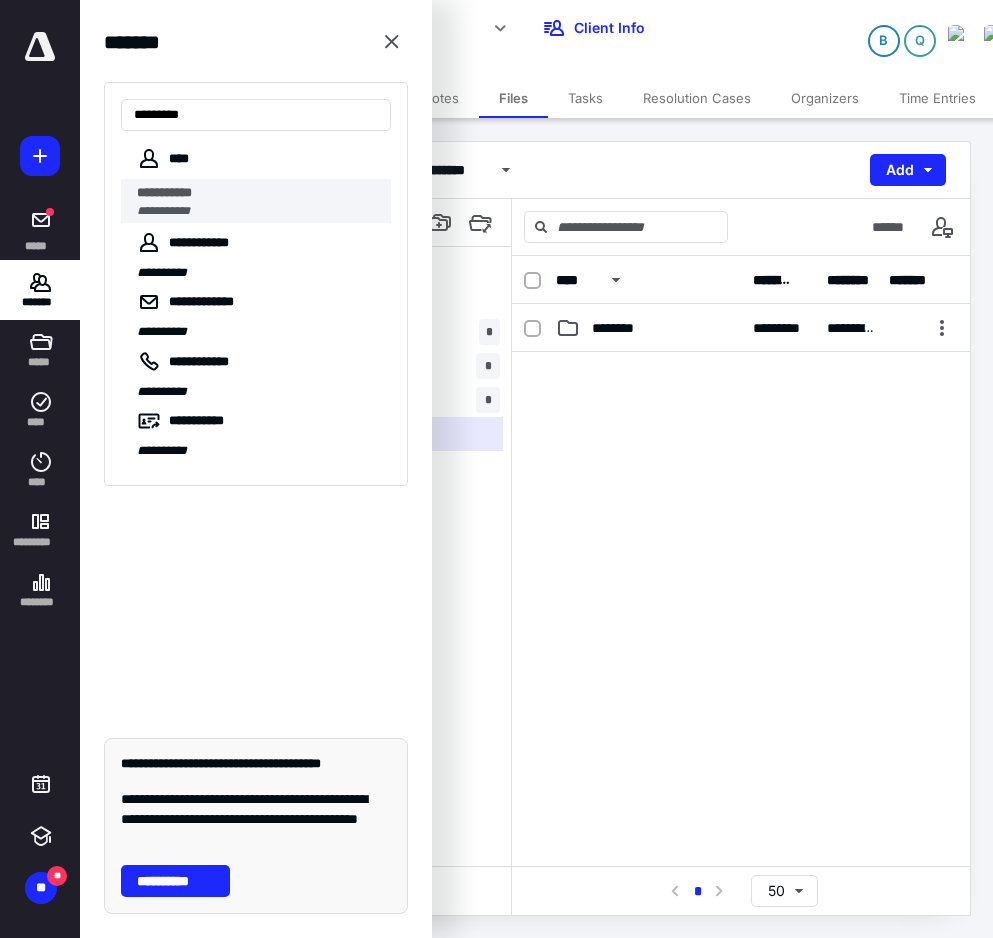 type on "*********" 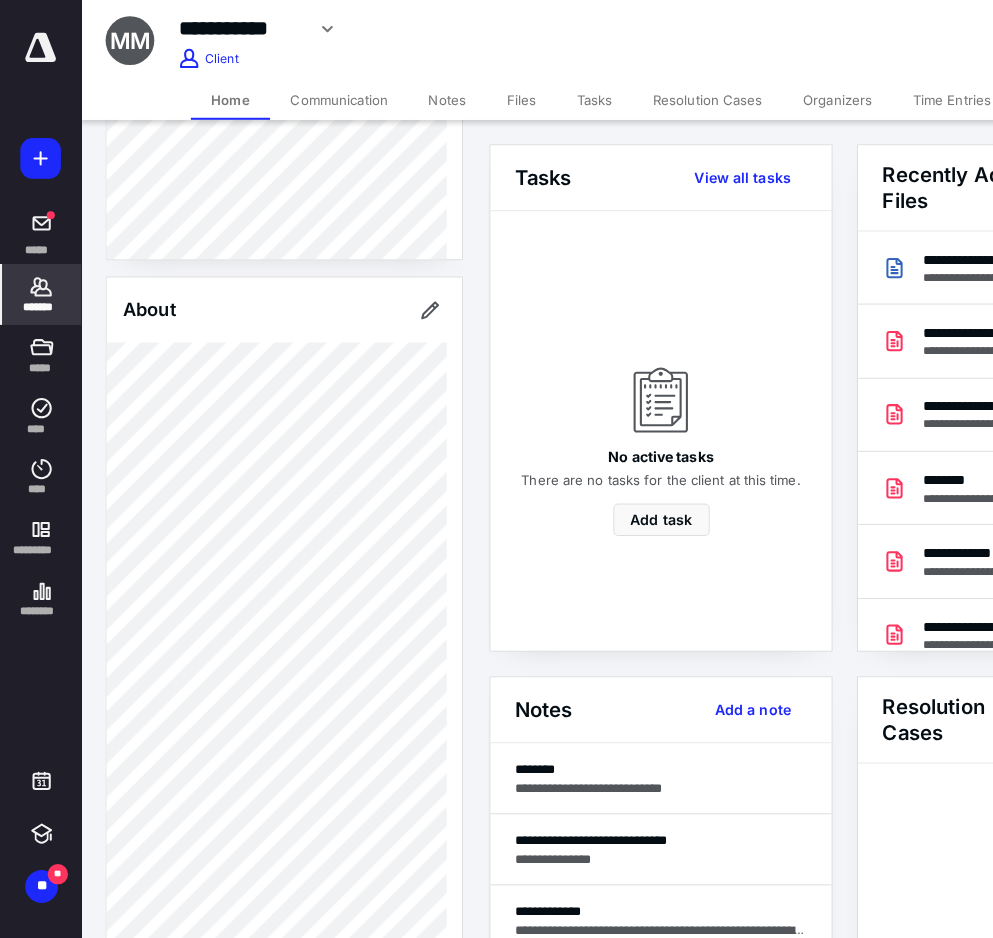 scroll, scrollTop: 400, scrollLeft: 0, axis: vertical 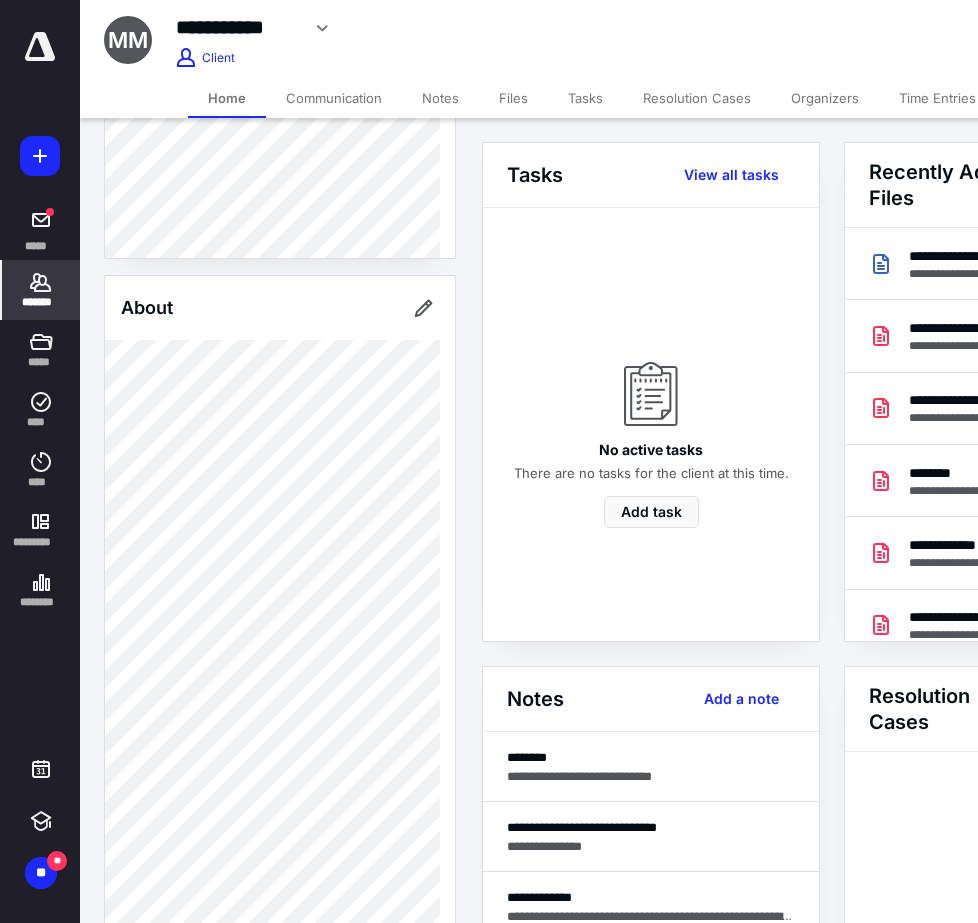 click on "About" at bounding box center [280, 308] 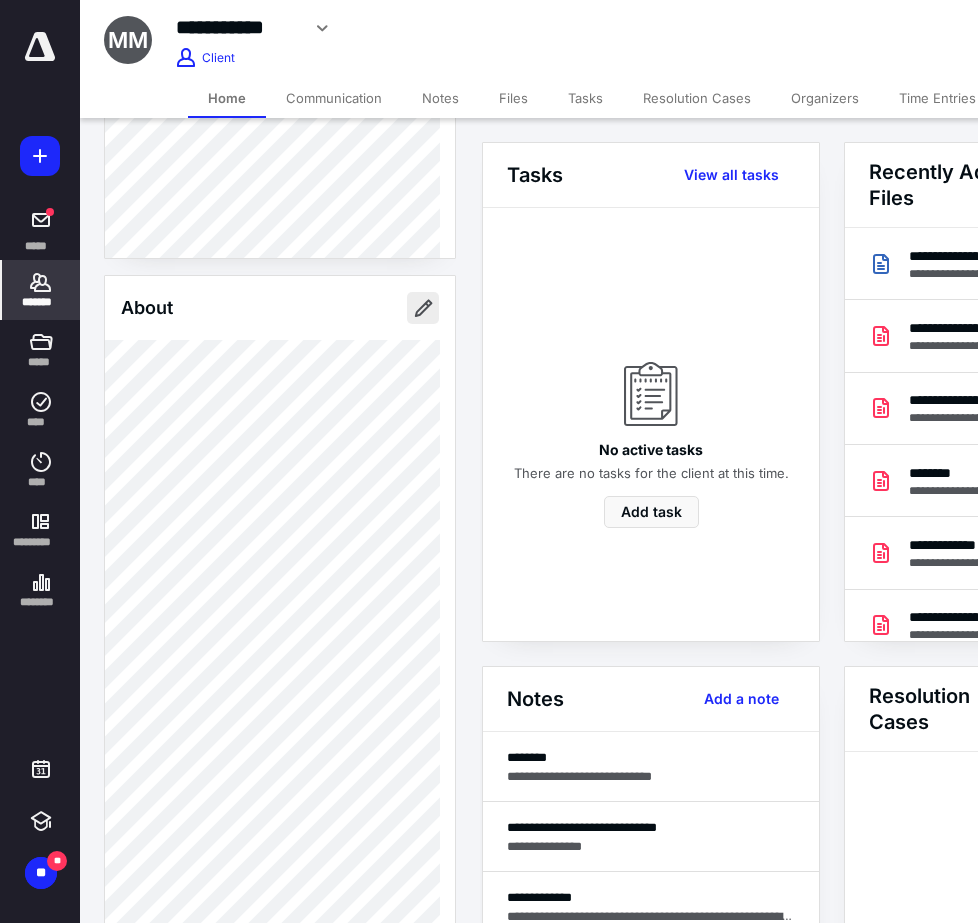 click at bounding box center [423, 308] 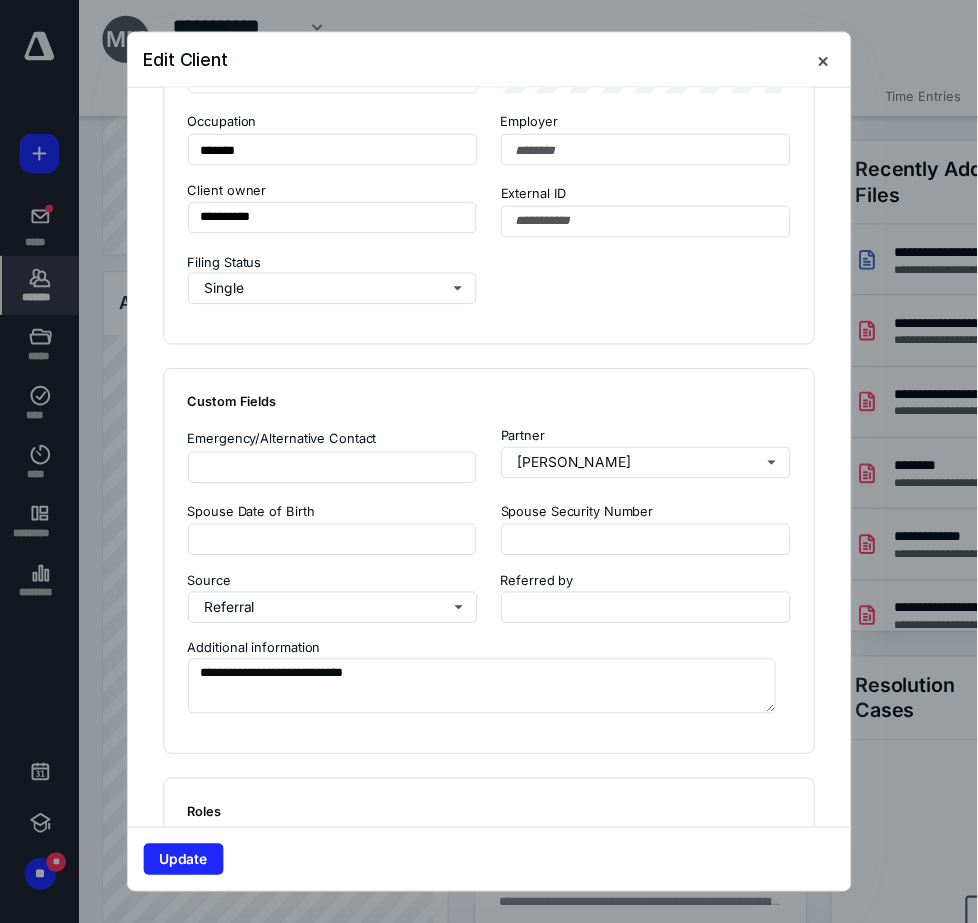 scroll, scrollTop: 1400, scrollLeft: 0, axis: vertical 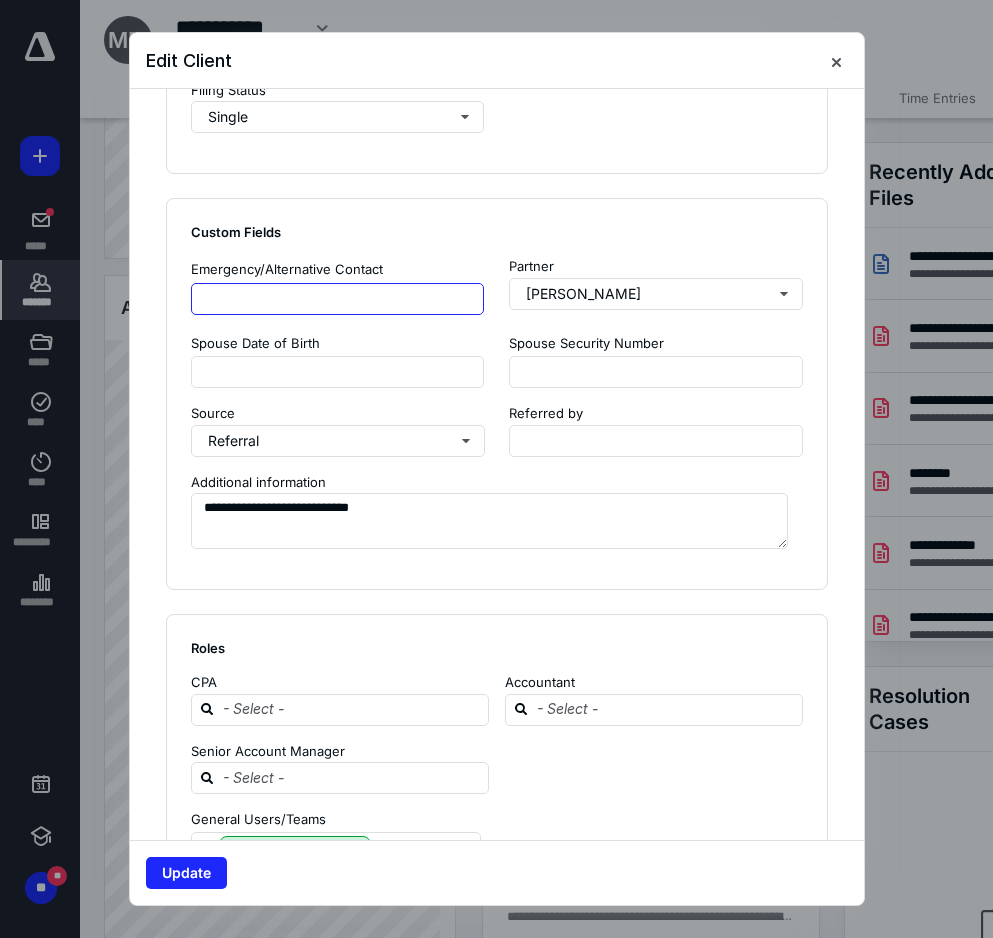 click at bounding box center [338, 299] 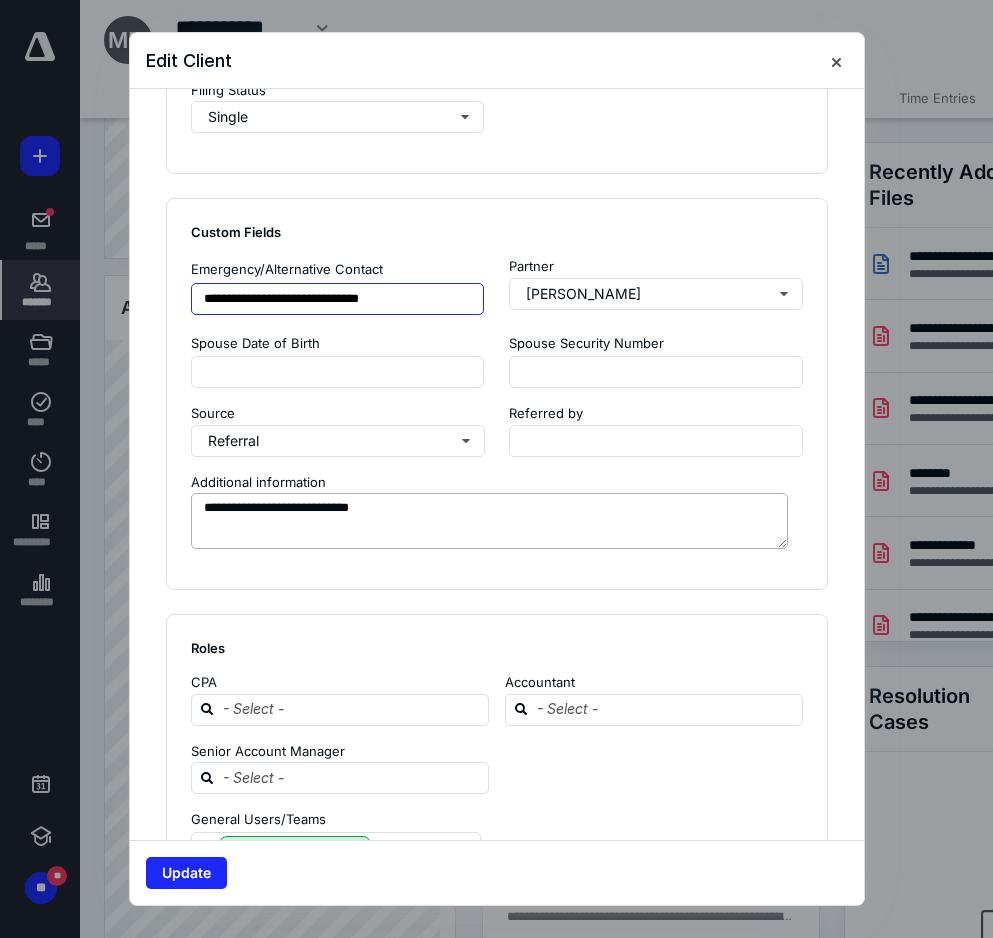 type on "**********" 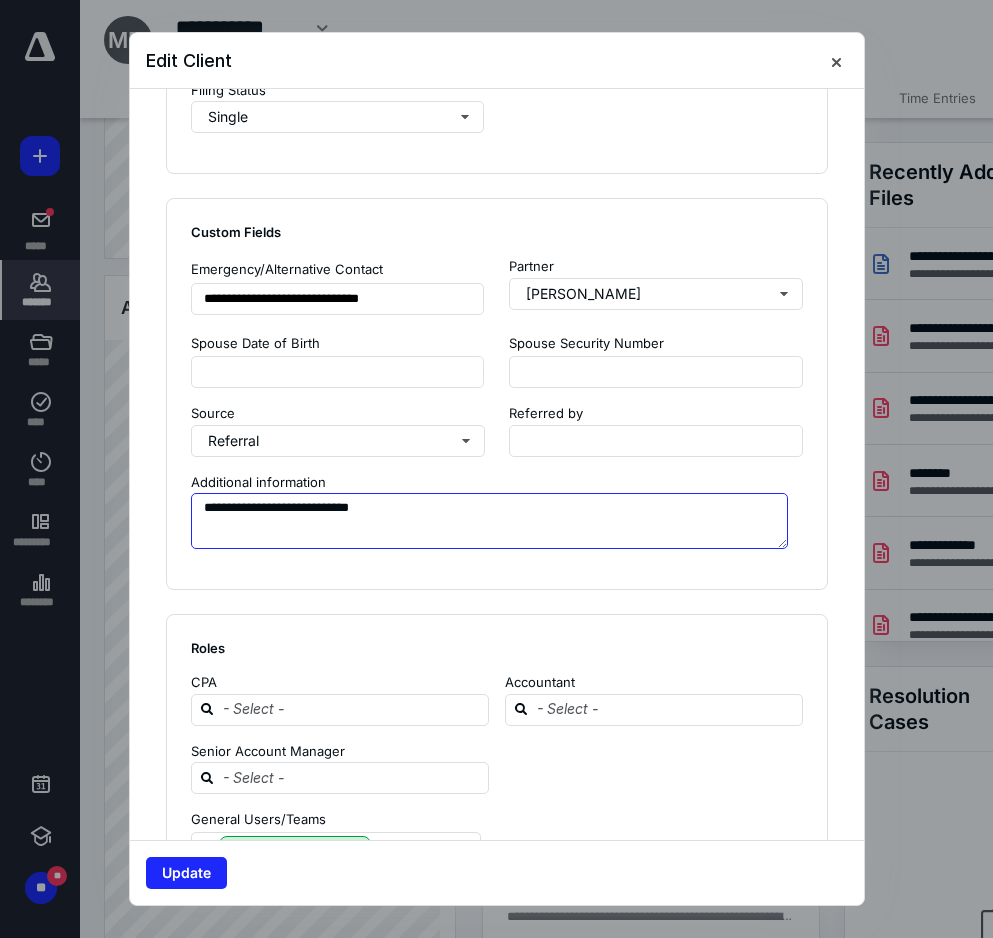 click on "**********" at bounding box center (489, 521) 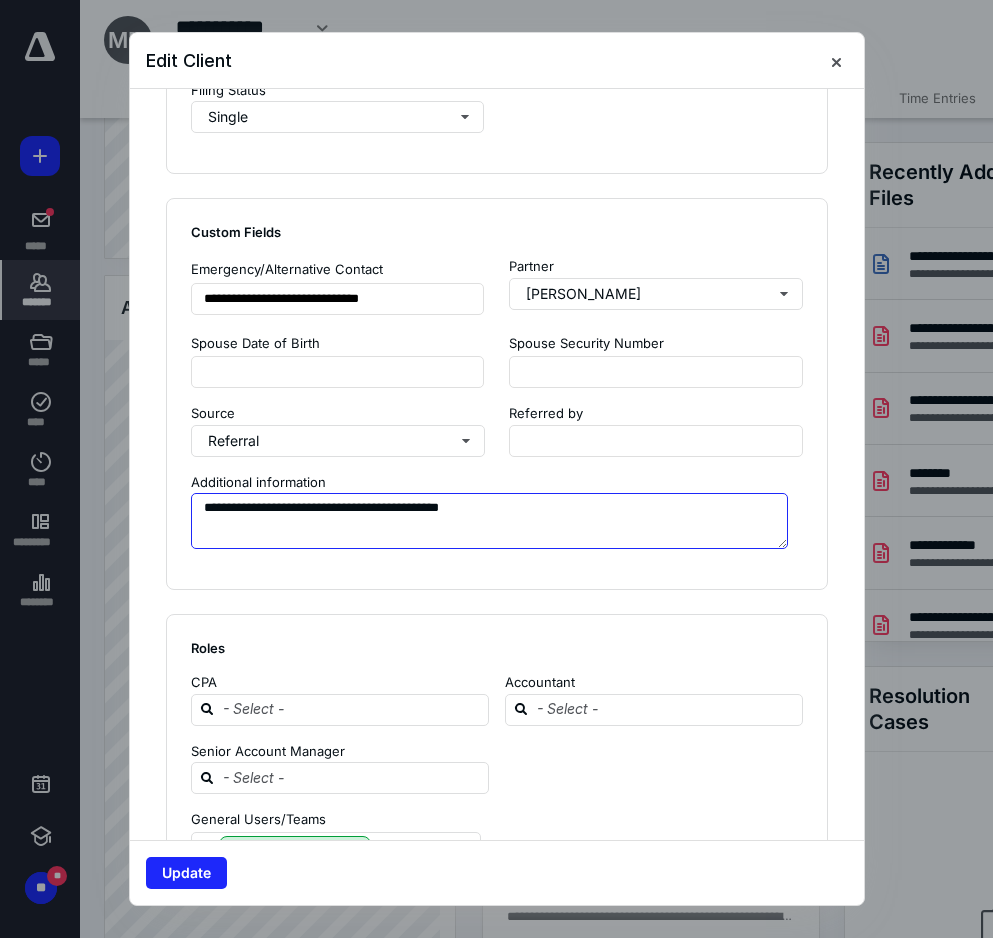click on "**********" at bounding box center (489, 521) 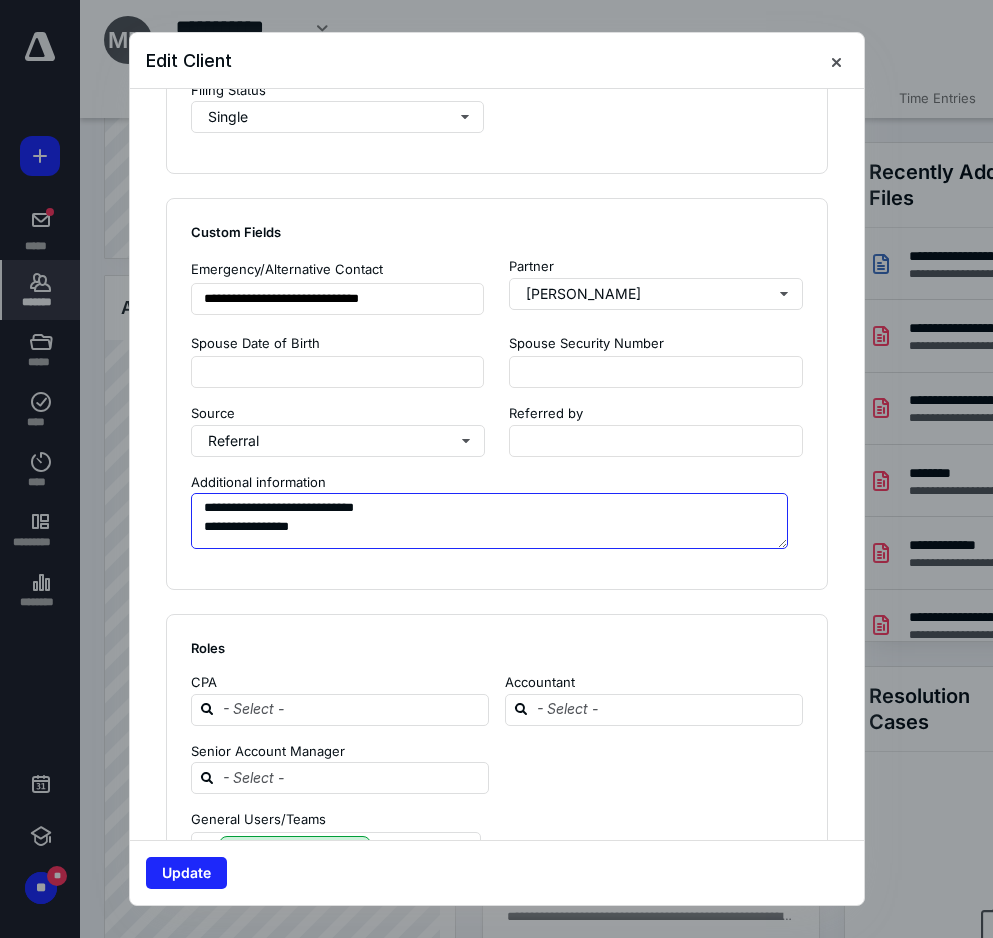 click on "**********" at bounding box center (489, 521) 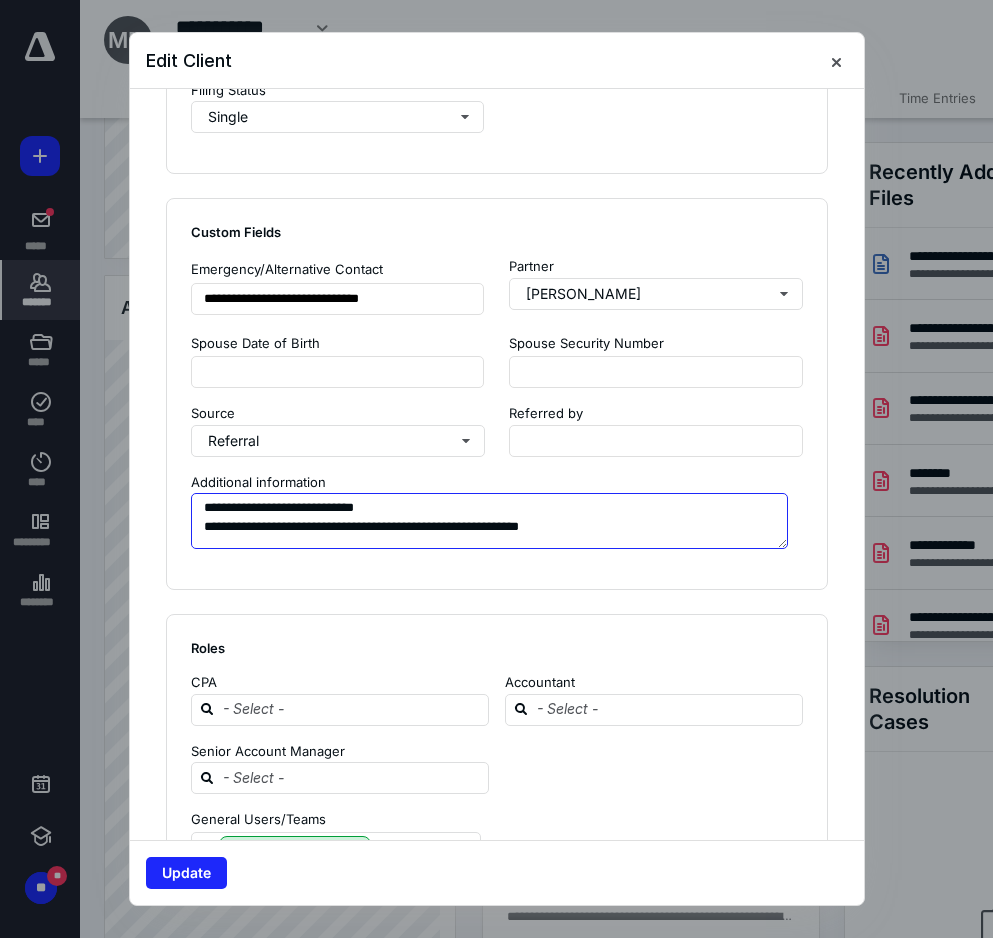 type on "**********" 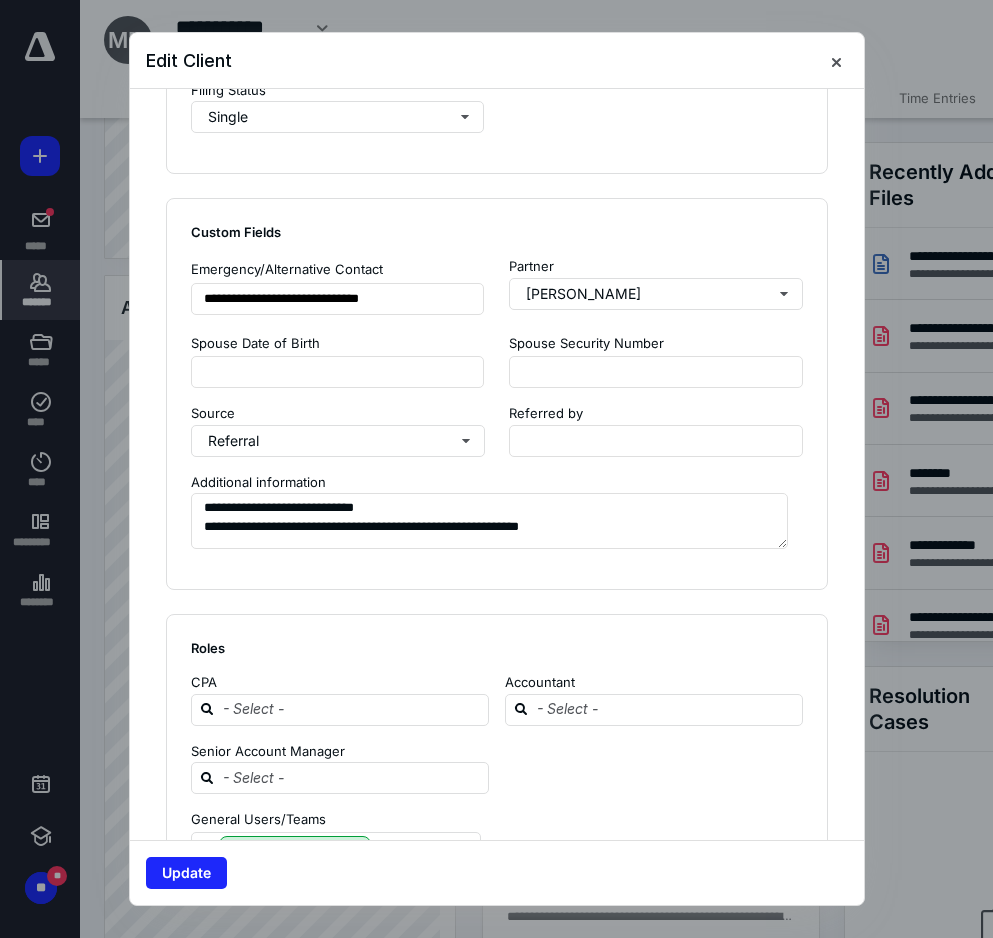 click on "**********" at bounding box center (497, 394) 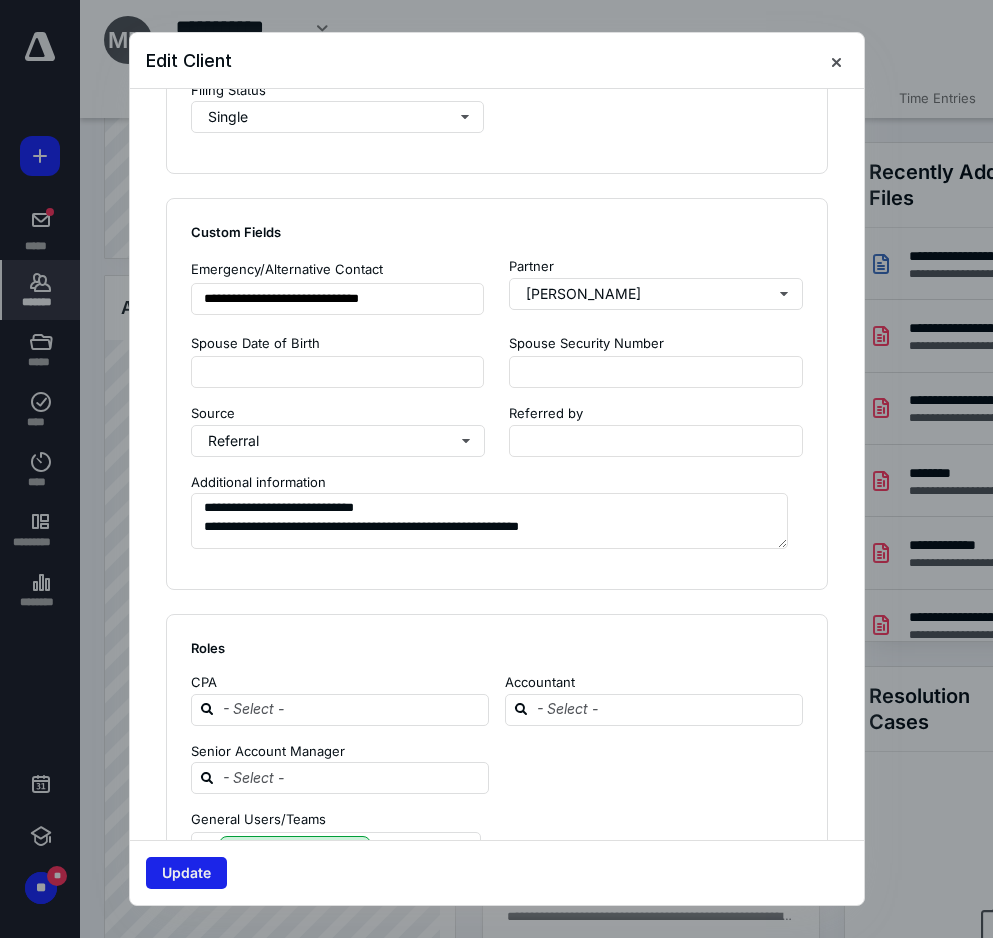 click on "Update" at bounding box center (186, 873) 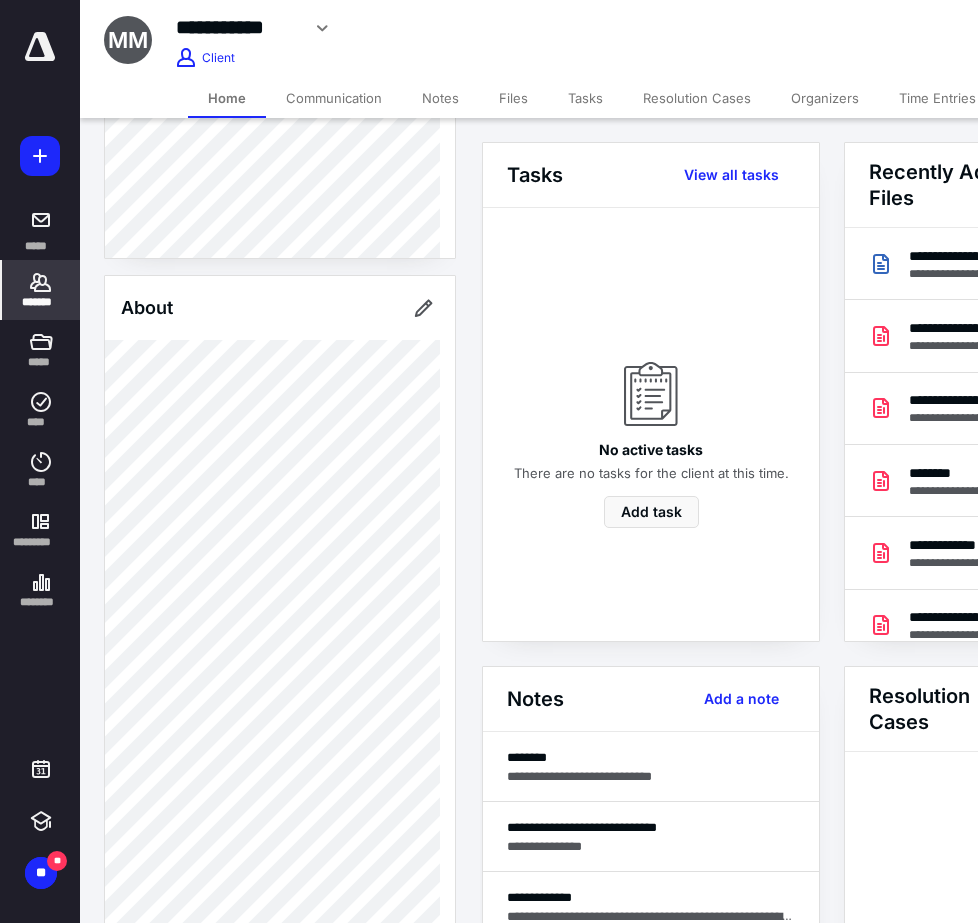 click 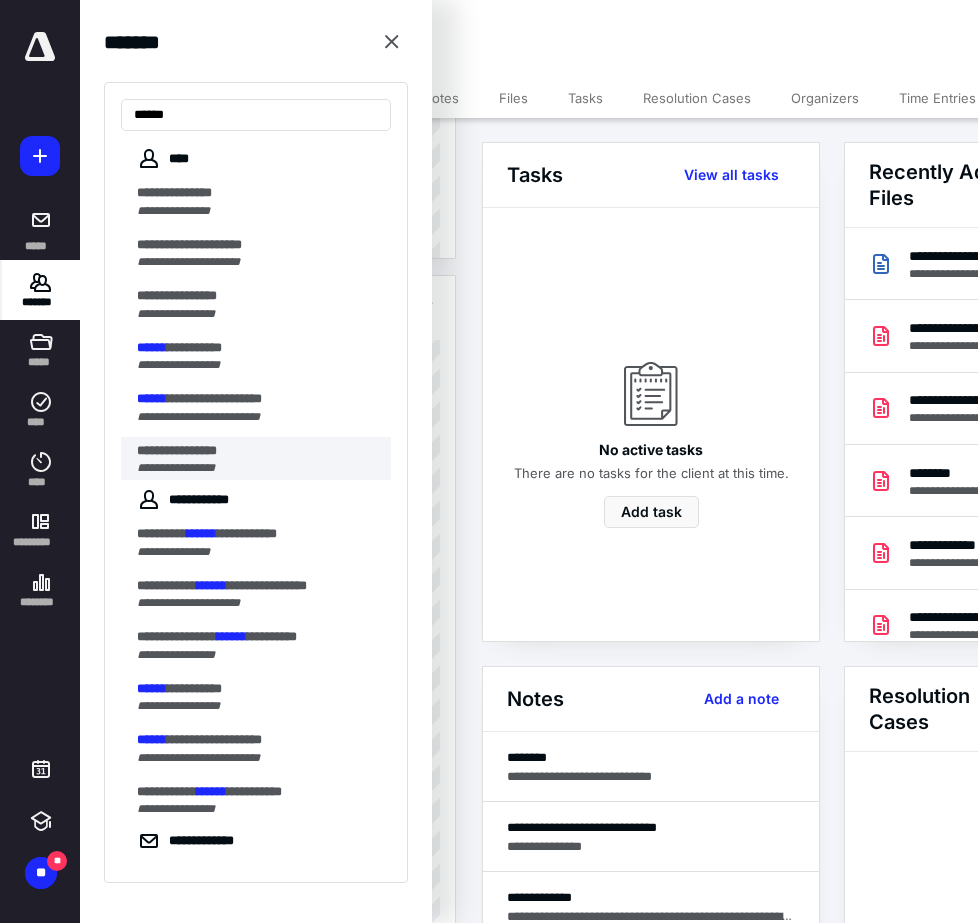 type on "******" 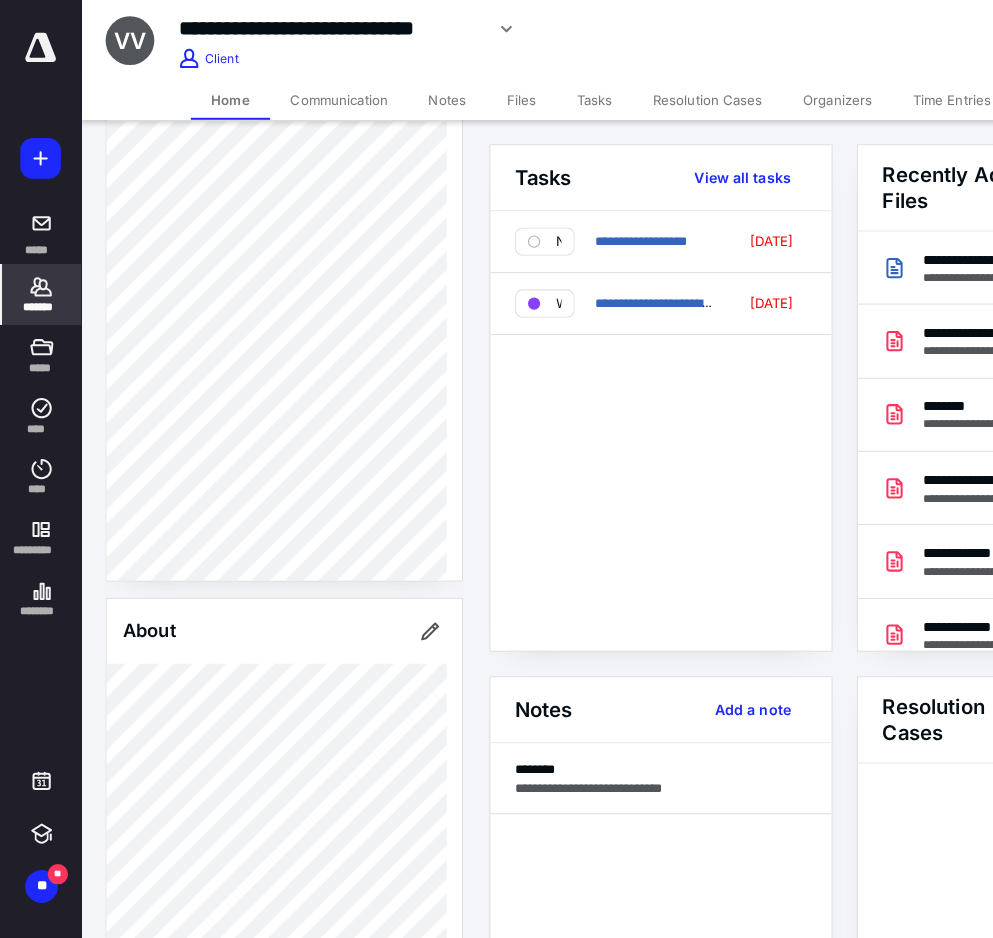 scroll, scrollTop: 300, scrollLeft: 0, axis: vertical 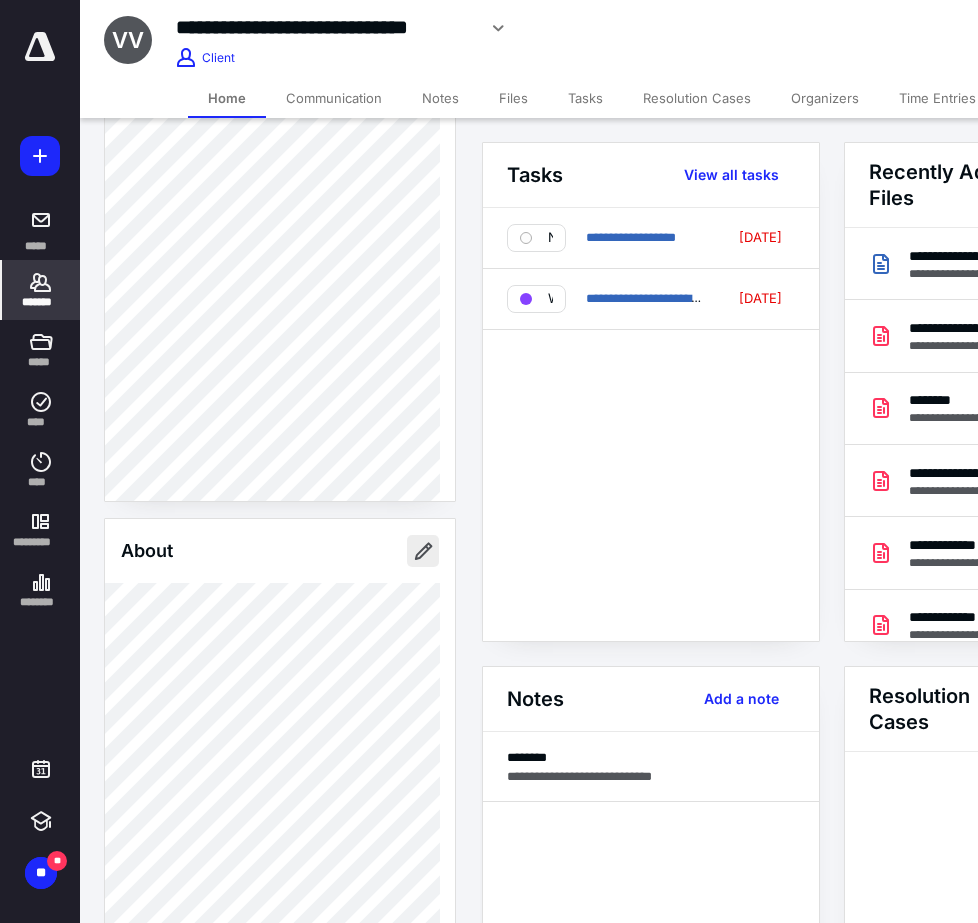 click at bounding box center (423, 551) 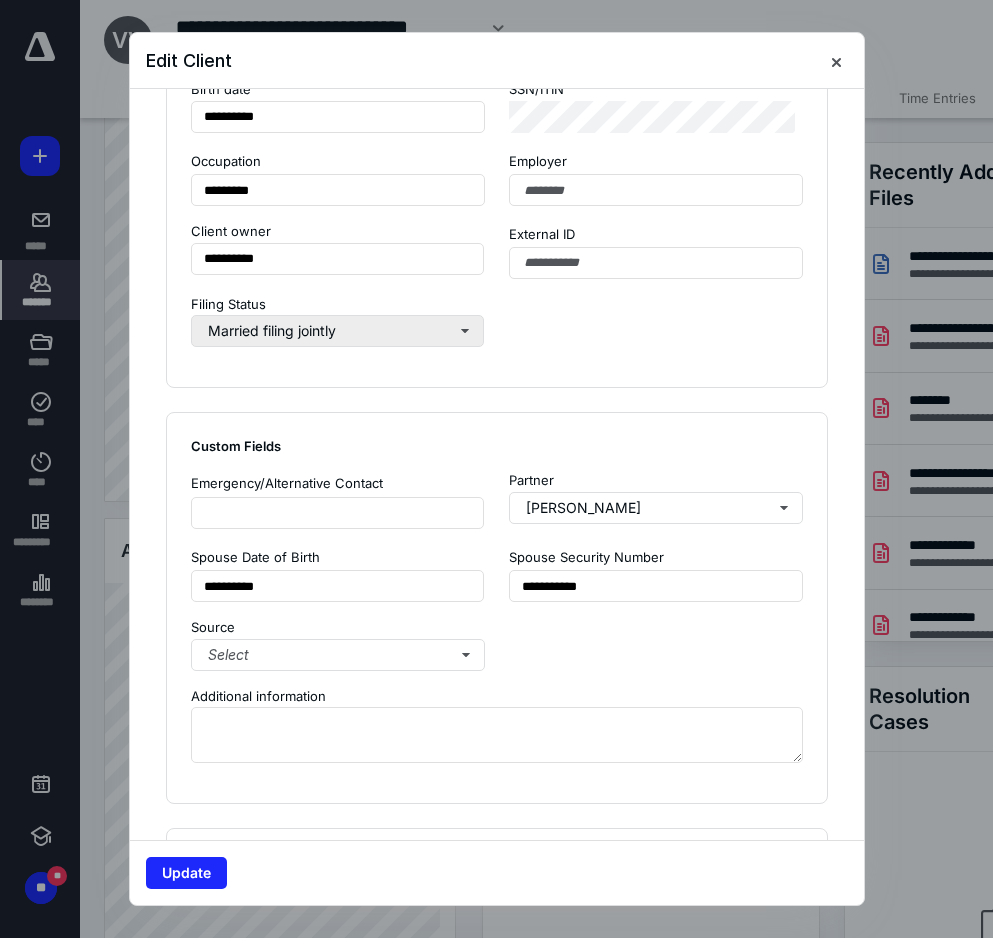 scroll, scrollTop: 1400, scrollLeft: 0, axis: vertical 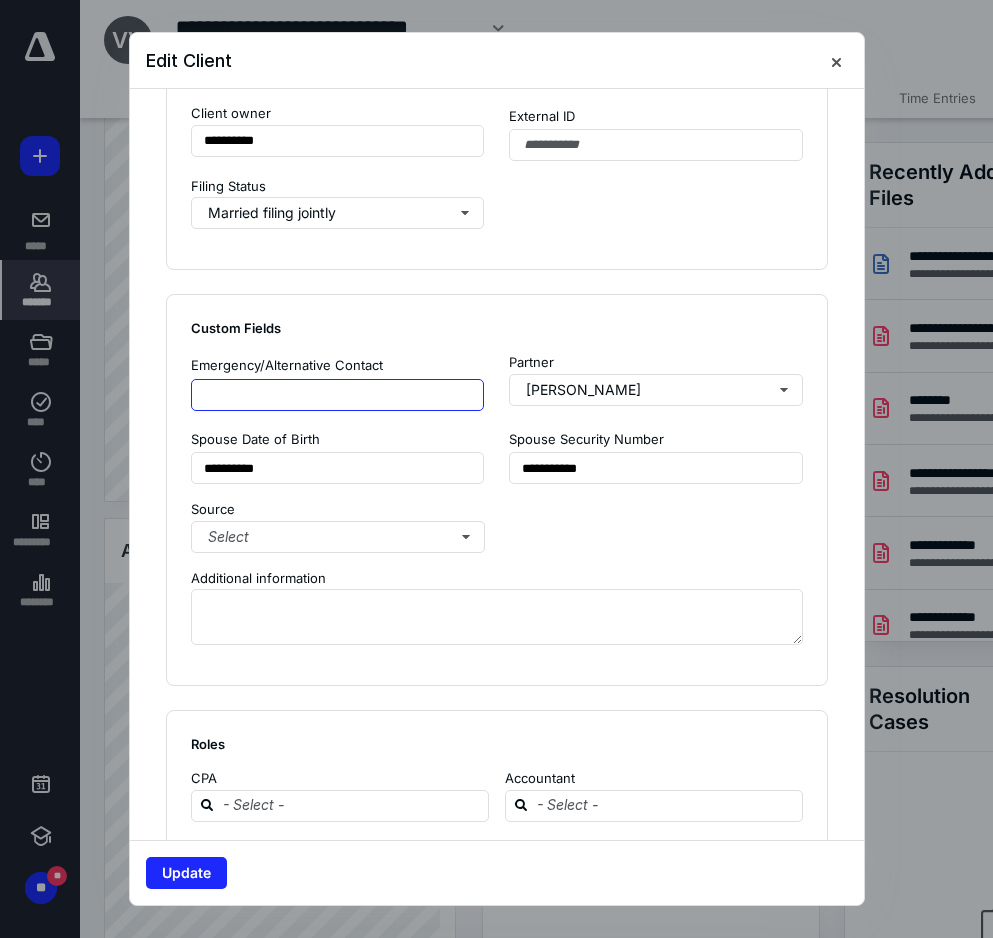click at bounding box center [338, 395] 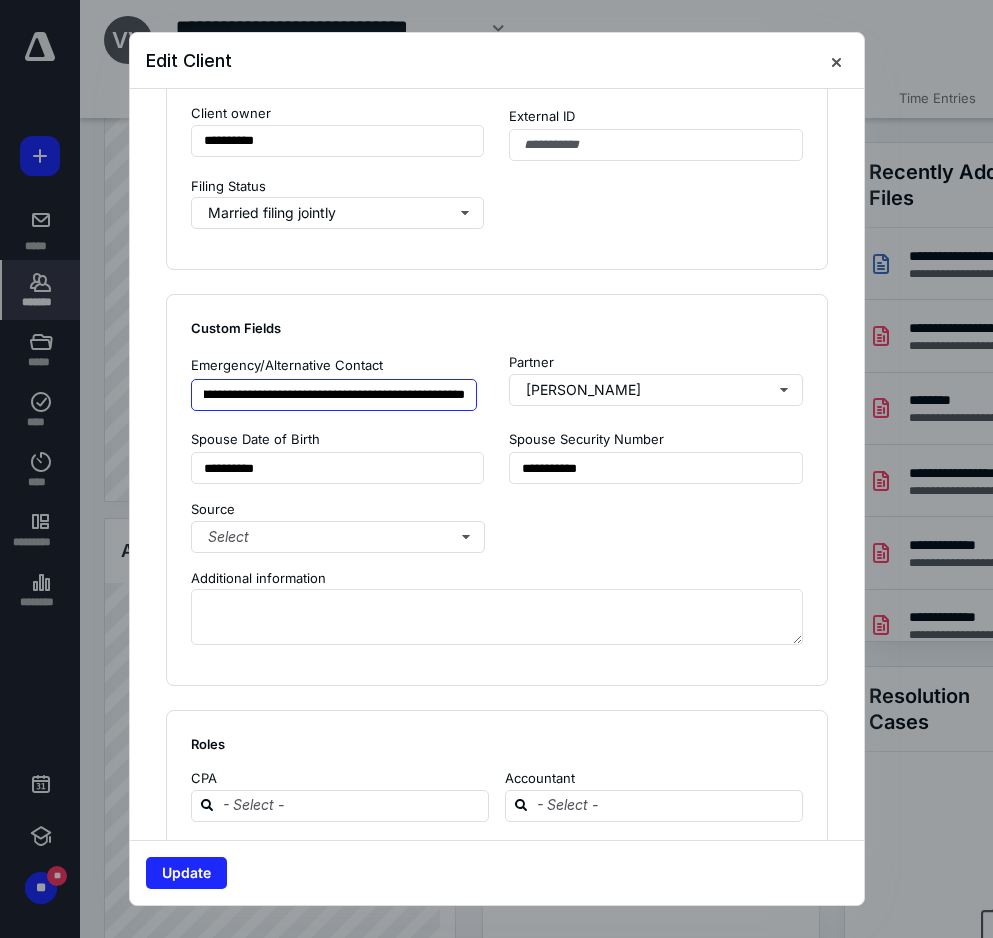 scroll, scrollTop: 0, scrollLeft: 179, axis: horizontal 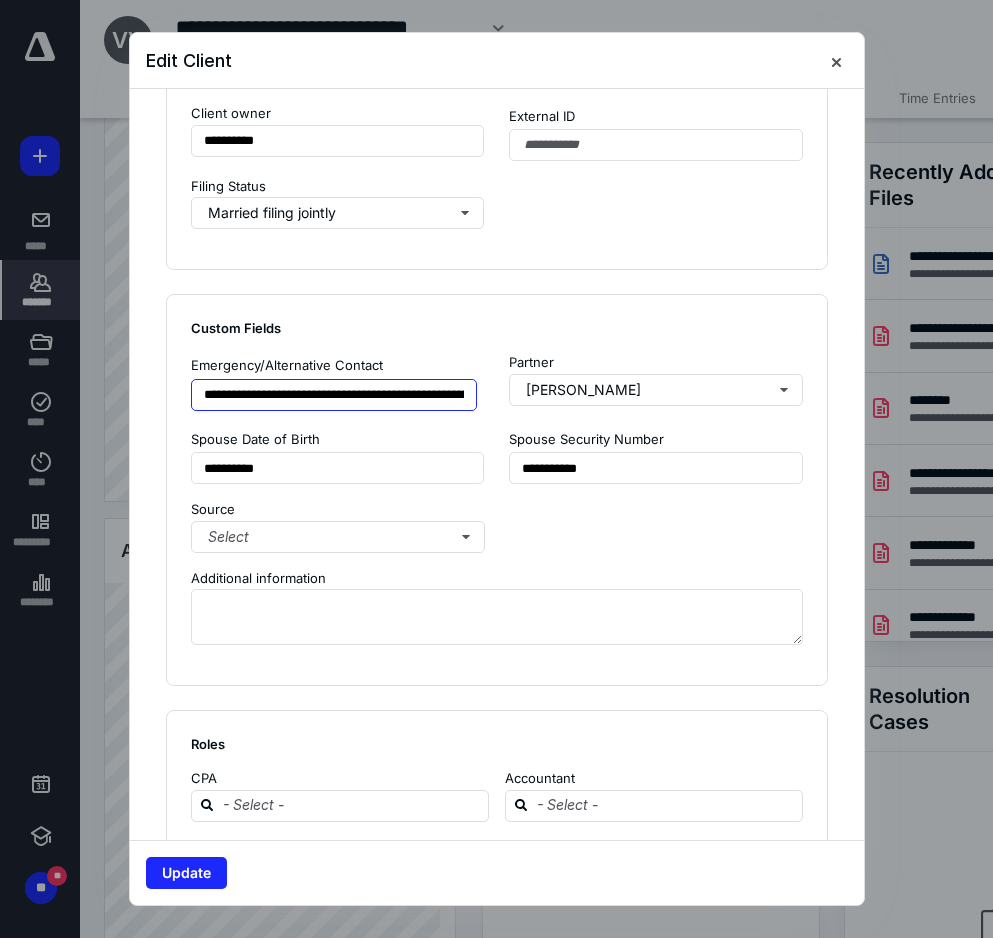 drag, startPoint x: 468, startPoint y: 398, endPoint x: 137, endPoint y: 410, distance: 331.21744 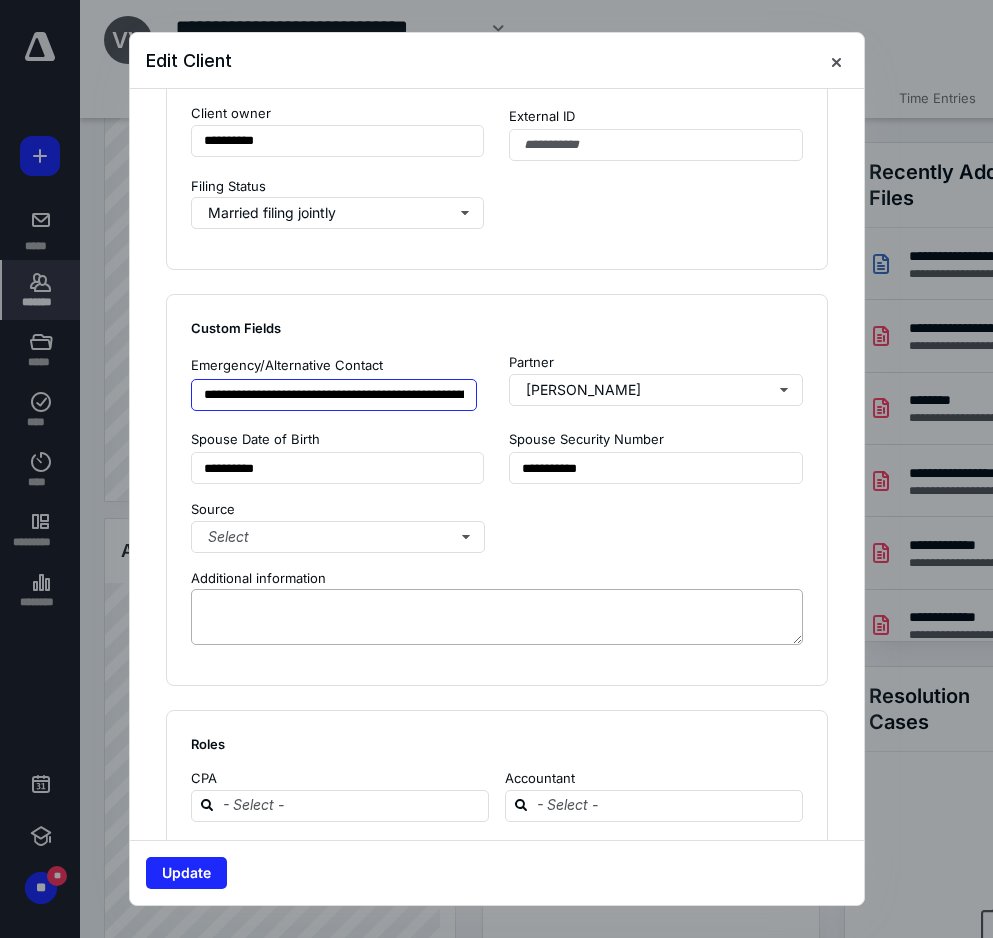 type on "**********" 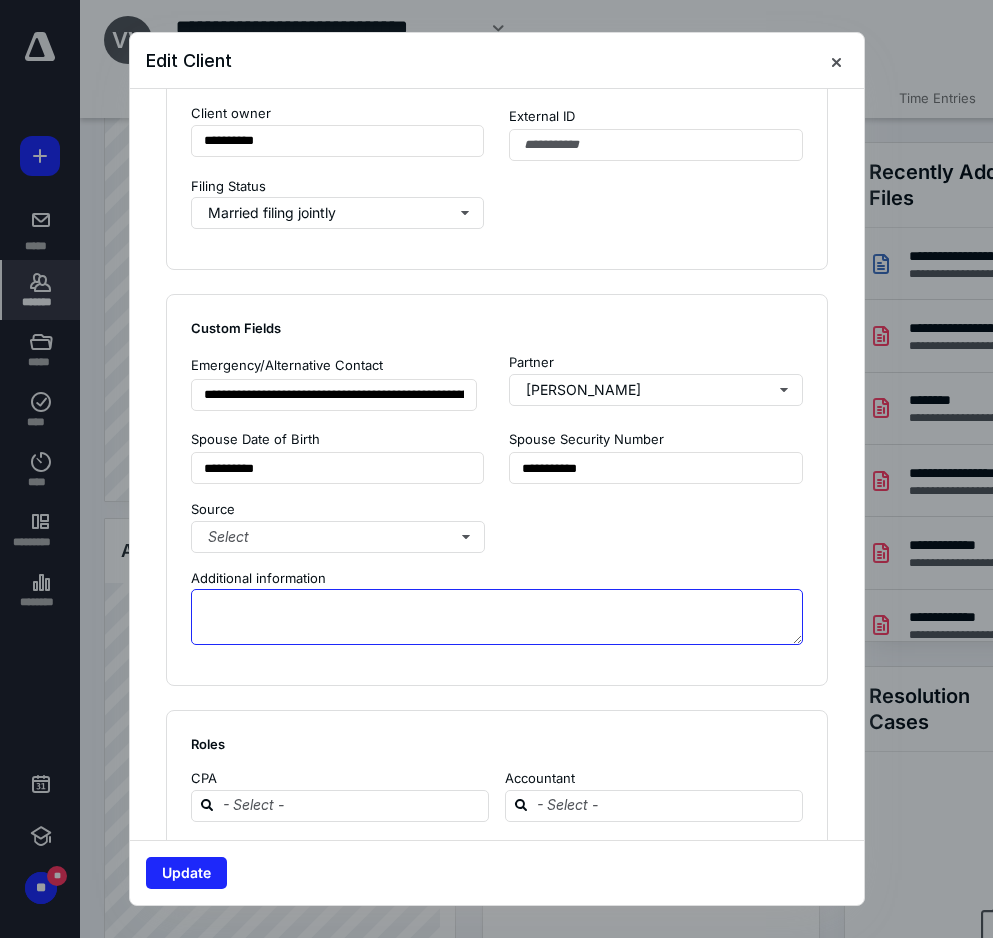 click at bounding box center [497, 617] 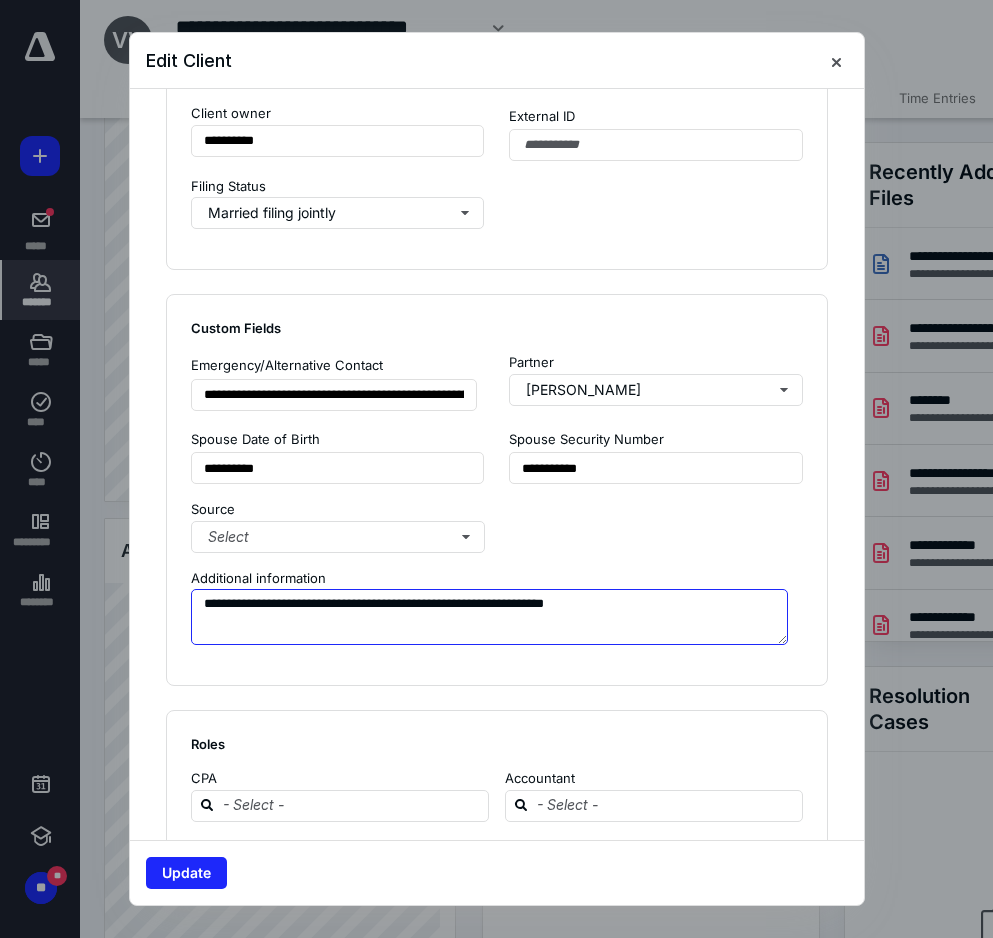 click on "**********" at bounding box center (489, 617) 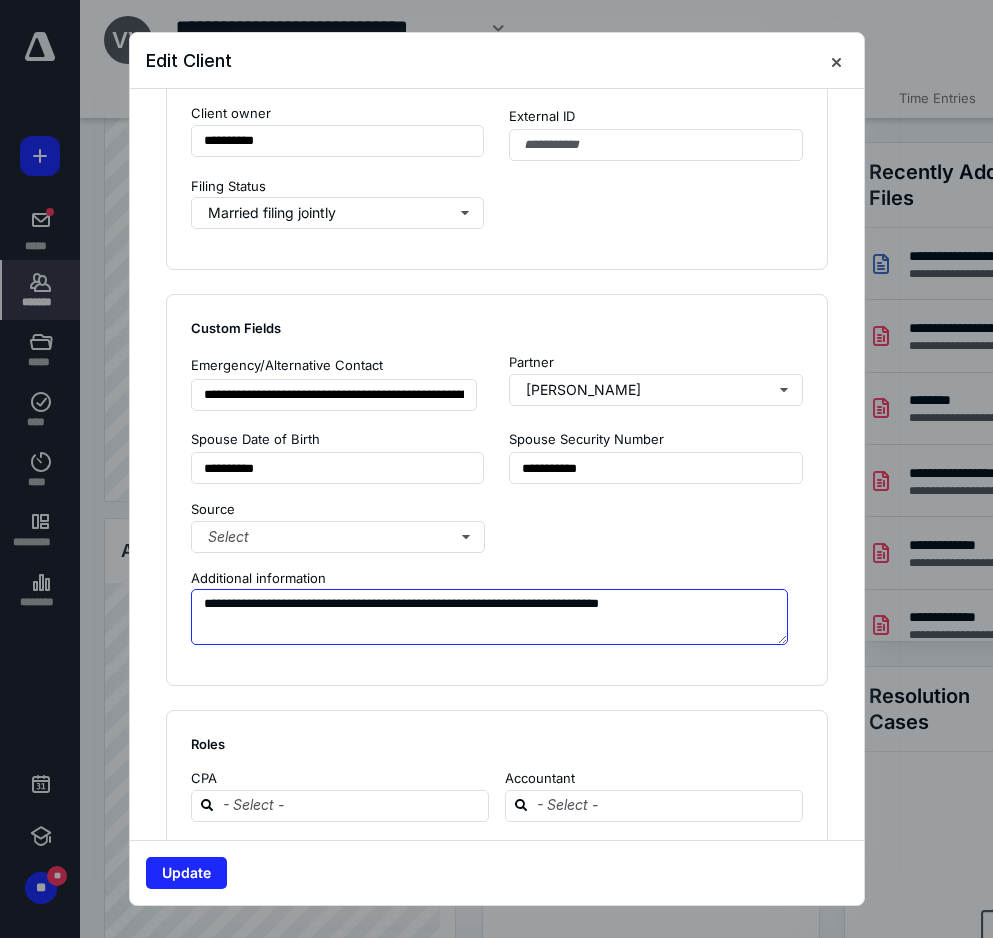 type on "**********" 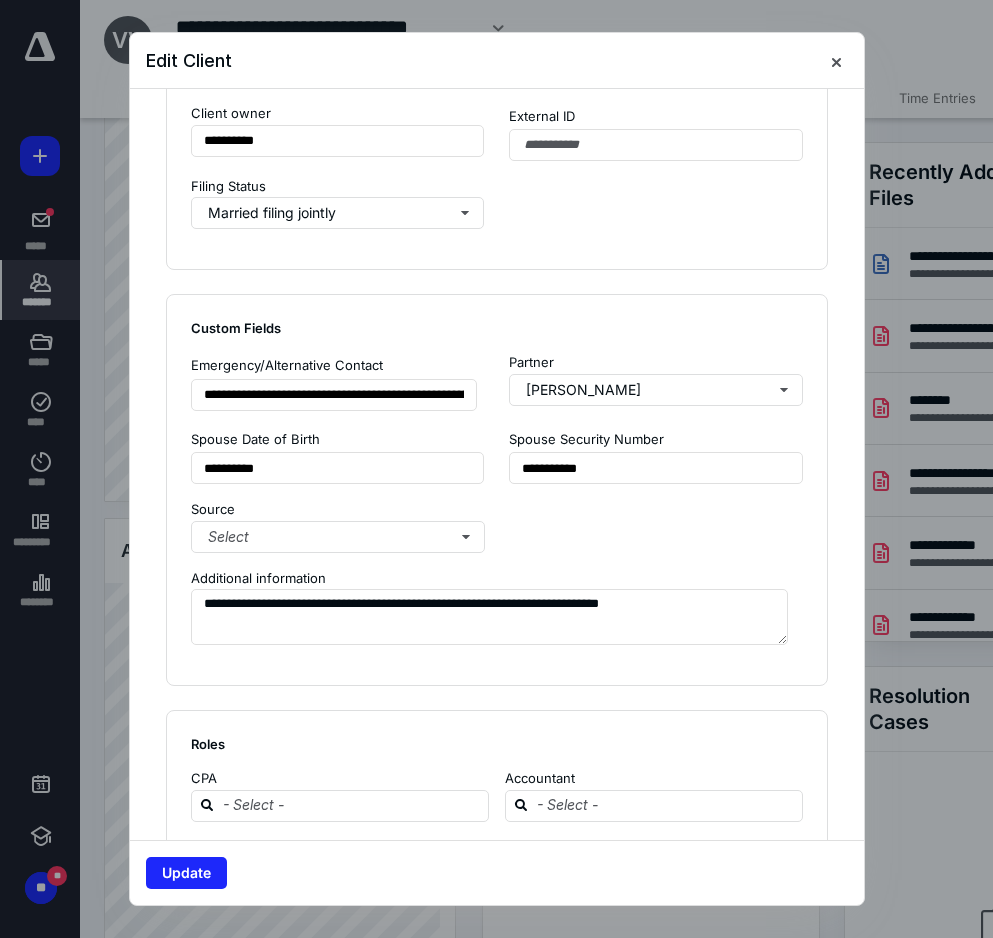 click on "**********" at bounding box center [497, -77] 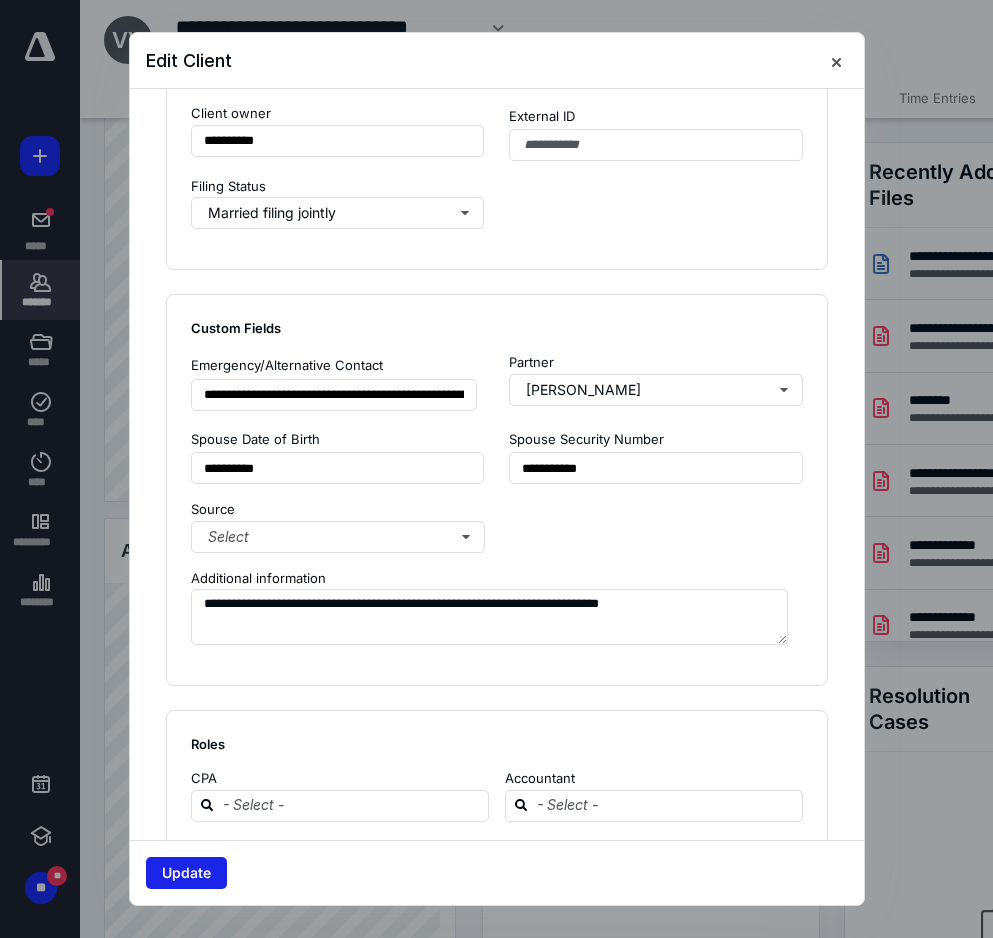 click on "Update" at bounding box center [186, 873] 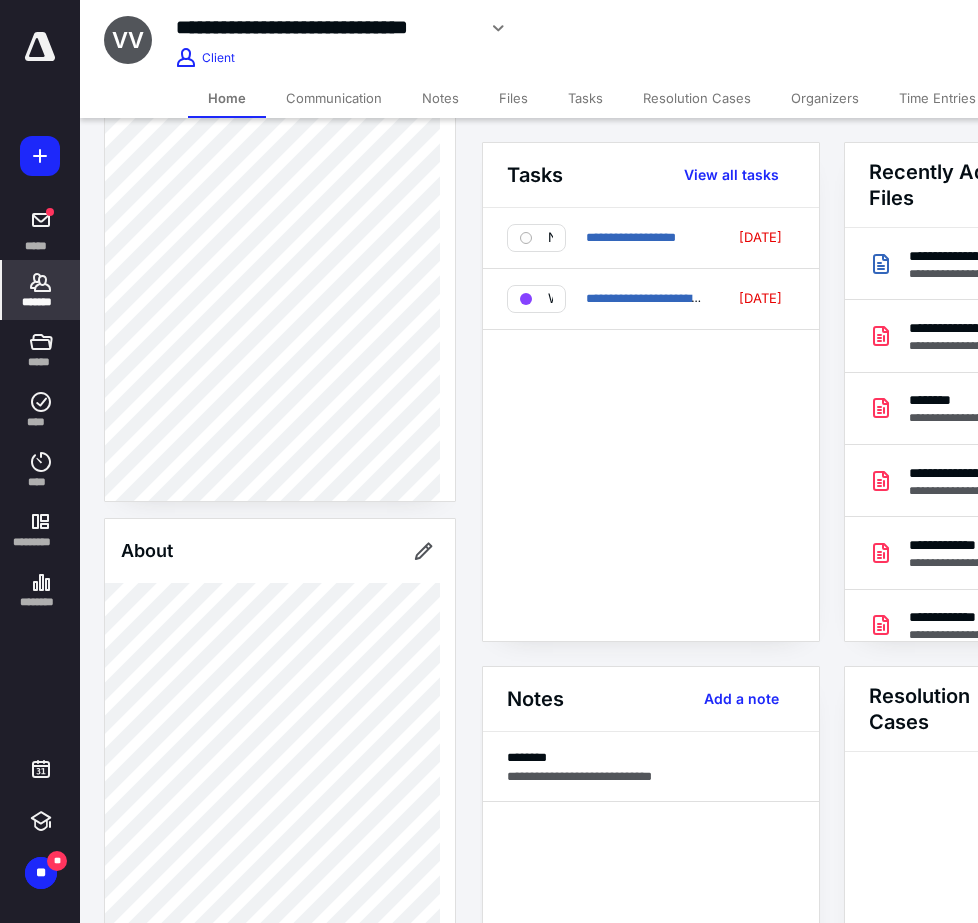 click on "*******" at bounding box center [41, 302] 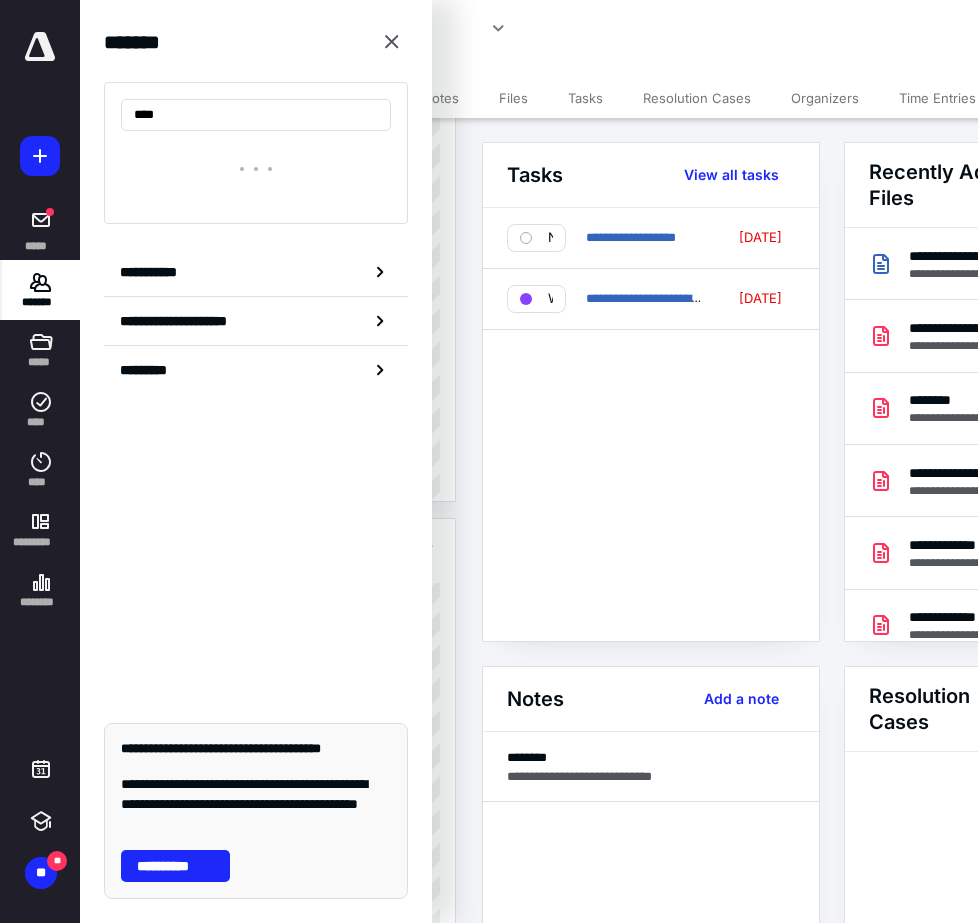type on "*****" 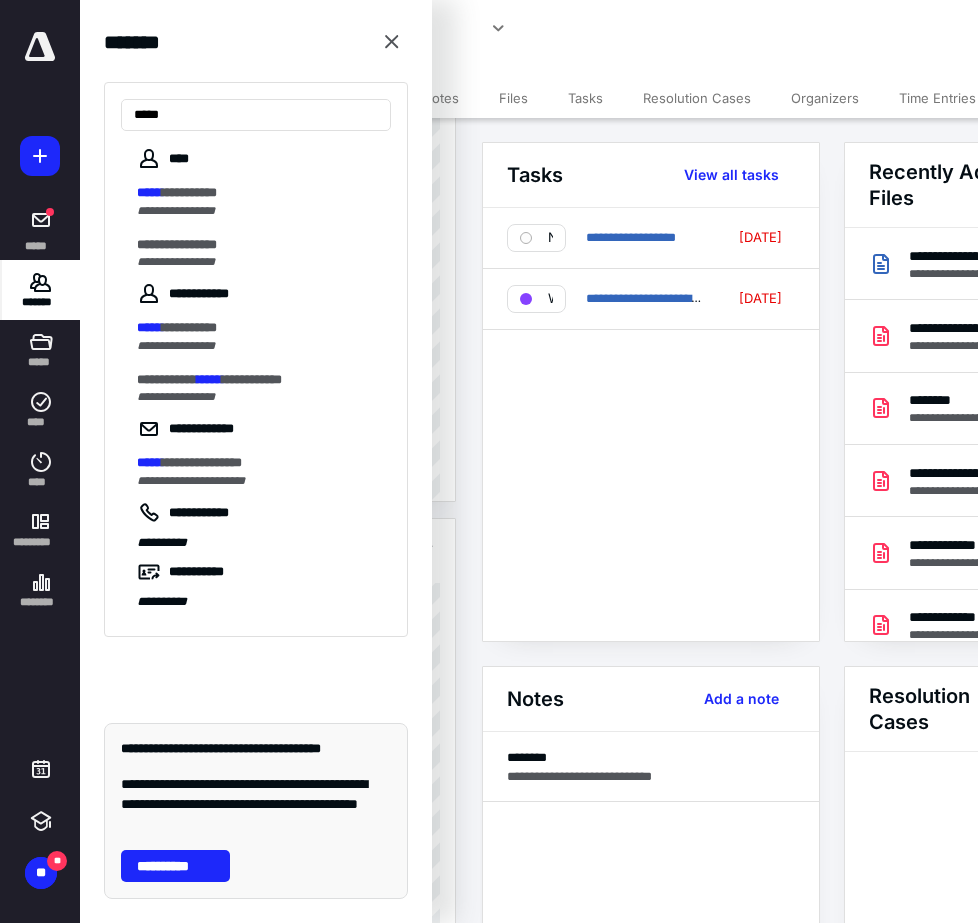 drag, startPoint x: 185, startPoint y: 108, endPoint x: 33, endPoint y: 100, distance: 152.21039 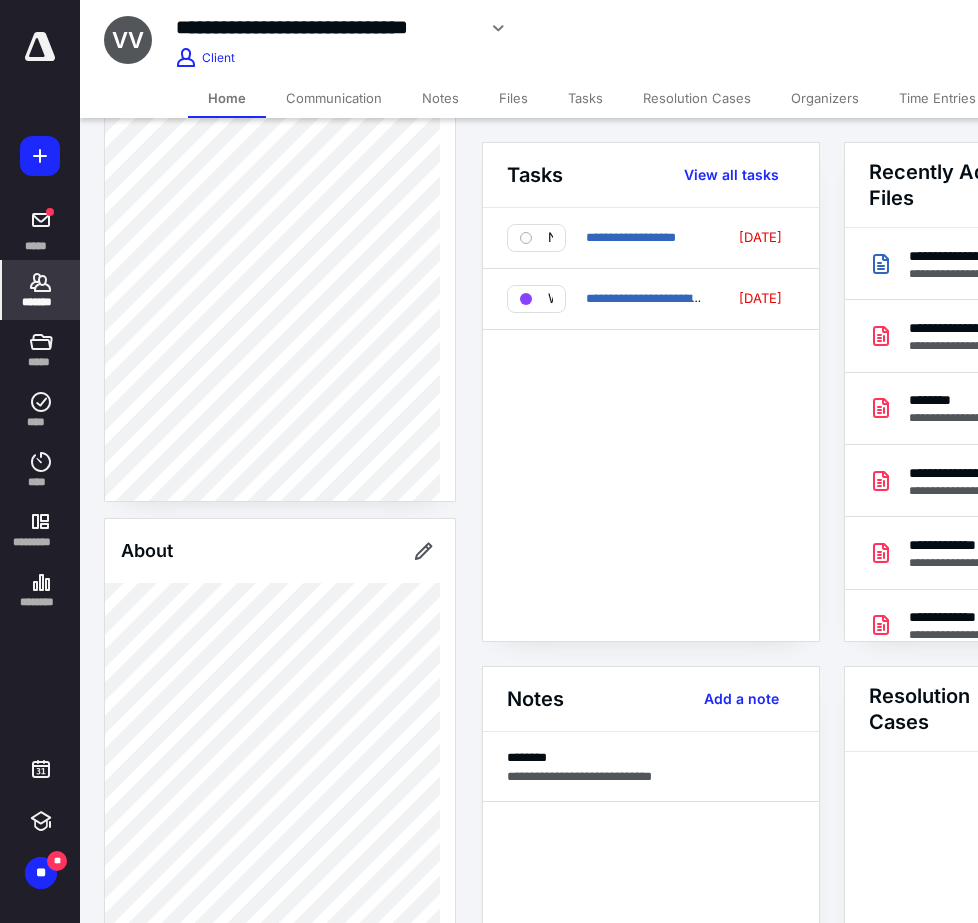 click 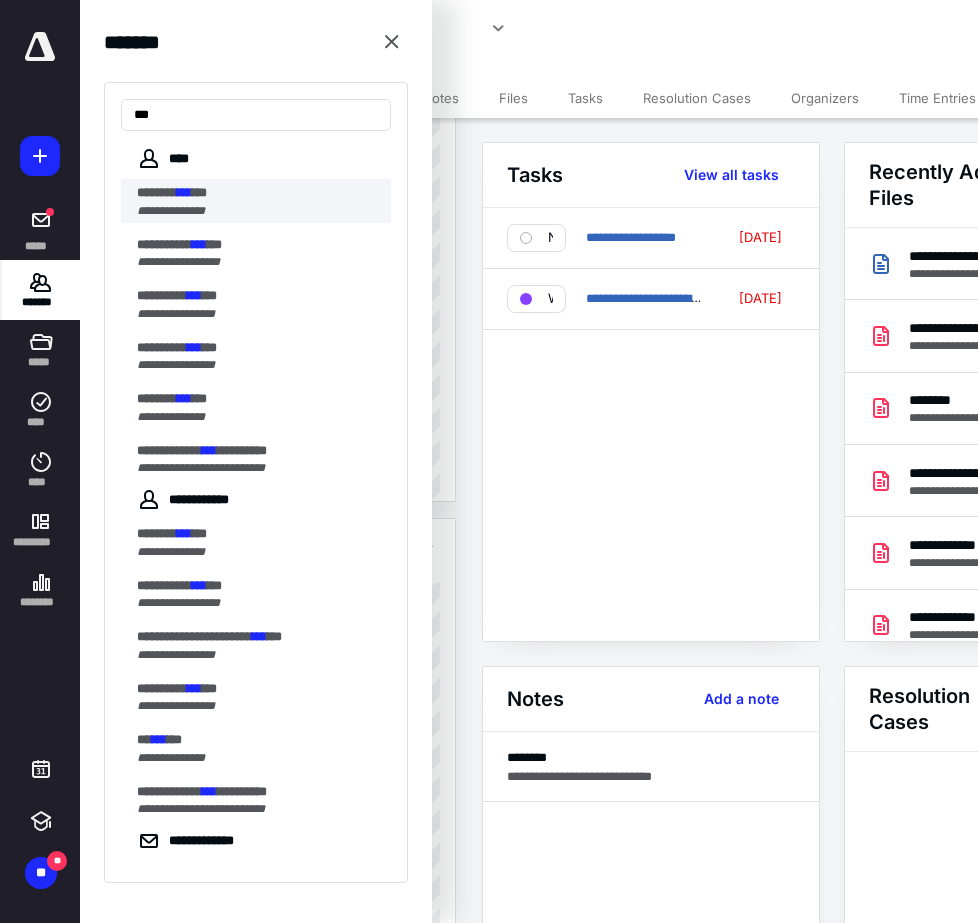 type on "***" 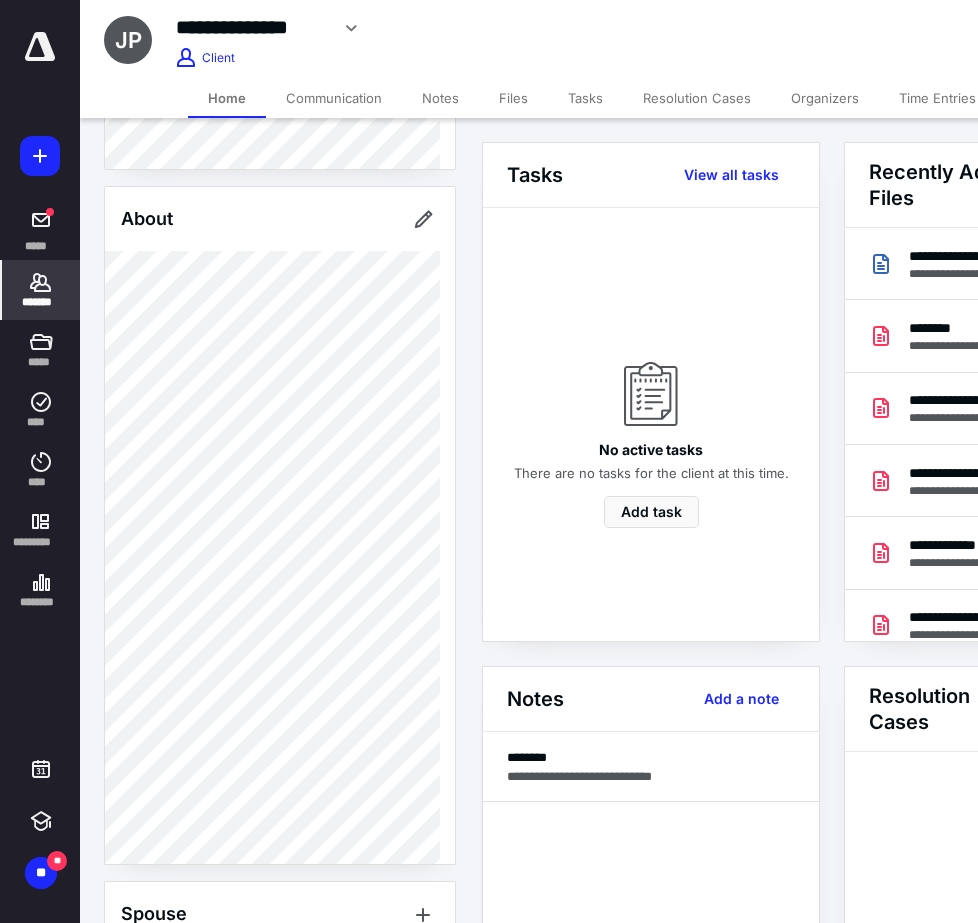 scroll, scrollTop: 500, scrollLeft: 0, axis: vertical 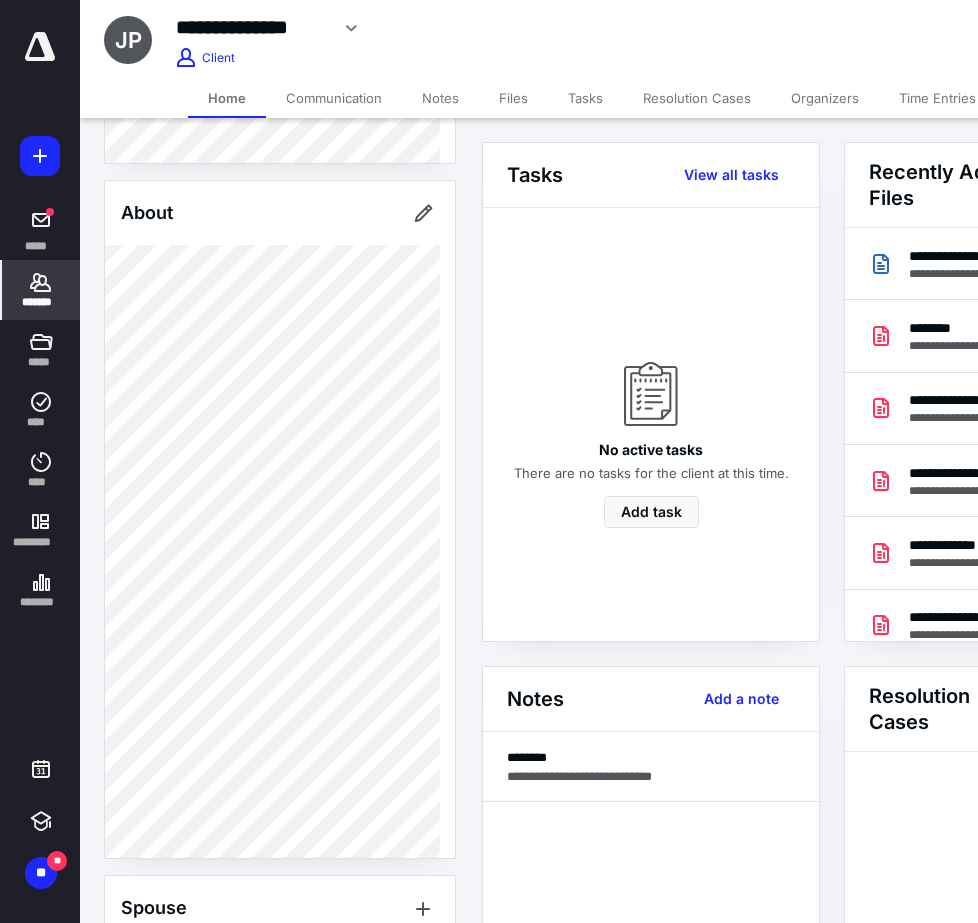 click 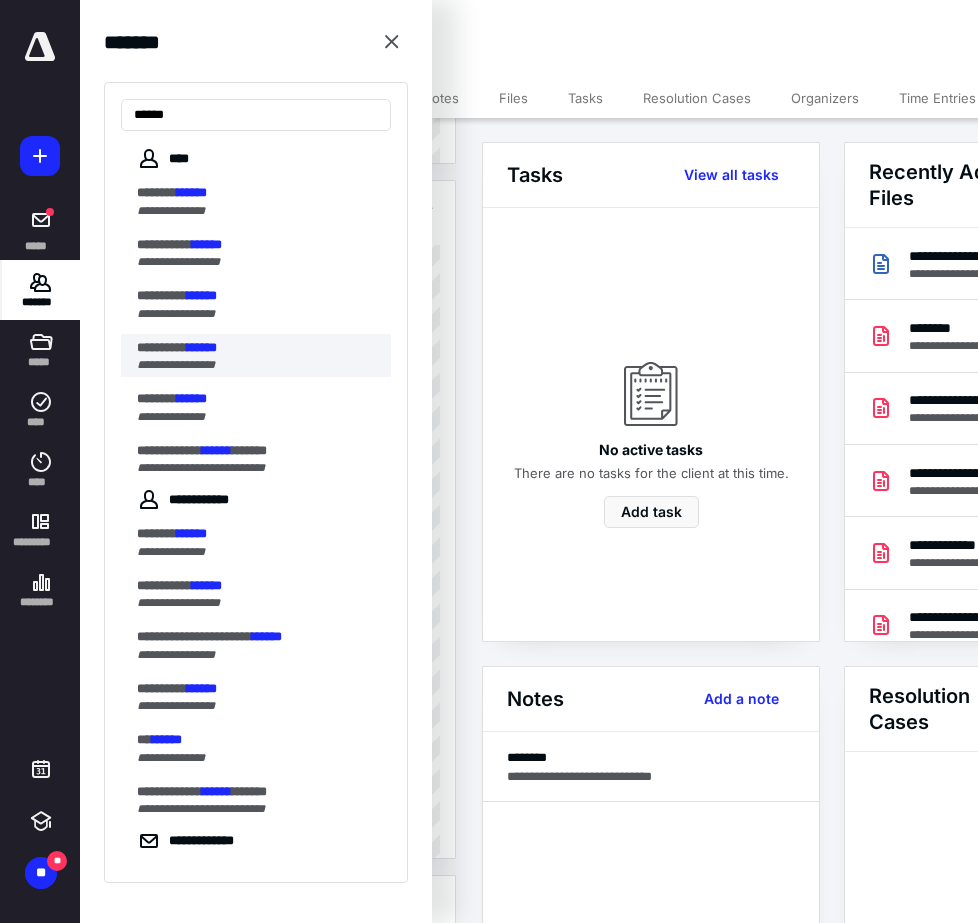 type on "******" 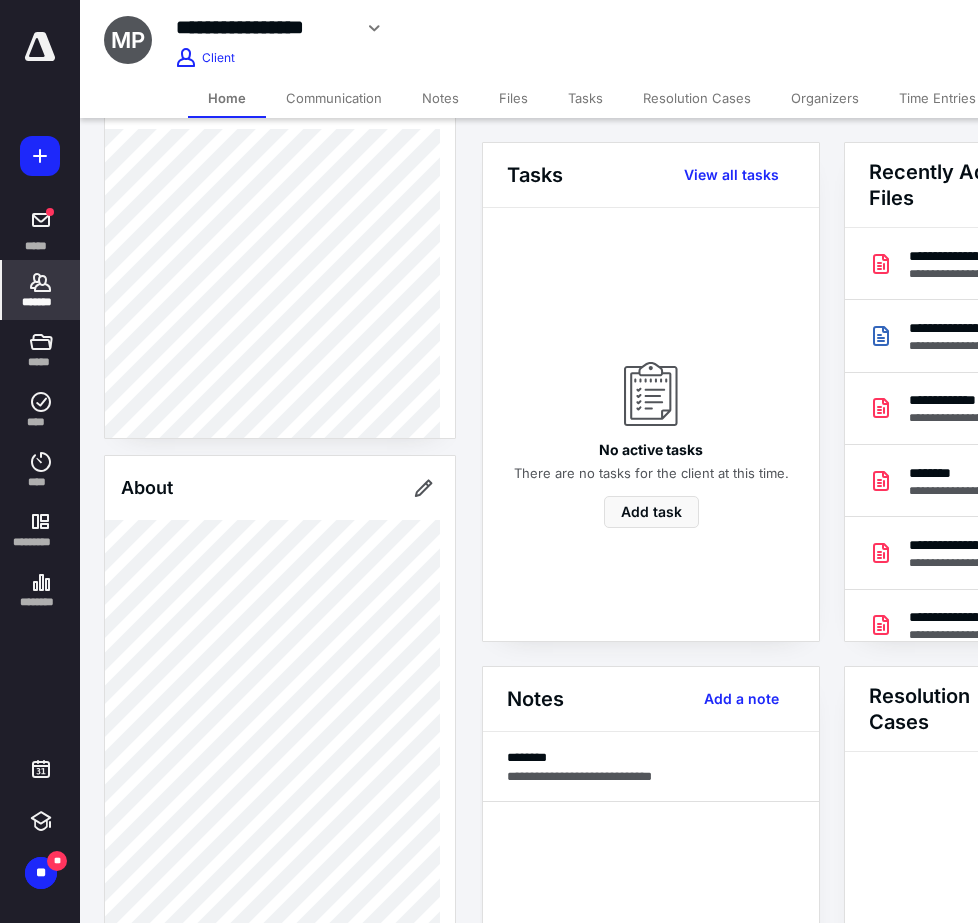 scroll, scrollTop: 100, scrollLeft: 0, axis: vertical 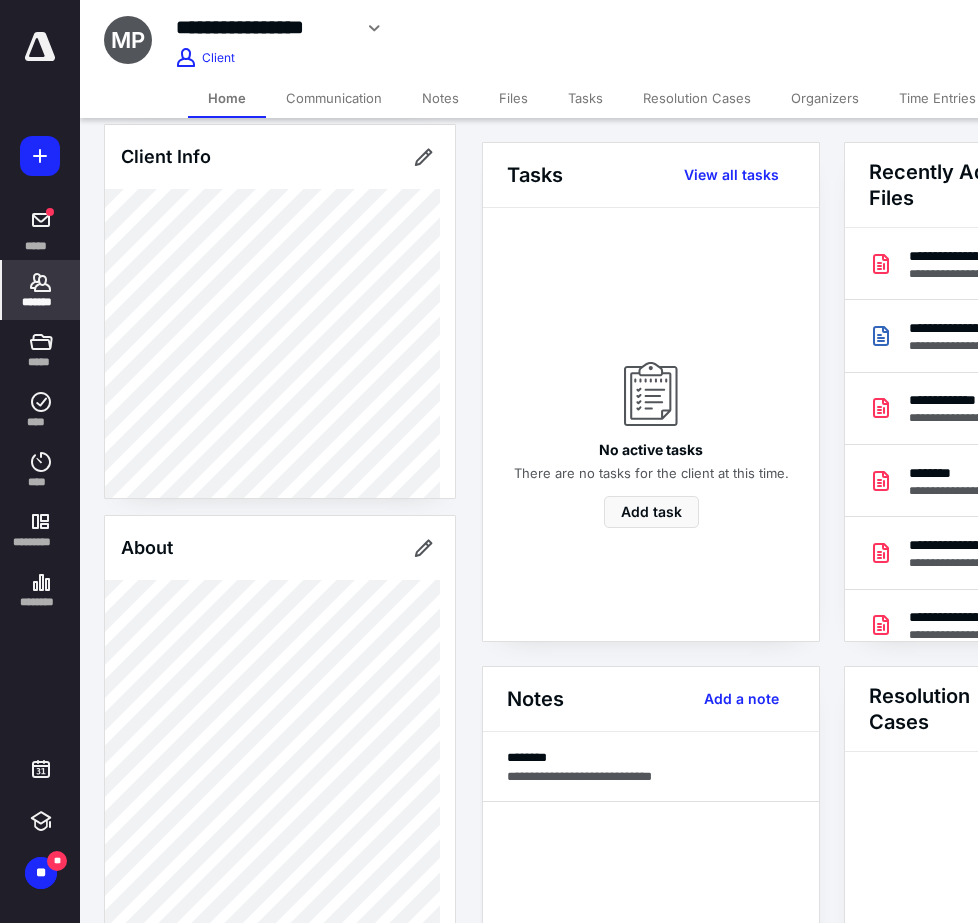click on "*******" at bounding box center [41, 290] 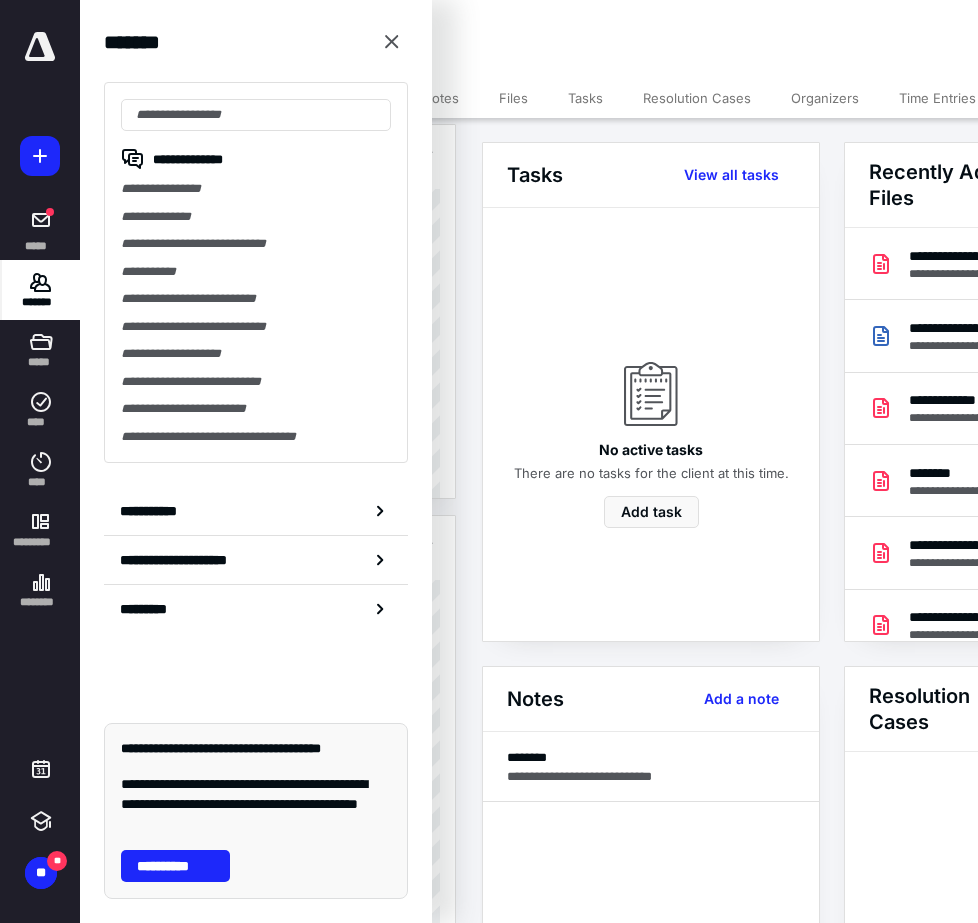 type on "*" 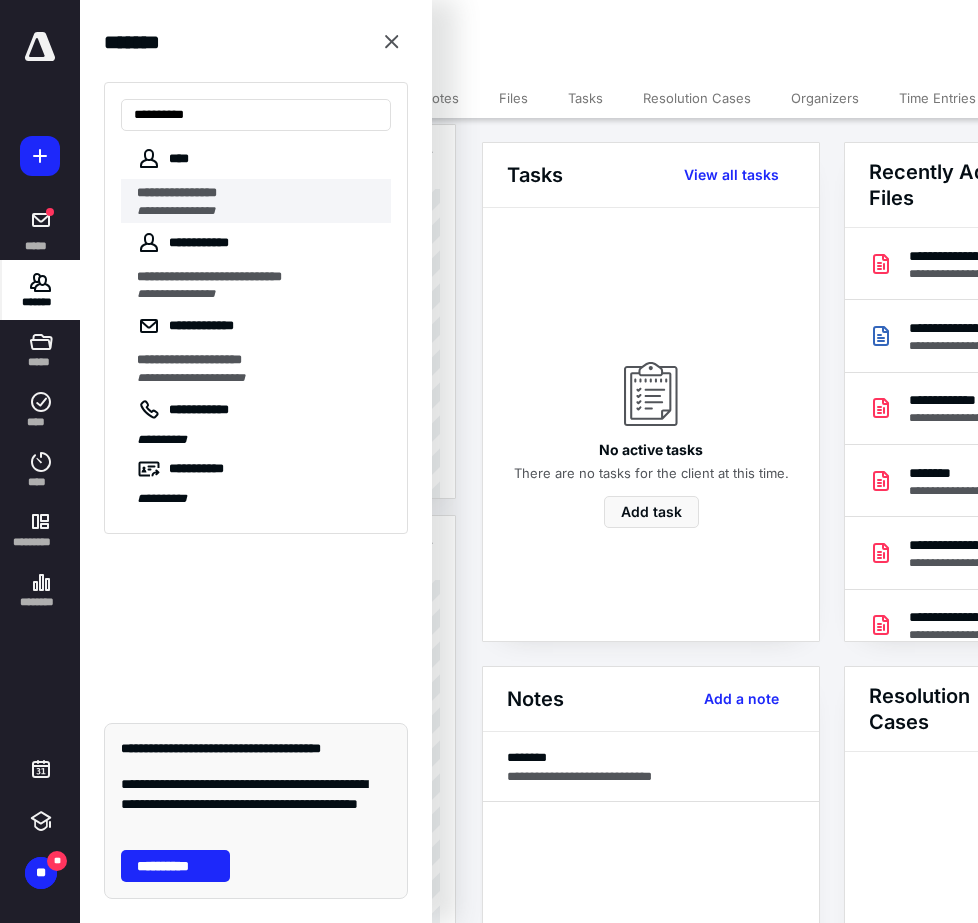 type on "**********" 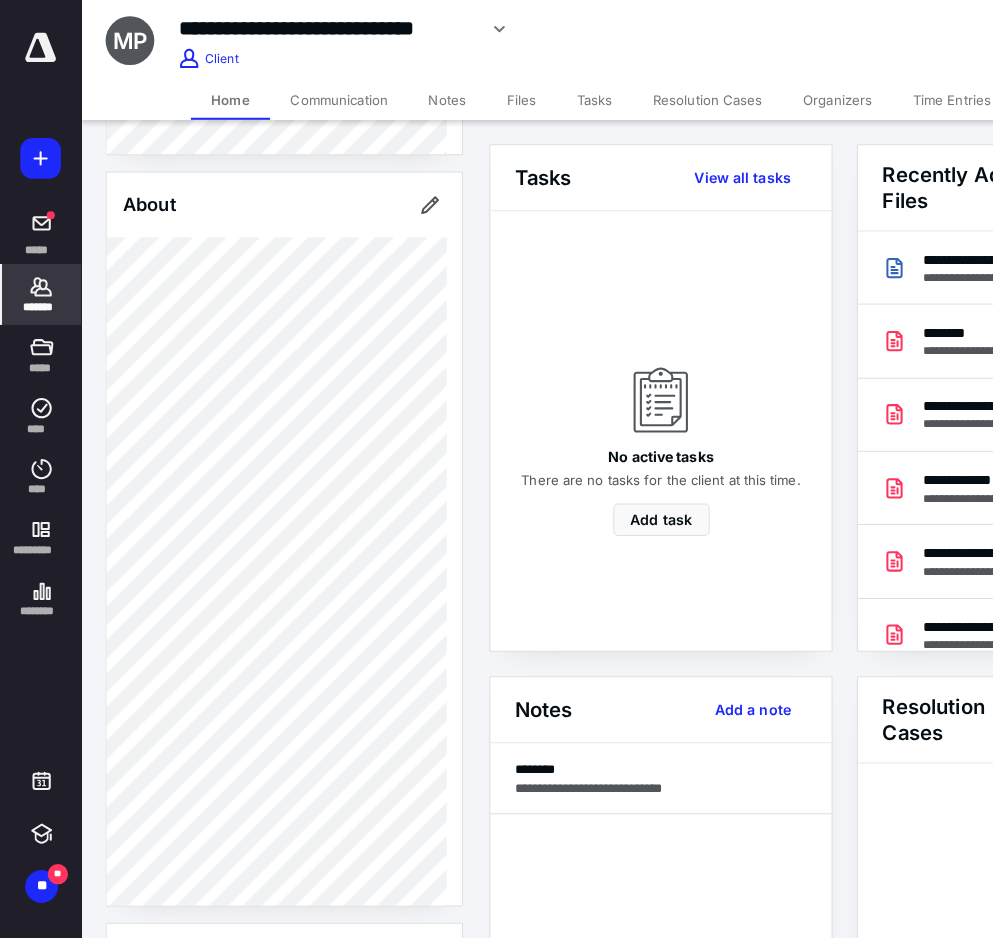 scroll, scrollTop: 500, scrollLeft: 0, axis: vertical 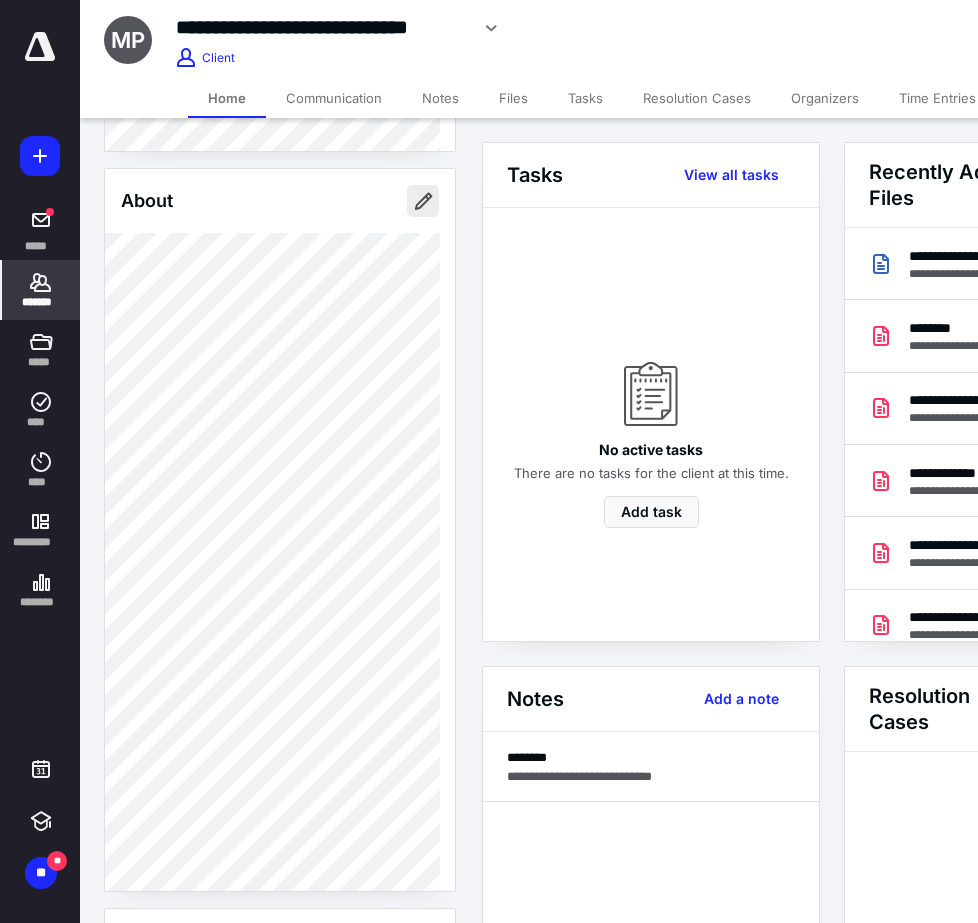click at bounding box center [423, 201] 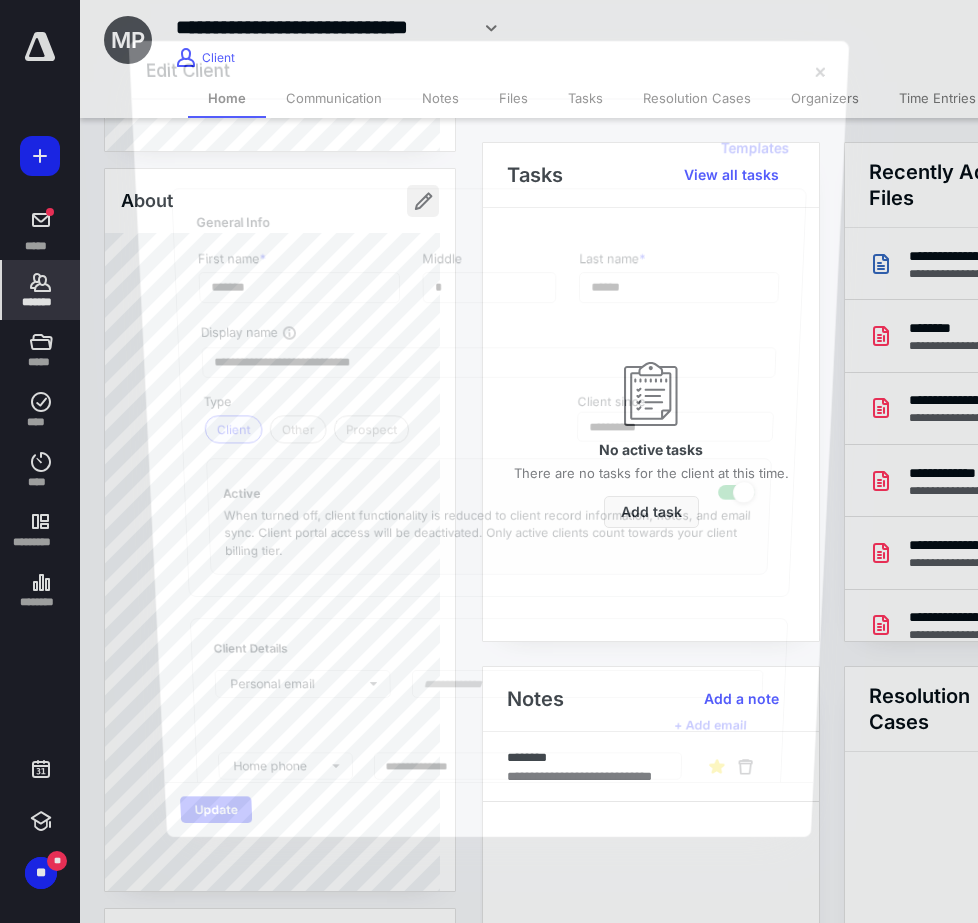 type on "**********" 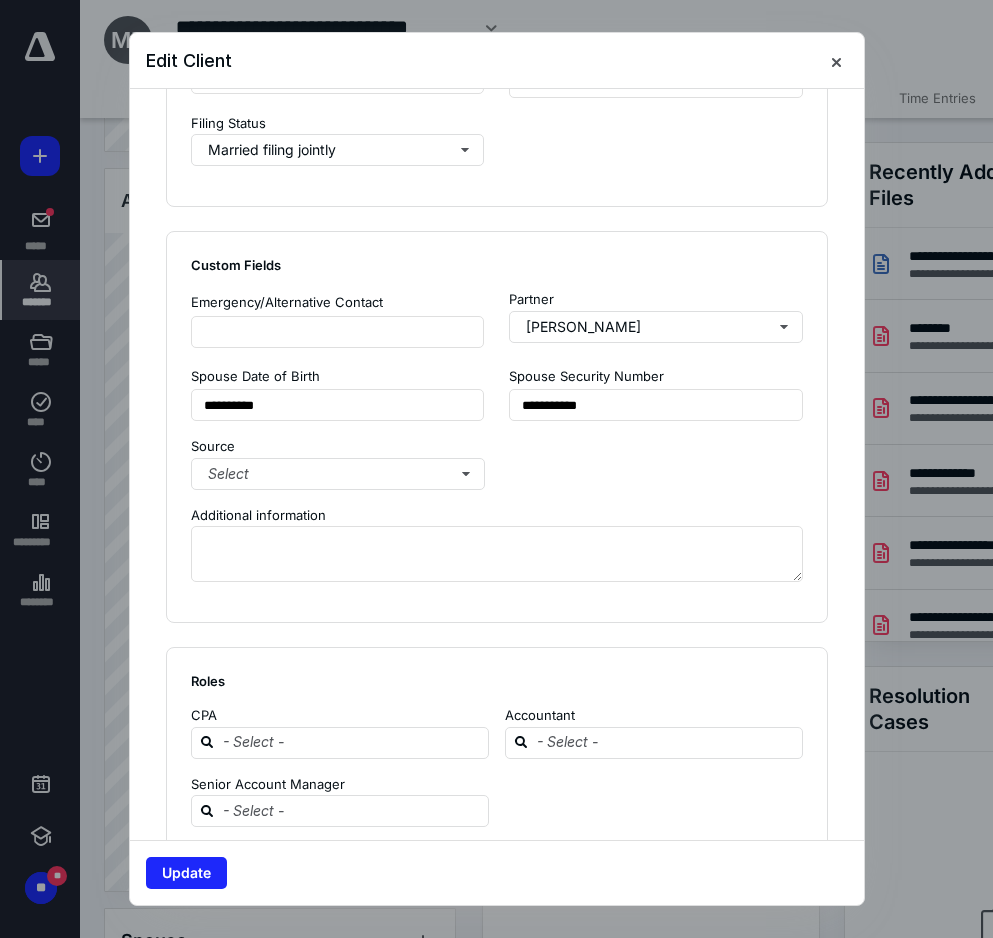 scroll, scrollTop: 1500, scrollLeft: 0, axis: vertical 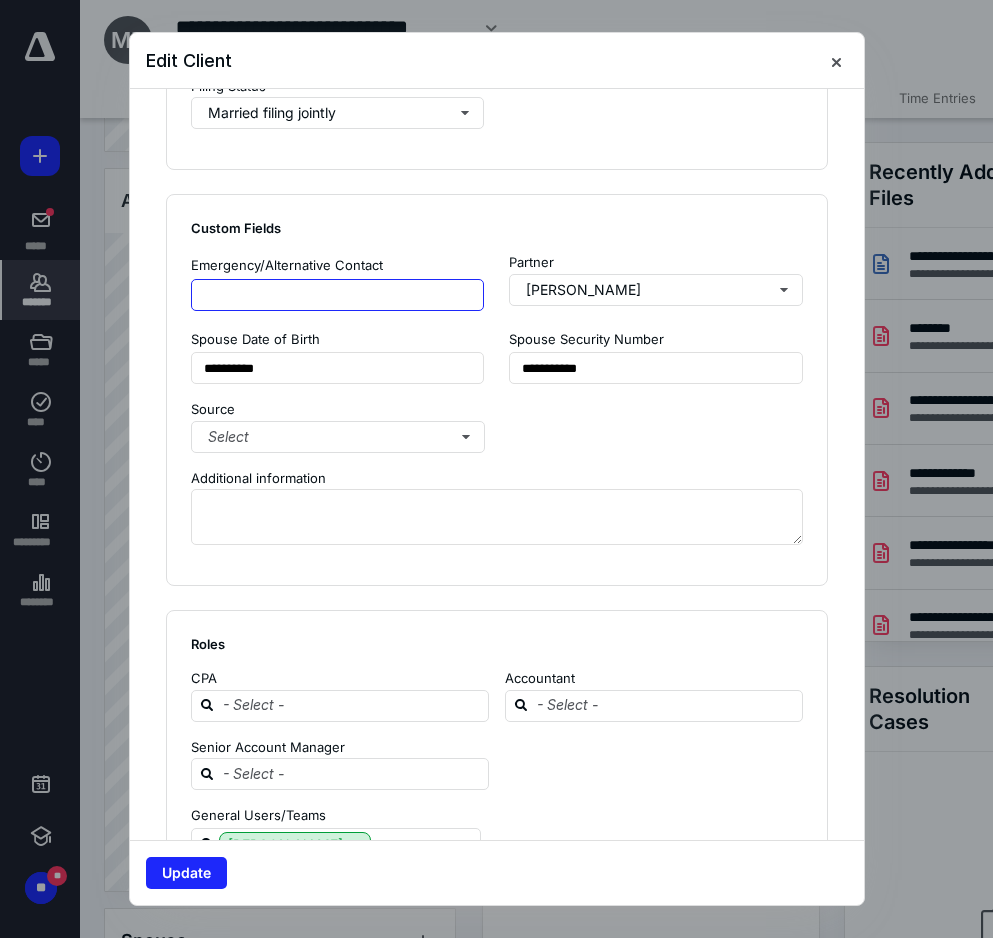 click at bounding box center [338, 295] 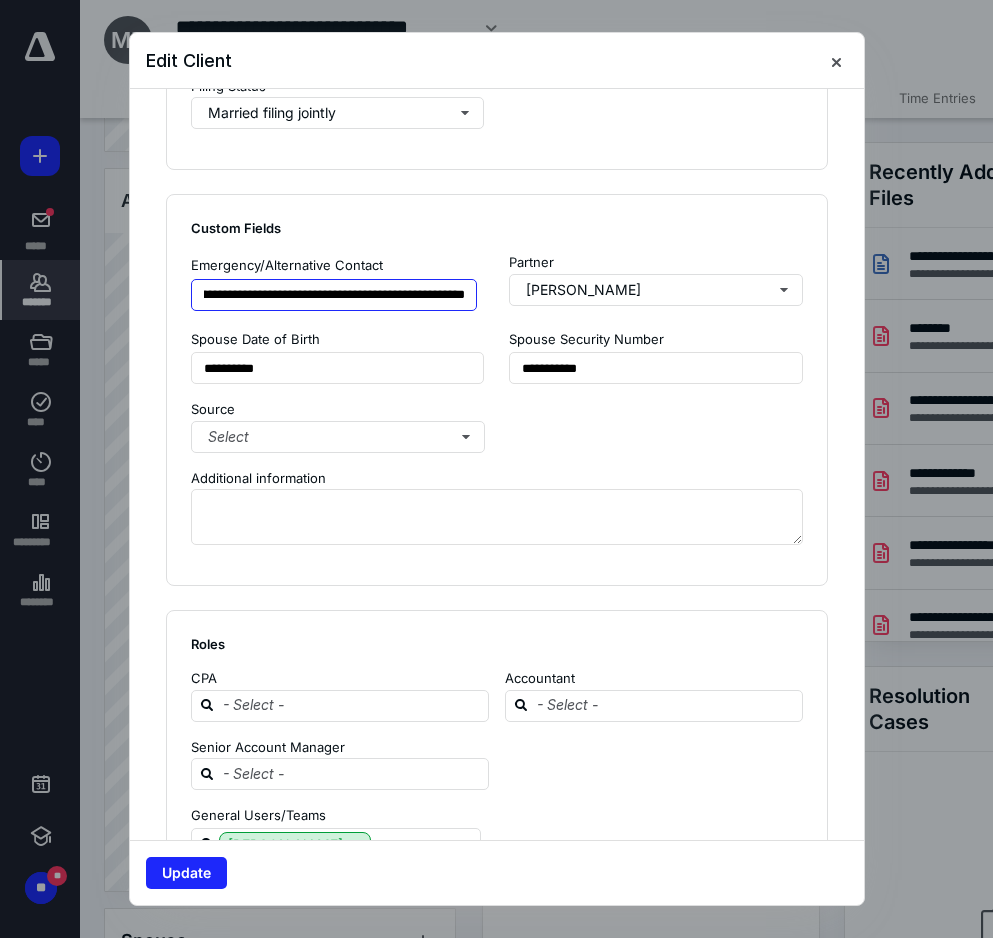 scroll, scrollTop: 0, scrollLeft: 142, axis: horizontal 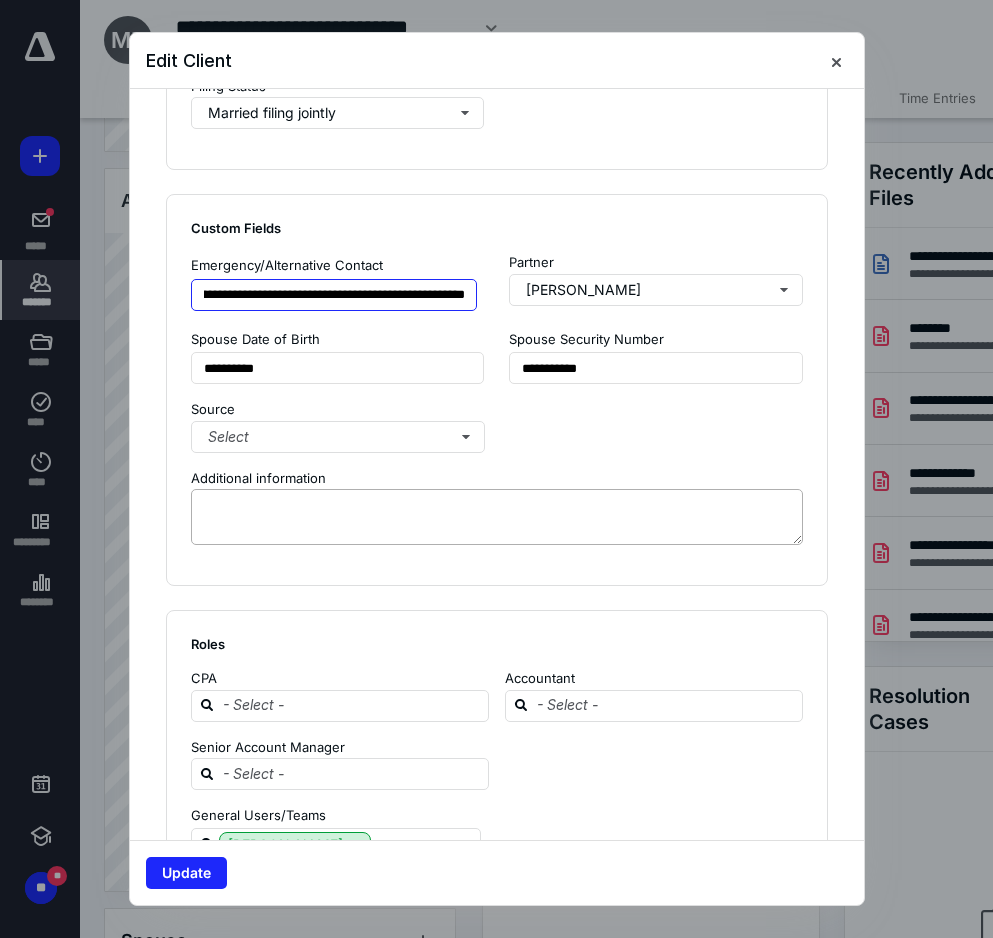 type on "**********" 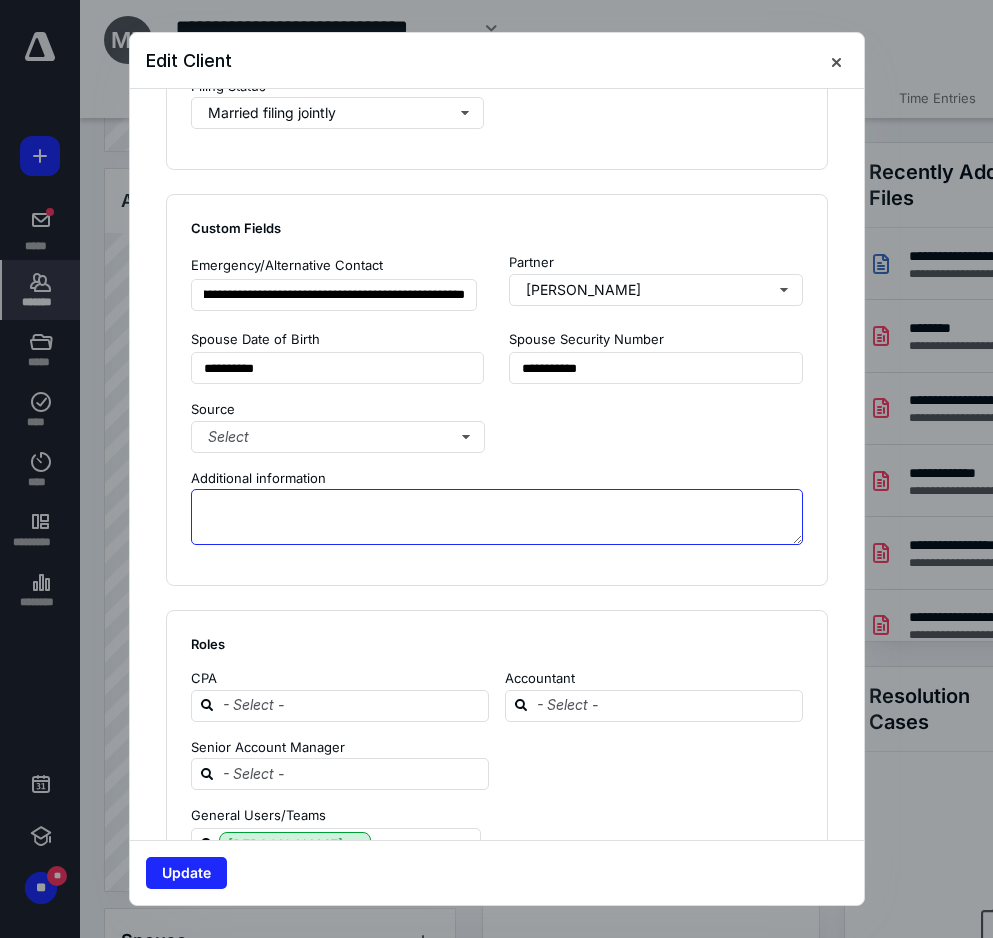 click at bounding box center [497, 517] 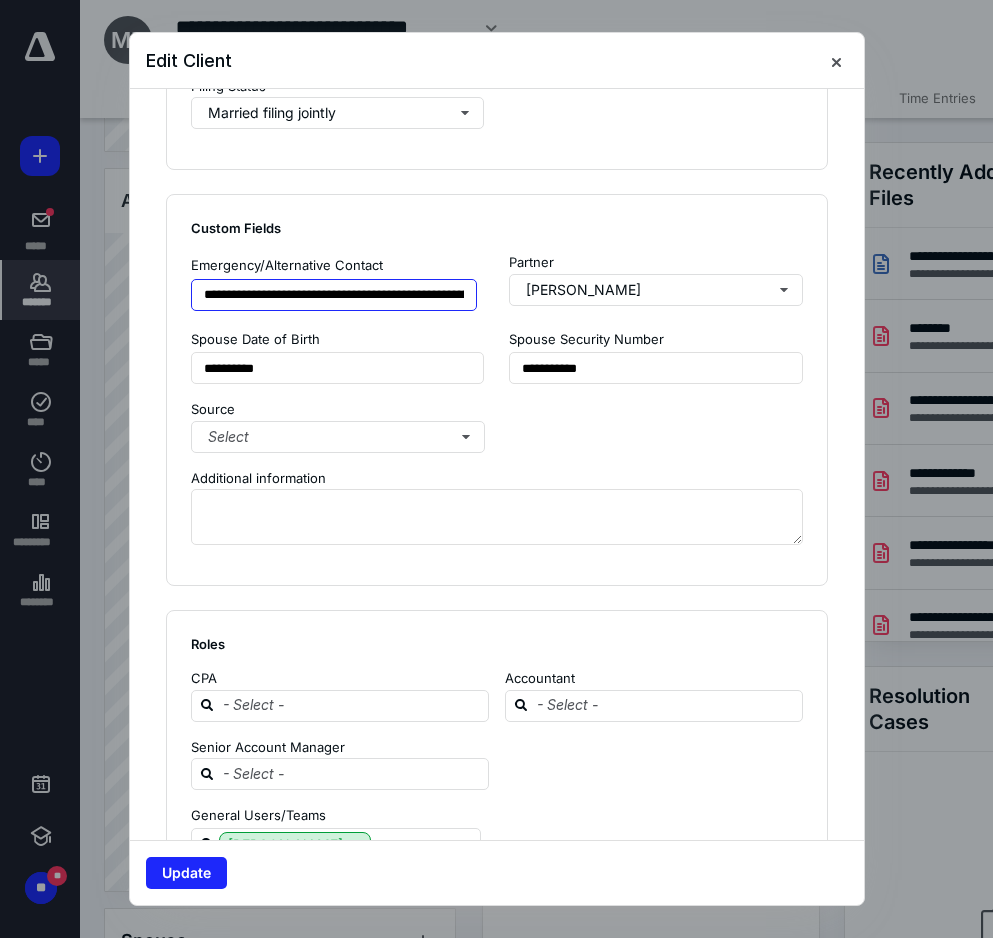 scroll, scrollTop: 0, scrollLeft: 142, axis: horizontal 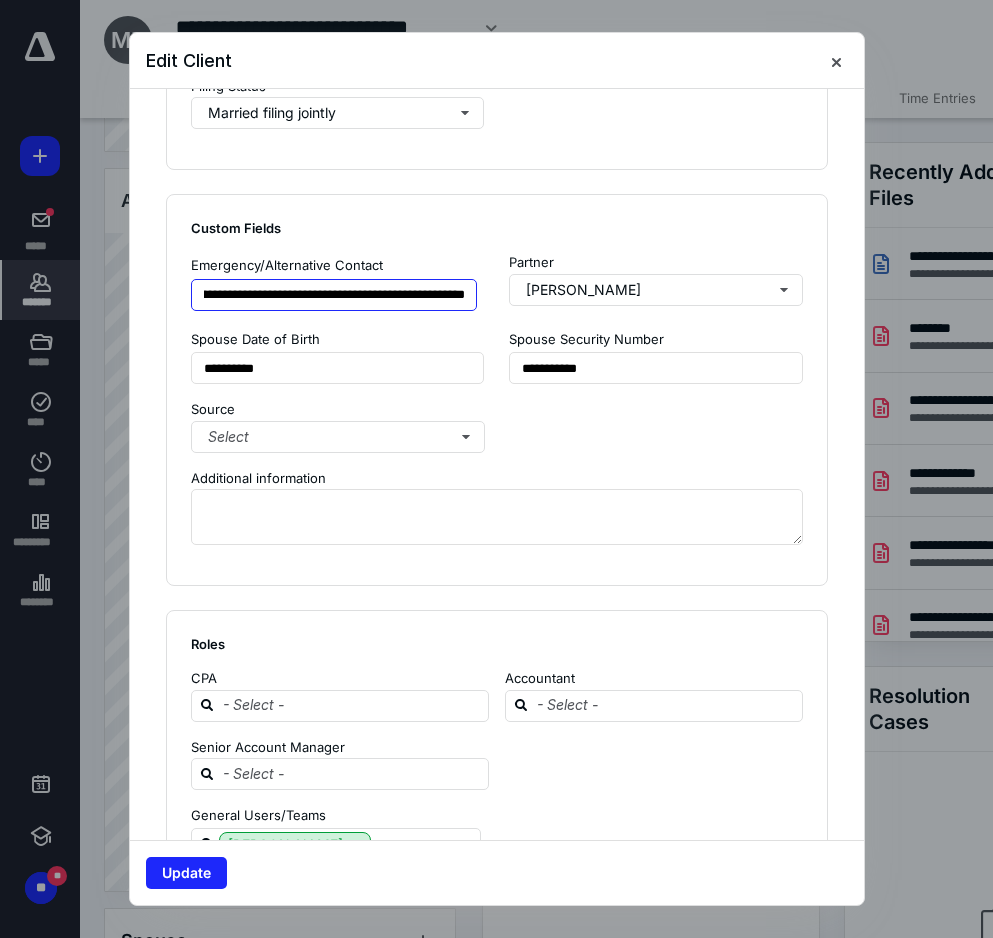 drag, startPoint x: 198, startPoint y: 293, endPoint x: 552, endPoint y: 319, distance: 354.95352 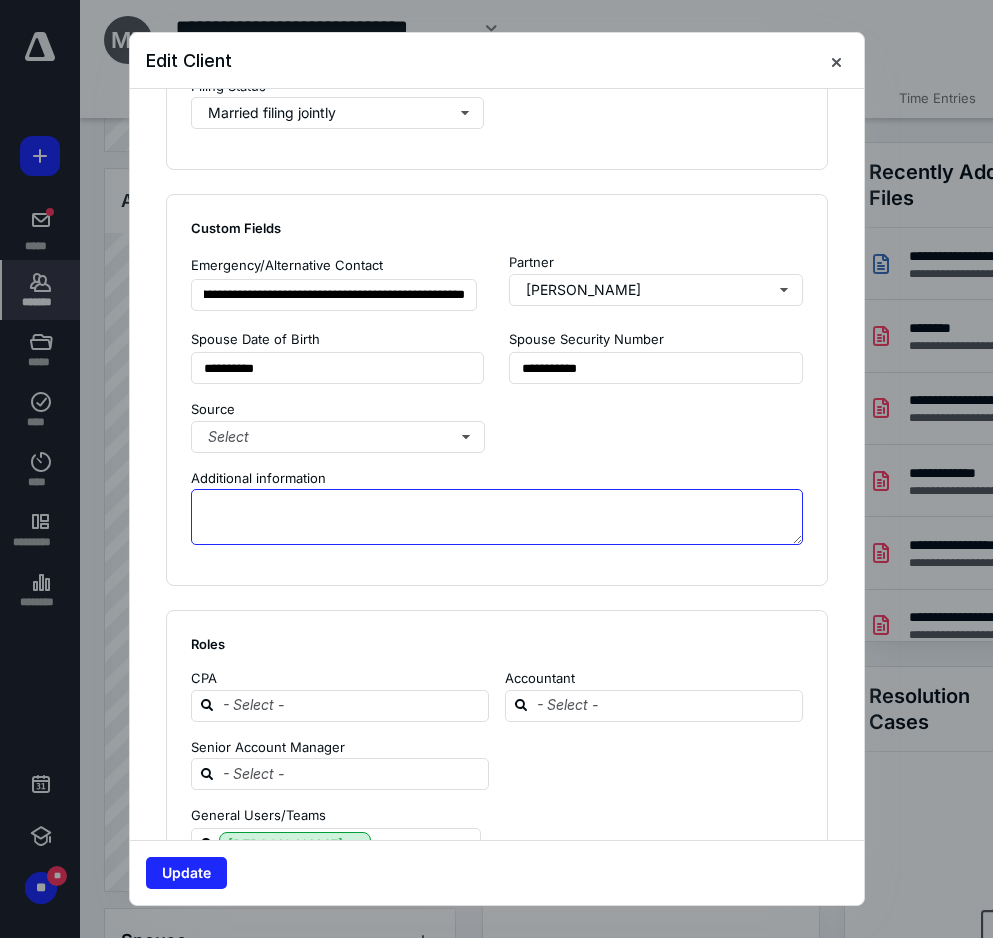 click at bounding box center [497, 517] 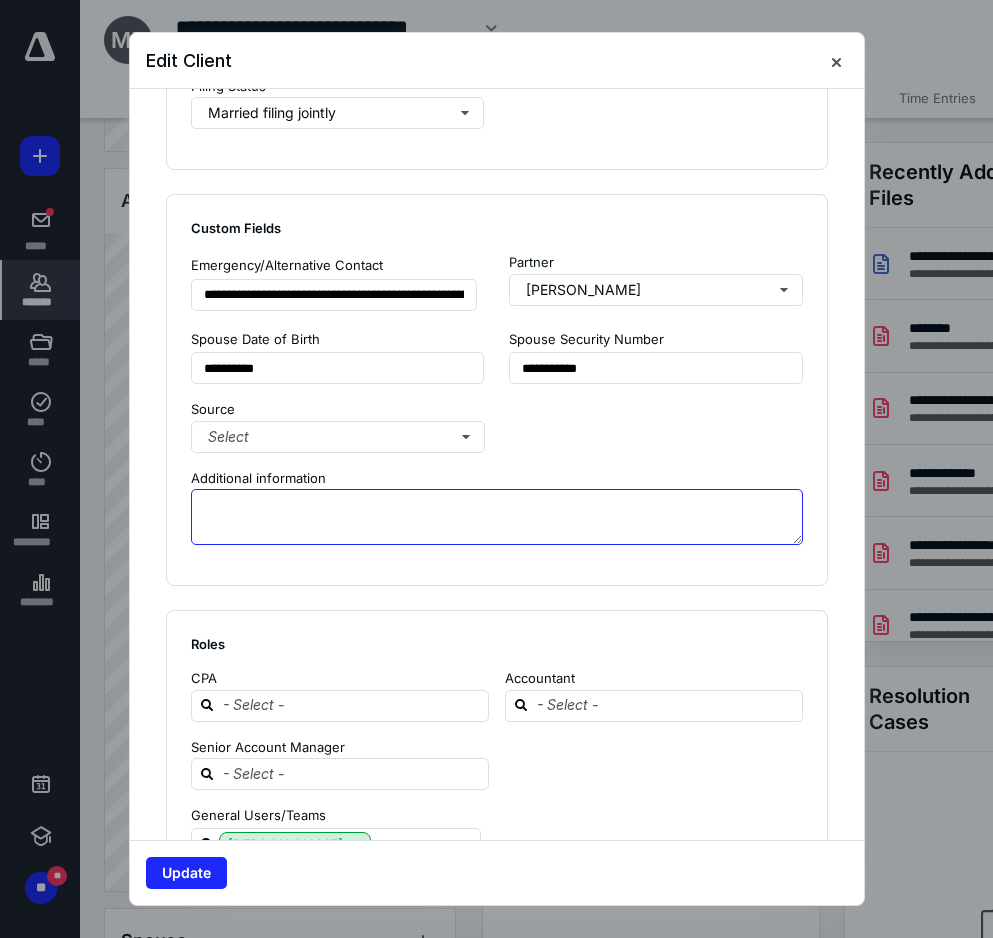paste on "**********" 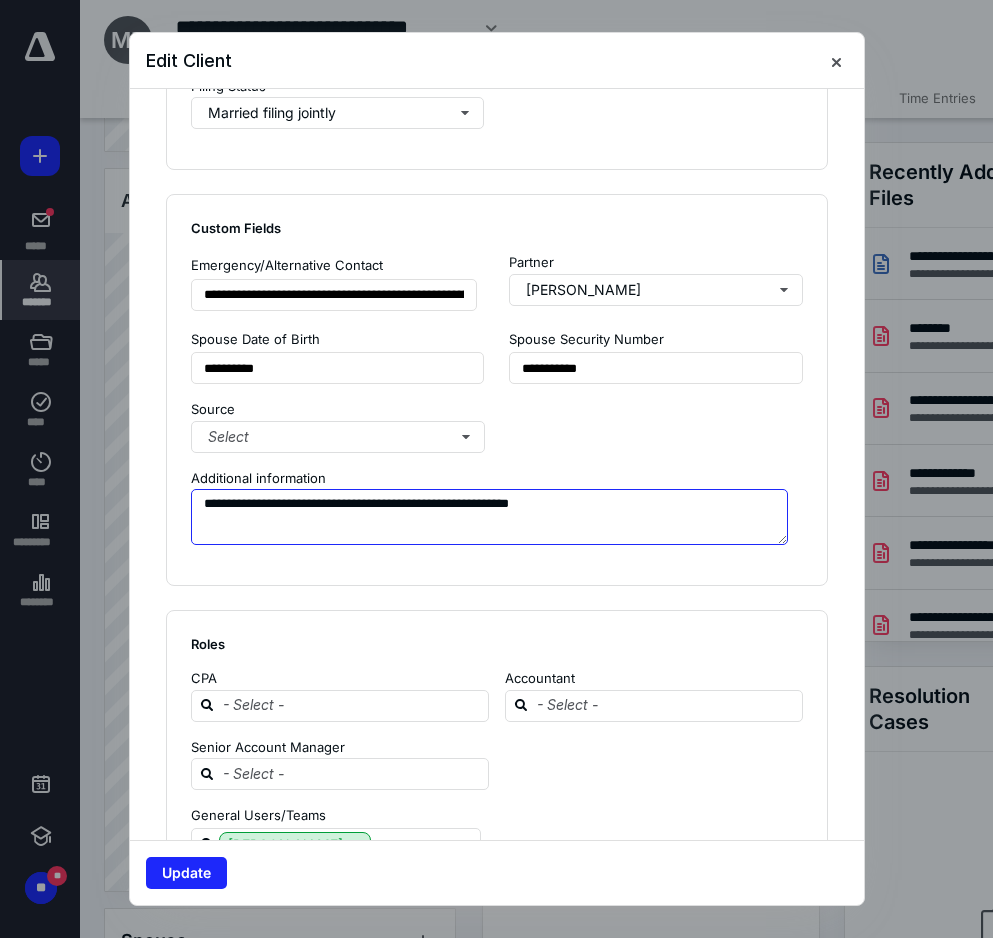 click on "**********" at bounding box center [489, 517] 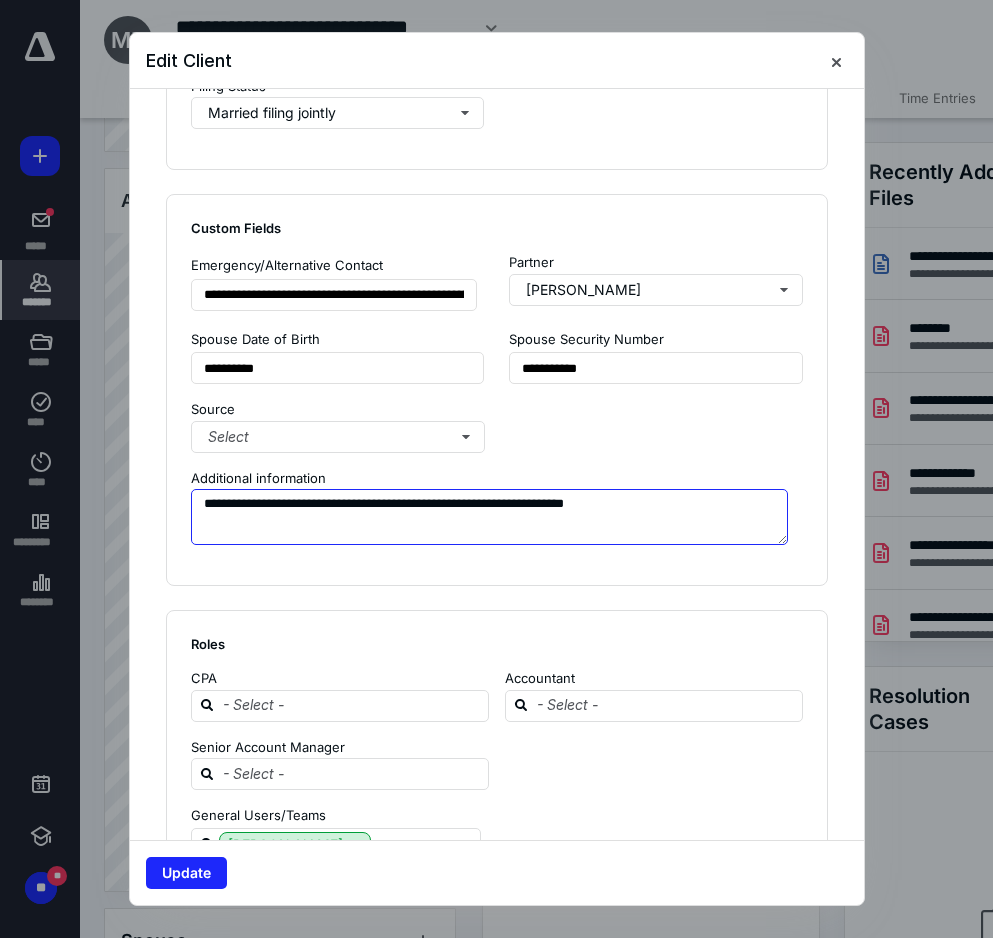 click on "**********" at bounding box center (489, 517) 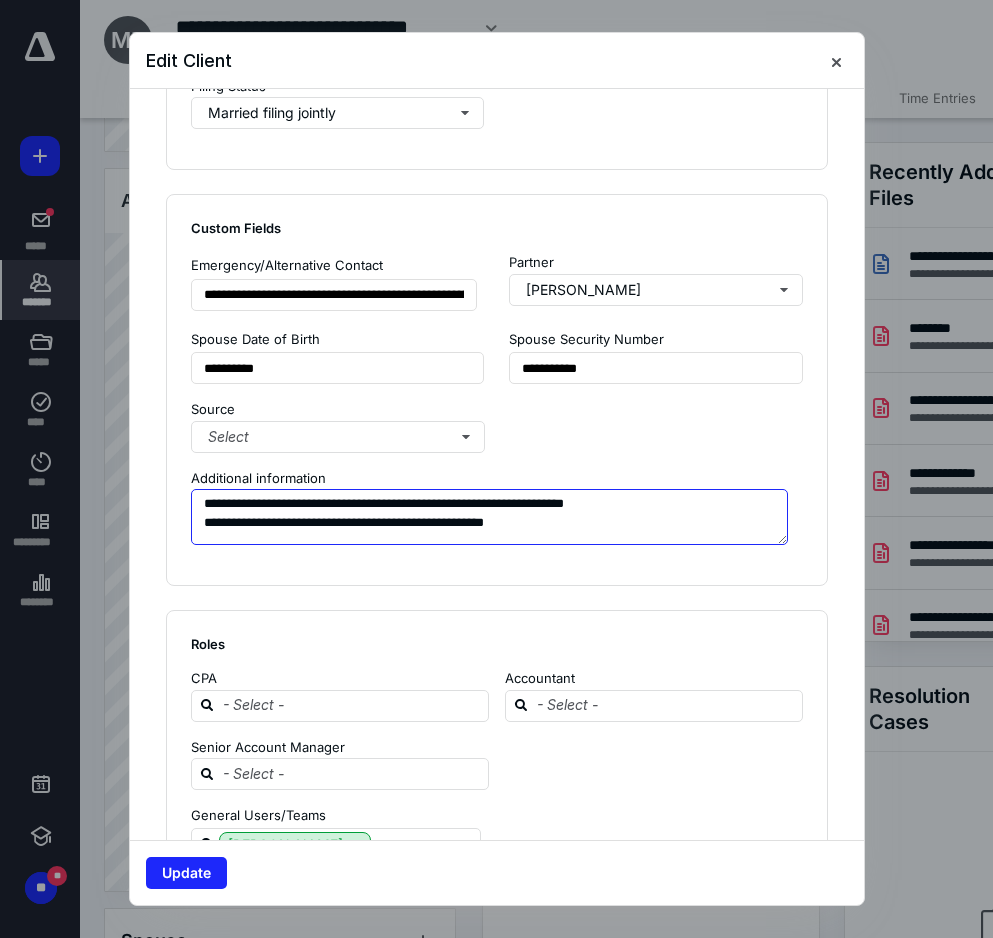 type on "**********" 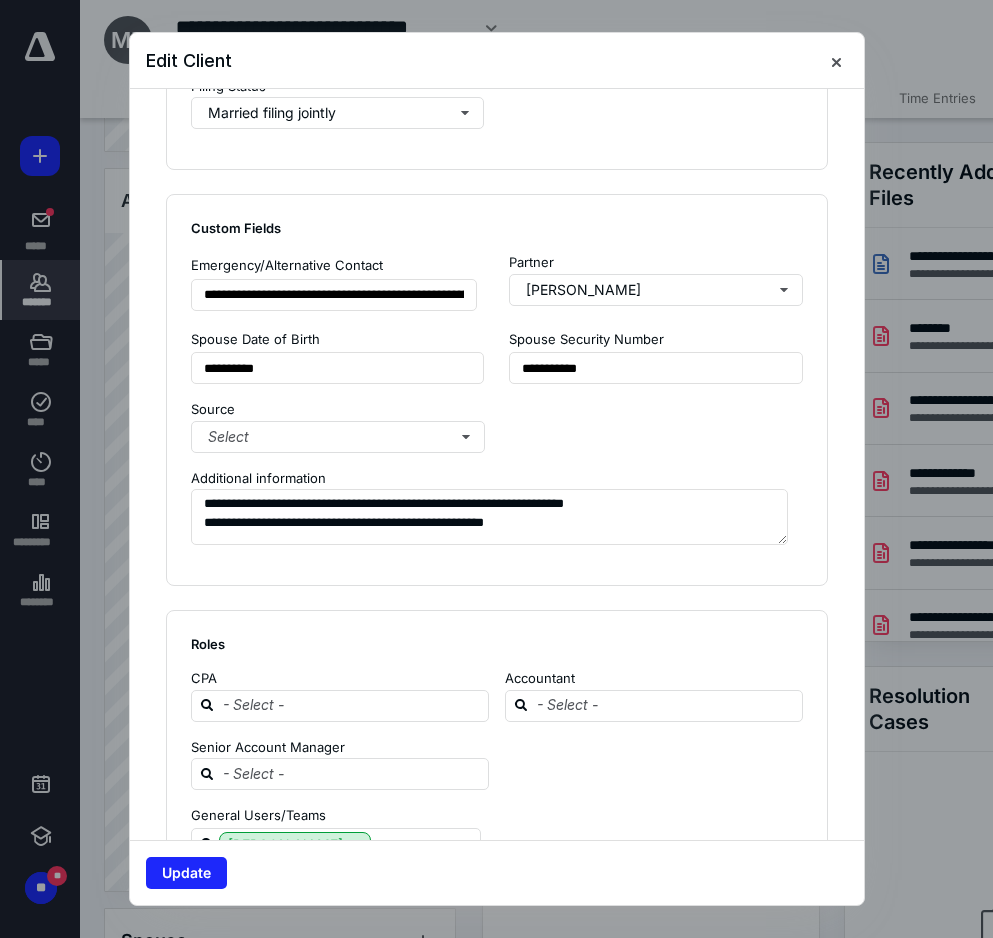 click on "**********" at bounding box center (497, -177) 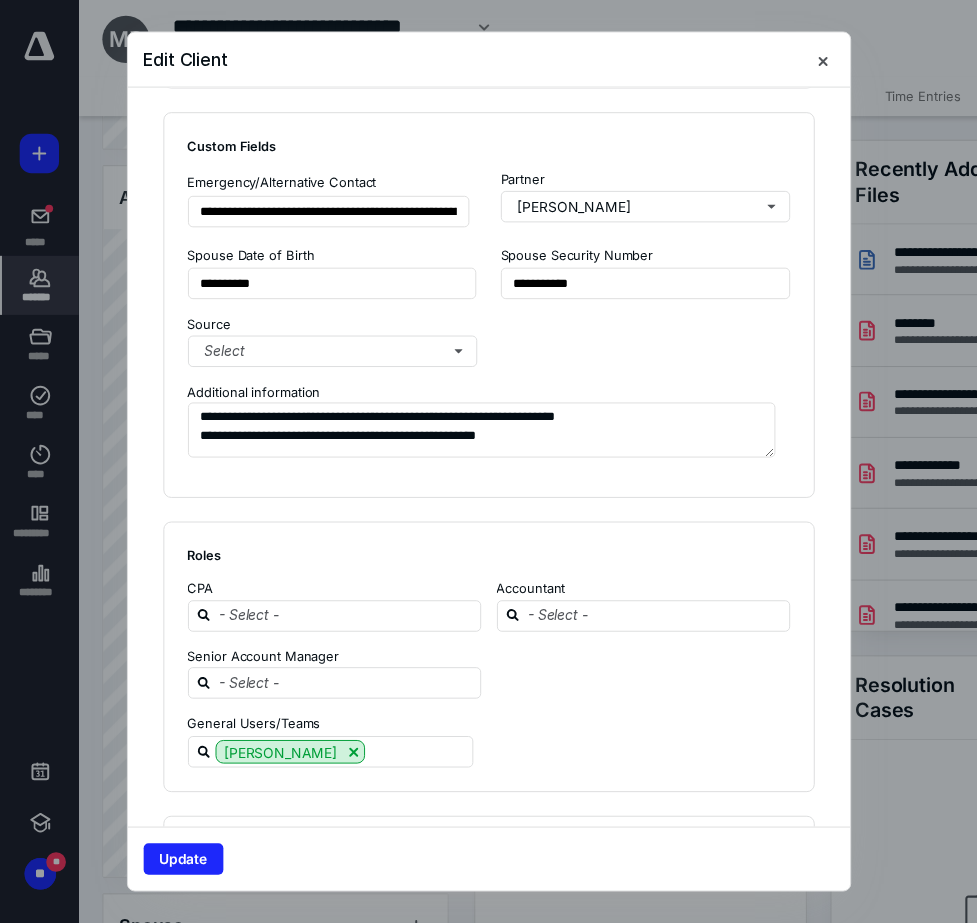 scroll, scrollTop: 1317, scrollLeft: 0, axis: vertical 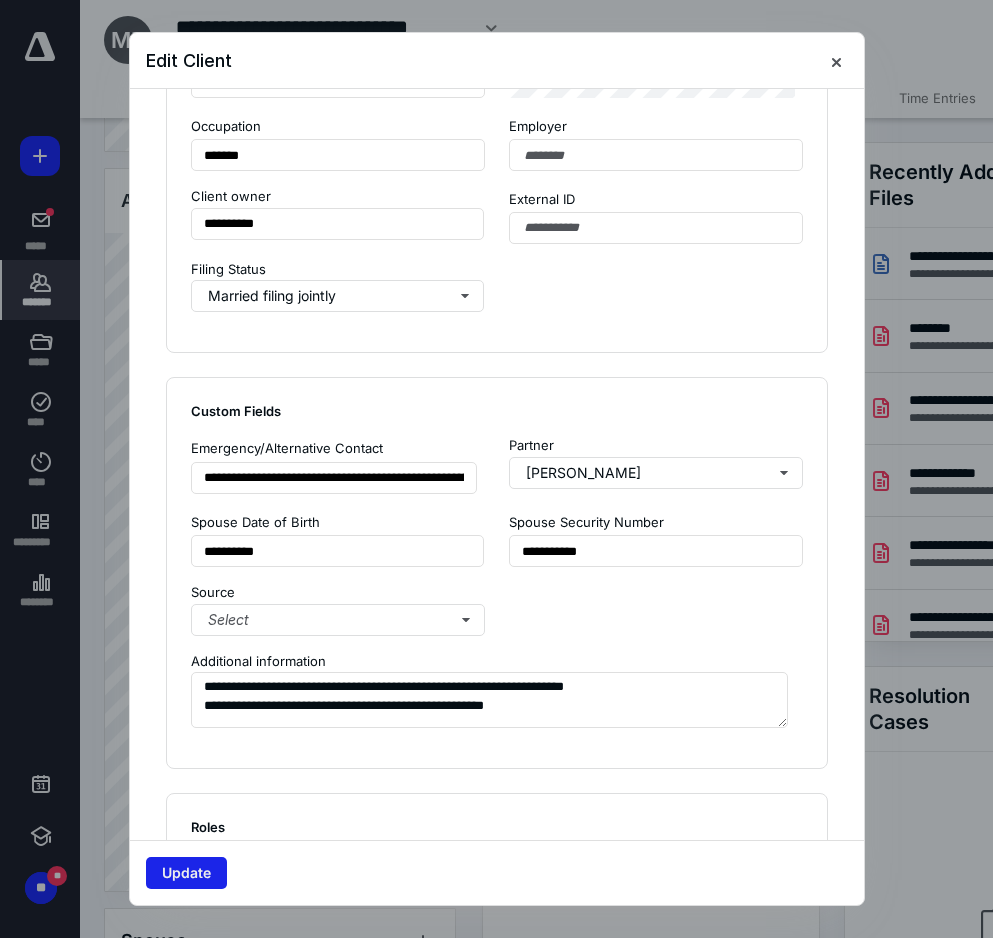 click on "Update" at bounding box center (186, 873) 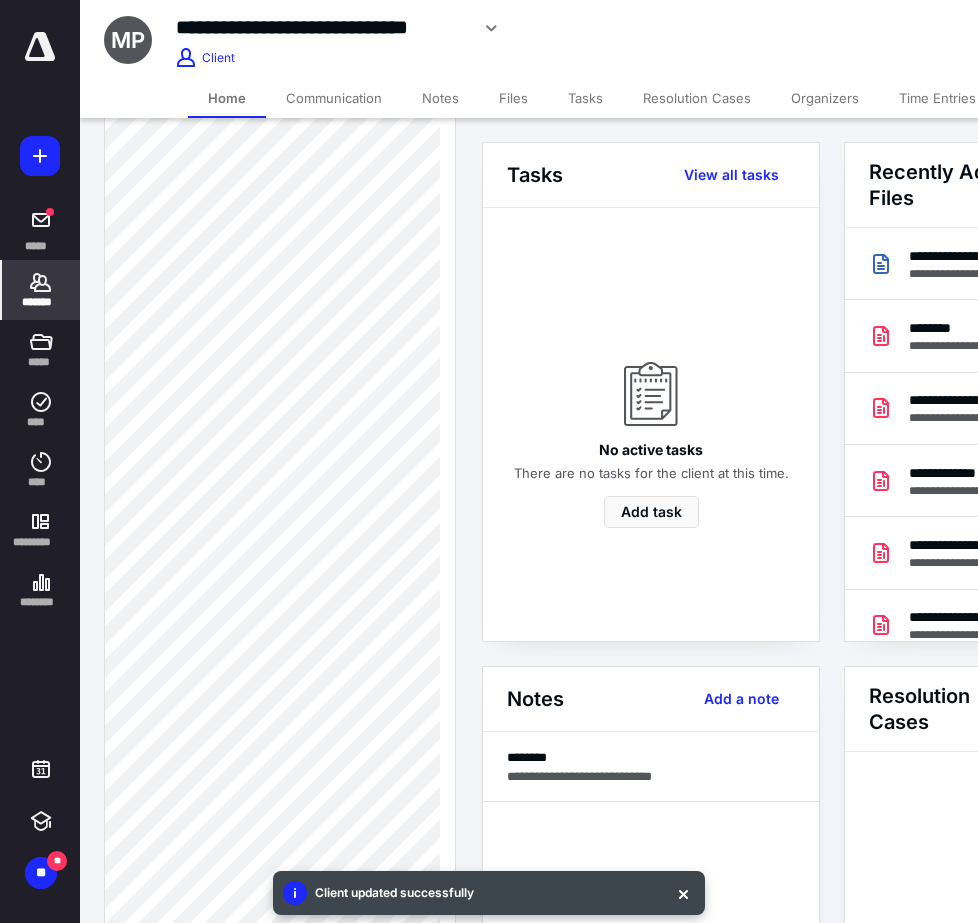 scroll, scrollTop: 700, scrollLeft: 0, axis: vertical 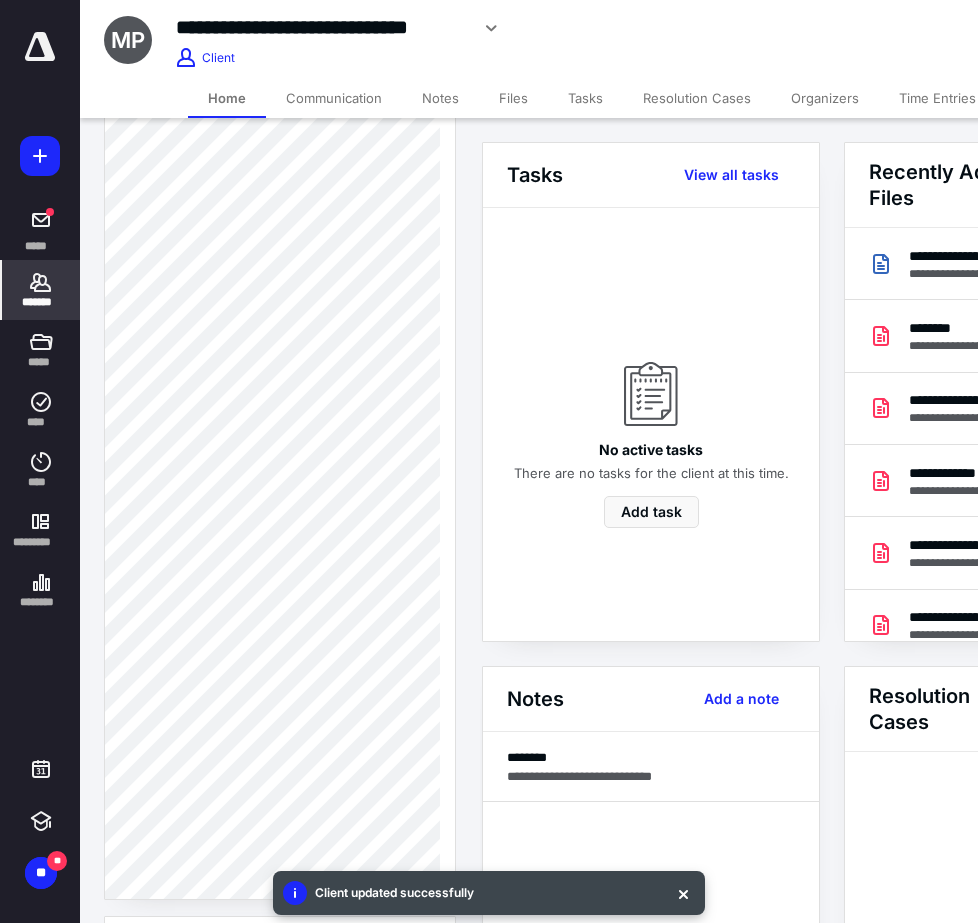 click 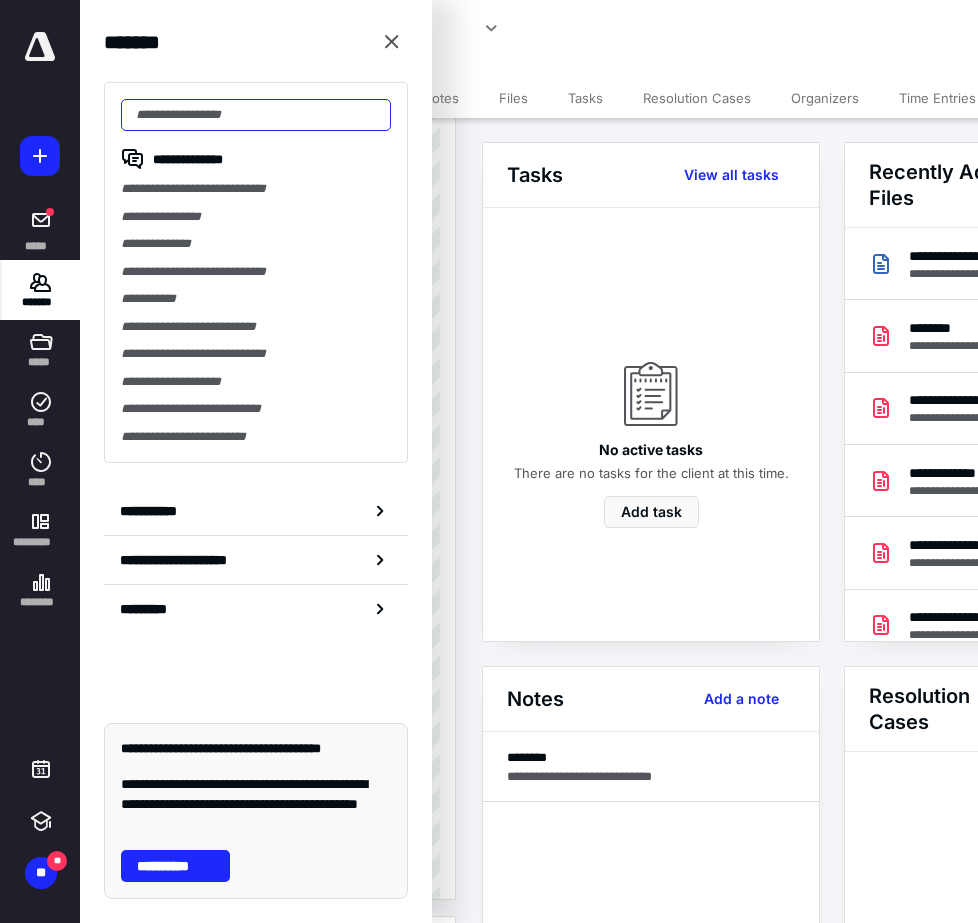 click at bounding box center (256, 115) 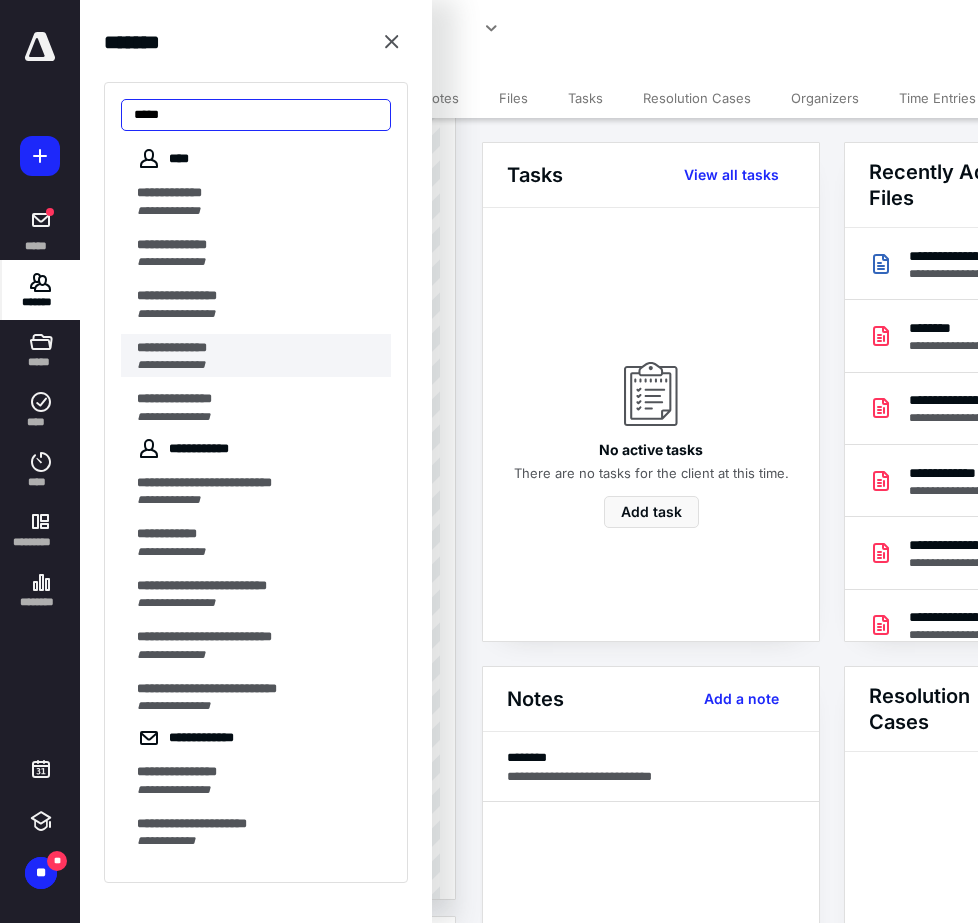 type on "****" 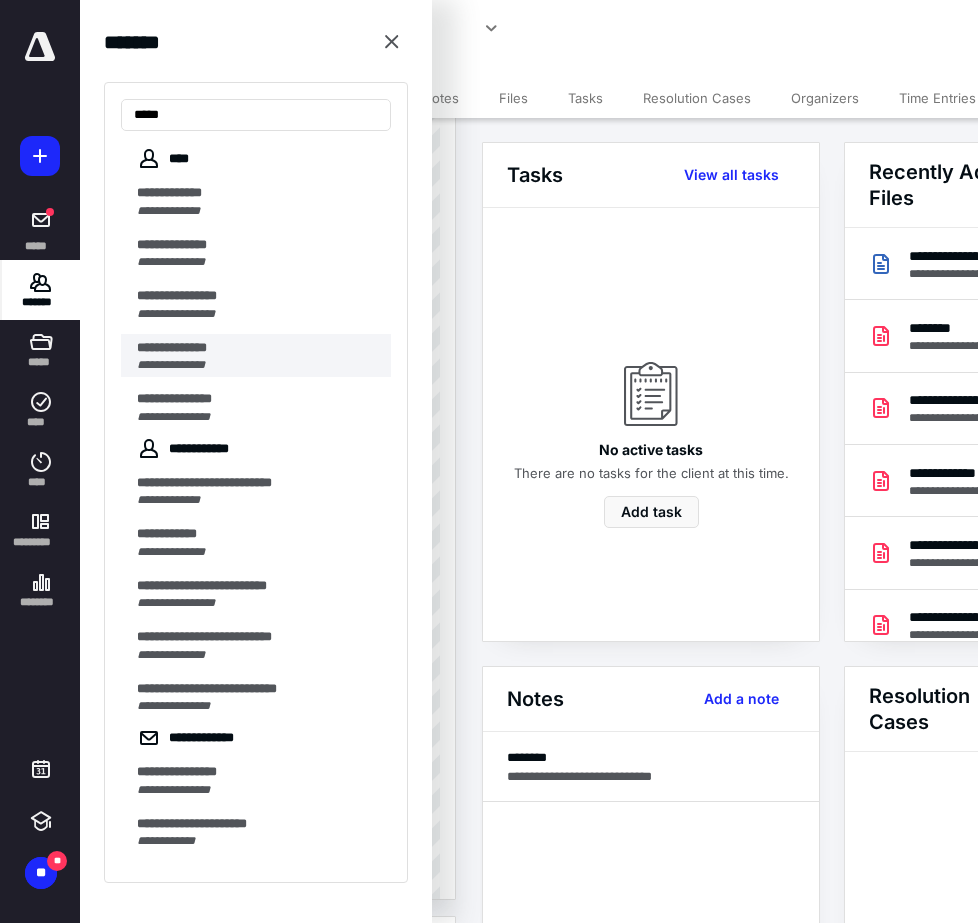 click on "**********" at bounding box center (171, 365) 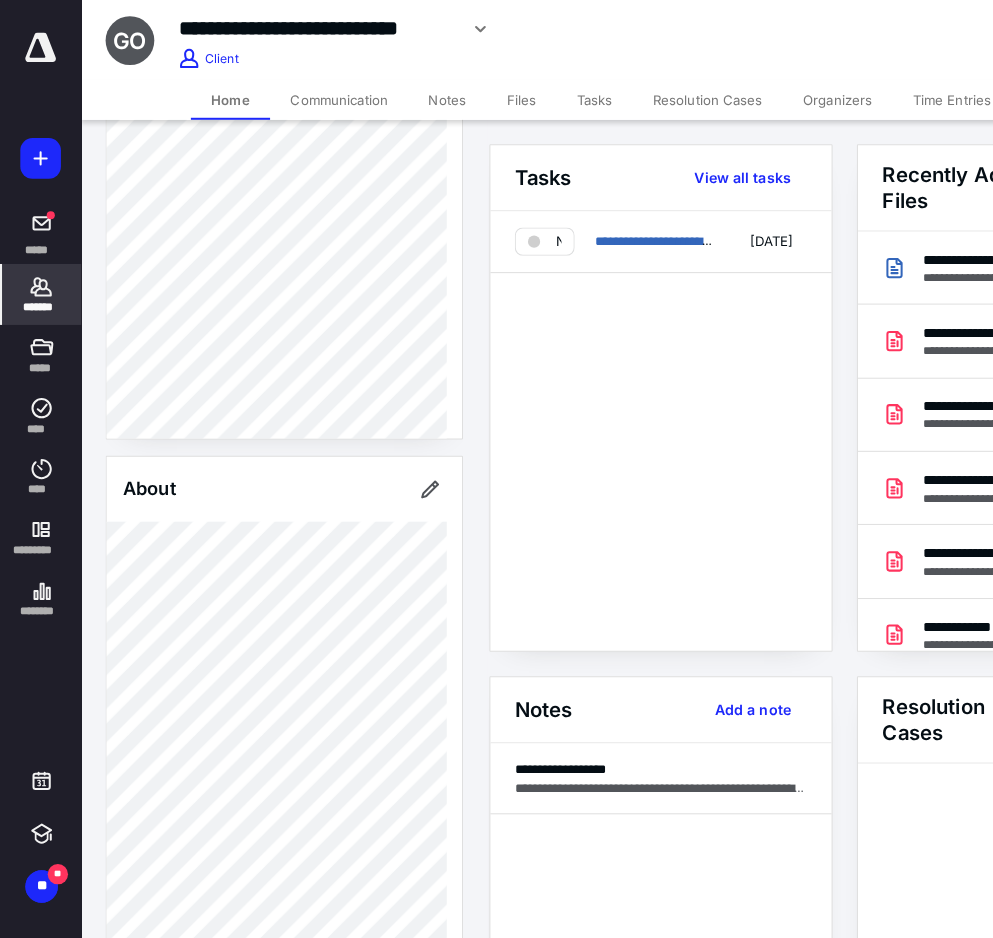 scroll, scrollTop: 400, scrollLeft: 0, axis: vertical 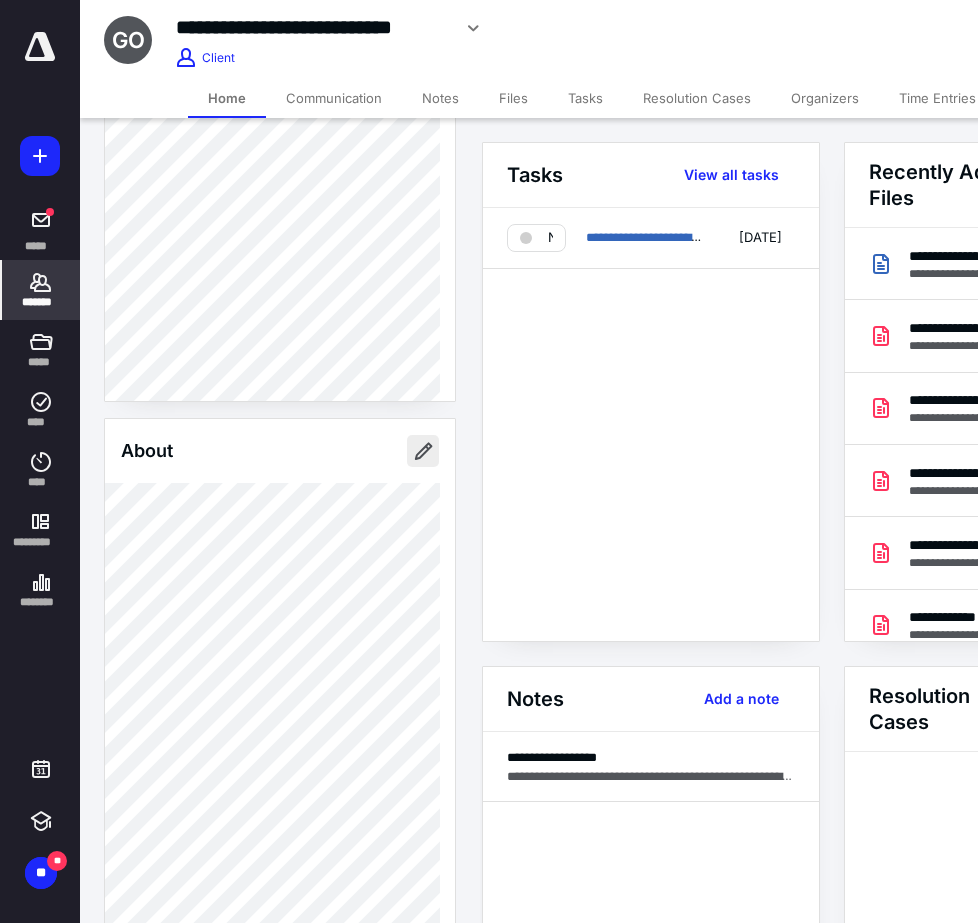 click at bounding box center [423, 451] 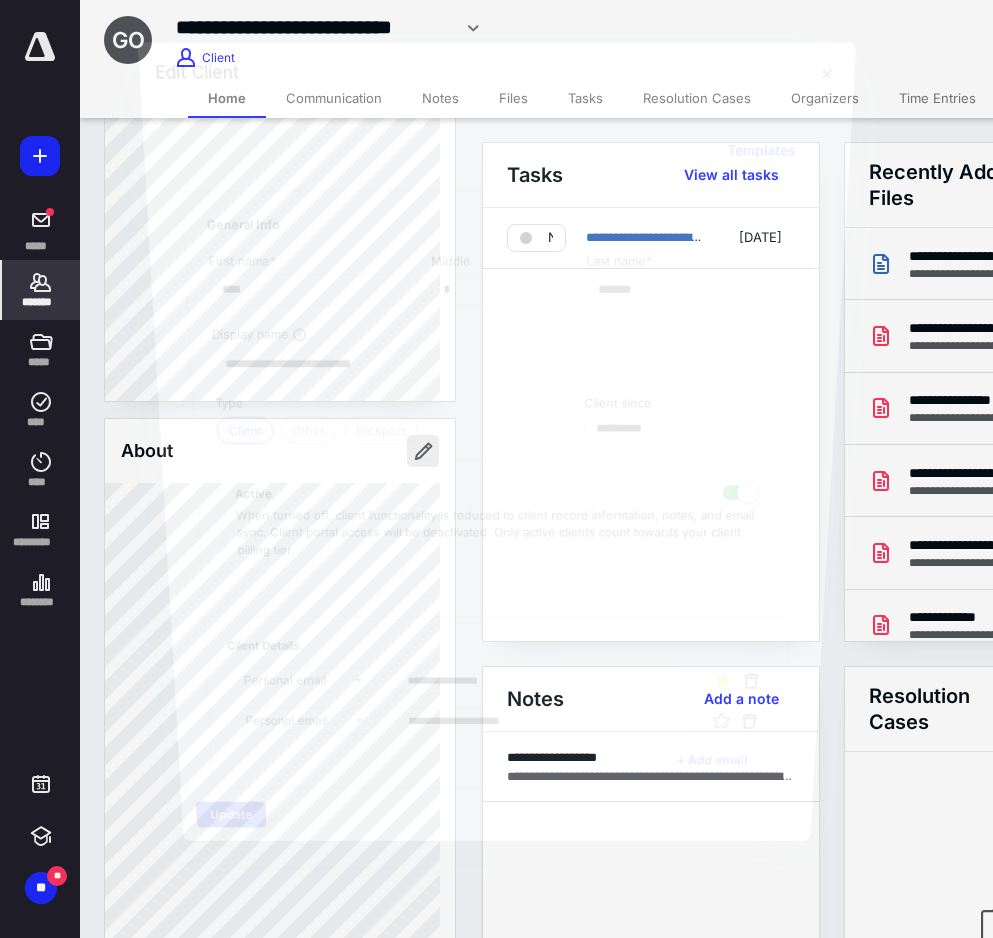 type on "**********" 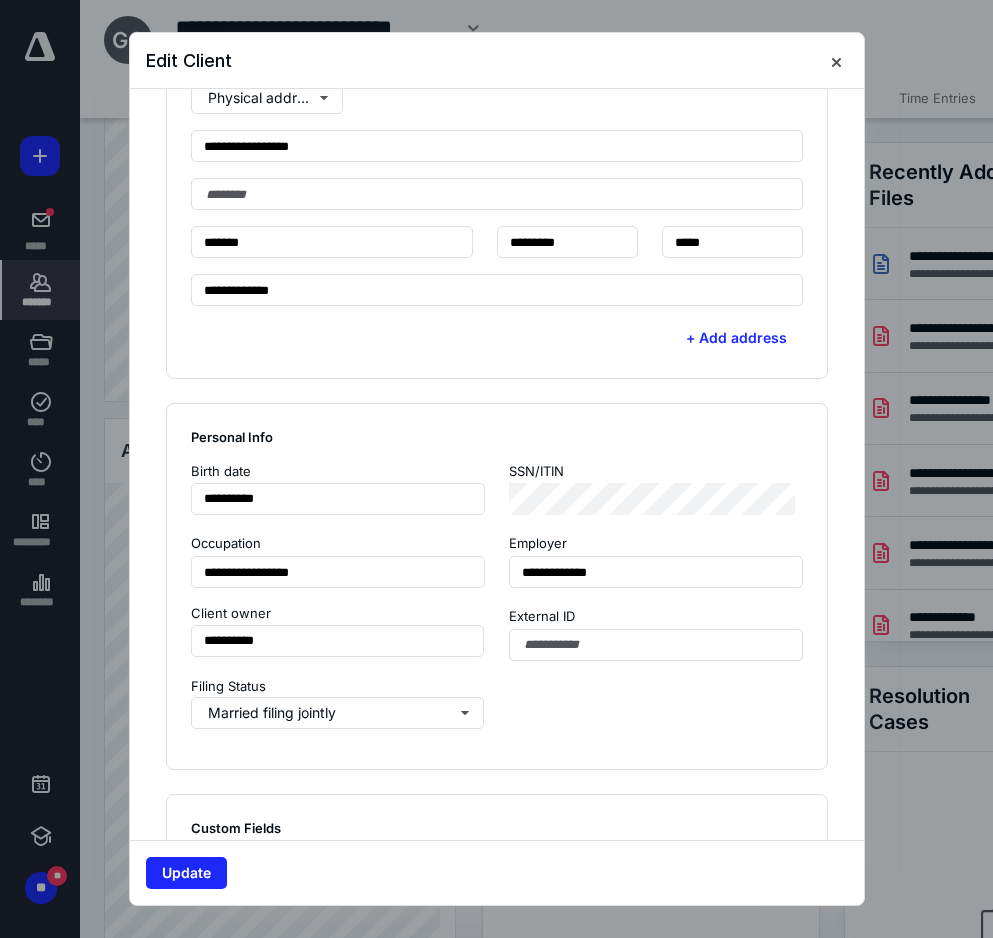scroll, scrollTop: 1200, scrollLeft: 0, axis: vertical 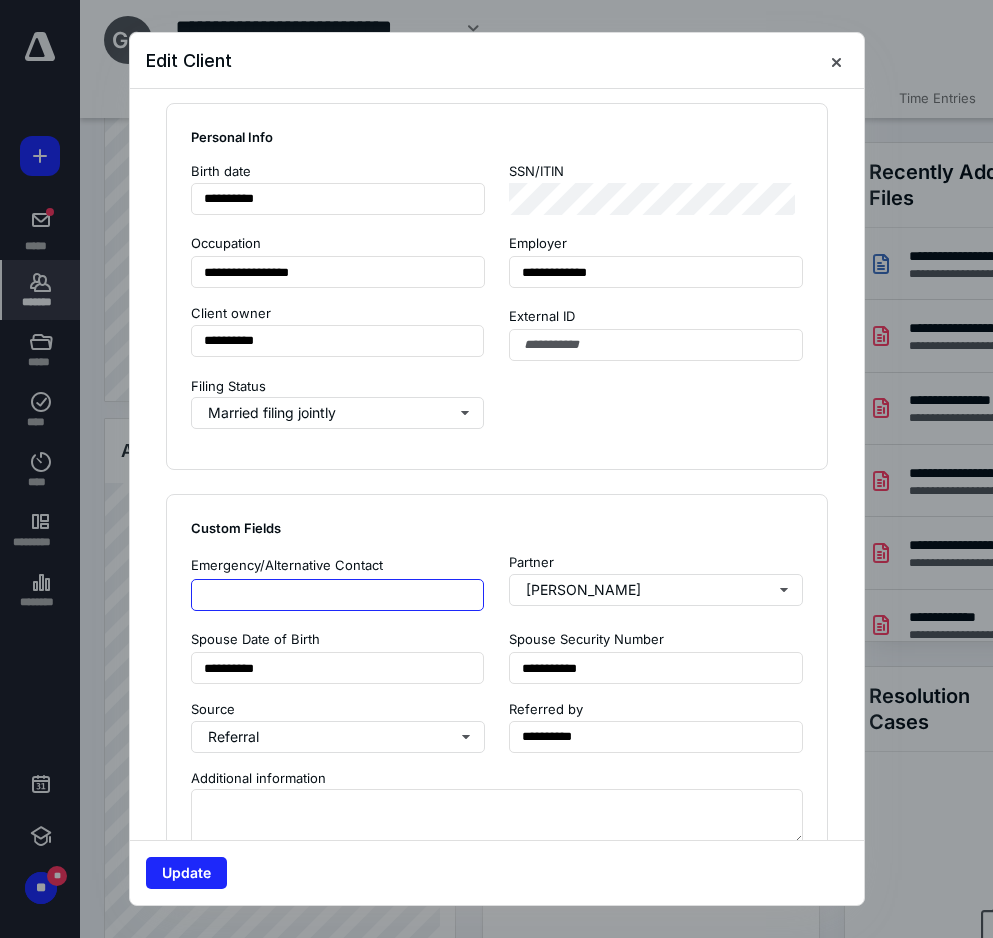 click at bounding box center (338, 595) 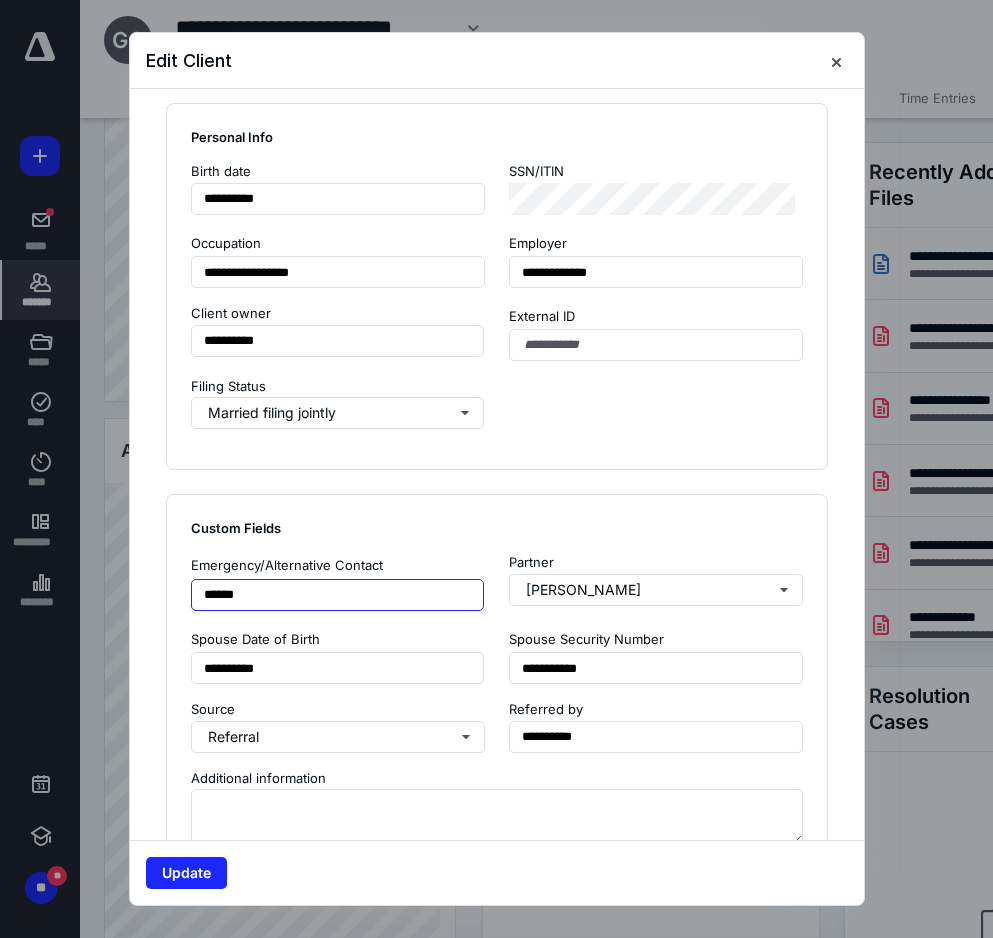 drag, startPoint x: 349, startPoint y: 659, endPoint x: 279, endPoint y: 580, distance: 105.550934 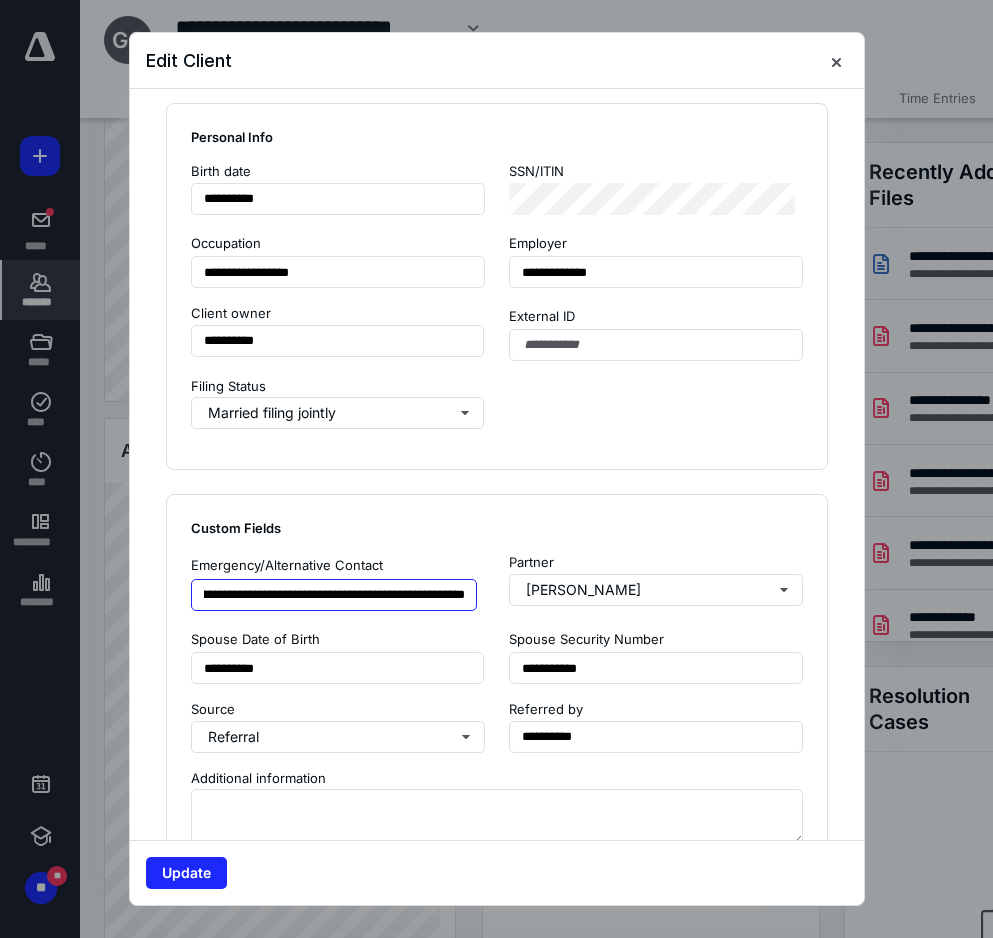scroll, scrollTop: 0, scrollLeft: 109, axis: horizontal 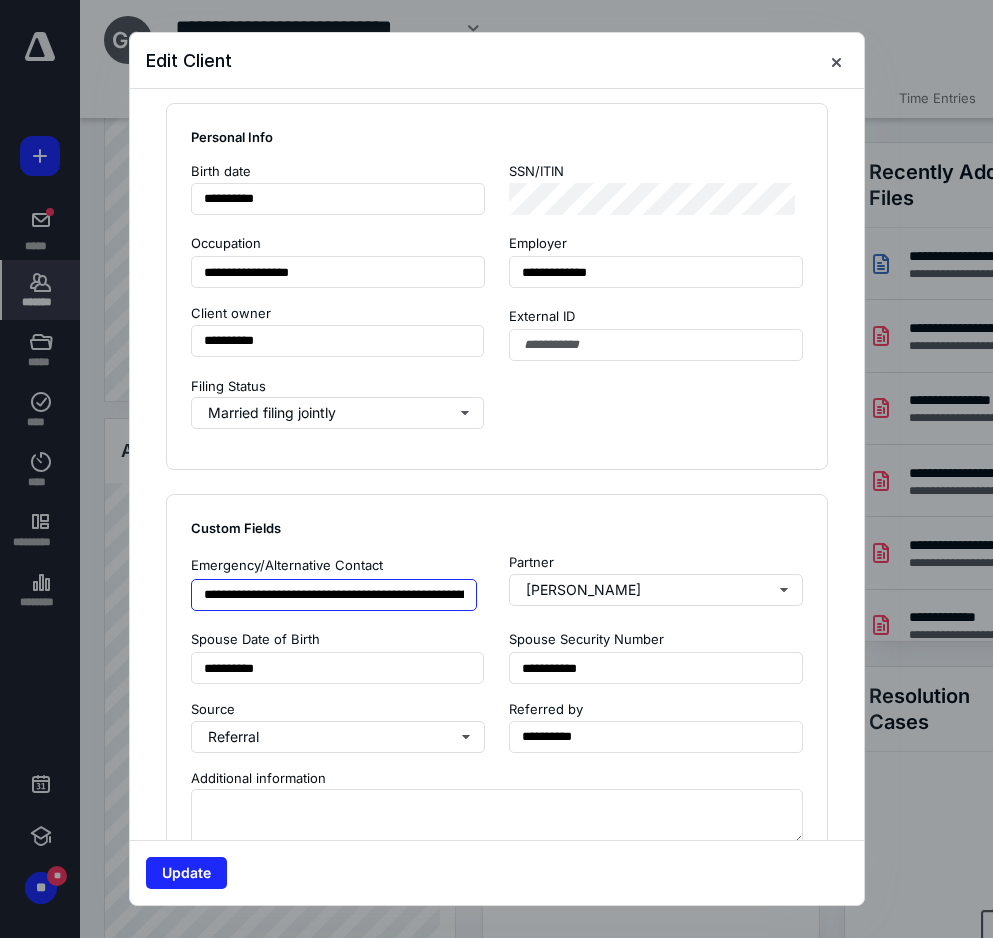 drag, startPoint x: 470, startPoint y: 596, endPoint x: 124, endPoint y: 593, distance: 346.013 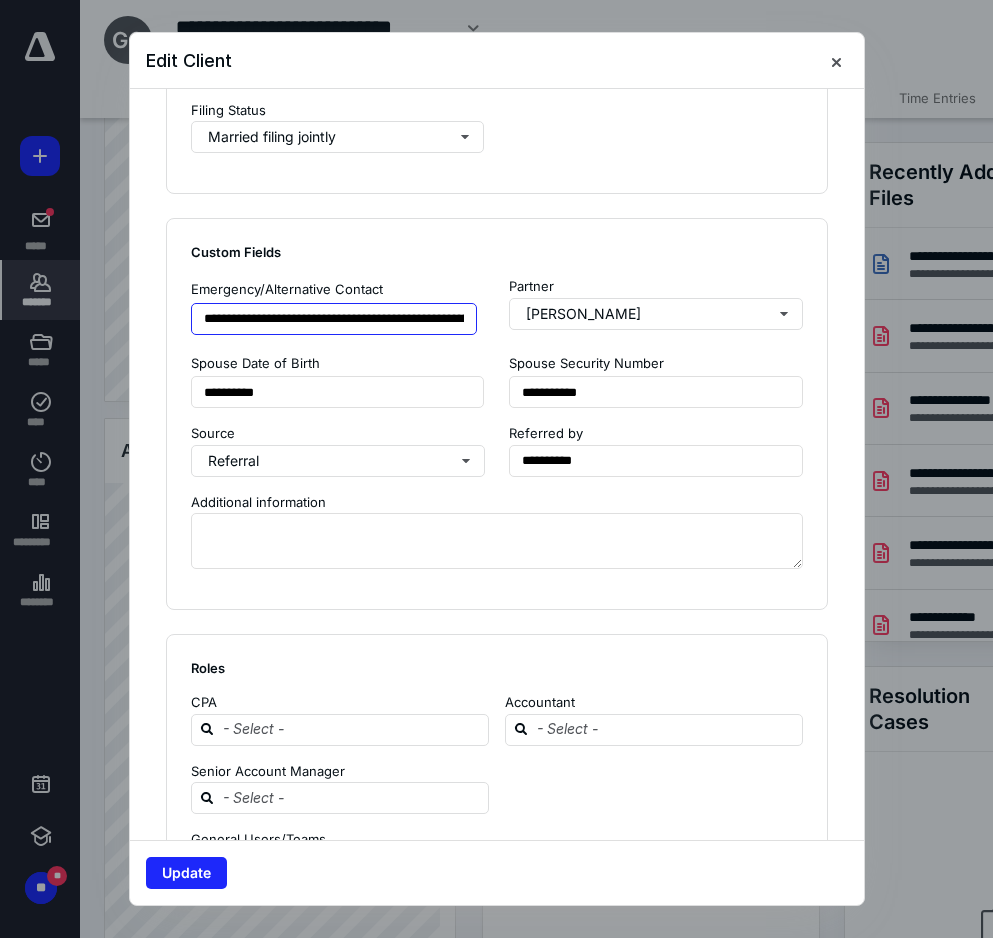 scroll, scrollTop: 1500, scrollLeft: 0, axis: vertical 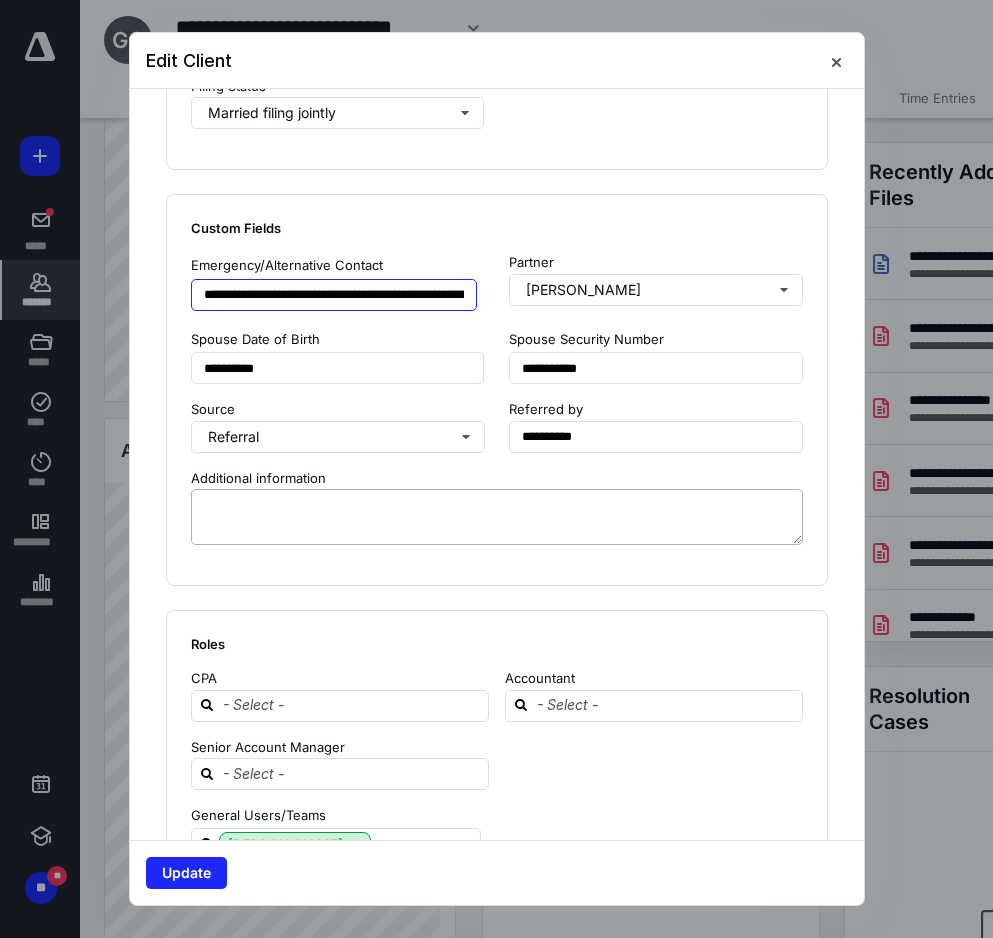 type on "**********" 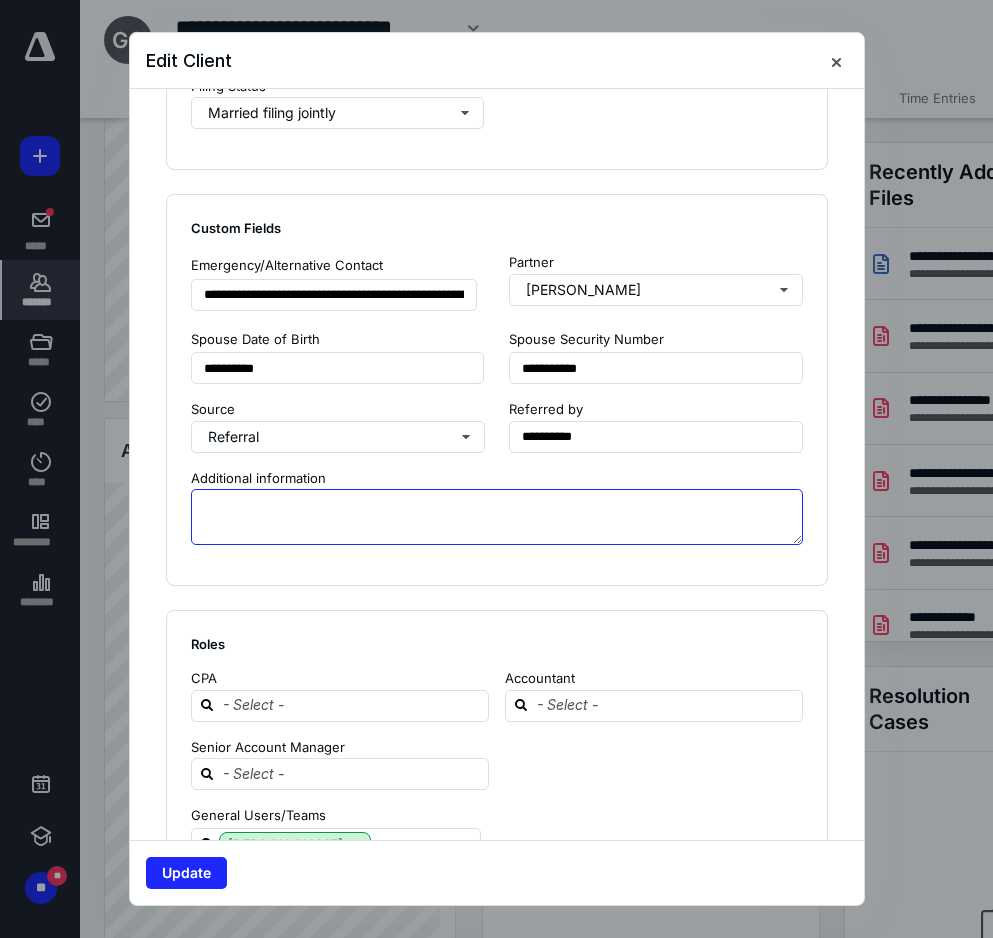 click at bounding box center (497, 517) 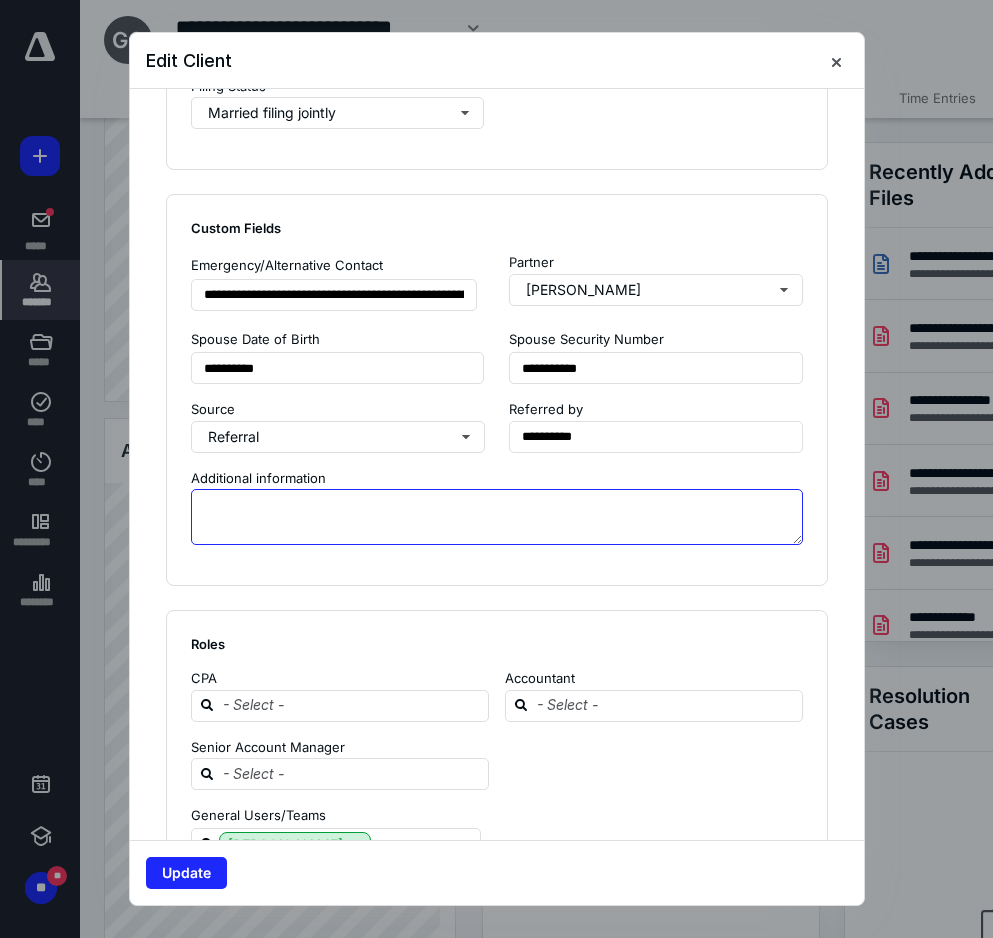 paste on "**********" 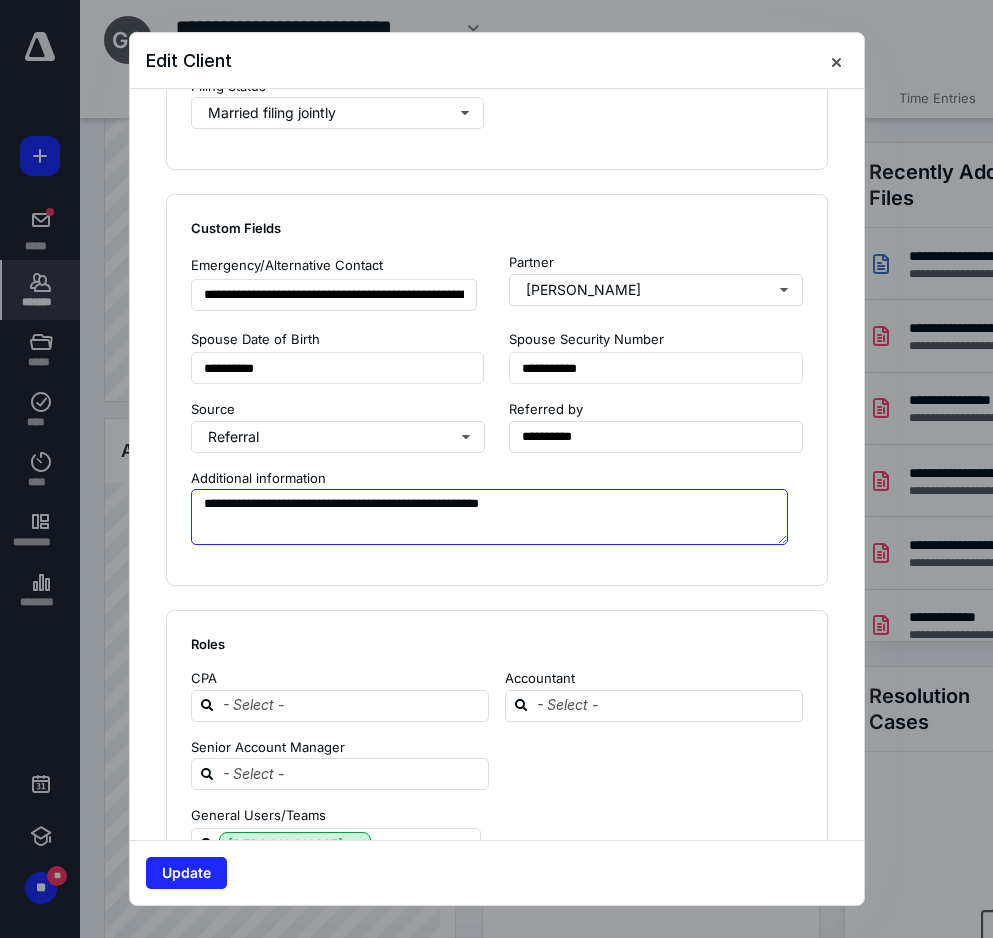click on "**********" at bounding box center (489, 517) 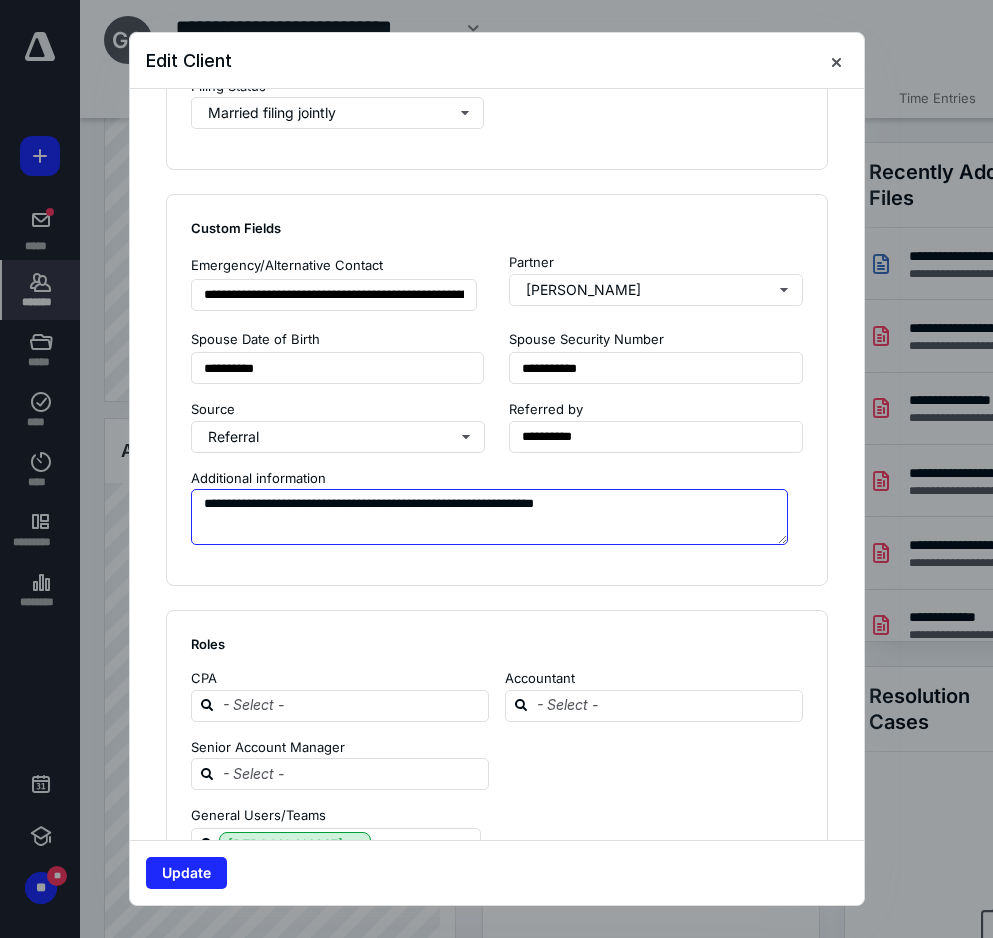 click on "**********" at bounding box center (489, 517) 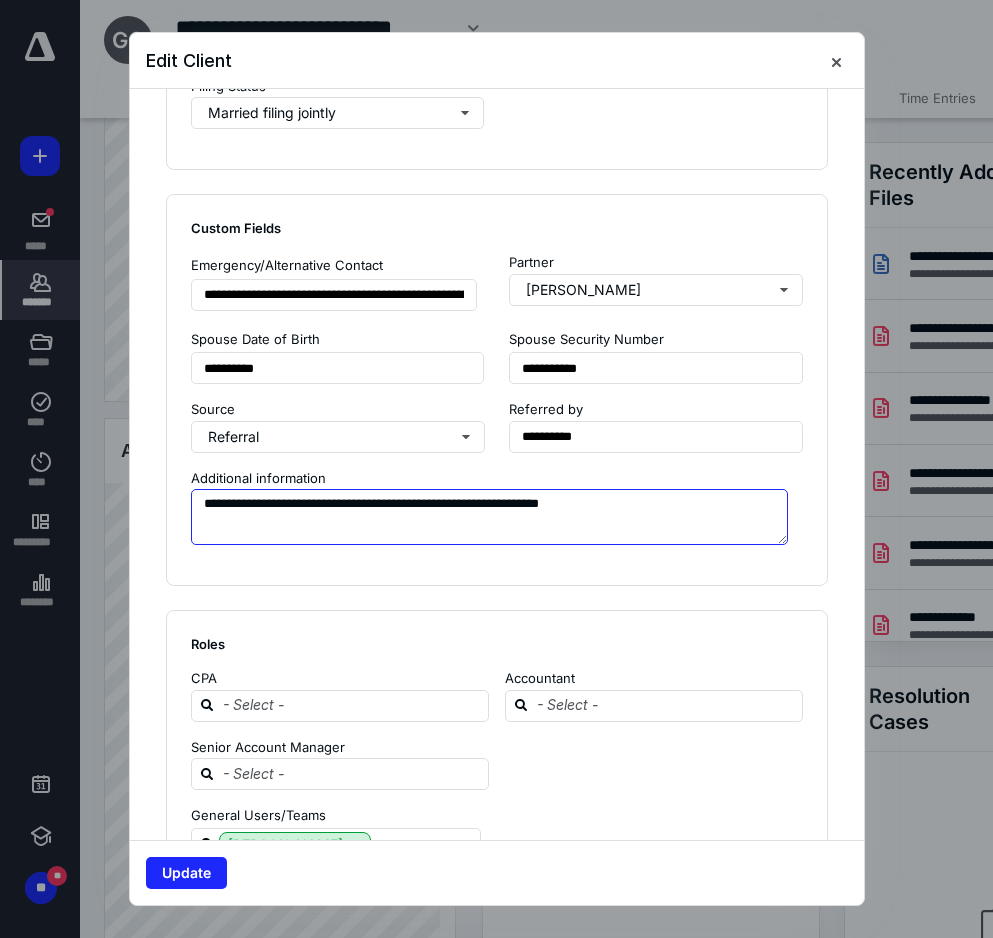 click on "**********" at bounding box center [489, 517] 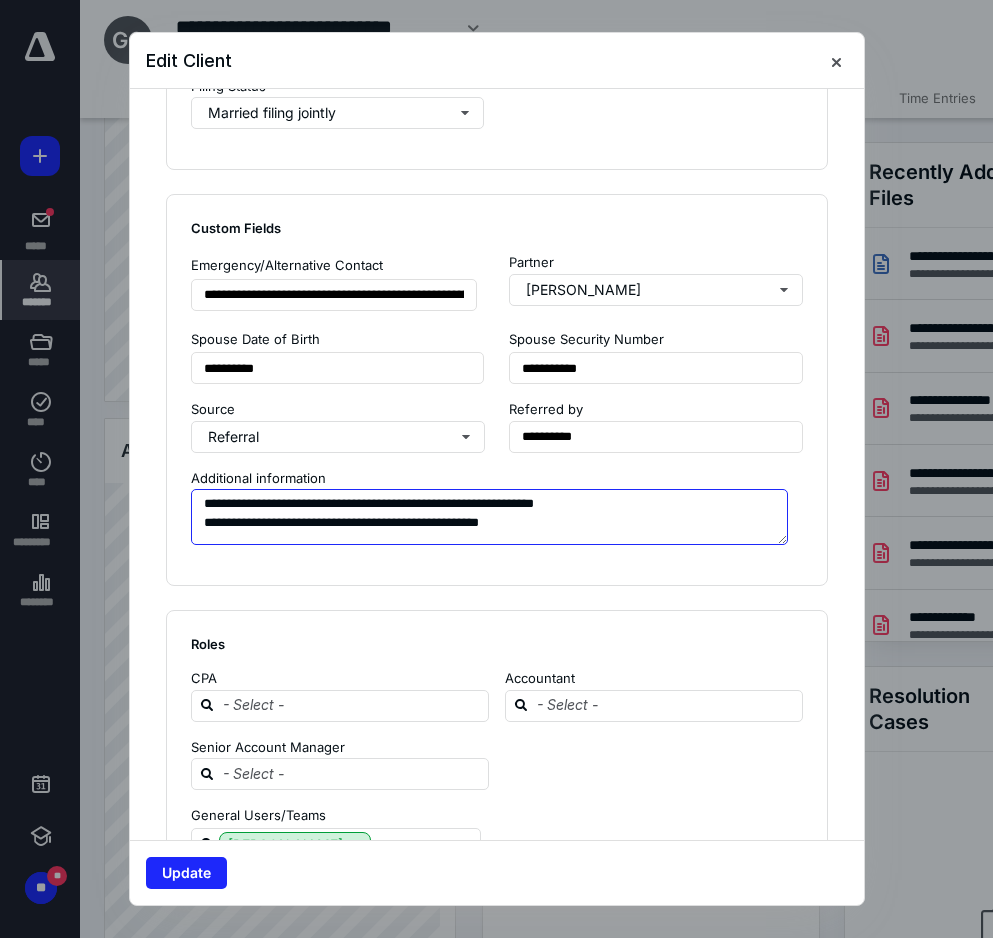 scroll, scrollTop: 6, scrollLeft: 0, axis: vertical 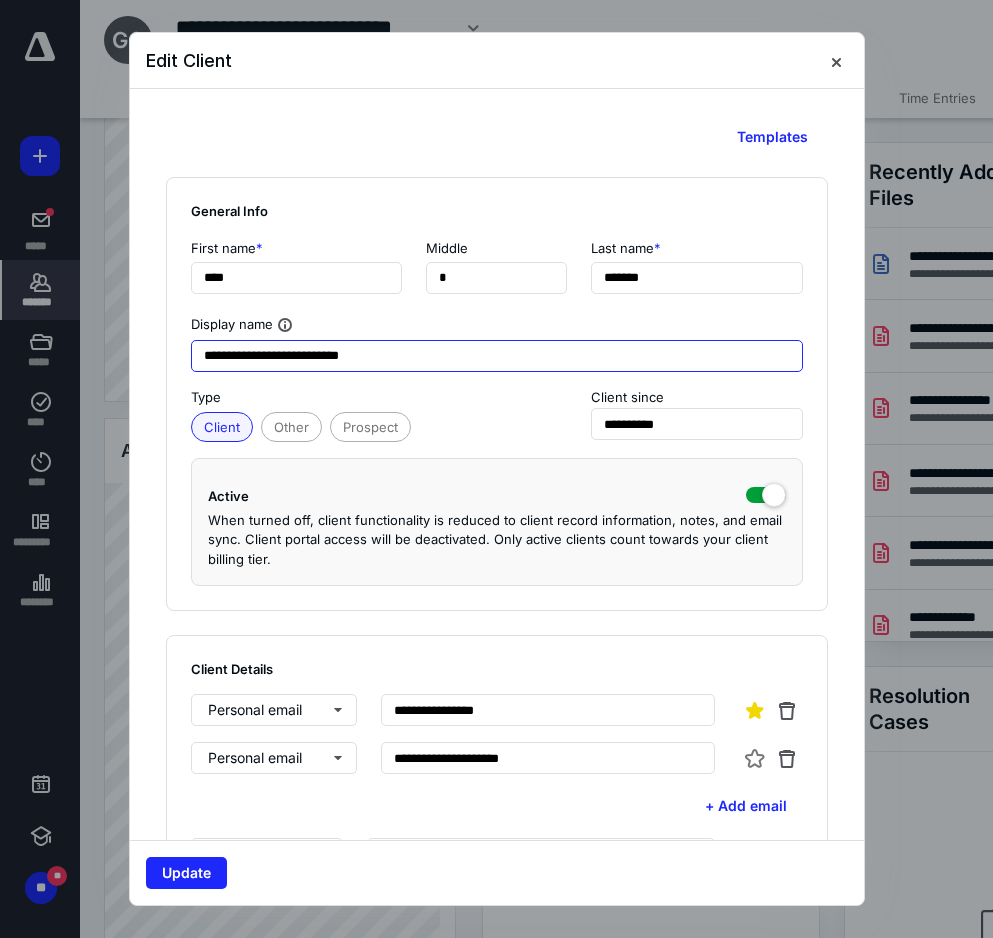 drag, startPoint x: 327, startPoint y: 353, endPoint x: 370, endPoint y: 359, distance: 43.416588 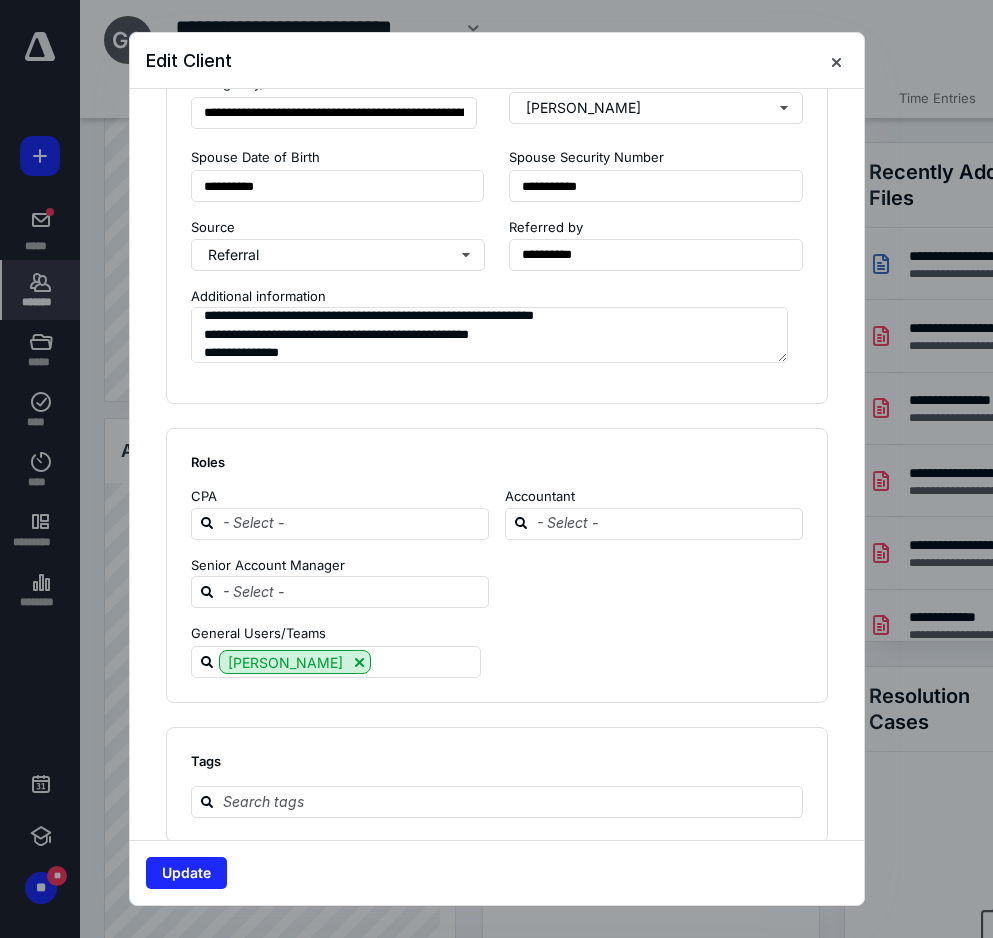scroll, scrollTop: 1700, scrollLeft: 0, axis: vertical 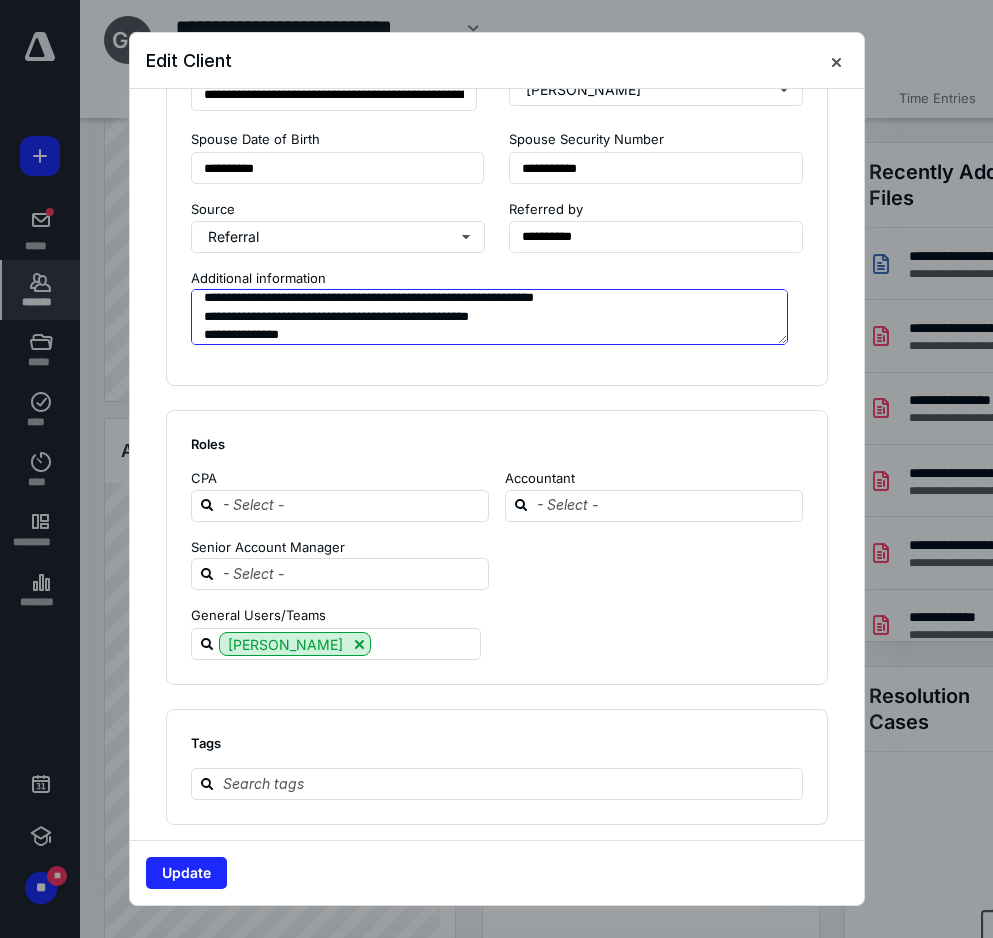 click on "**********" at bounding box center [489, 317] 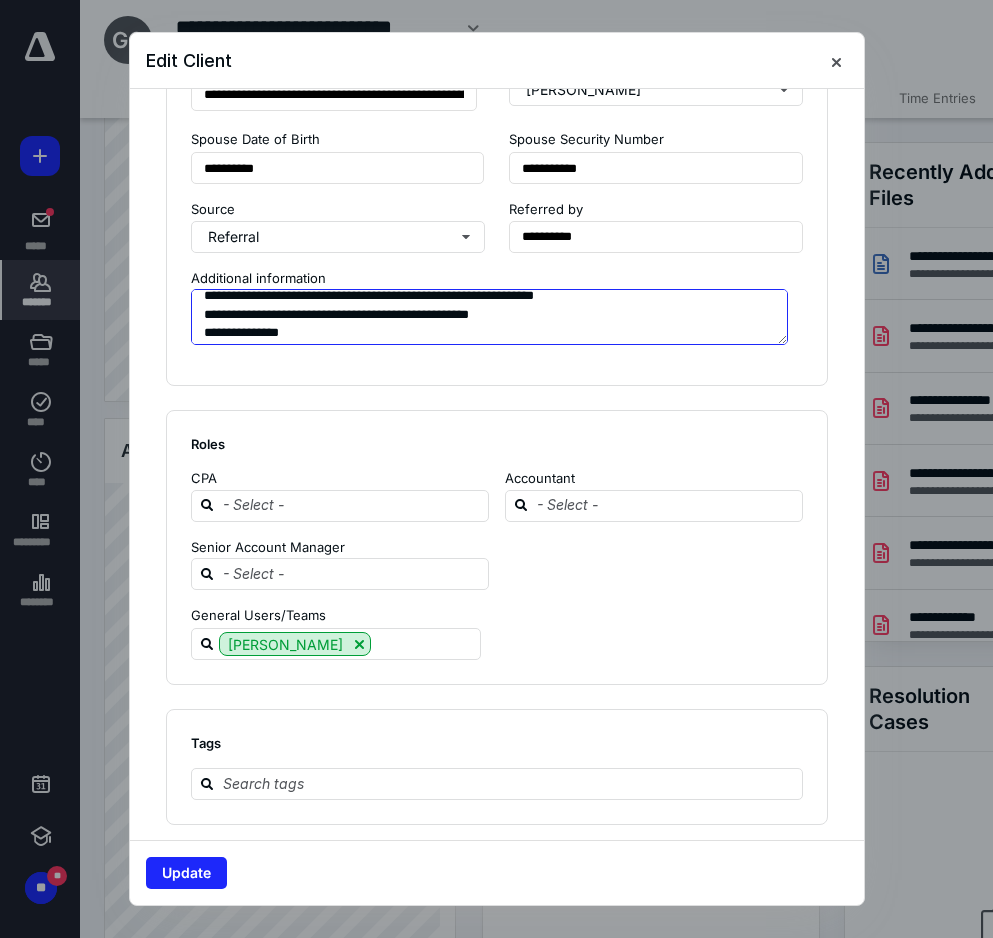 click on "**********" at bounding box center [489, 317] 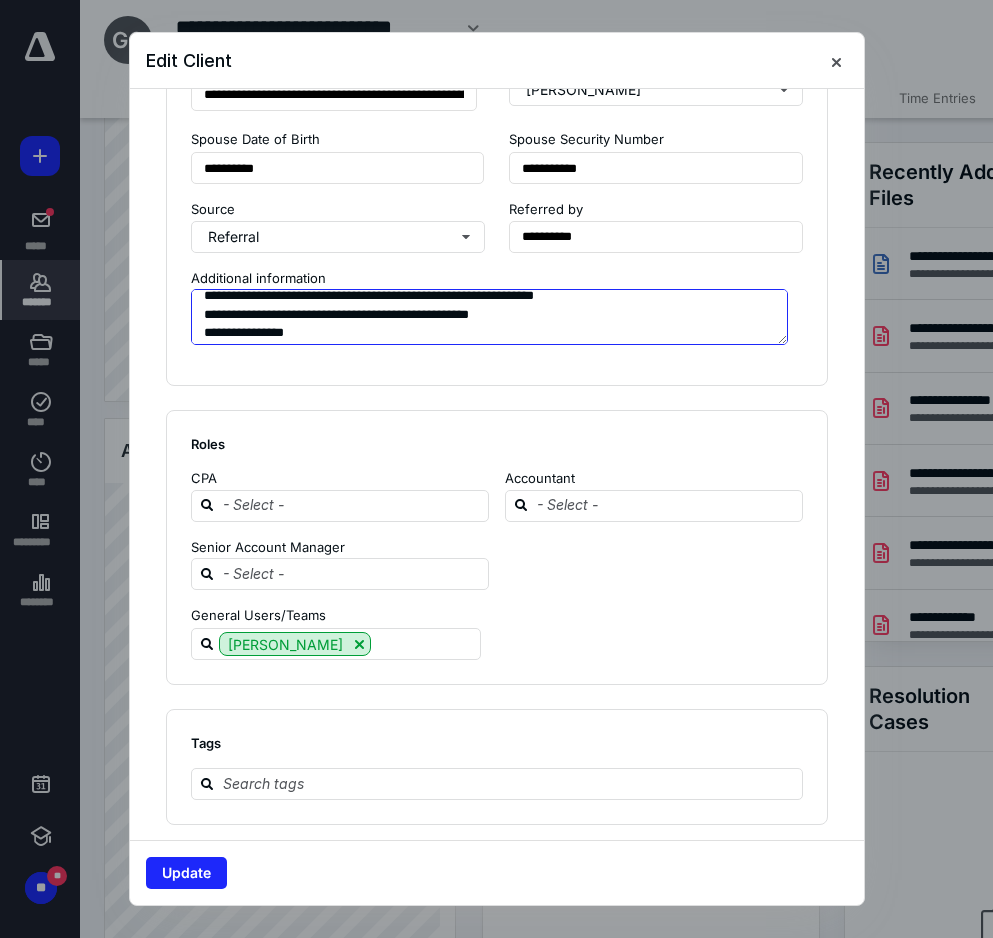 scroll, scrollTop: 0, scrollLeft: 0, axis: both 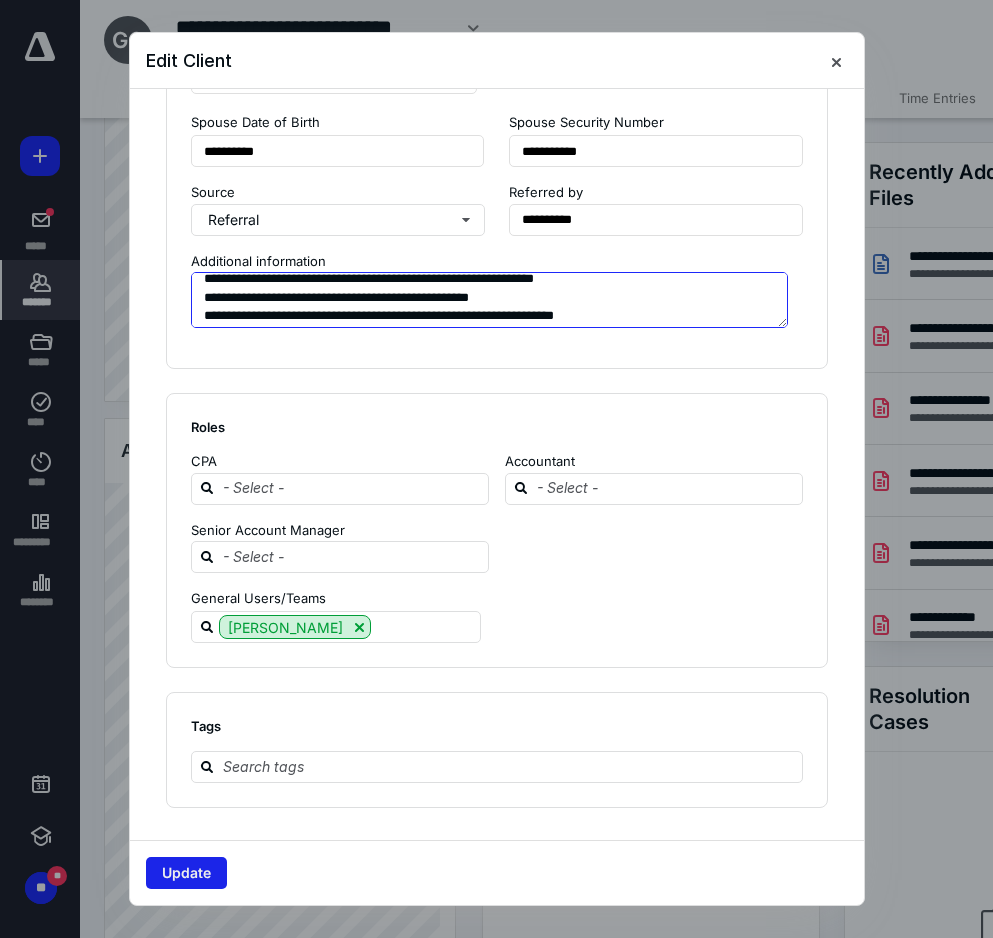 type on "**********" 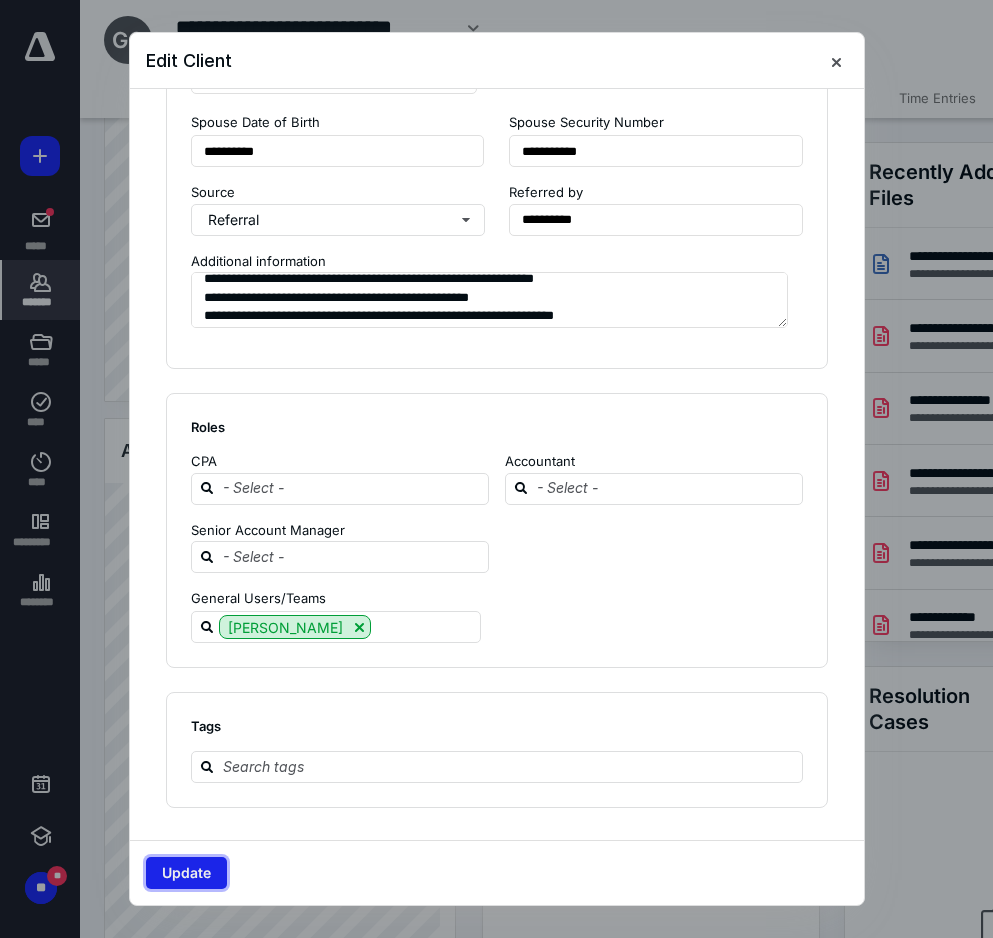 click on "Update" at bounding box center [186, 873] 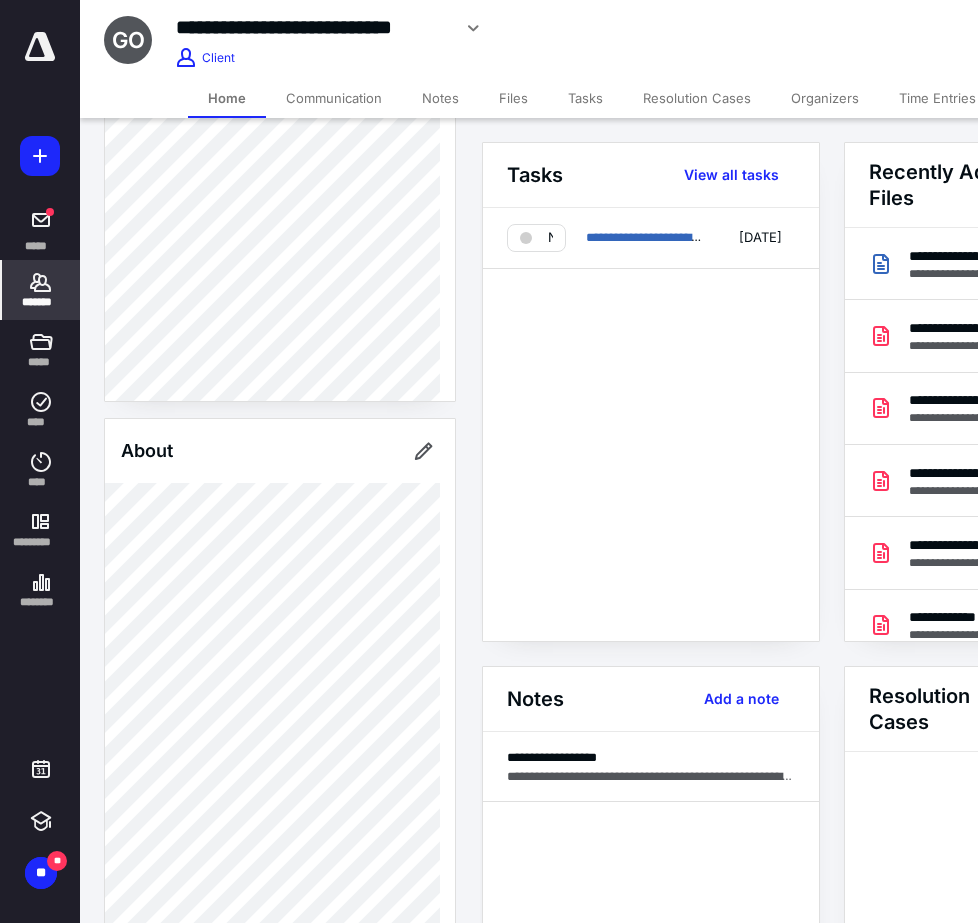 click on "*******" at bounding box center [41, 302] 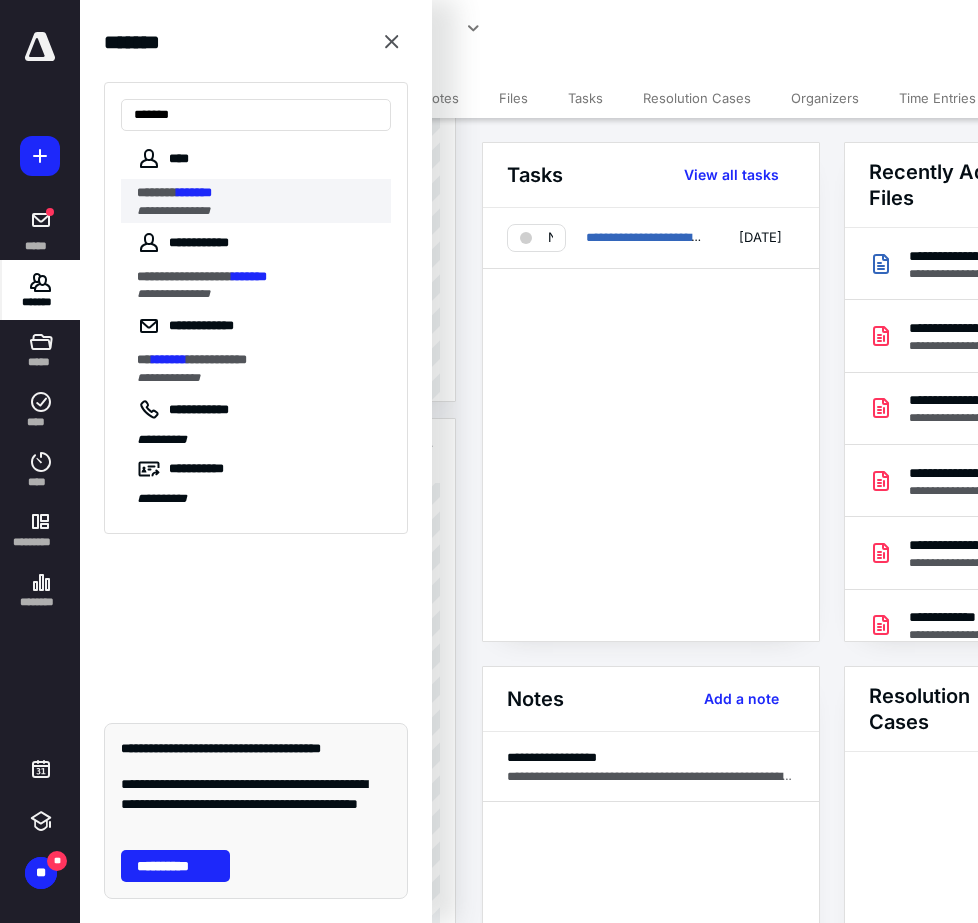 type on "*******" 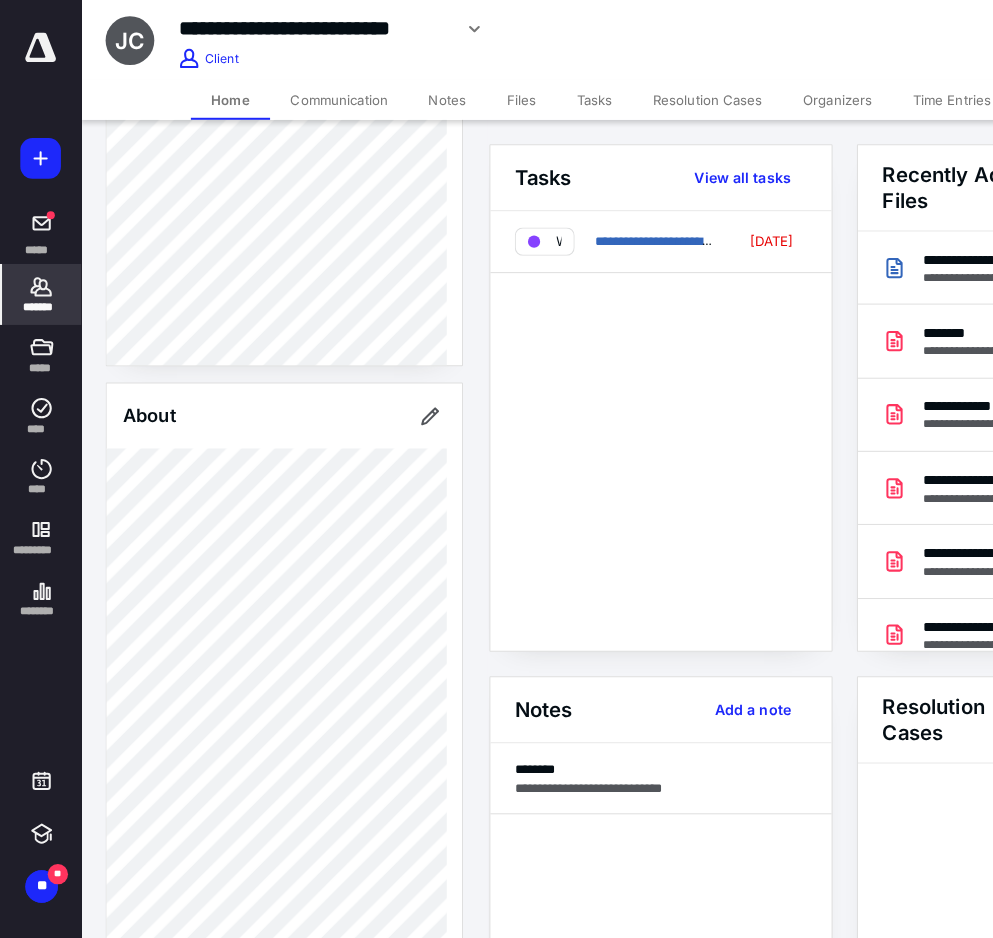 scroll, scrollTop: 400, scrollLeft: 0, axis: vertical 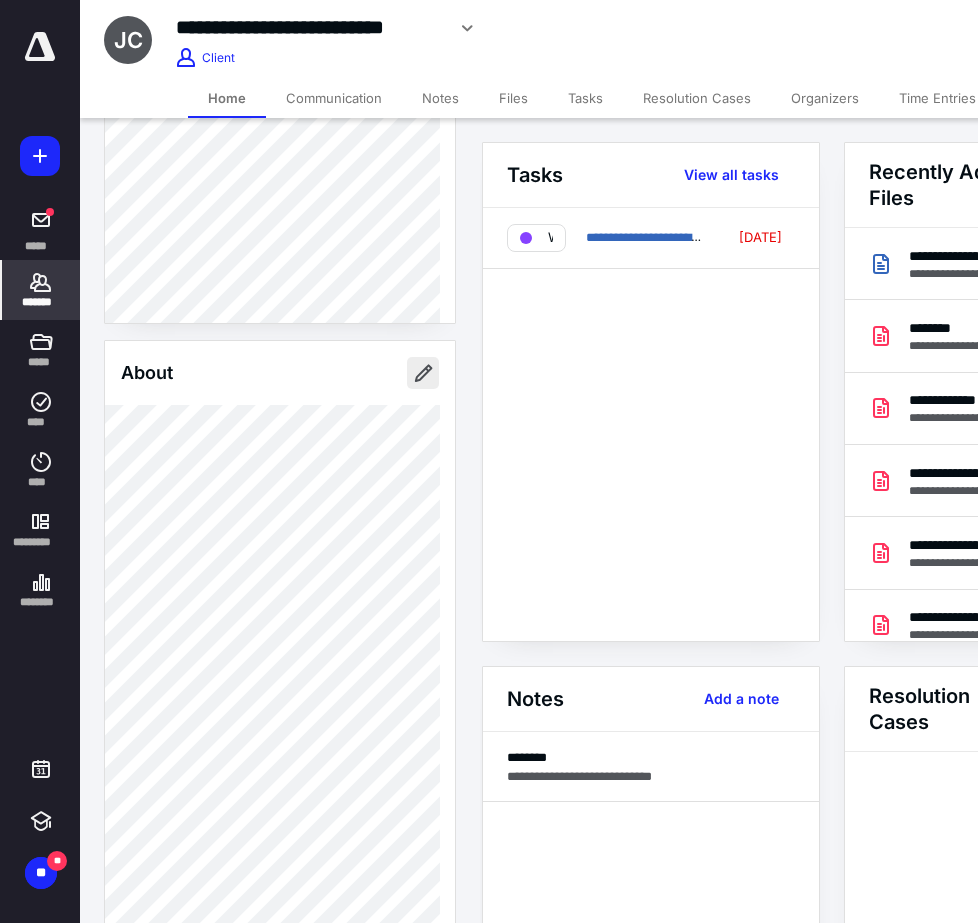 click at bounding box center (423, 373) 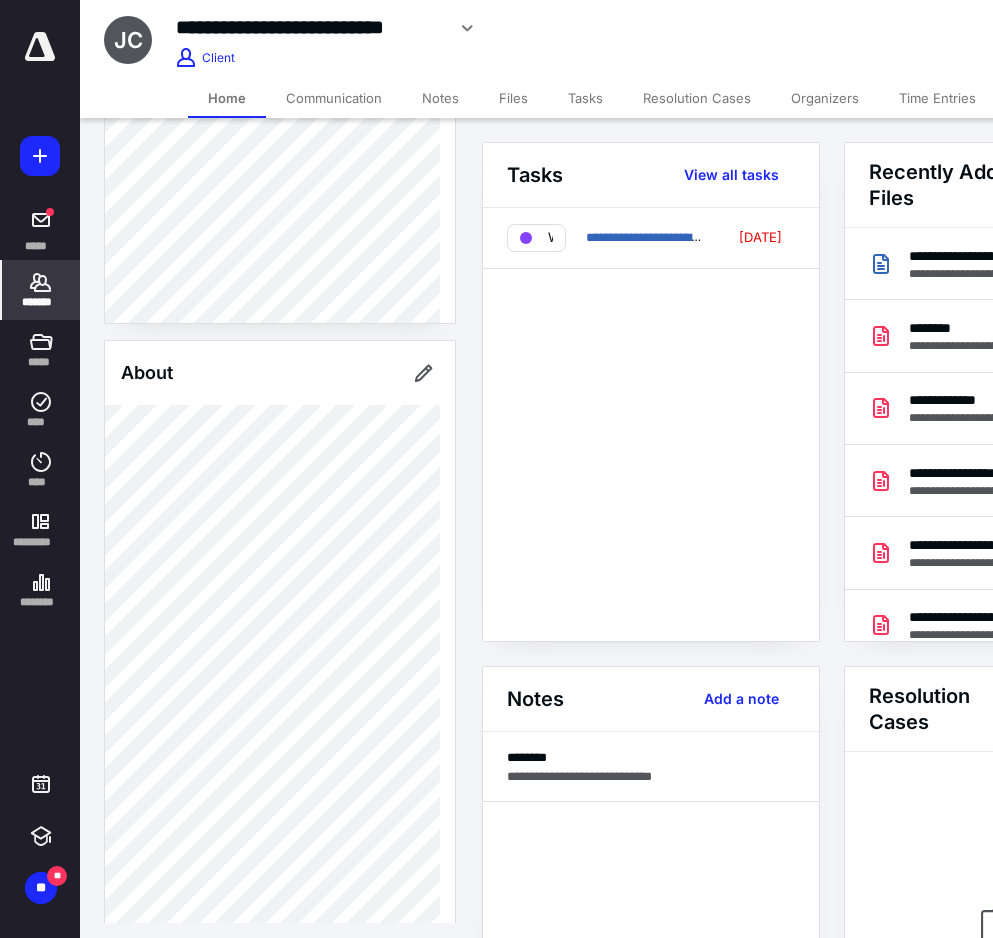 type on "**********" 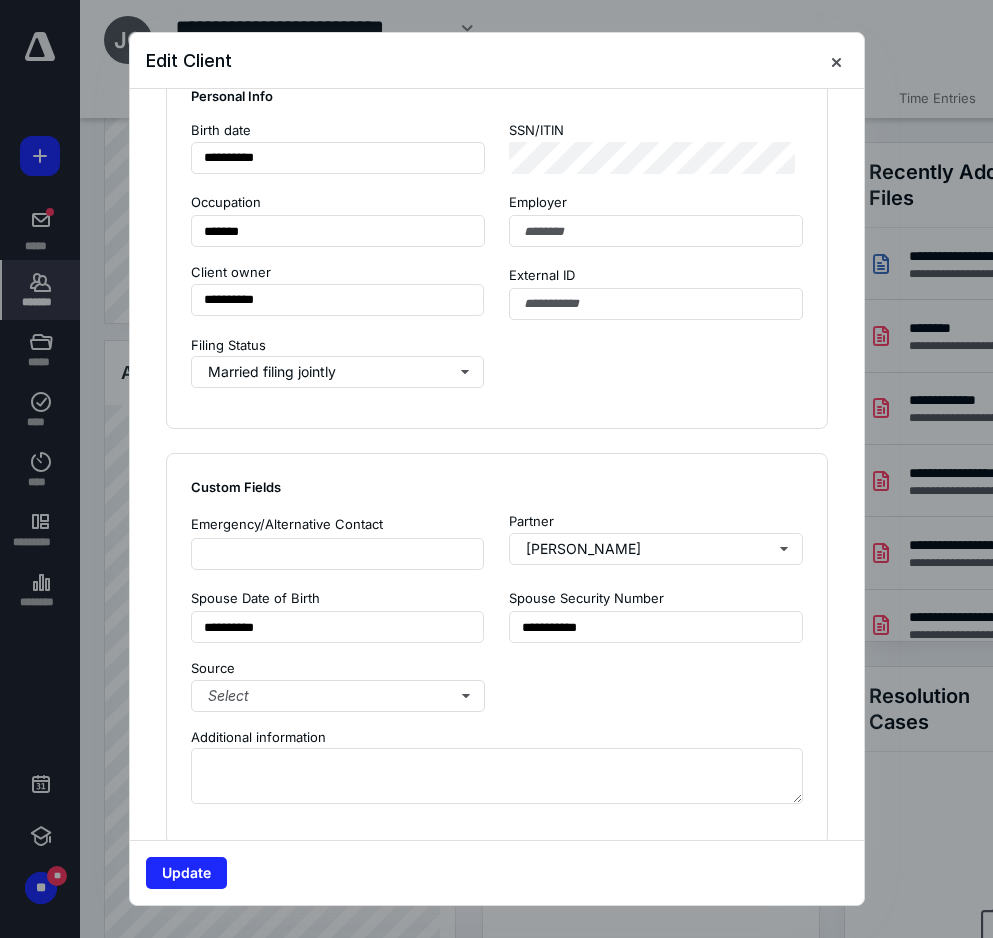 scroll, scrollTop: 1200, scrollLeft: 0, axis: vertical 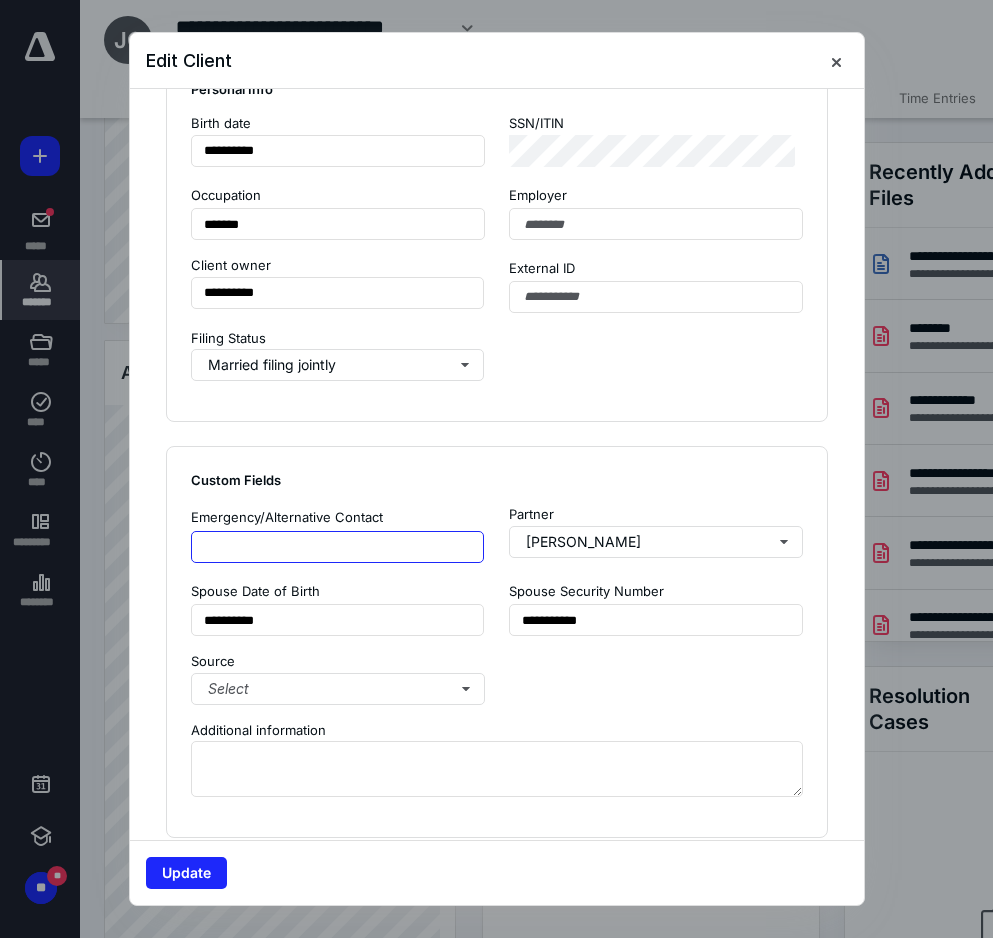 click at bounding box center [338, 547] 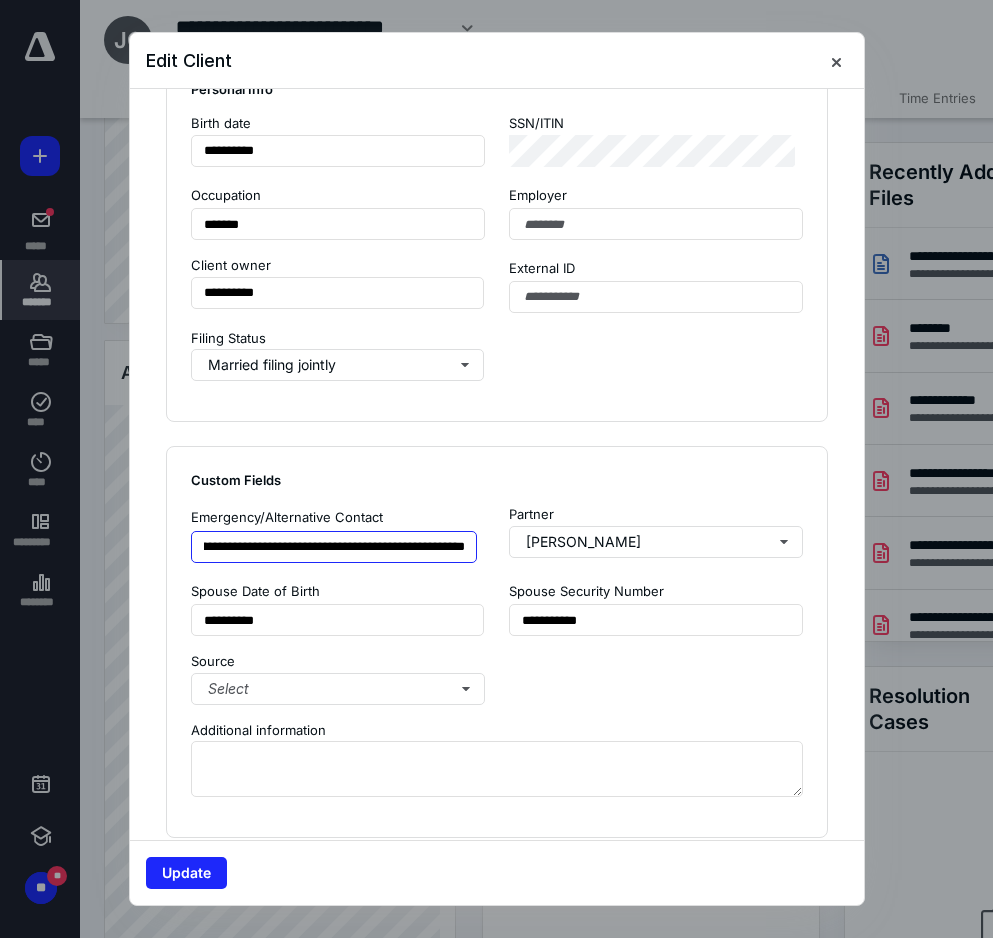 scroll, scrollTop: 0, scrollLeft: 132, axis: horizontal 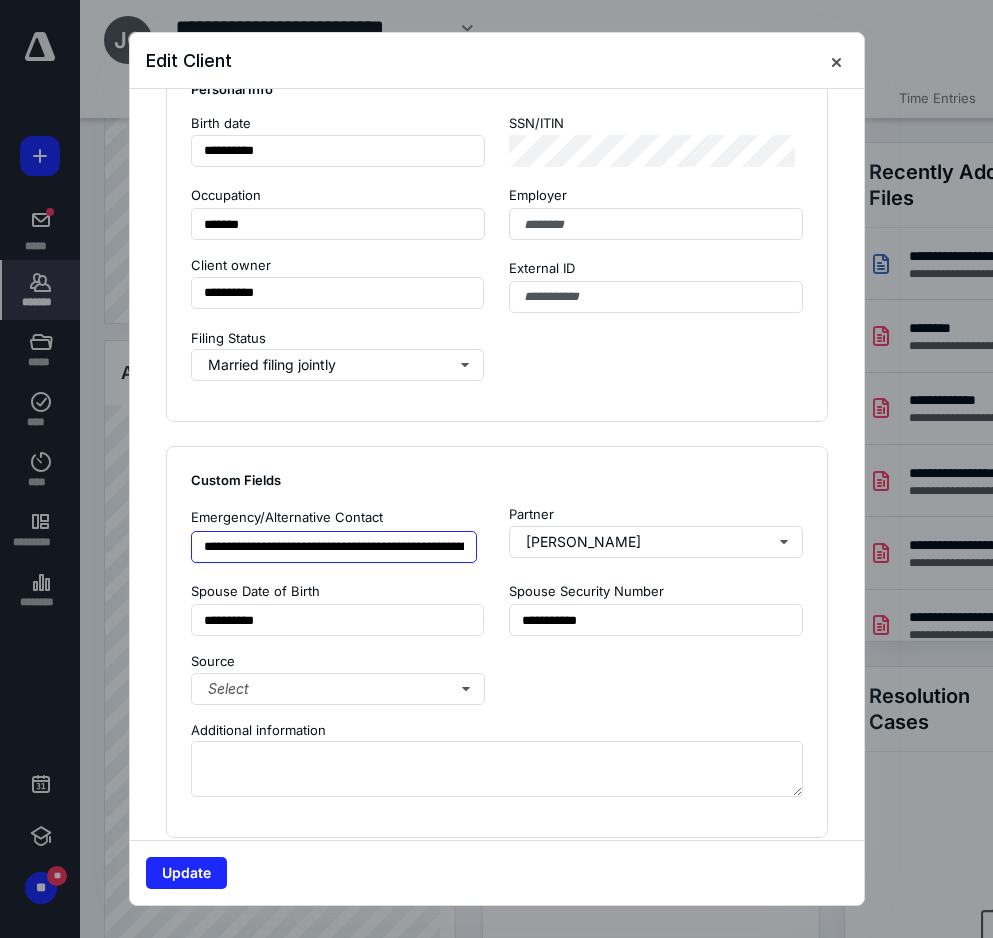 drag, startPoint x: 467, startPoint y: 547, endPoint x: 139, endPoint y: 560, distance: 328.2575 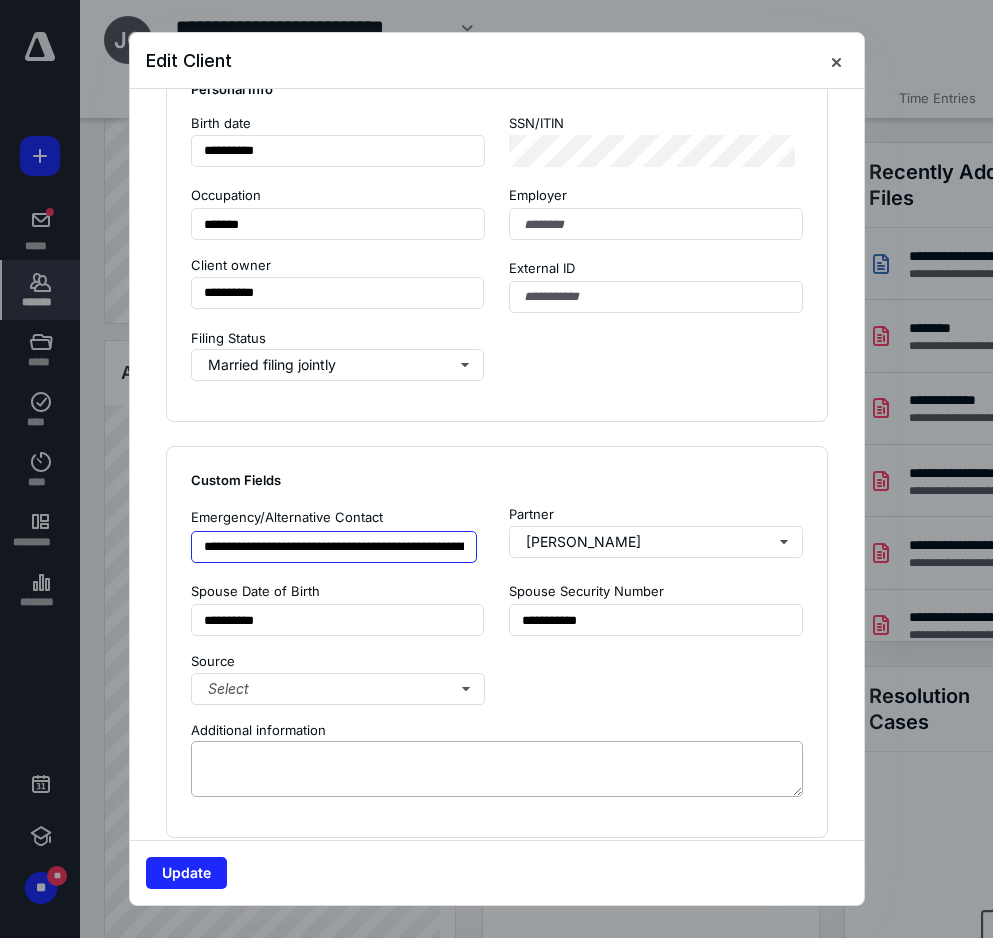 type on "**********" 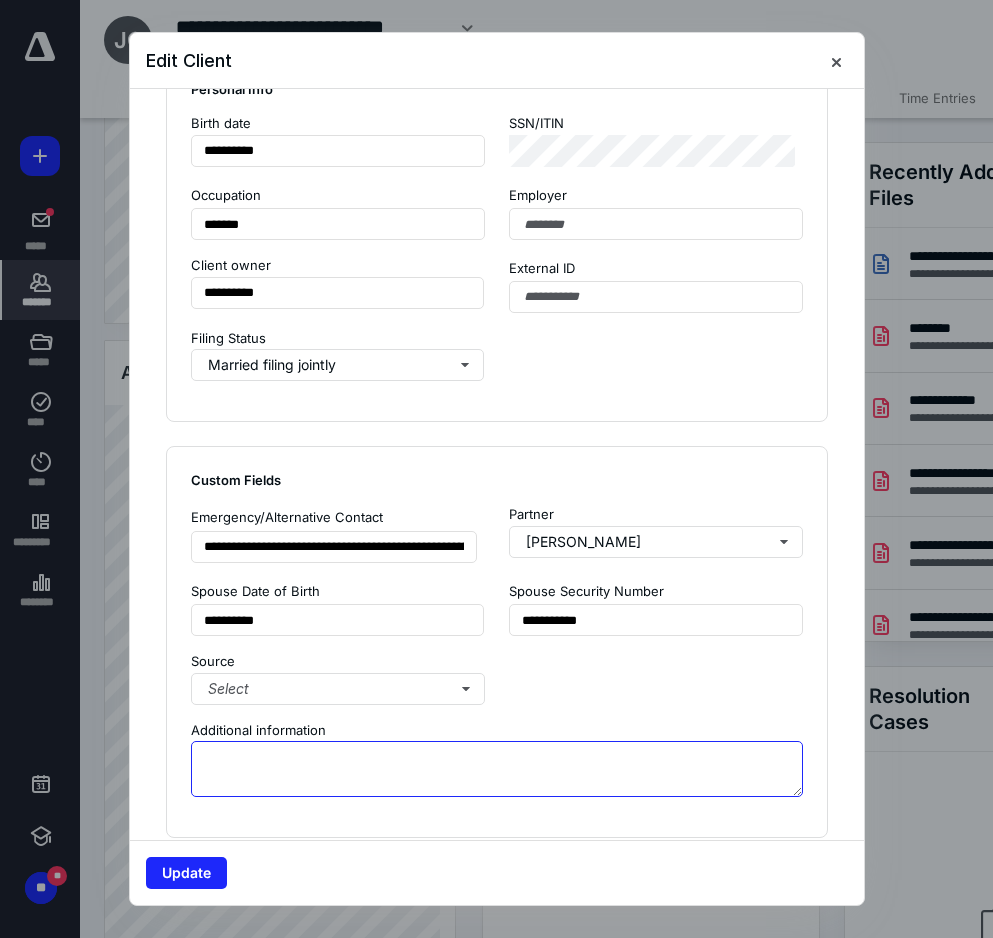 click at bounding box center [497, 769] 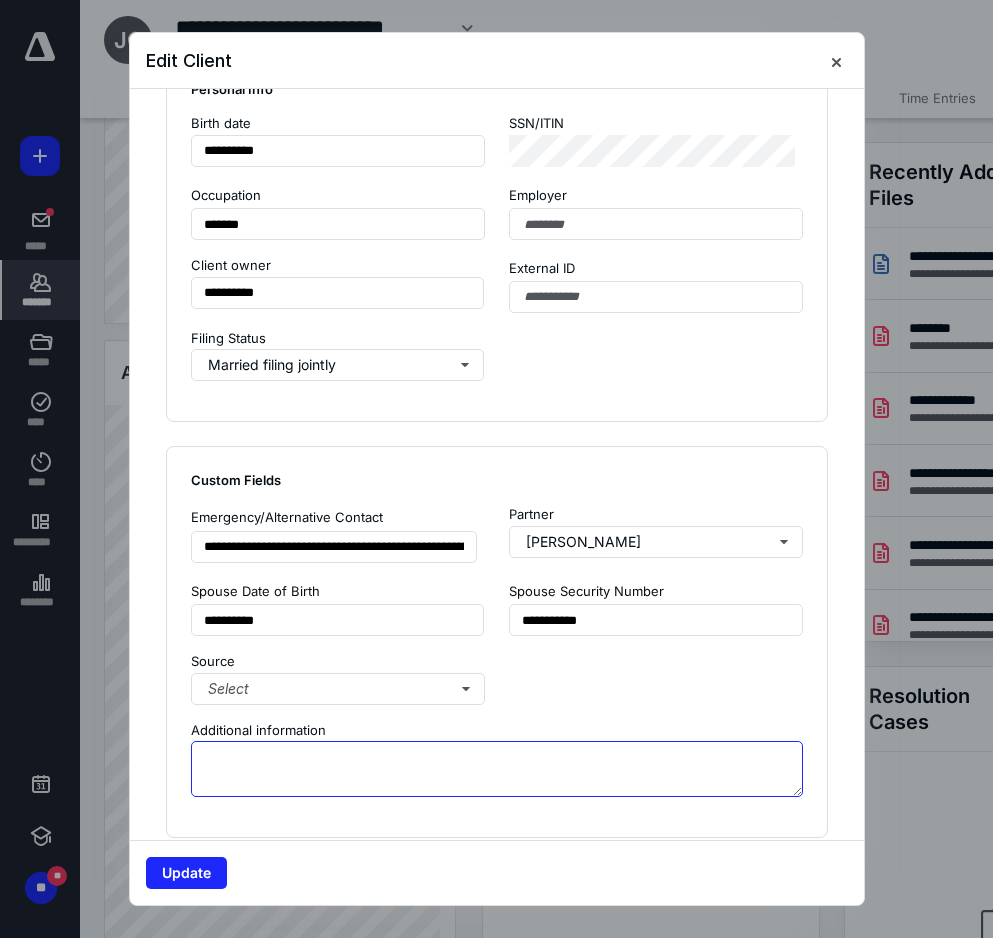 paste on "**********" 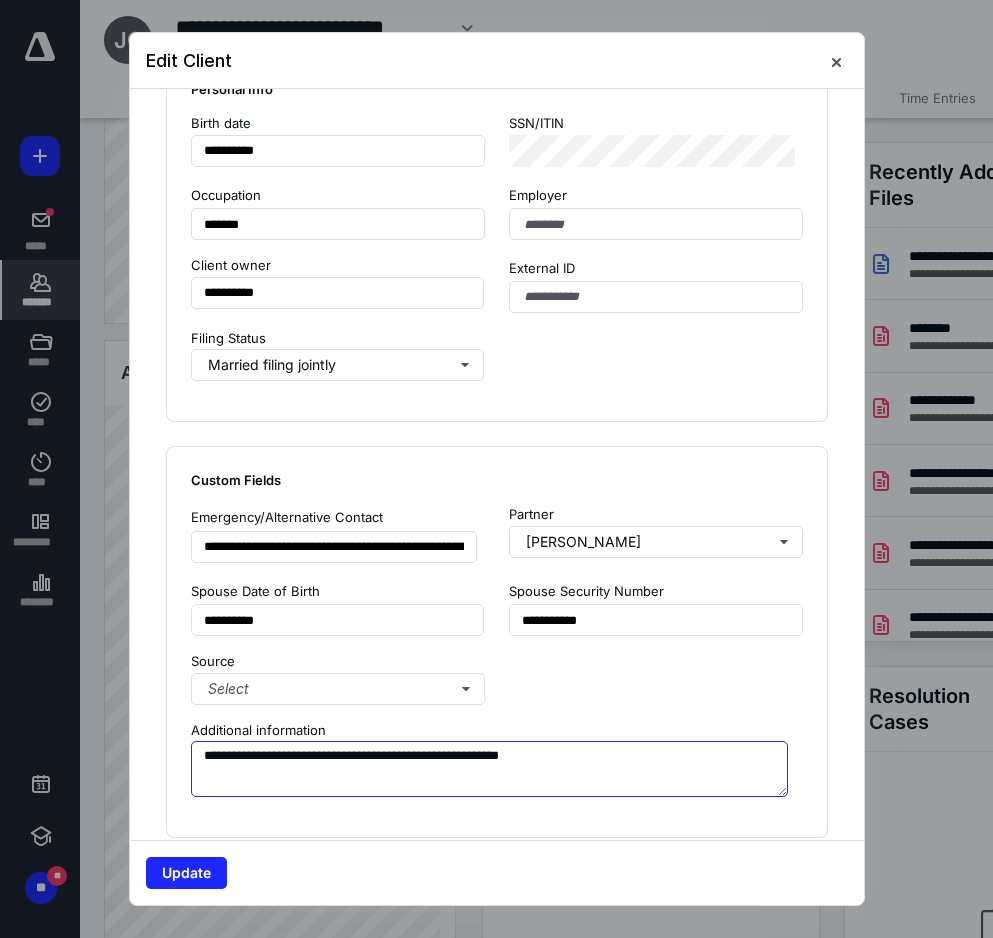 click on "**********" at bounding box center (489, 769) 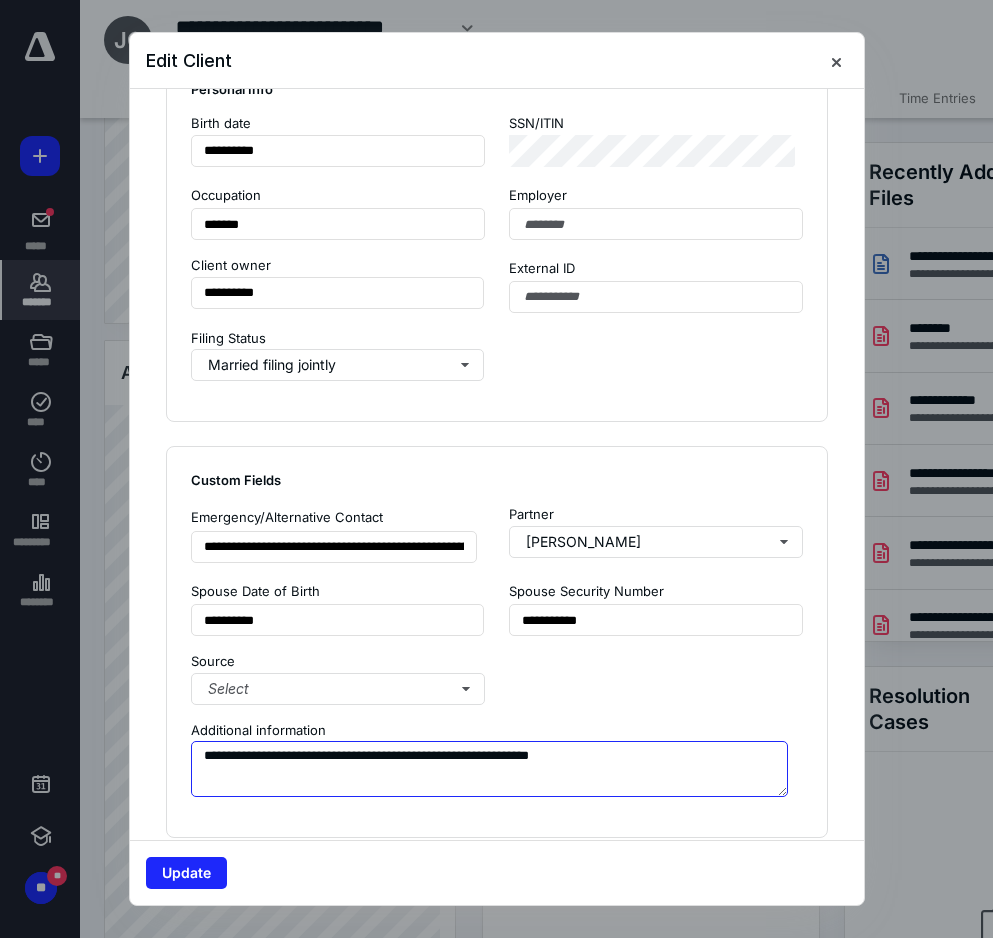 click on "**********" at bounding box center (489, 769) 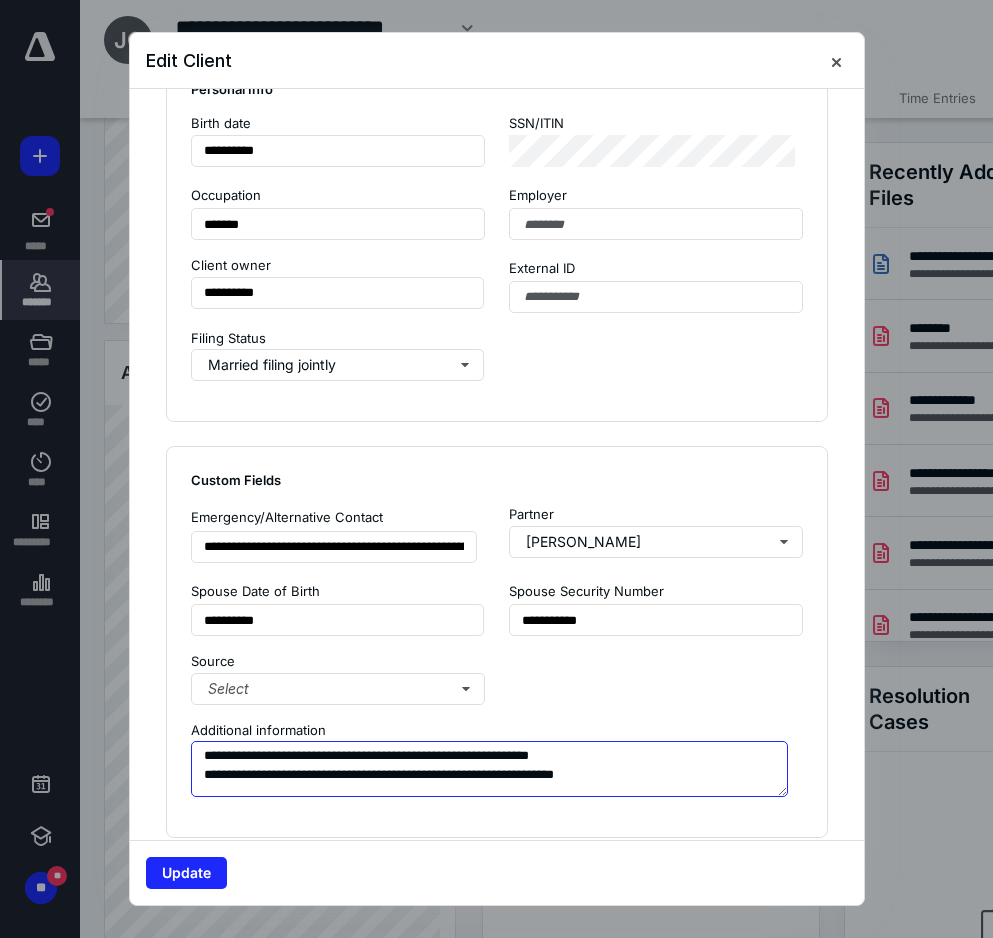 scroll, scrollTop: 6, scrollLeft: 0, axis: vertical 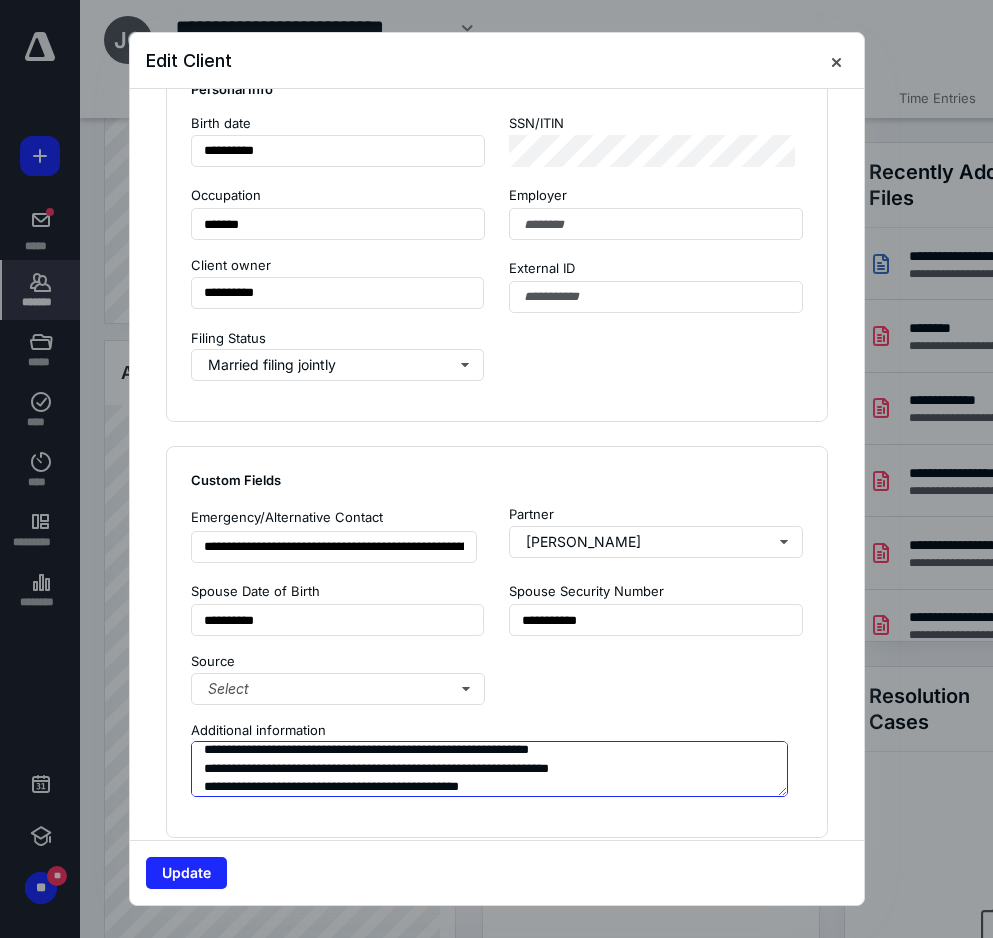 click on "**********" at bounding box center (489, 769) 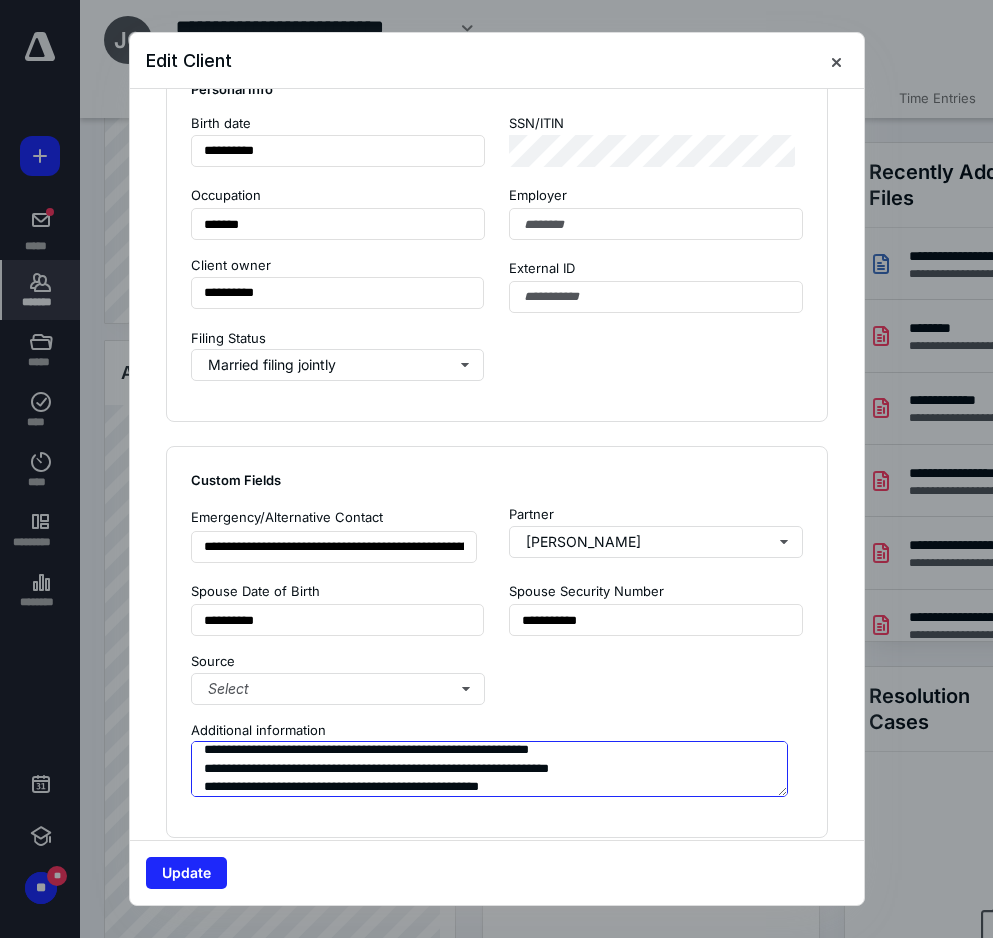 click on "**********" at bounding box center (489, 769) 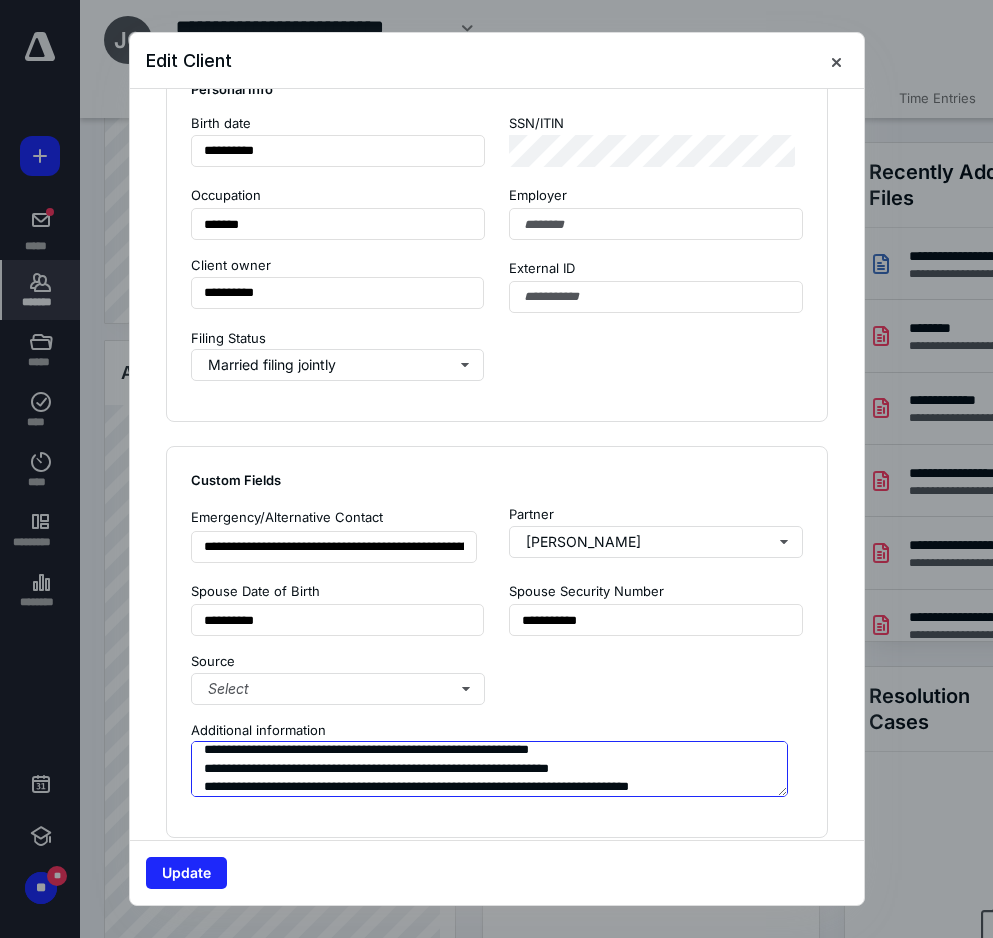 scroll, scrollTop: 24, scrollLeft: 0, axis: vertical 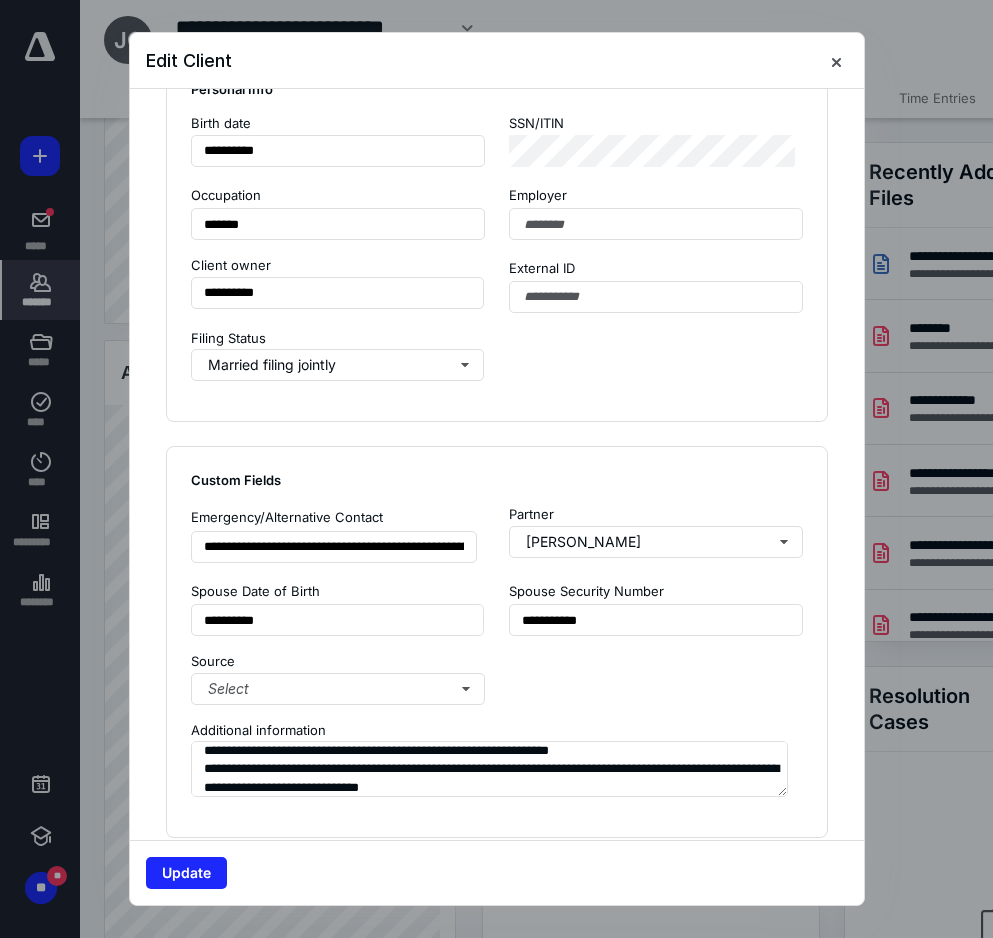 click on "**********" at bounding box center (497, 642) 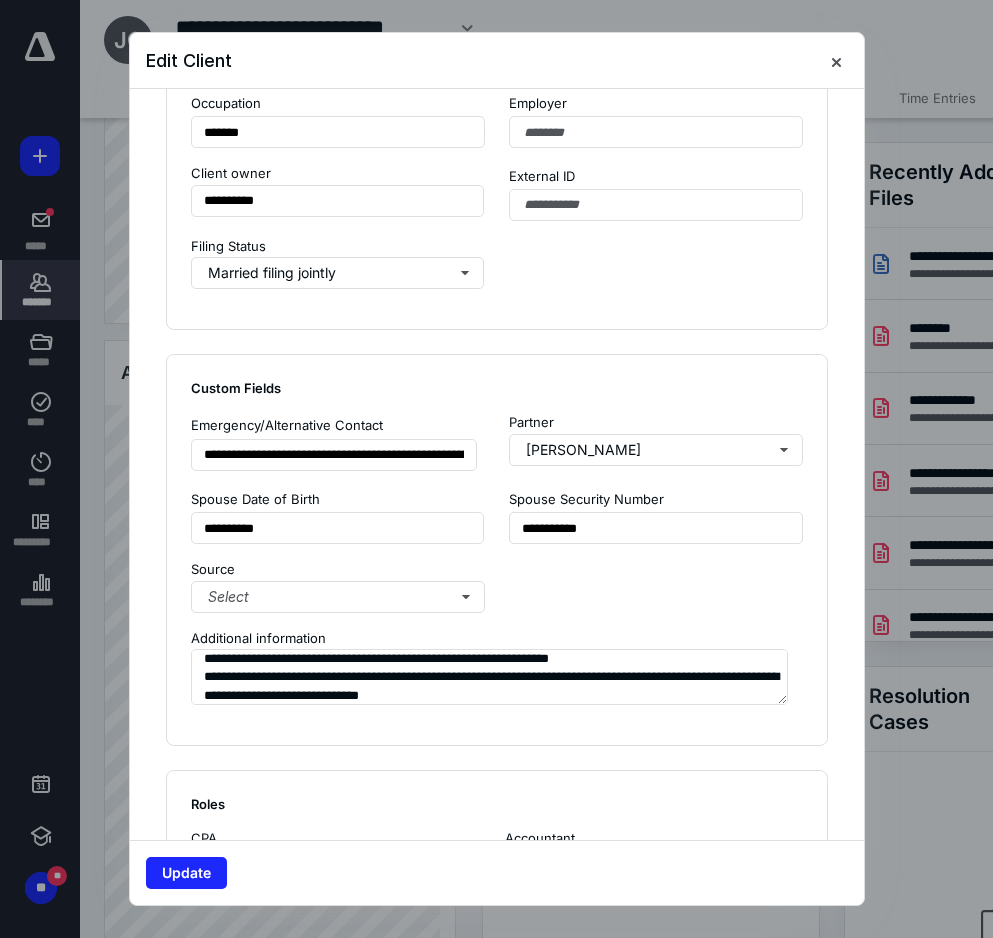 scroll, scrollTop: 1300, scrollLeft: 0, axis: vertical 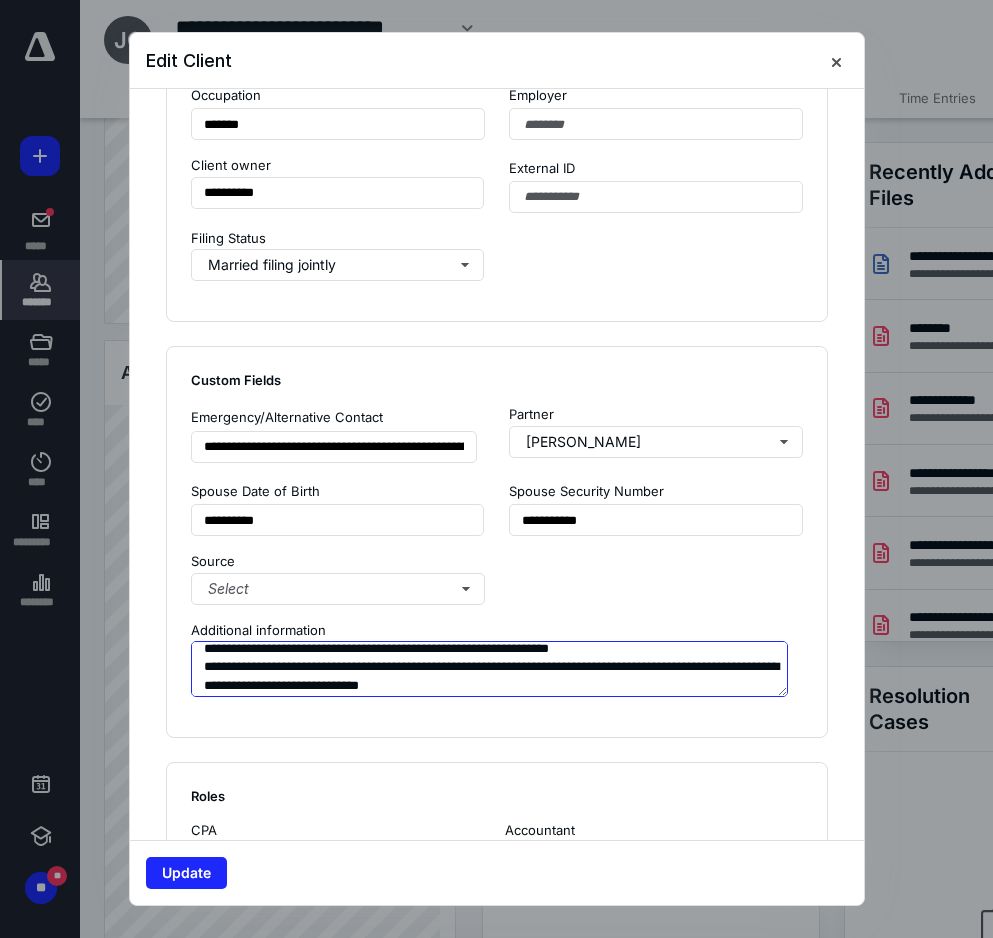 click on "**********" at bounding box center [489, 669] 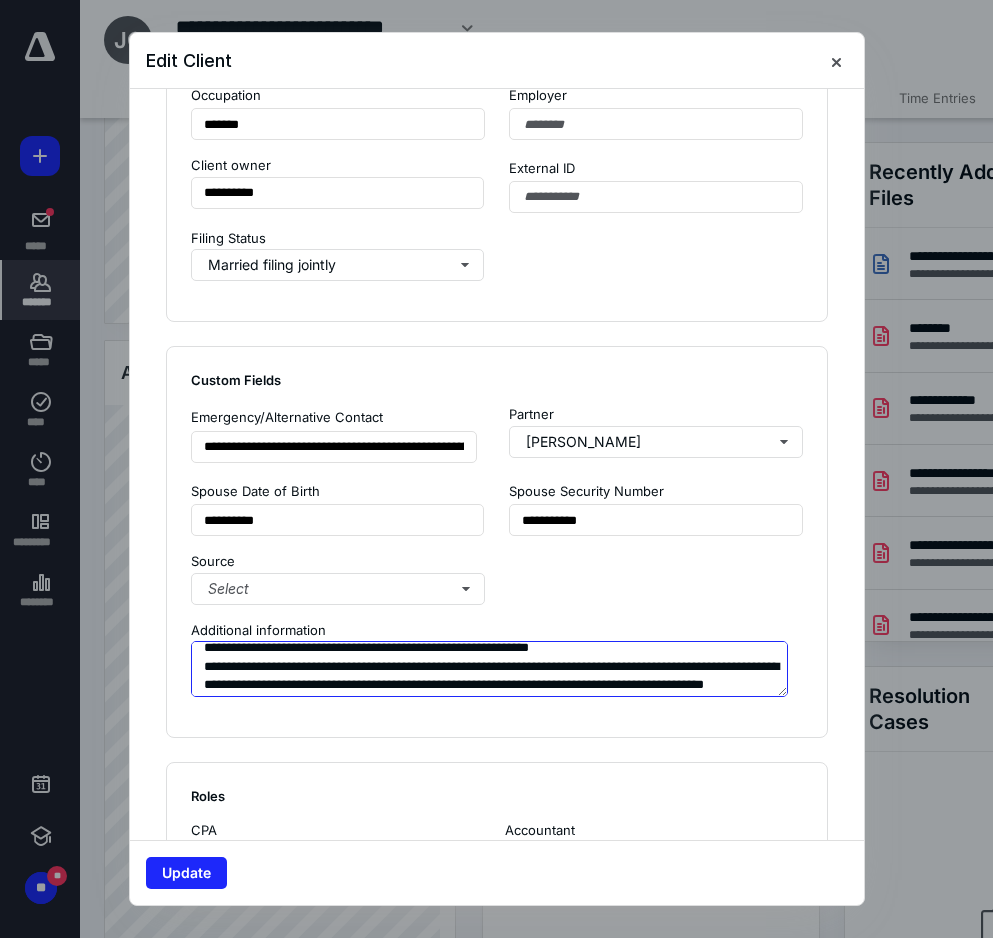 scroll, scrollTop: 8, scrollLeft: 0, axis: vertical 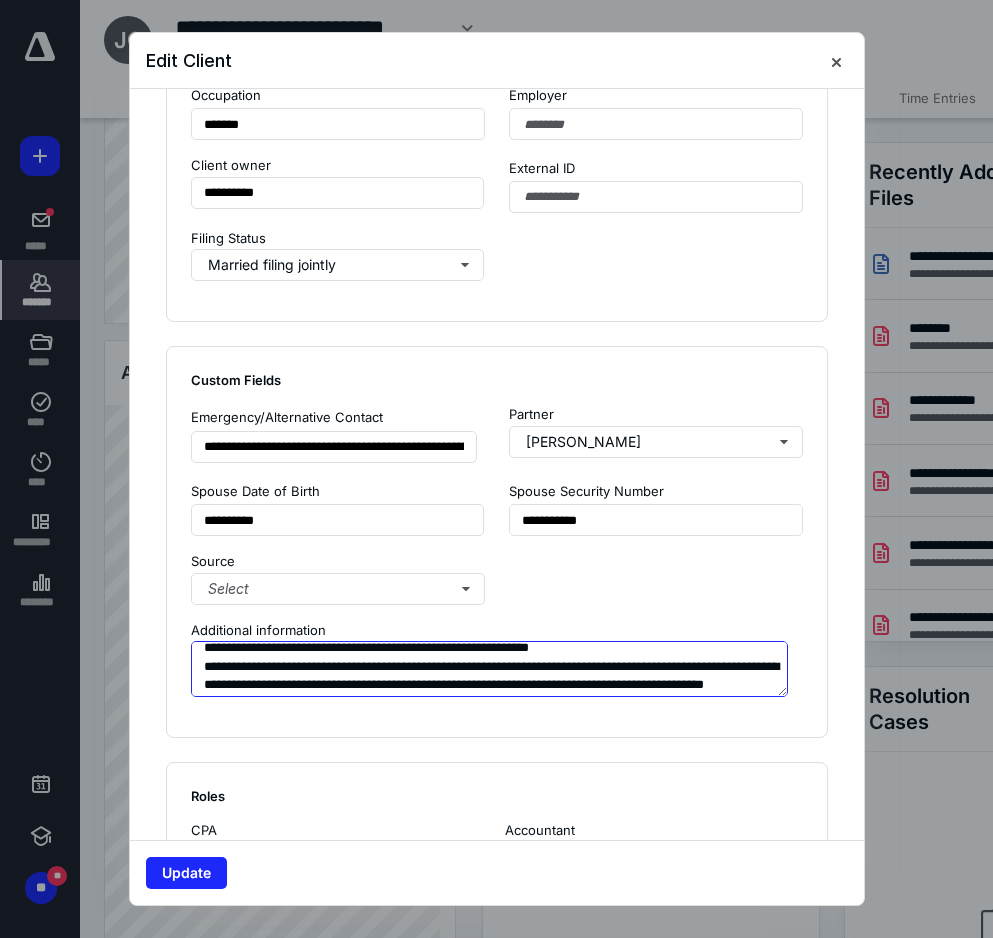 type on "**********" 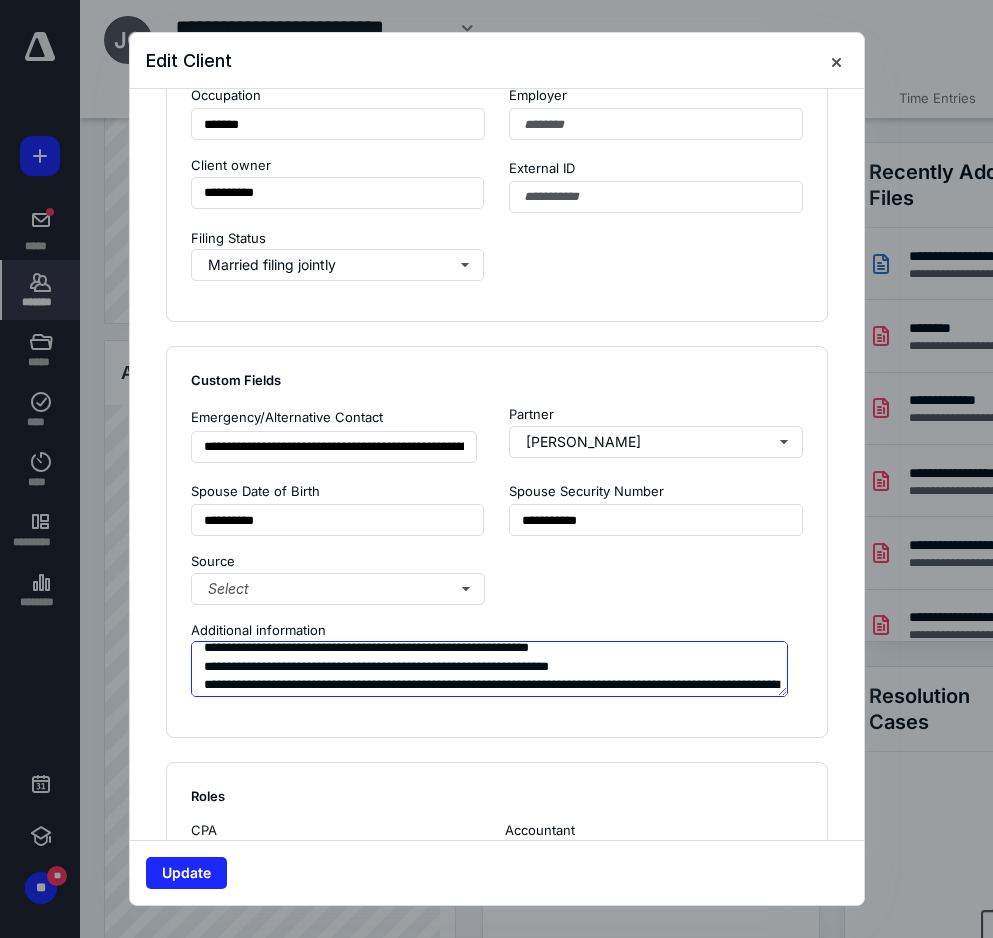 scroll, scrollTop: 26, scrollLeft: 0, axis: vertical 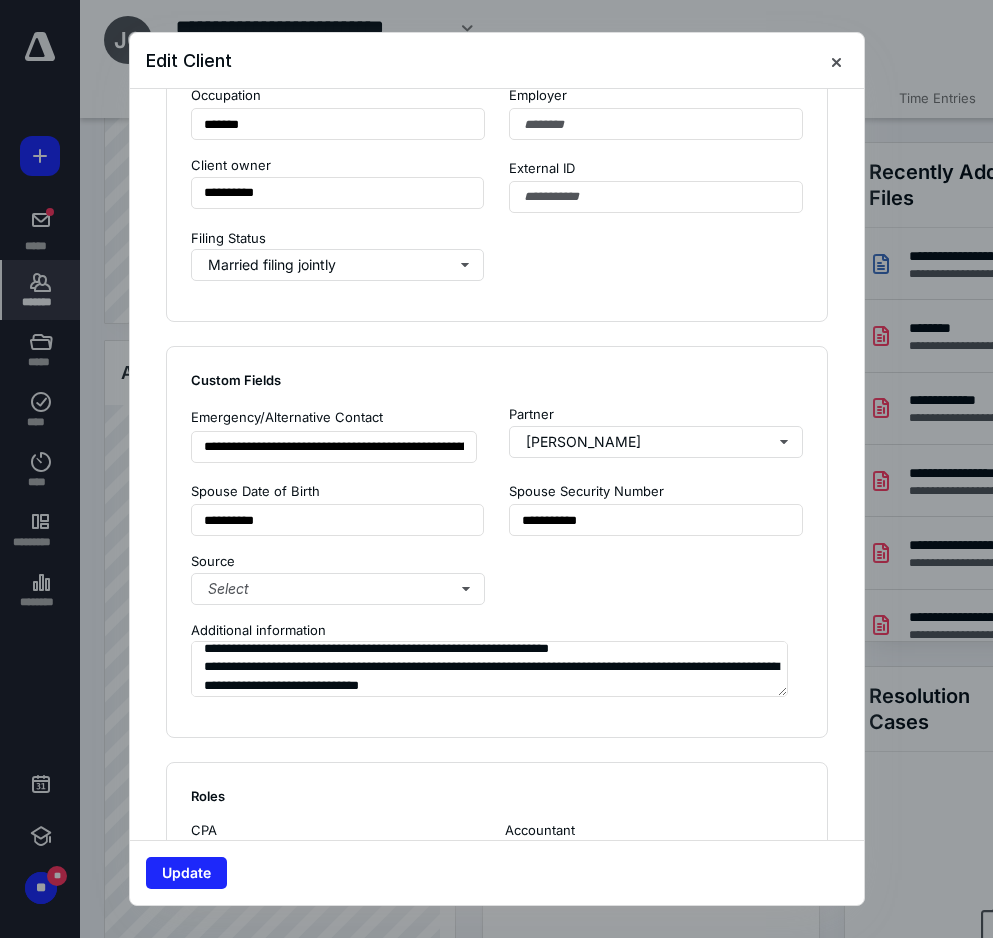 click on "**********" at bounding box center [497, -1] 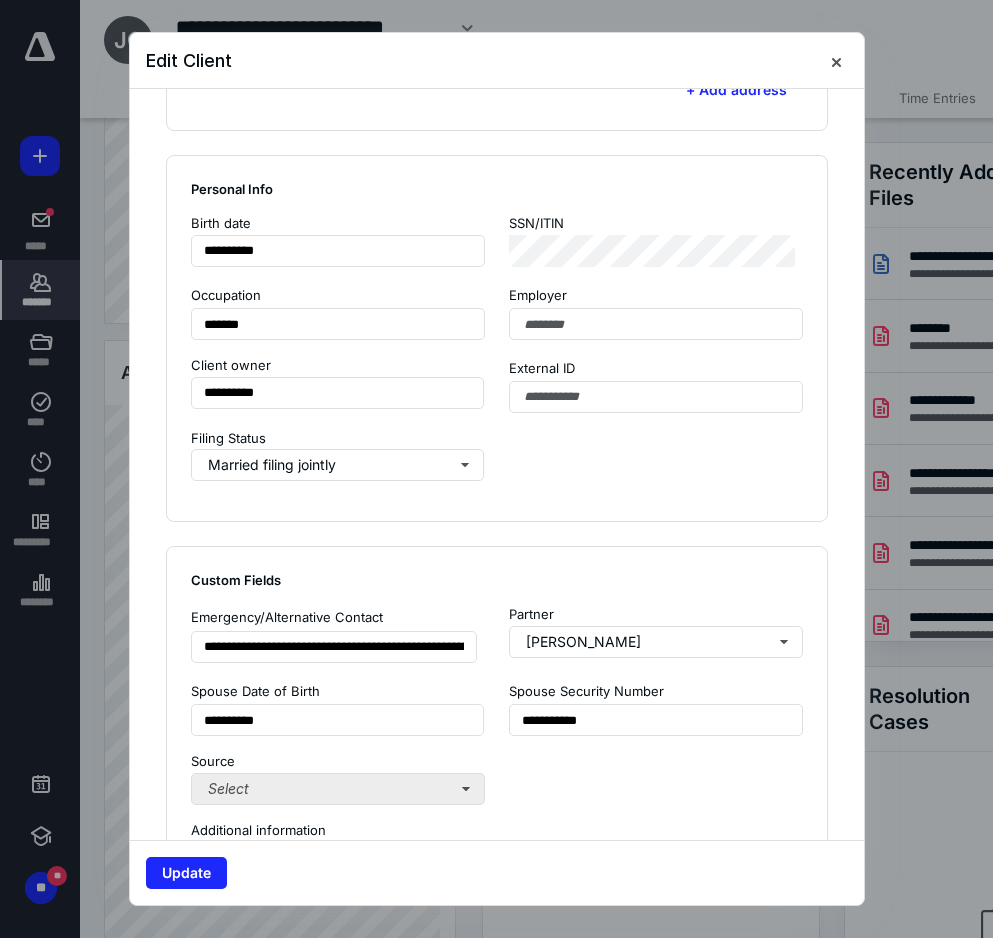 scroll, scrollTop: 1300, scrollLeft: 0, axis: vertical 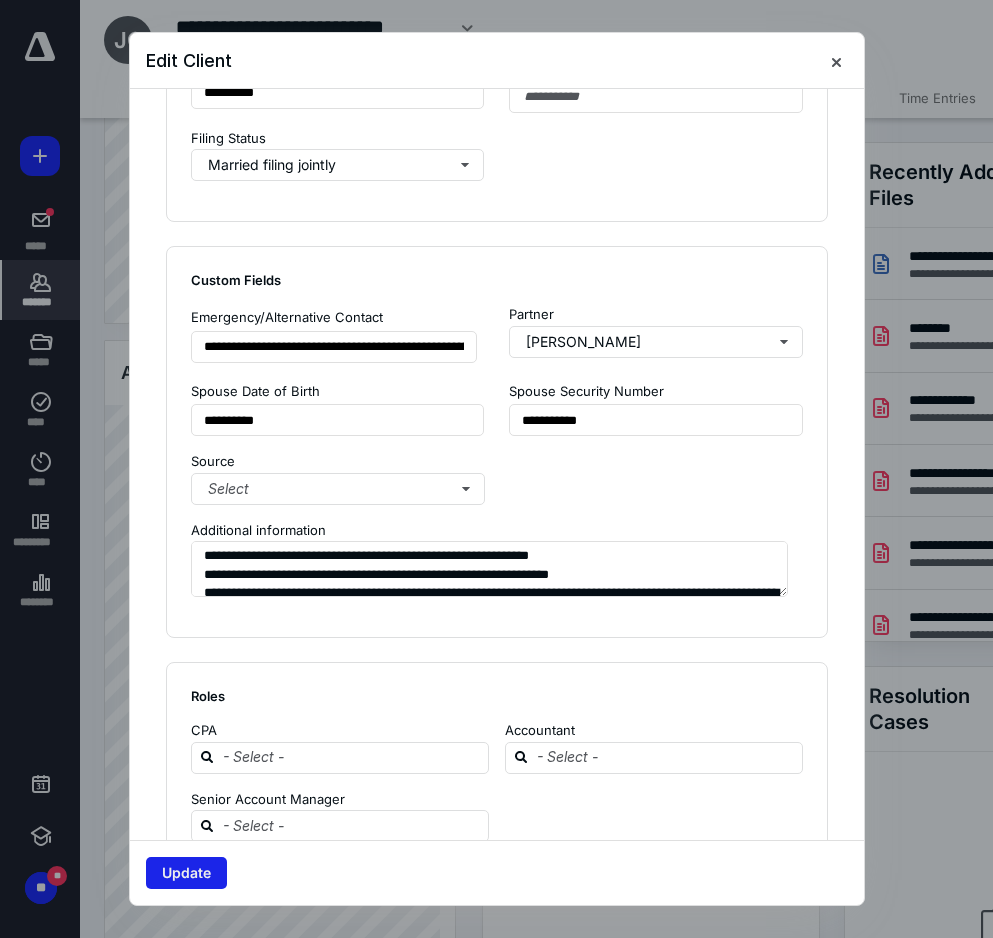 click on "Update" at bounding box center [186, 873] 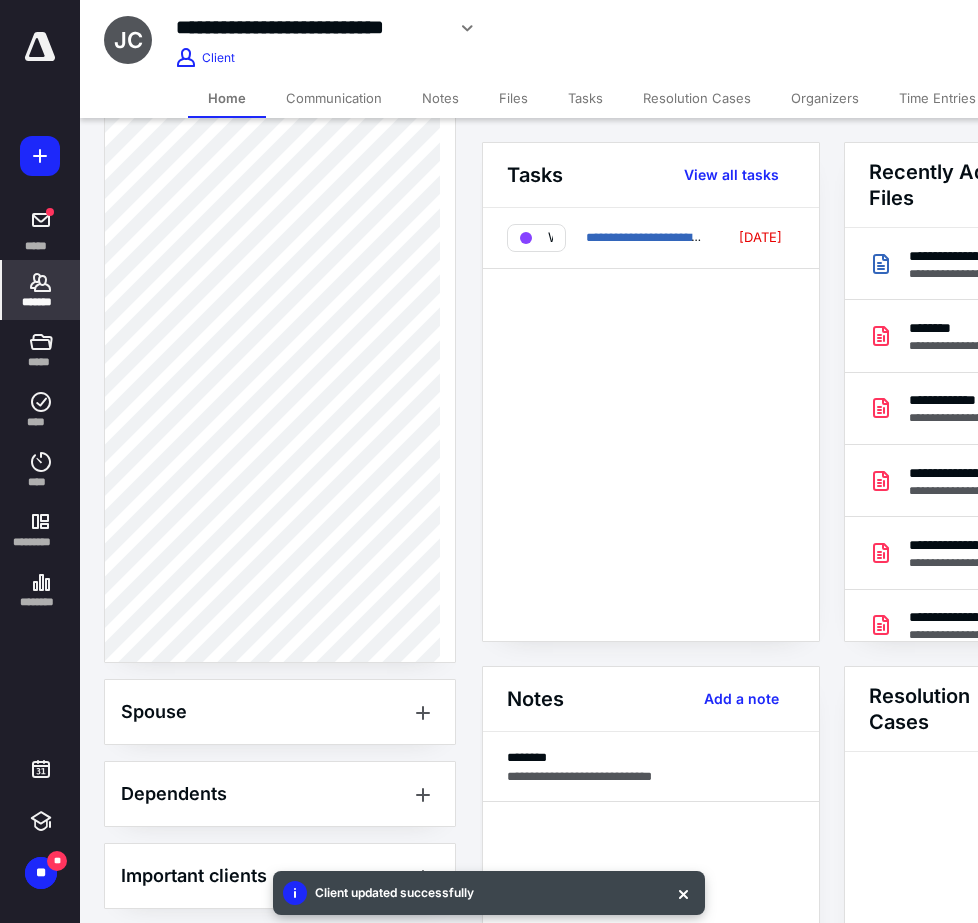 scroll, scrollTop: 1100, scrollLeft: 0, axis: vertical 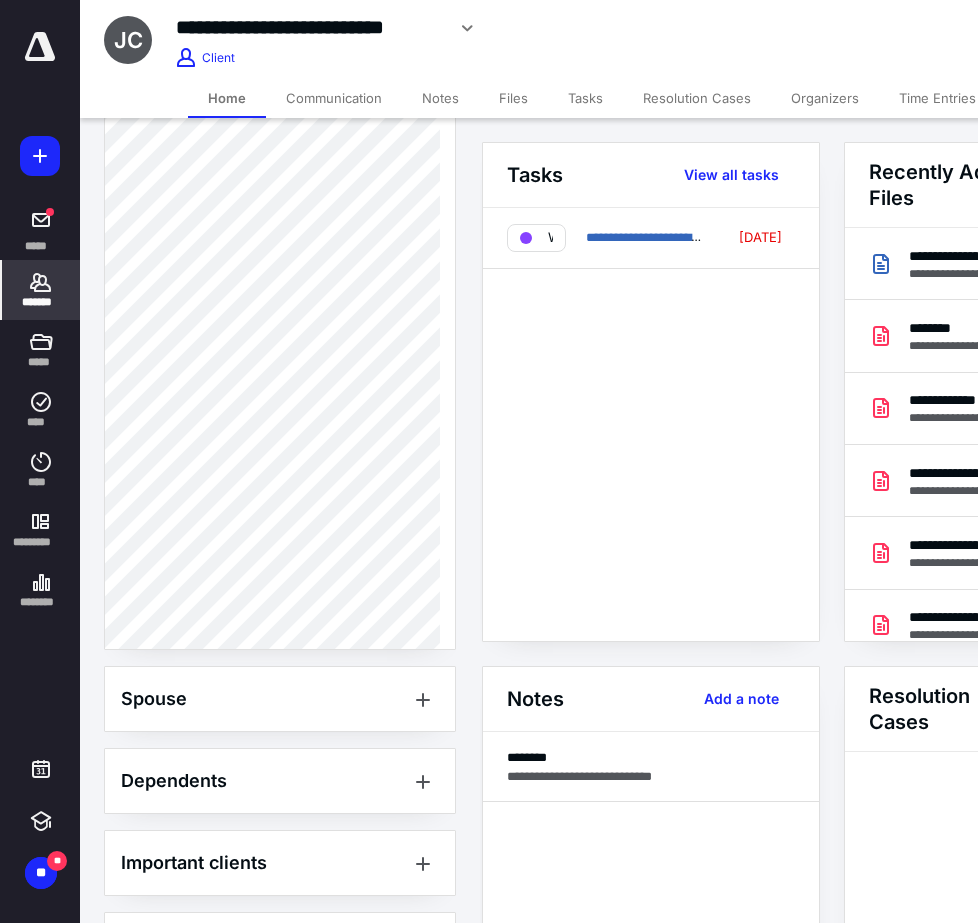click 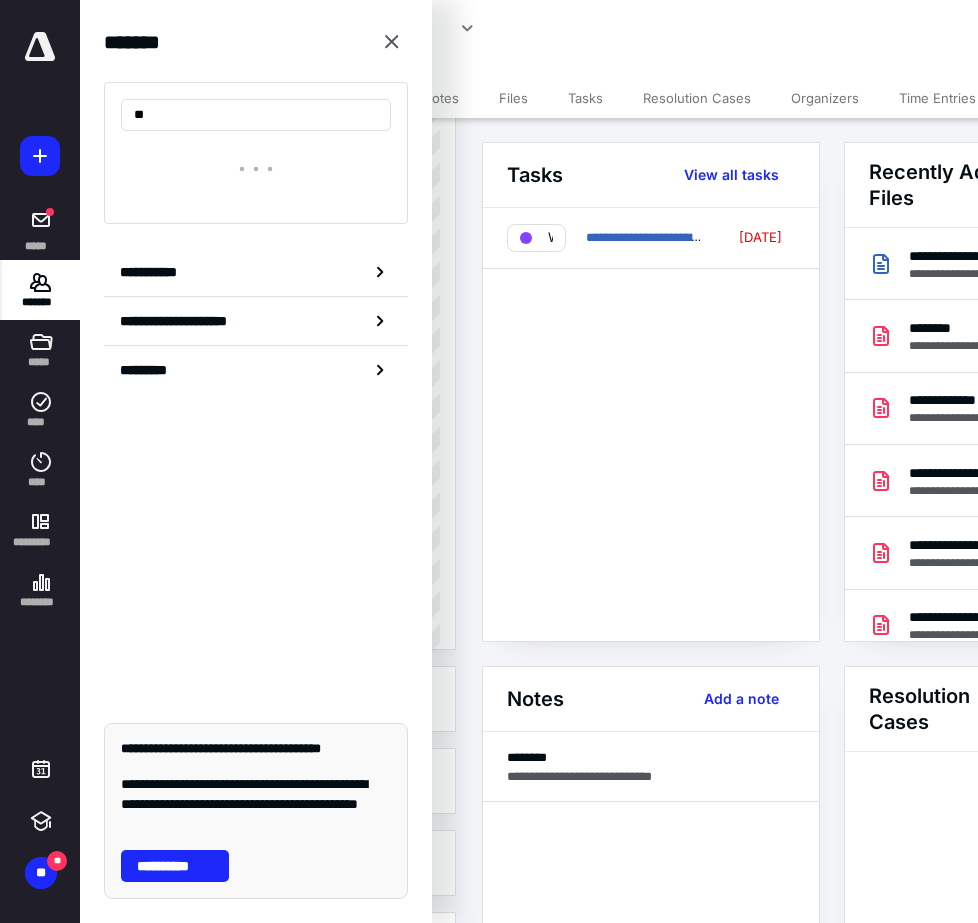 type on "*" 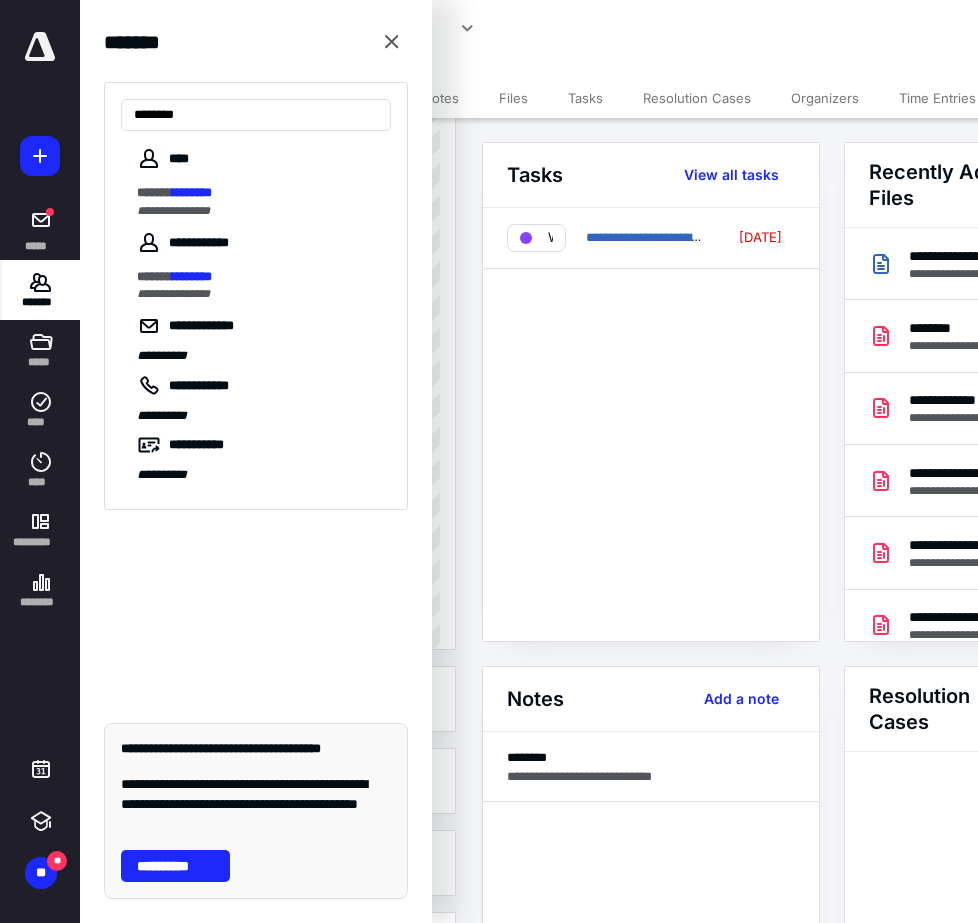 type on "********" 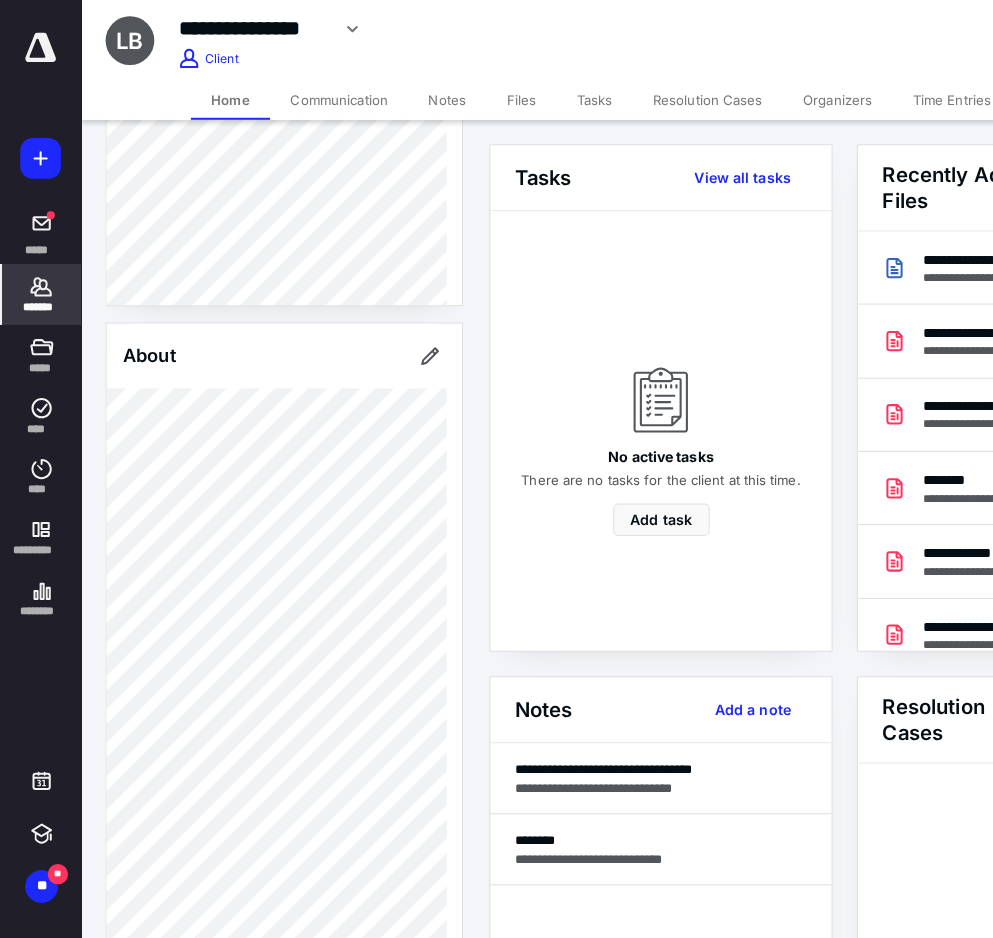 scroll, scrollTop: 300, scrollLeft: 0, axis: vertical 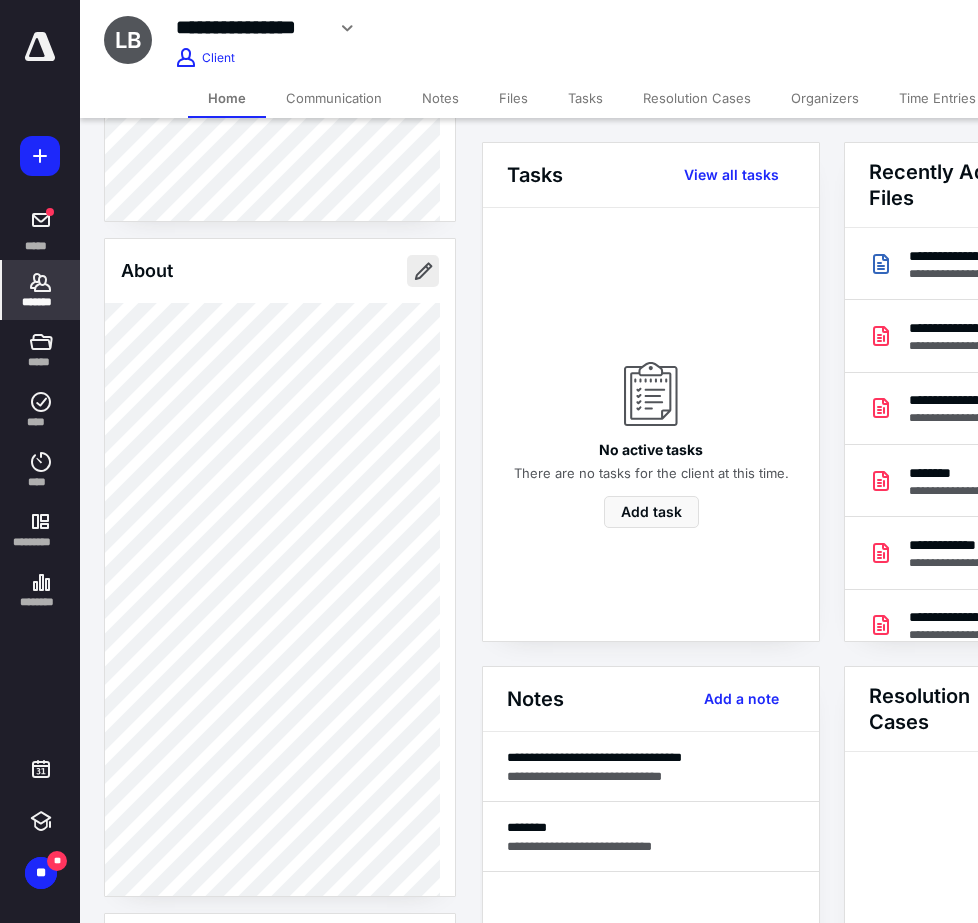 click at bounding box center (423, 271) 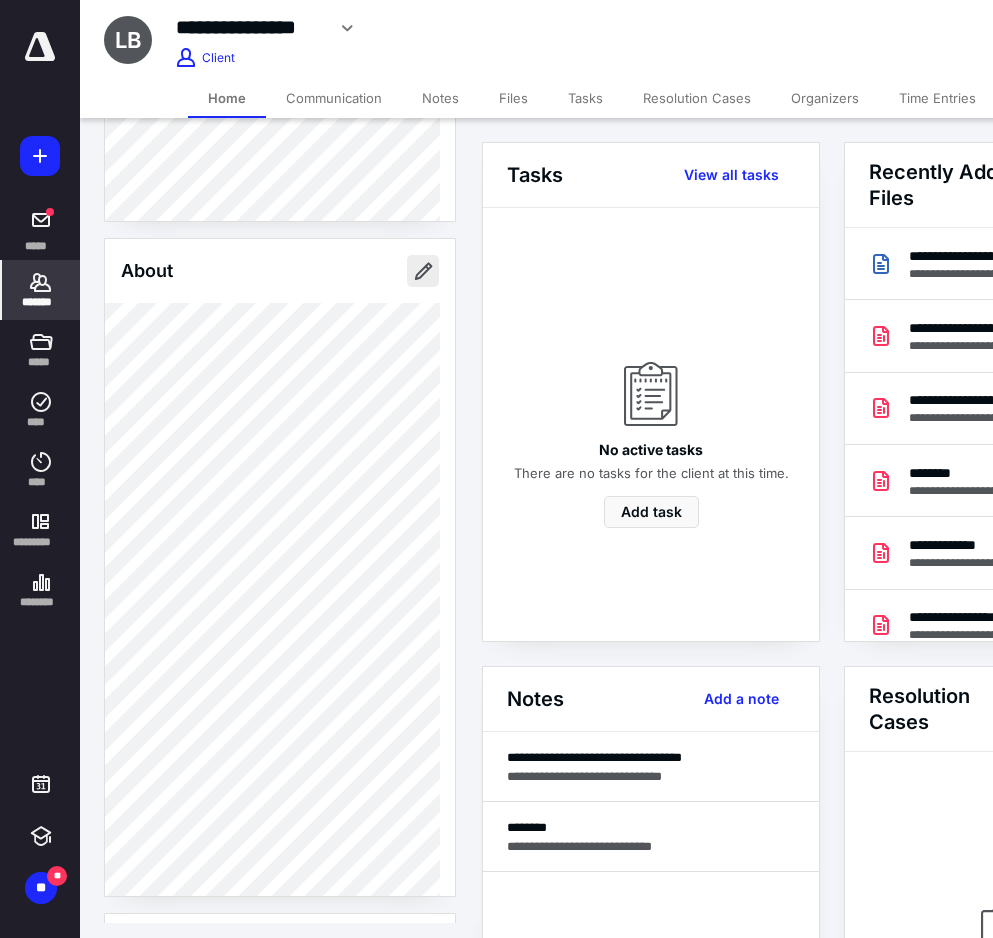 type on "**********" 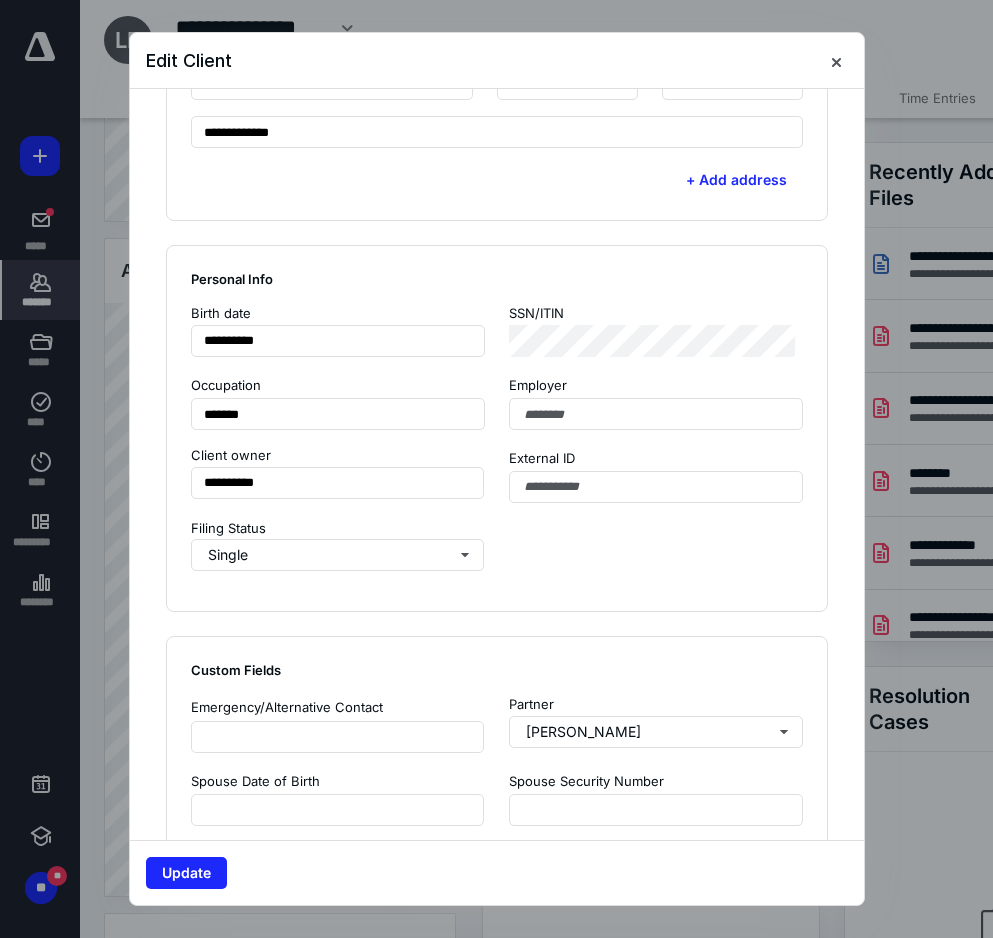 scroll, scrollTop: 1000, scrollLeft: 0, axis: vertical 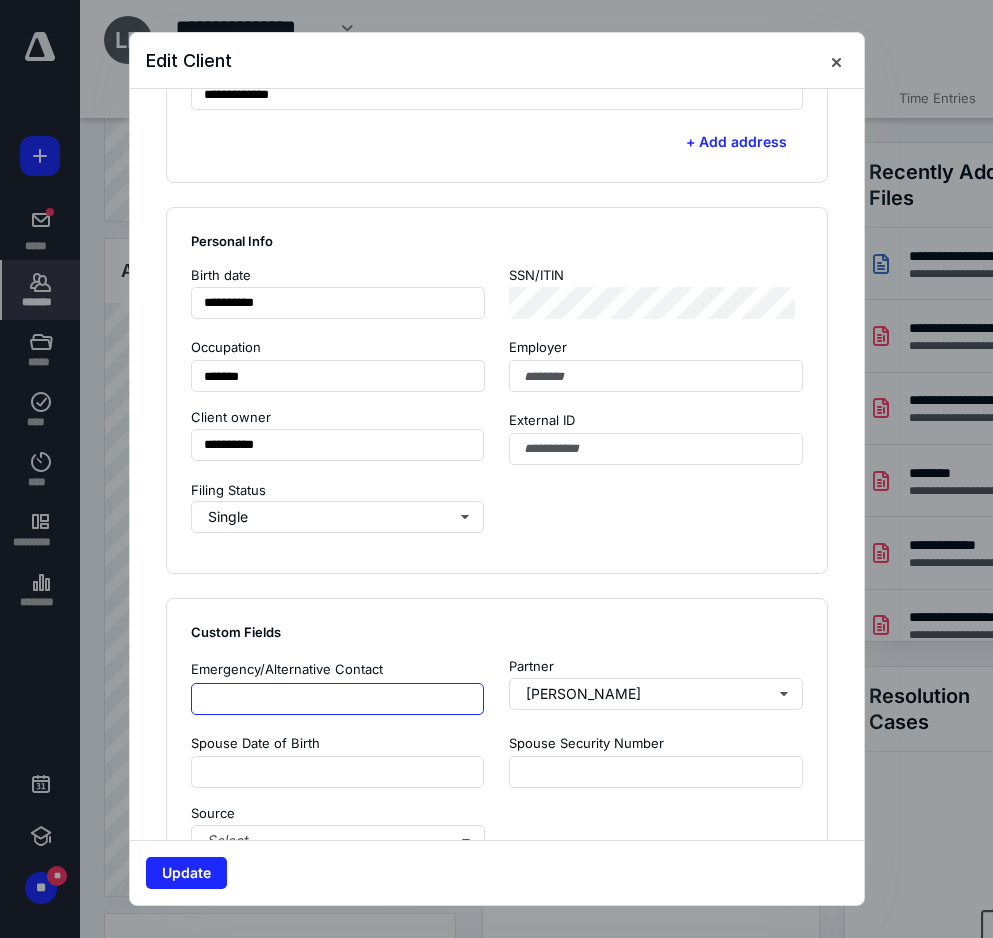 click at bounding box center (338, 699) 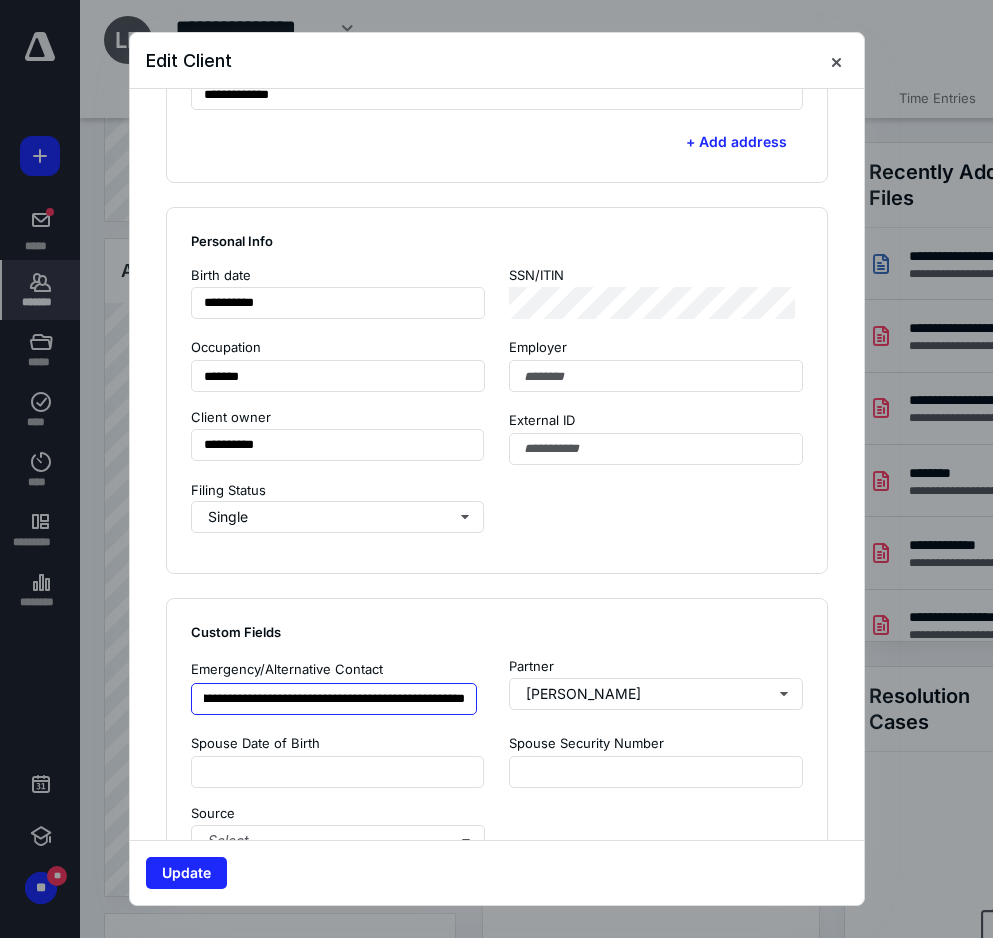 scroll, scrollTop: 0, scrollLeft: 107, axis: horizontal 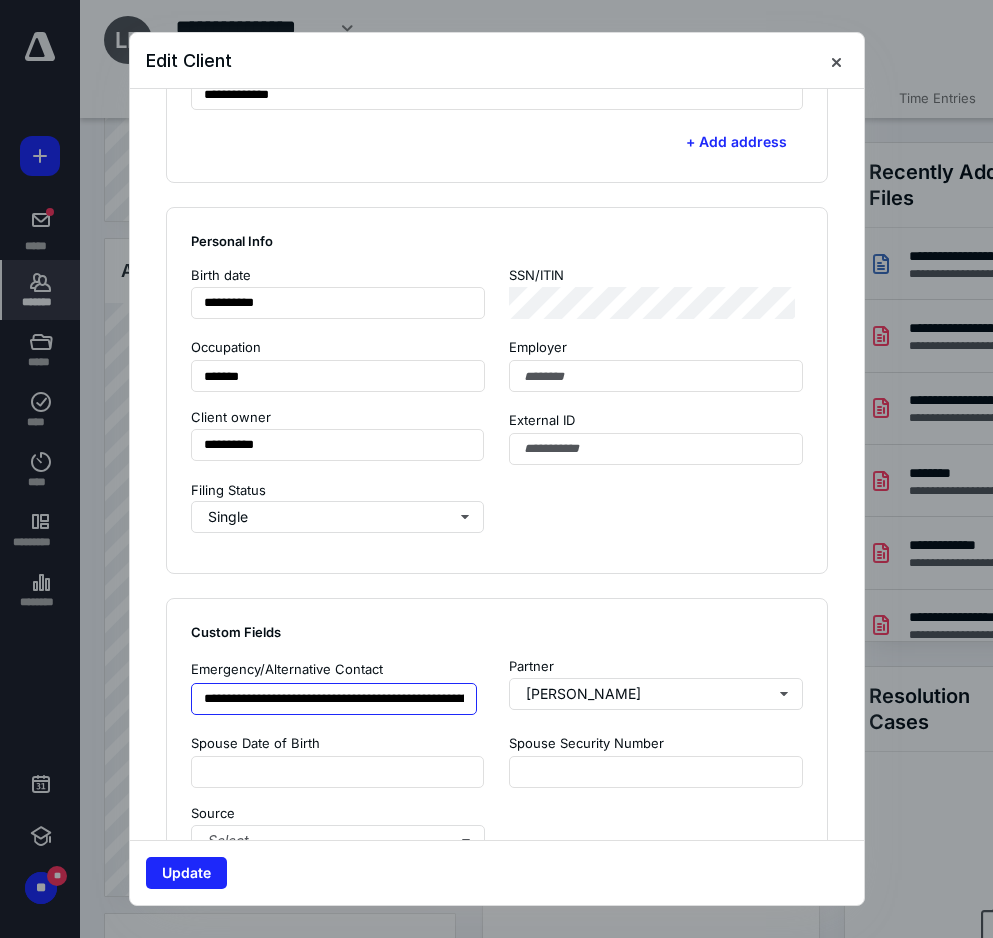 drag, startPoint x: 472, startPoint y: 704, endPoint x: 159, endPoint y: 703, distance: 313.0016 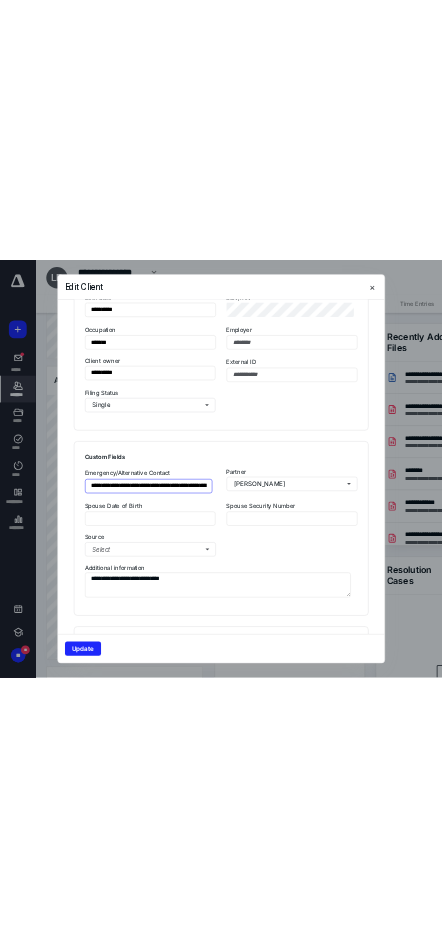scroll, scrollTop: 1400, scrollLeft: 0, axis: vertical 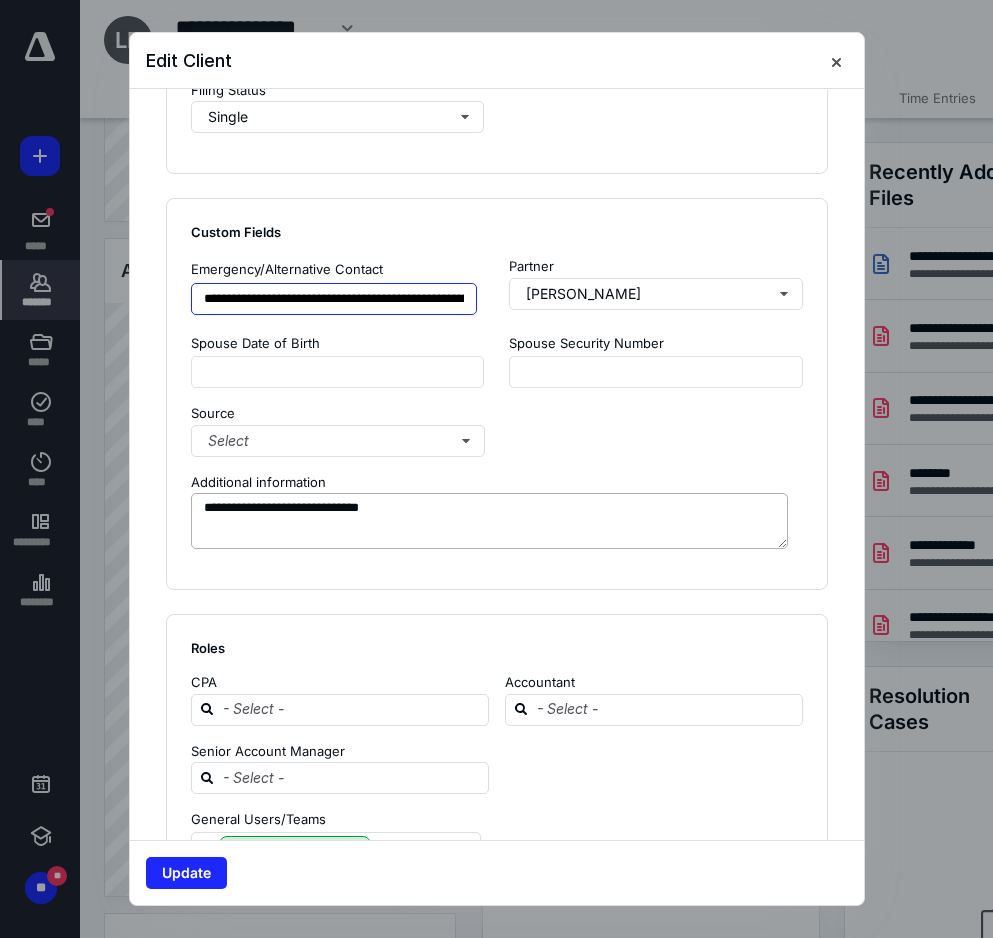 type on "**********" 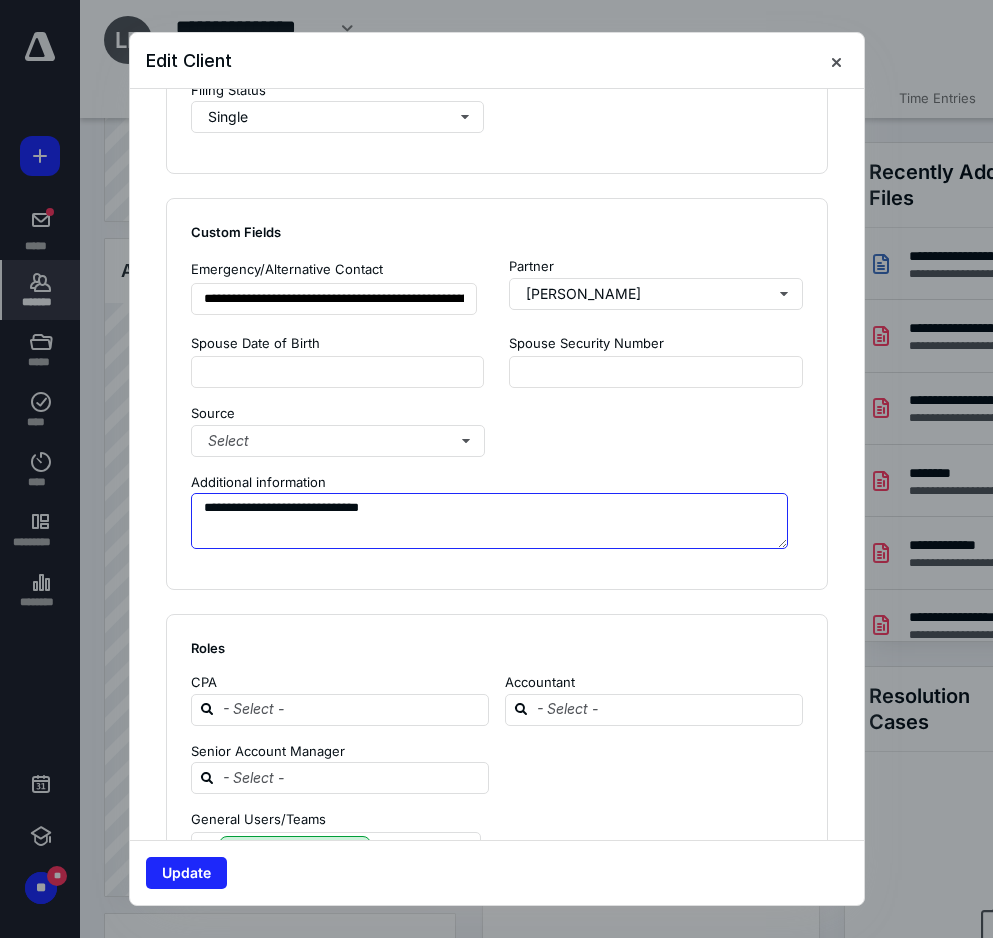 click on "**********" at bounding box center (489, 521) 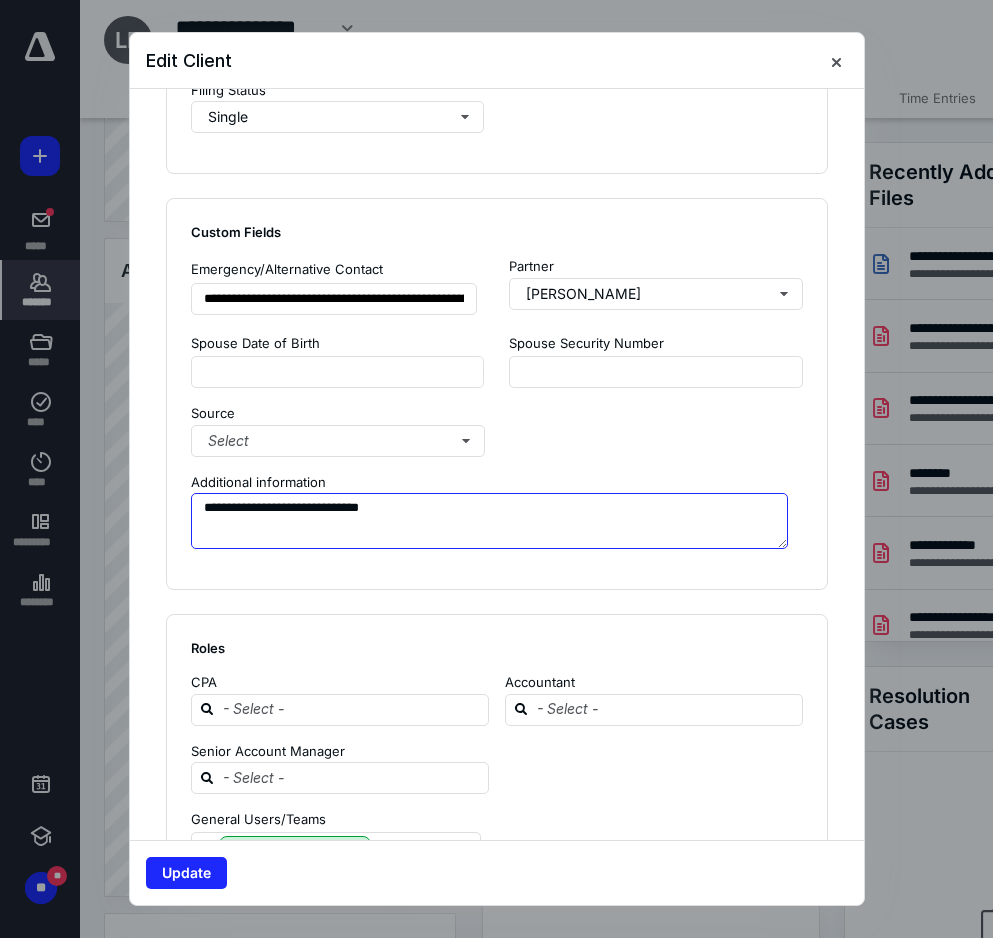 drag, startPoint x: 483, startPoint y: 514, endPoint x: 465, endPoint y: 505, distance: 20.12461 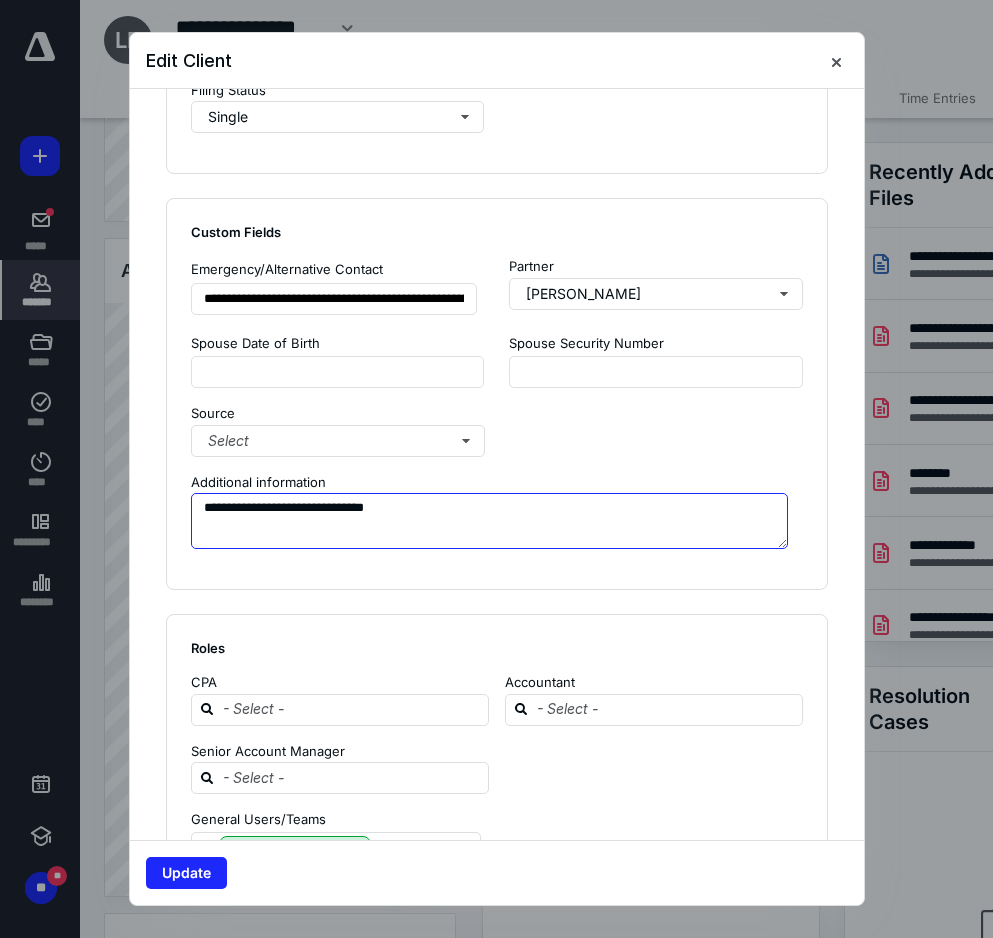 click on "**********" at bounding box center [489, 521] 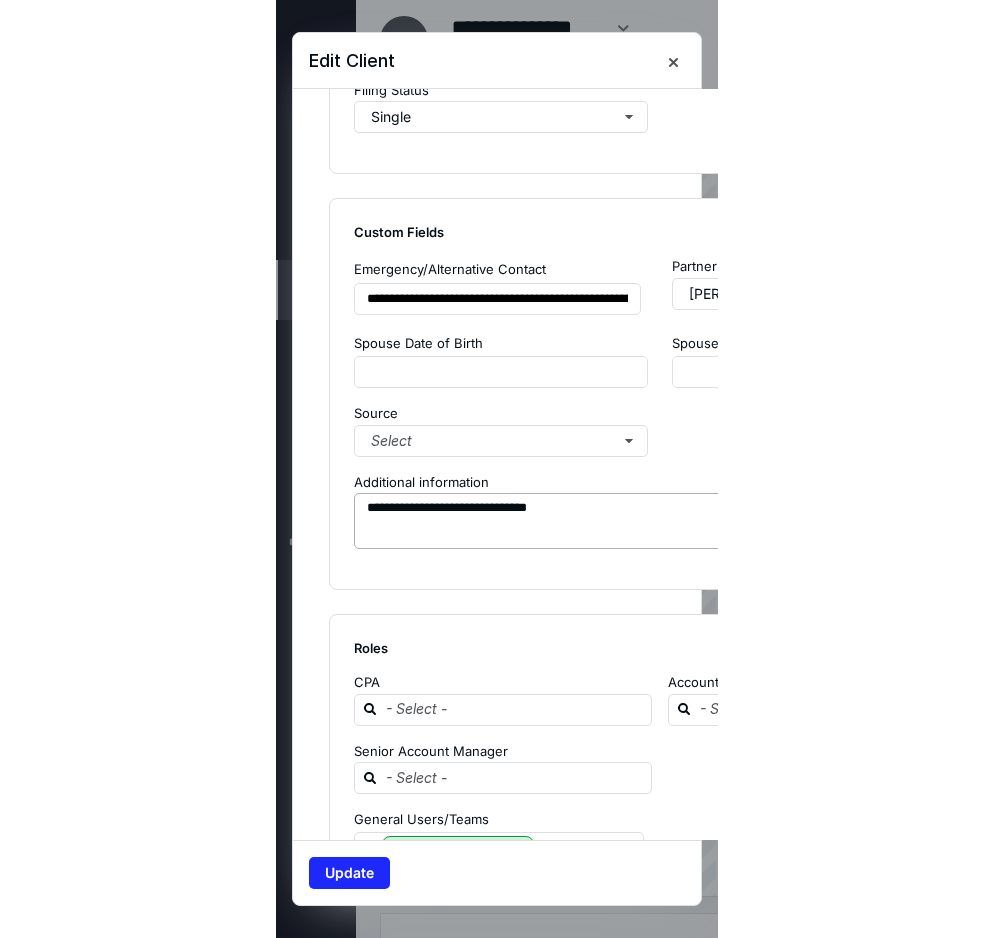 scroll, scrollTop: 1476, scrollLeft: 0, axis: vertical 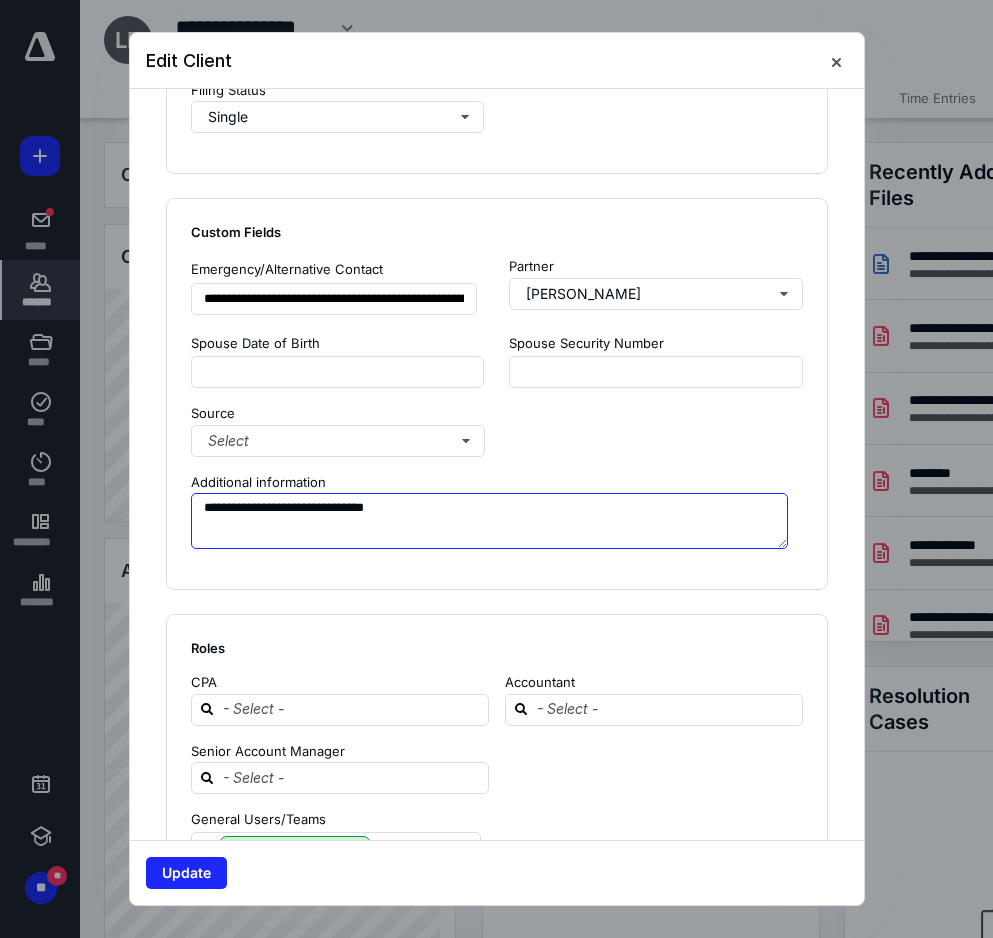 click on "**********" at bounding box center [489, 521] 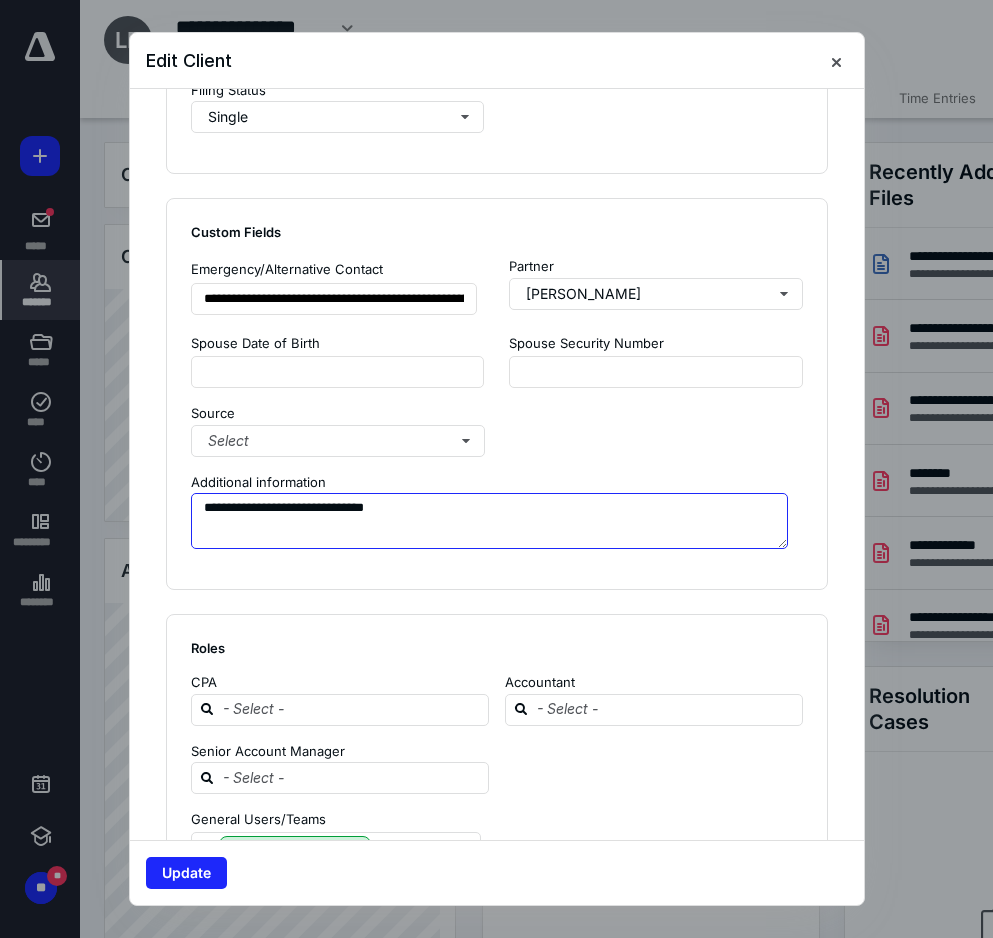 paste on "**********" 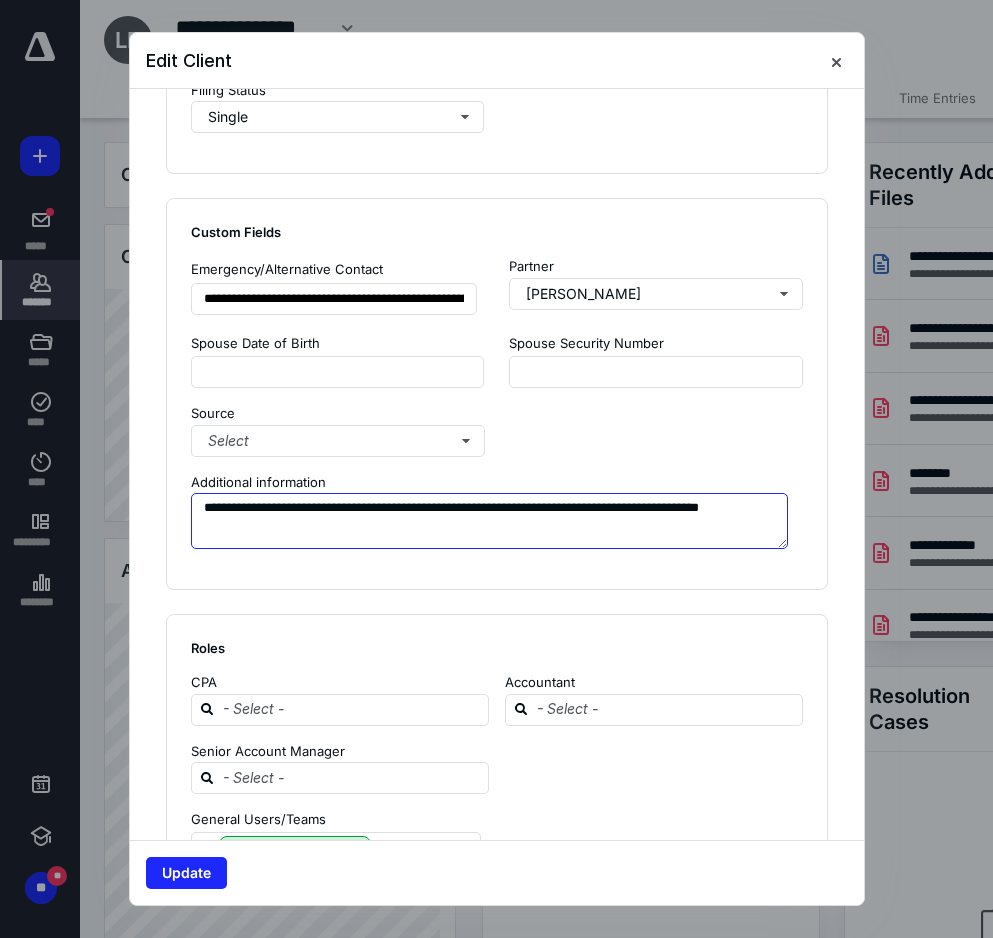 type on "**********" 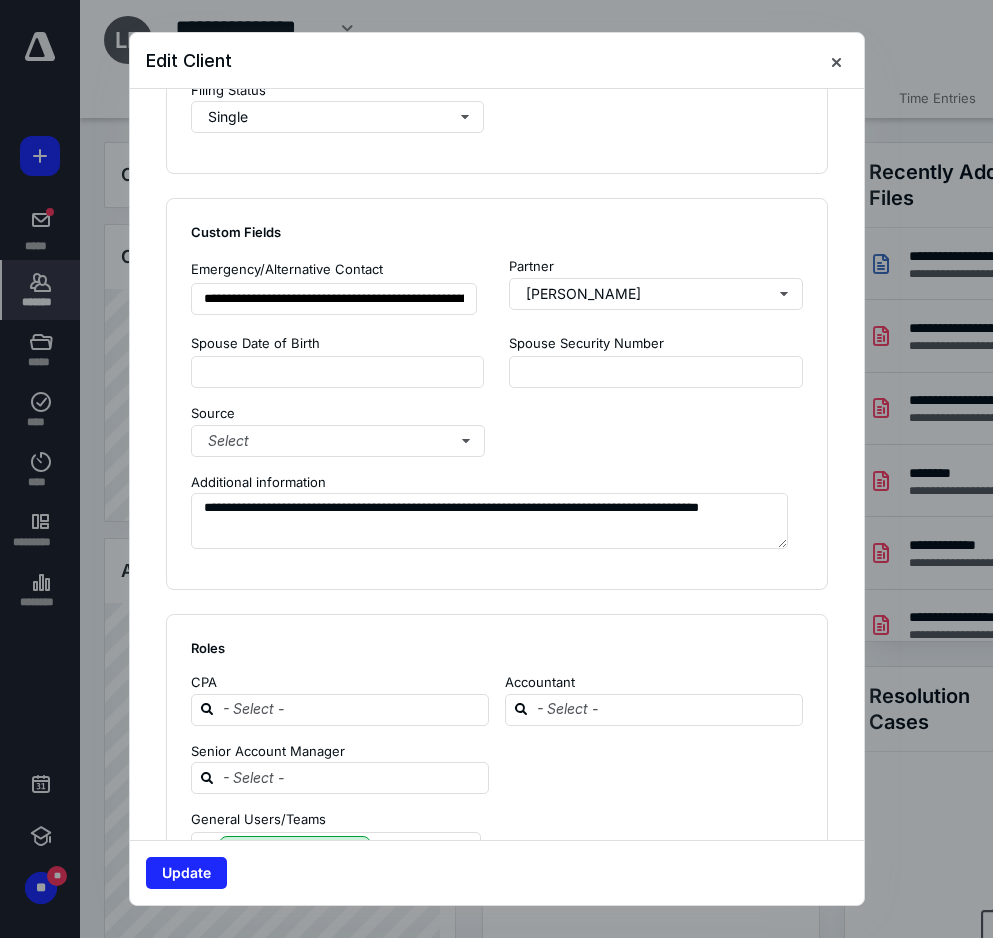 click on "**********" at bounding box center [497, 394] 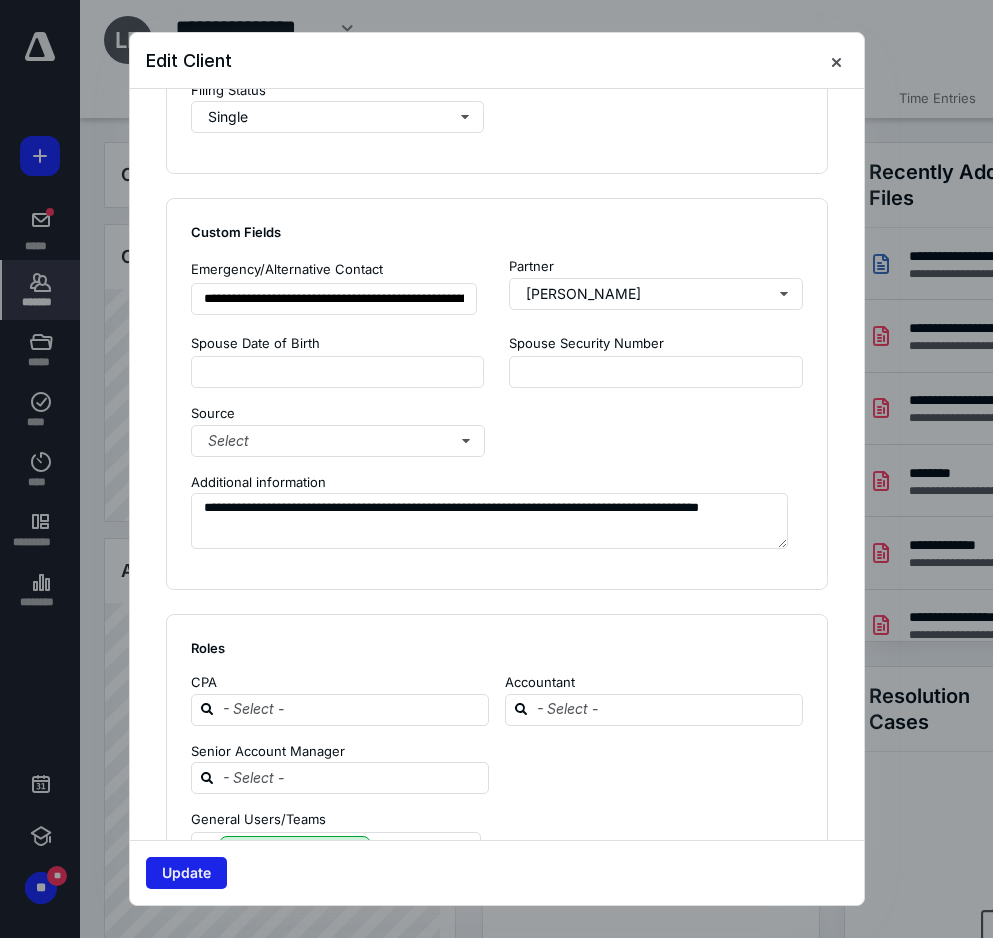 click on "Update" at bounding box center [186, 873] 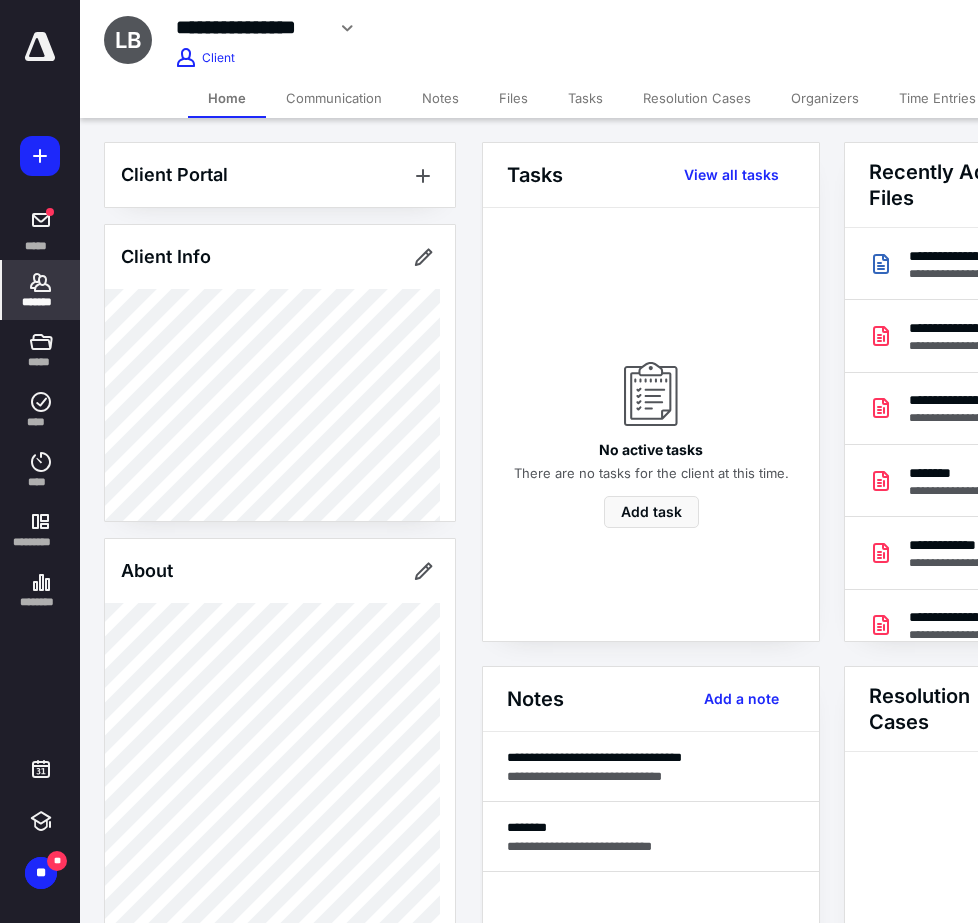 click on "*******" at bounding box center (41, 302) 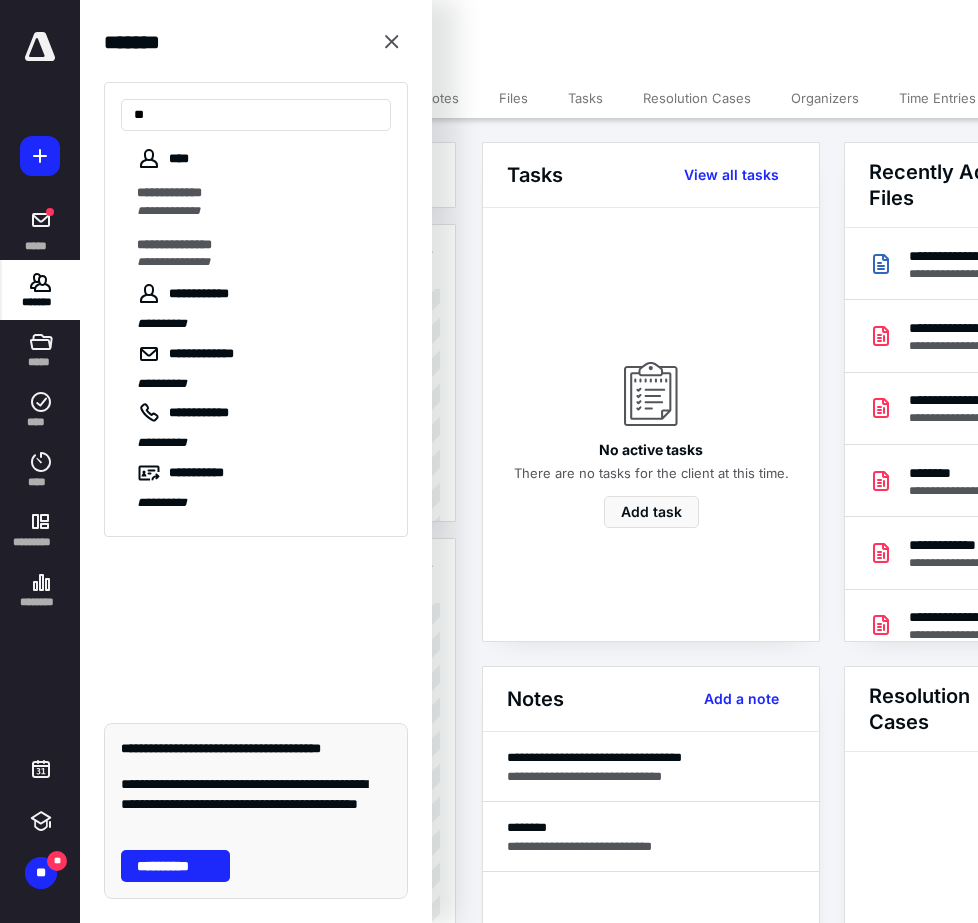 type on "*" 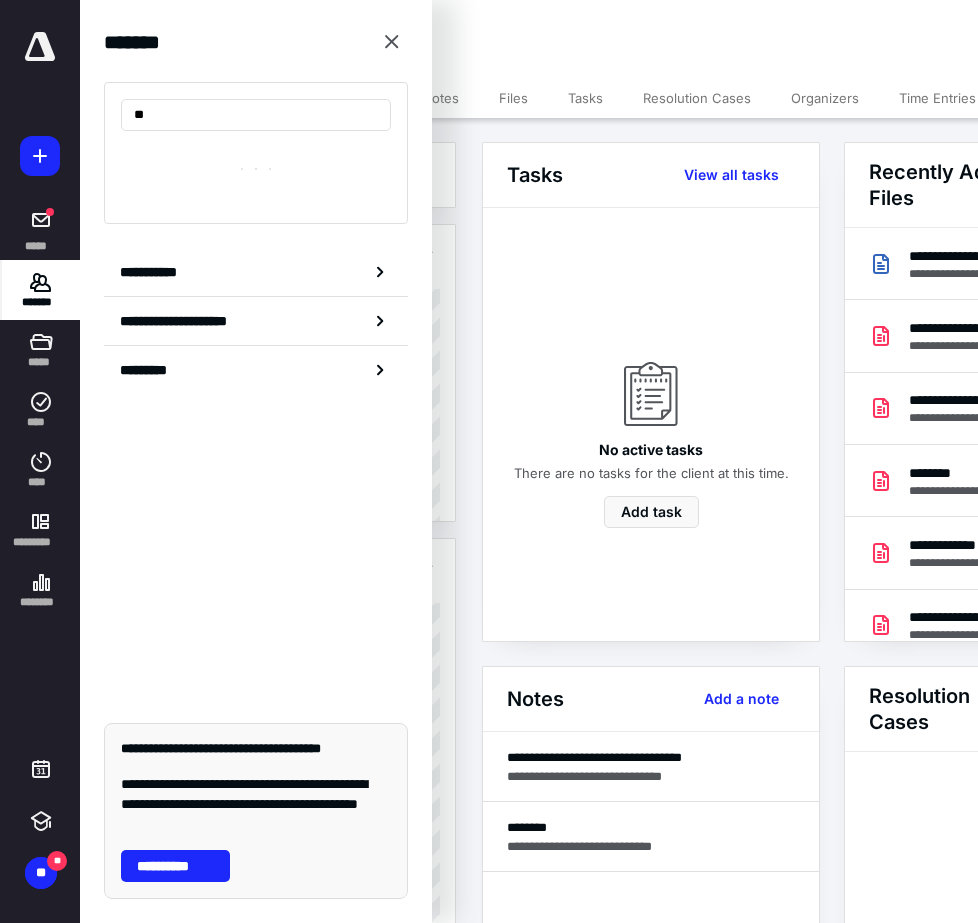 type on "*" 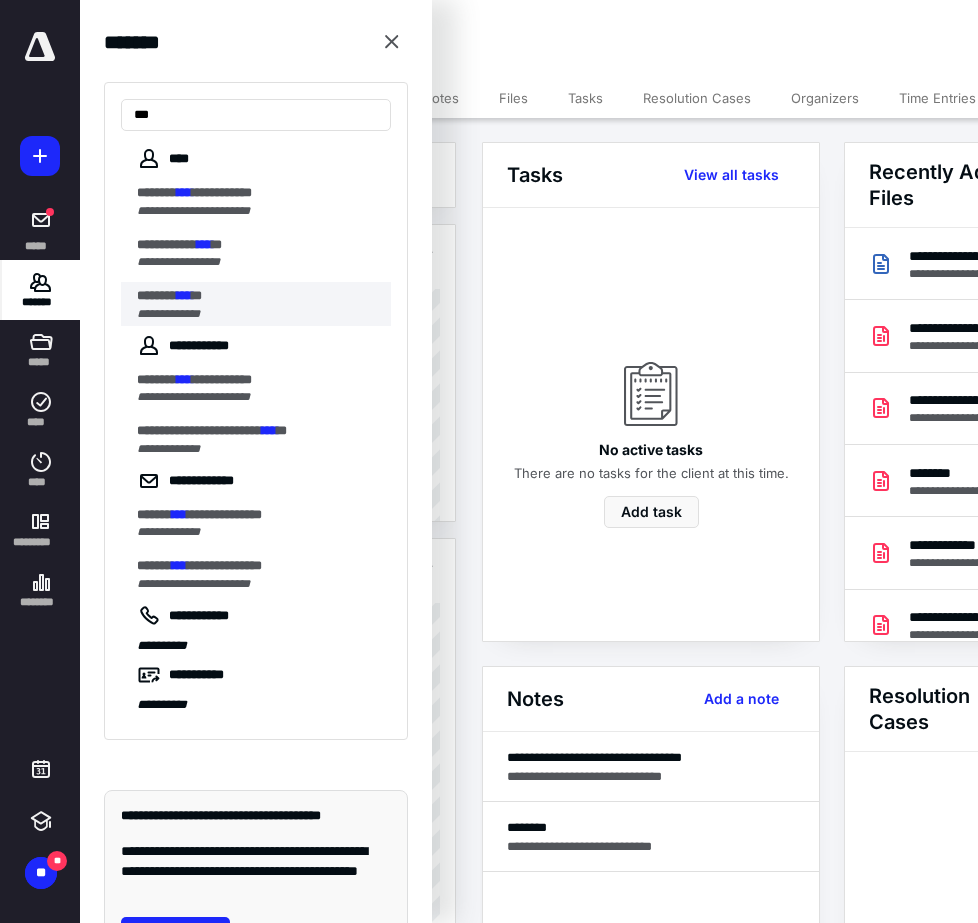 type on "***" 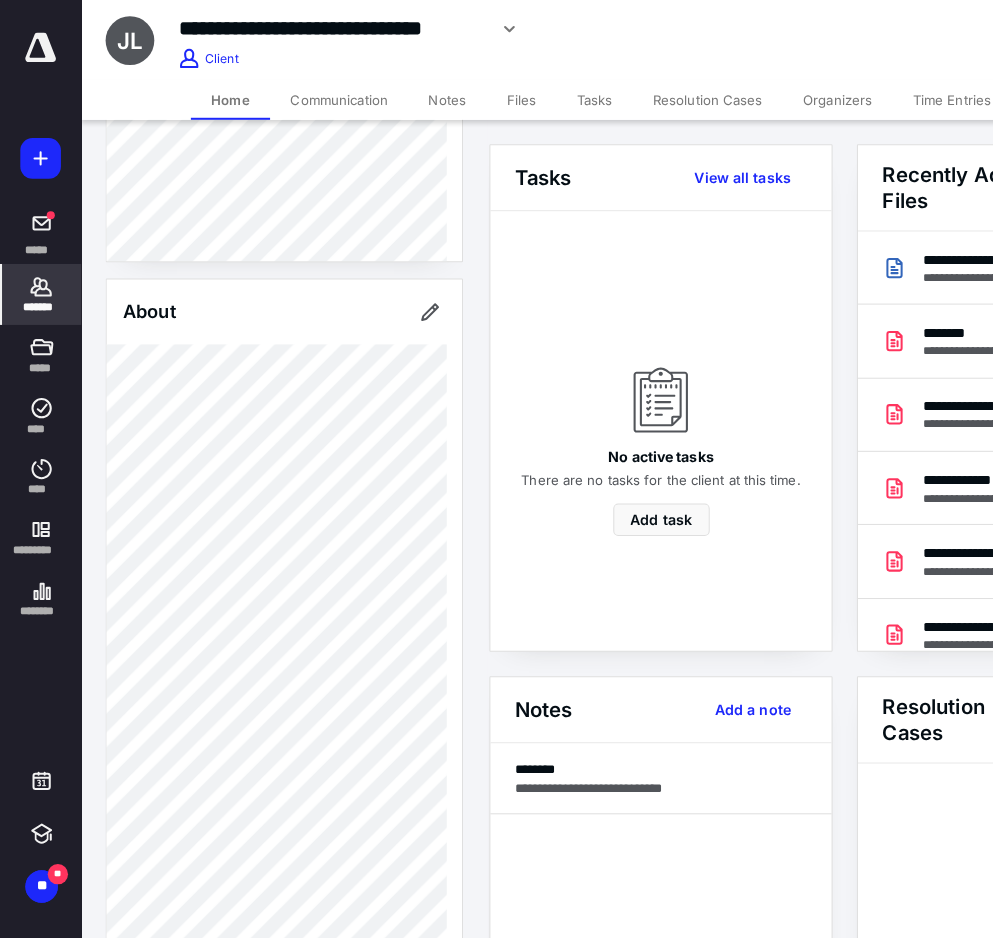 scroll, scrollTop: 400, scrollLeft: 0, axis: vertical 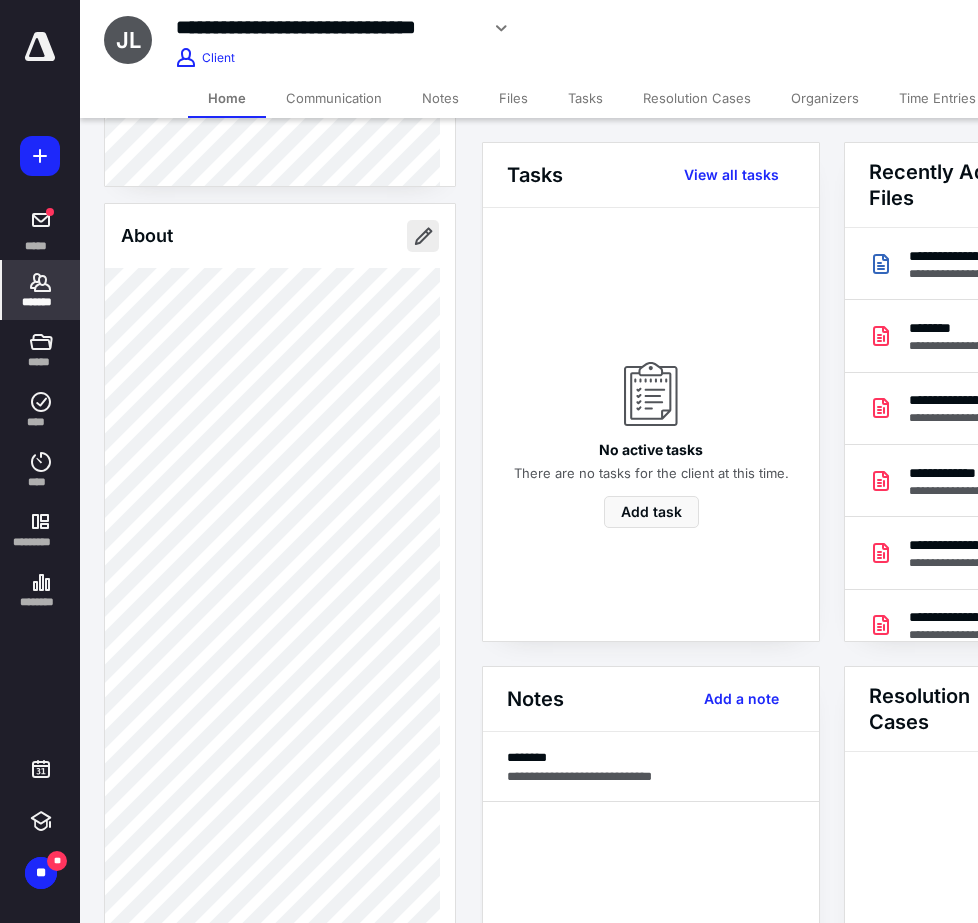 click at bounding box center [423, 236] 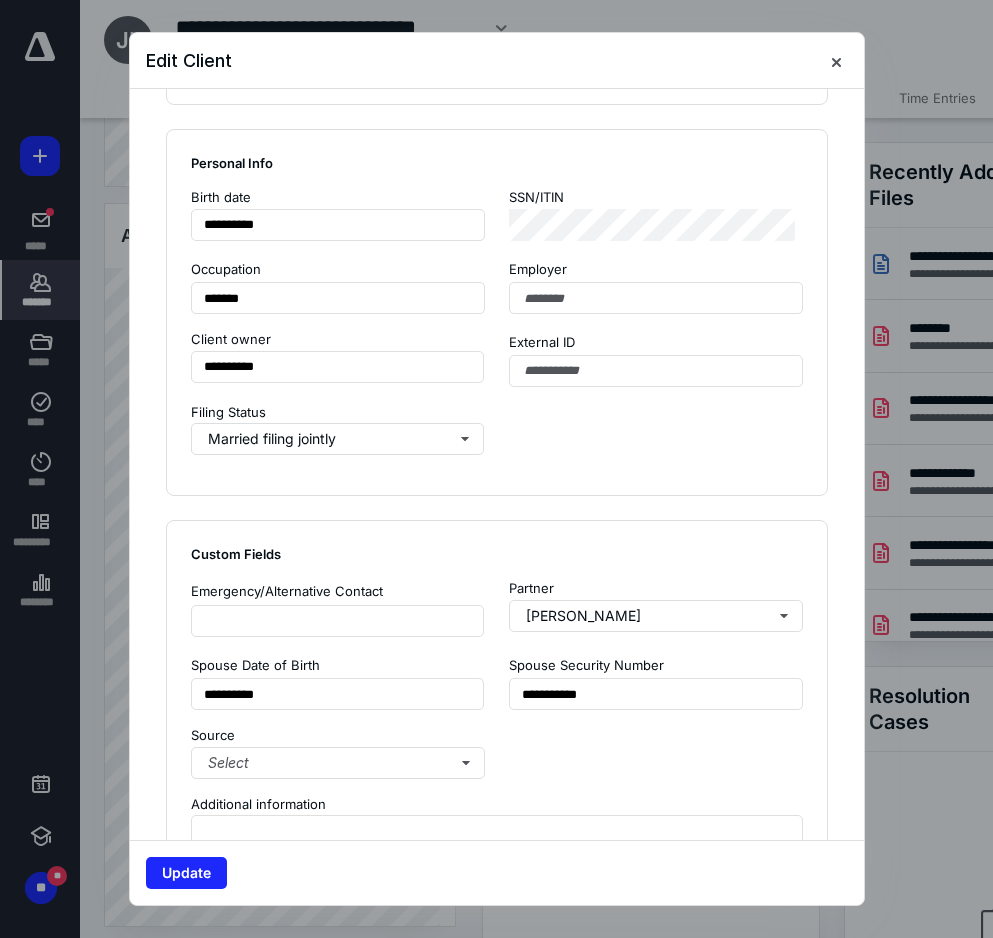 scroll, scrollTop: 1200, scrollLeft: 0, axis: vertical 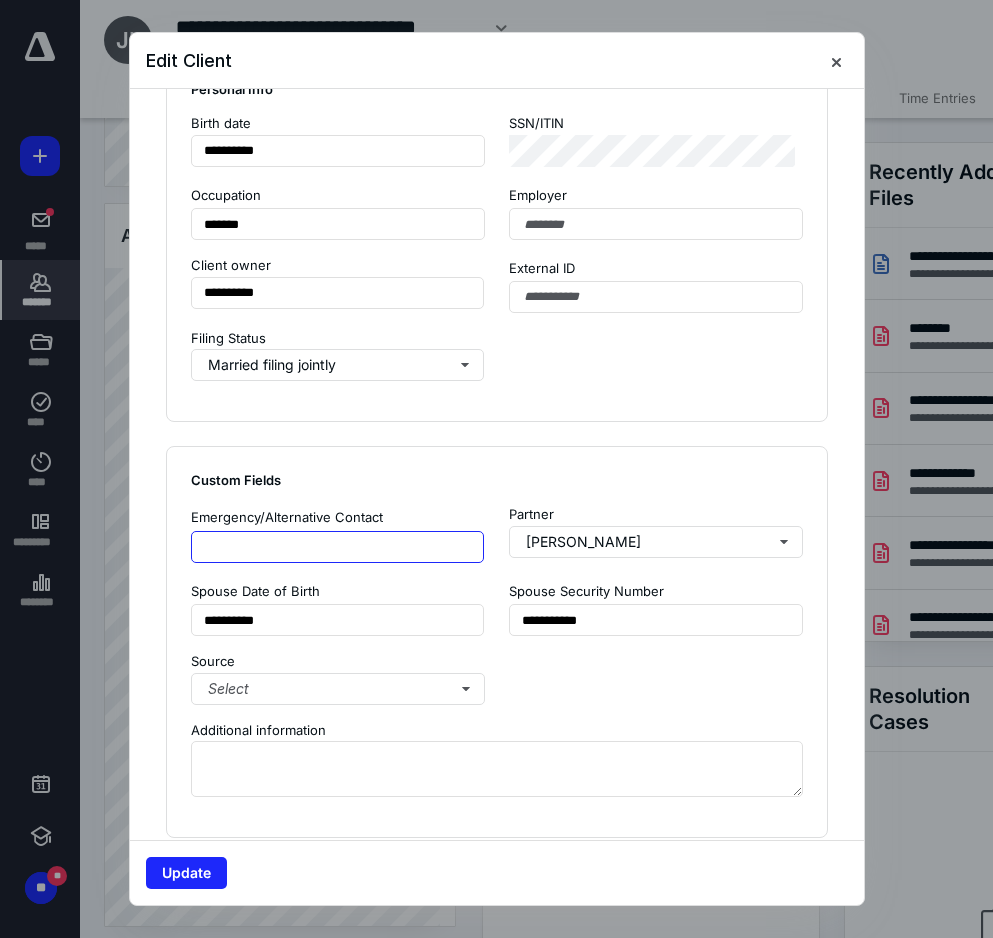 click at bounding box center [338, 547] 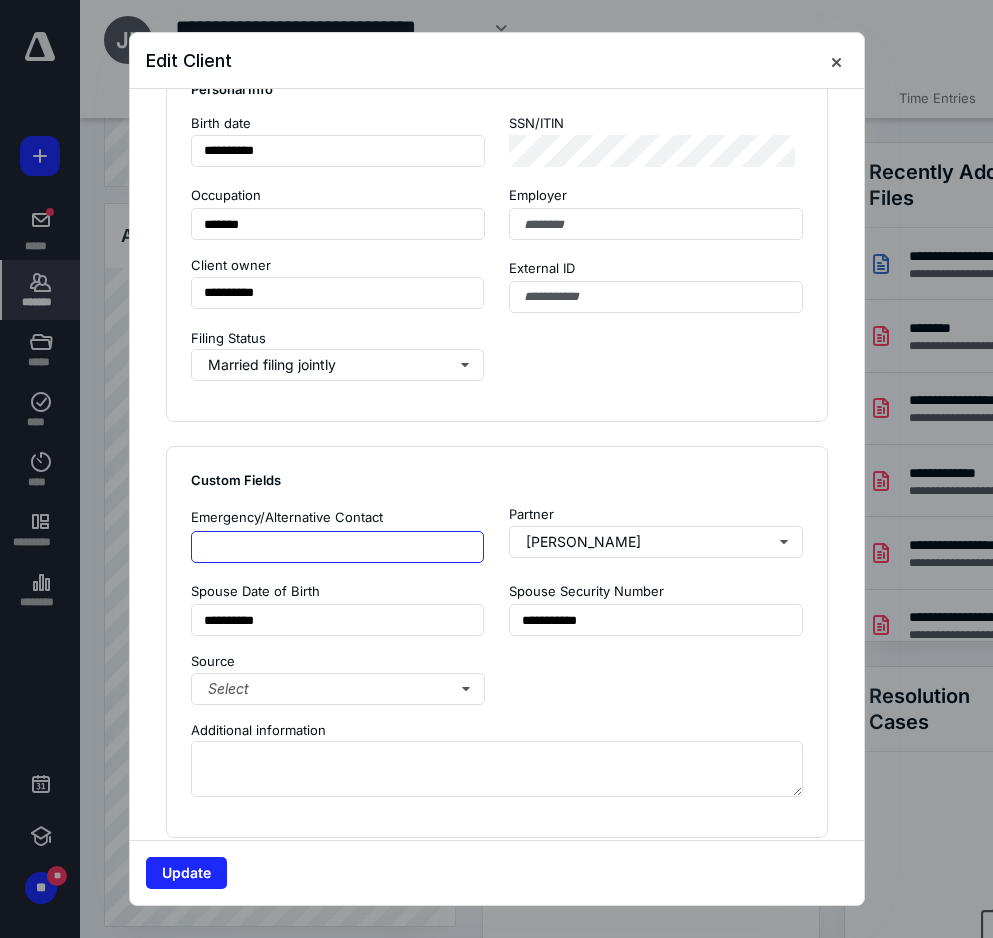 type on "*" 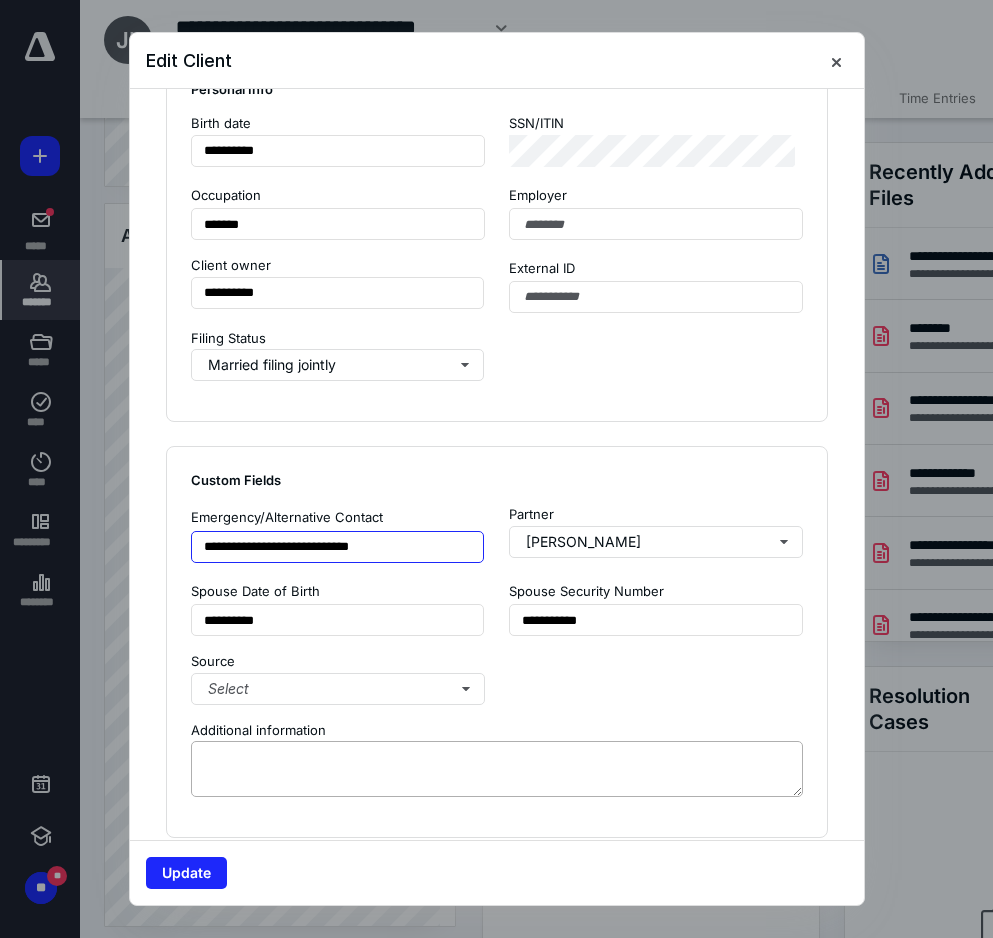 type on "**********" 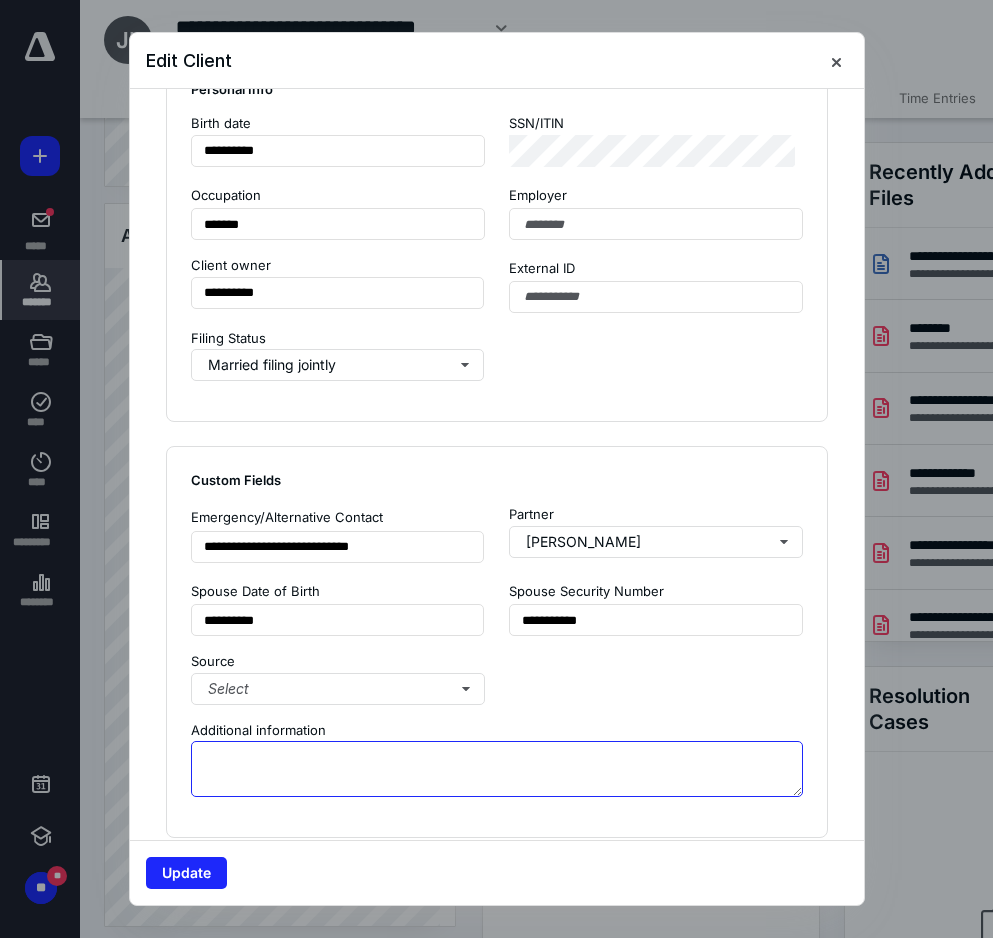 click at bounding box center (497, 769) 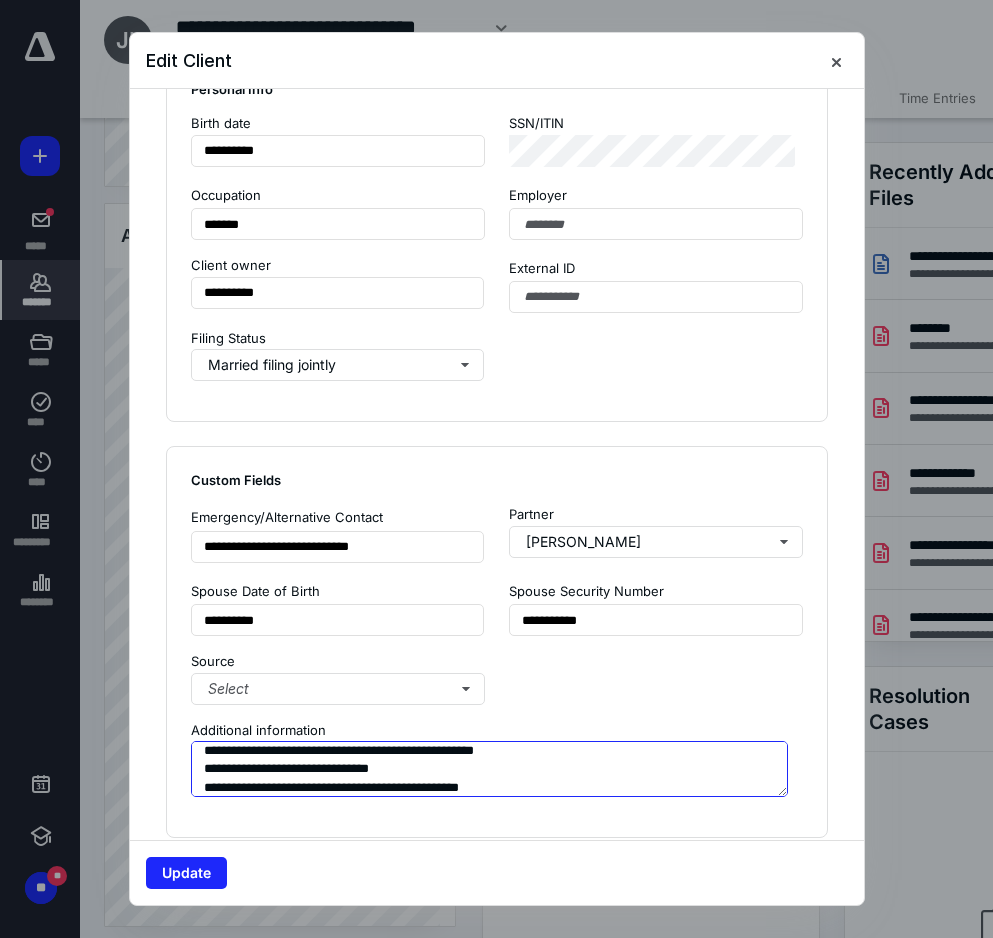 scroll, scrollTop: 26, scrollLeft: 0, axis: vertical 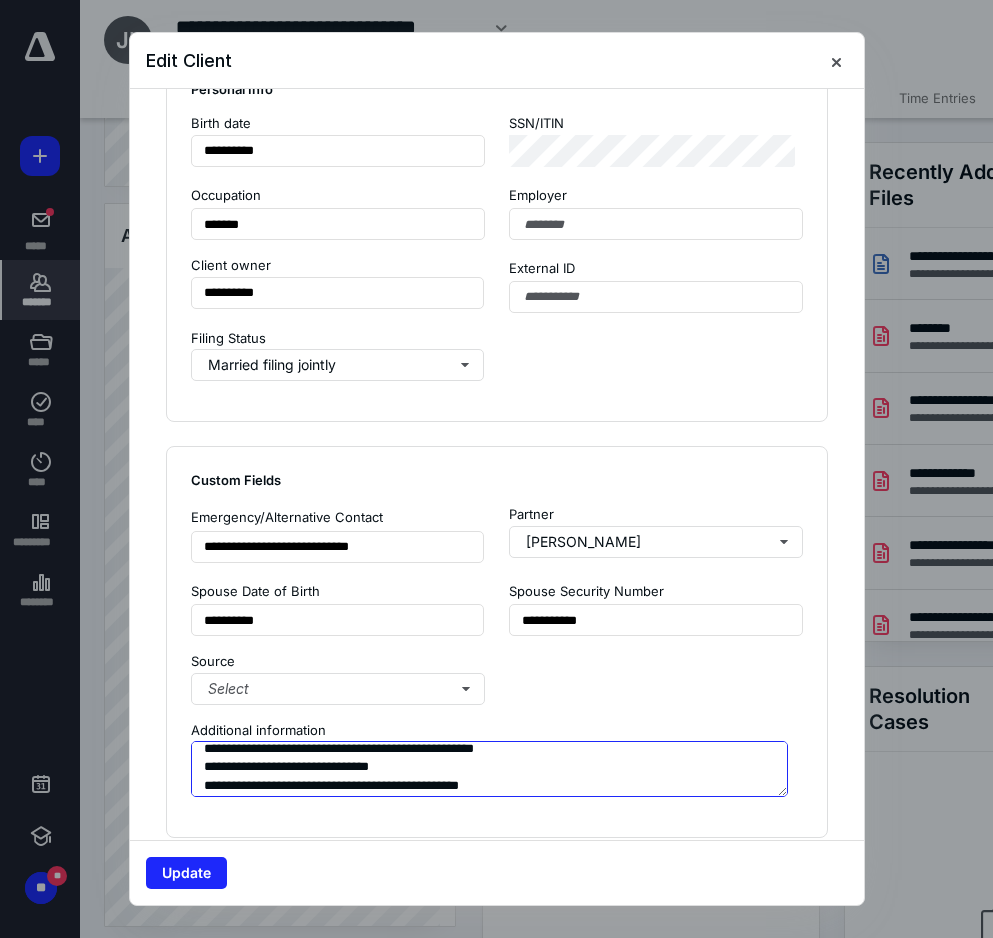 type on "**********" 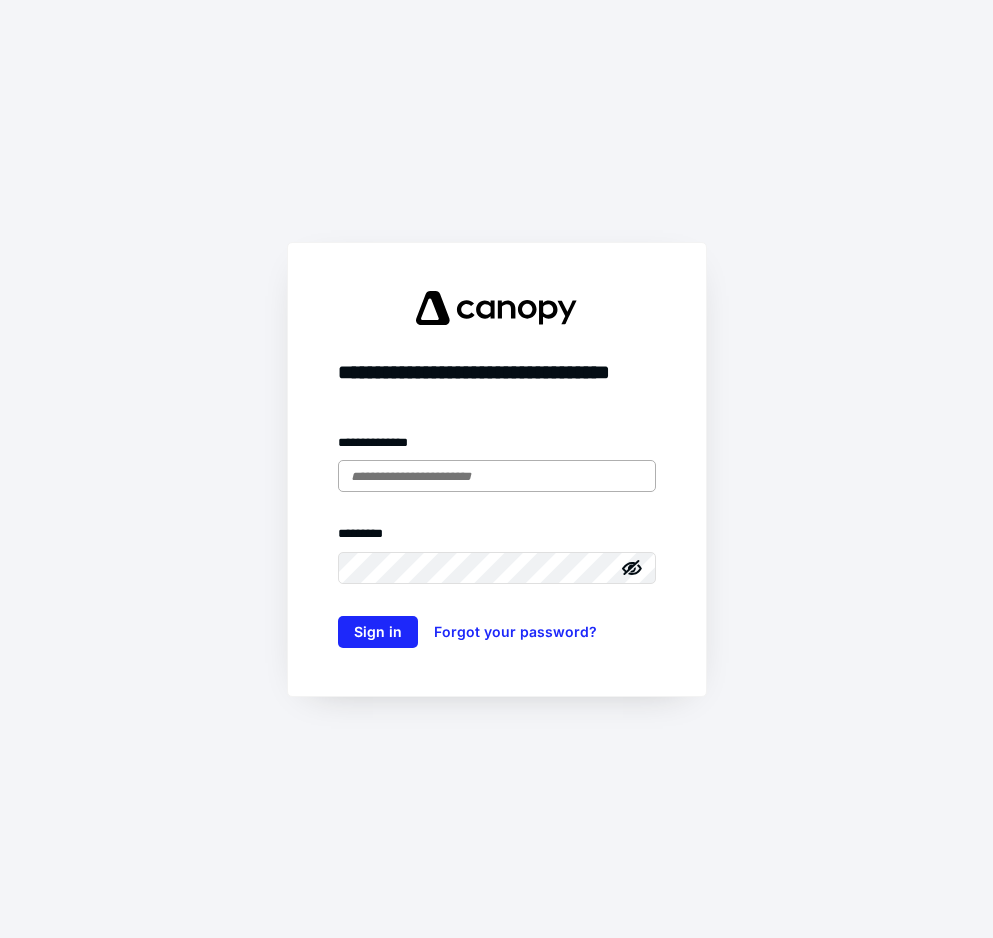 scroll, scrollTop: 0, scrollLeft: 0, axis: both 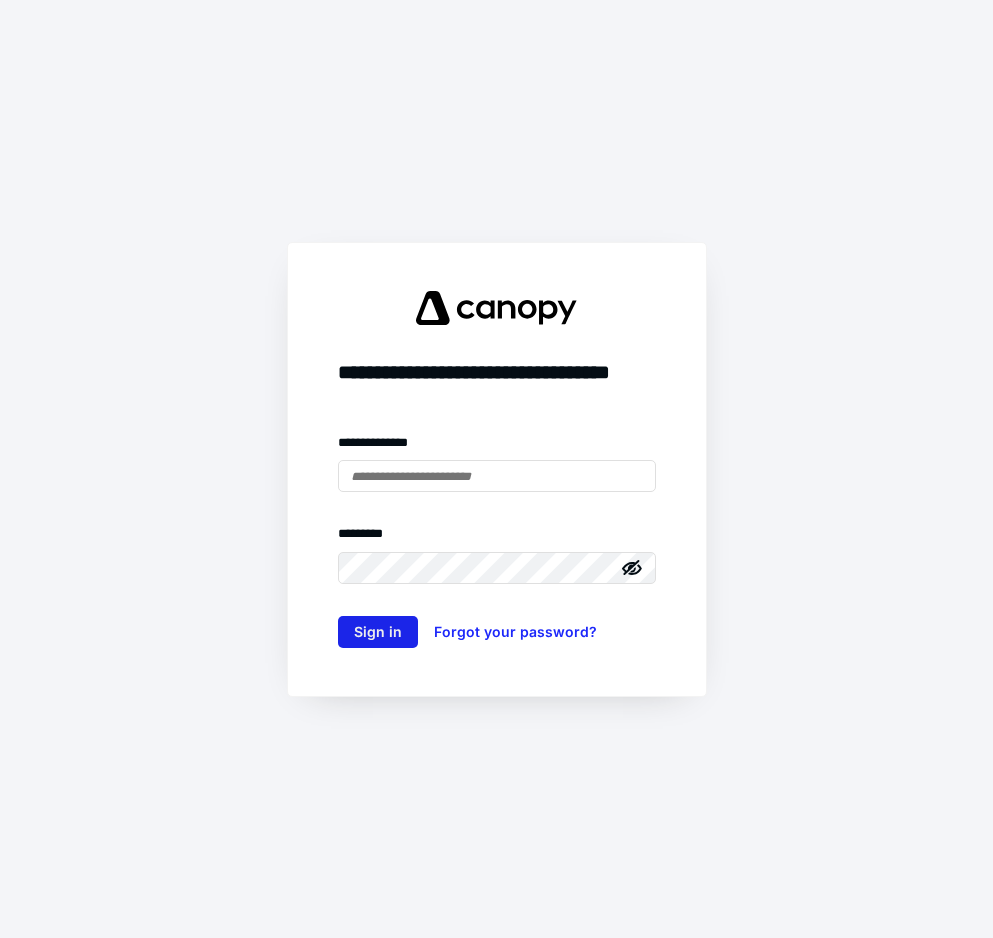 type on "**********" 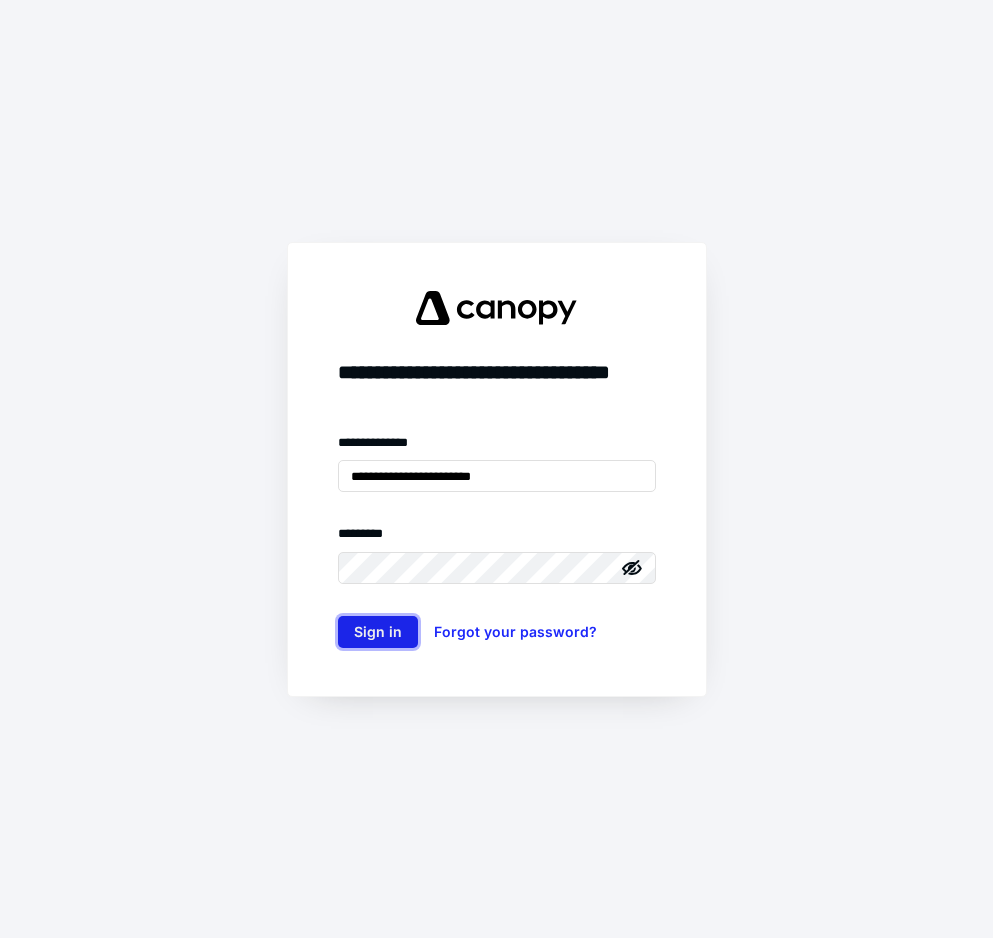 click on "Sign in" at bounding box center [378, 632] 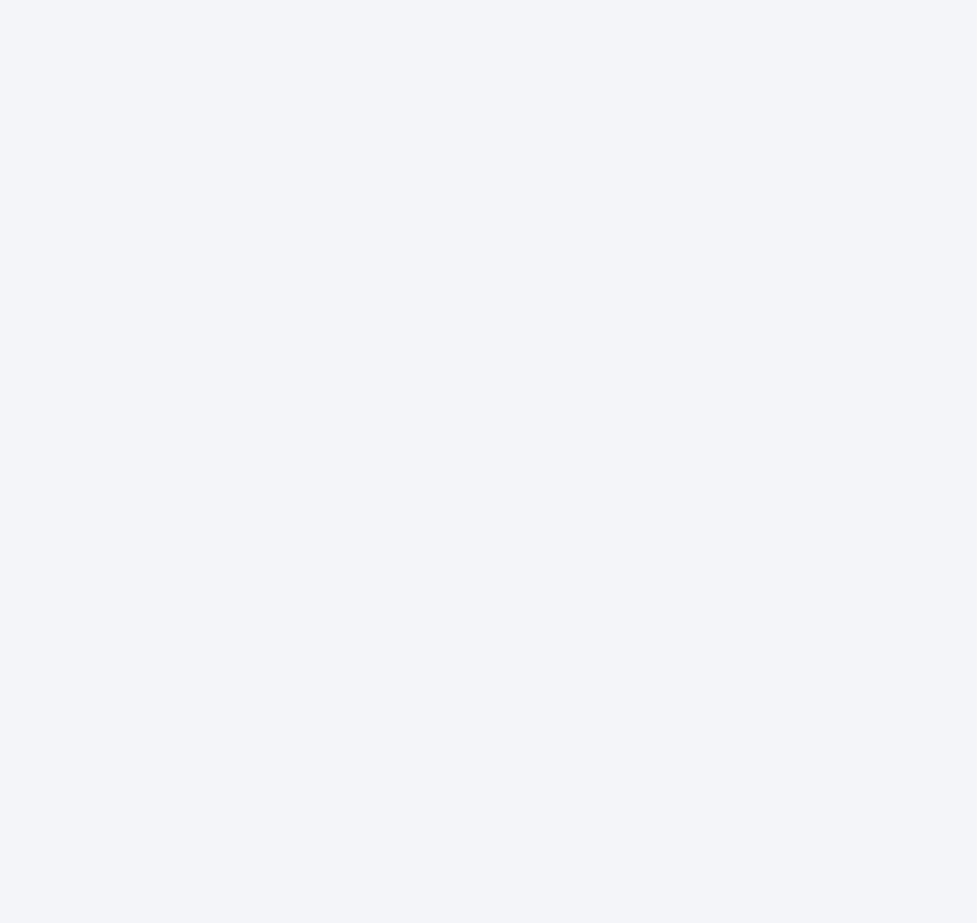 scroll, scrollTop: 0, scrollLeft: 0, axis: both 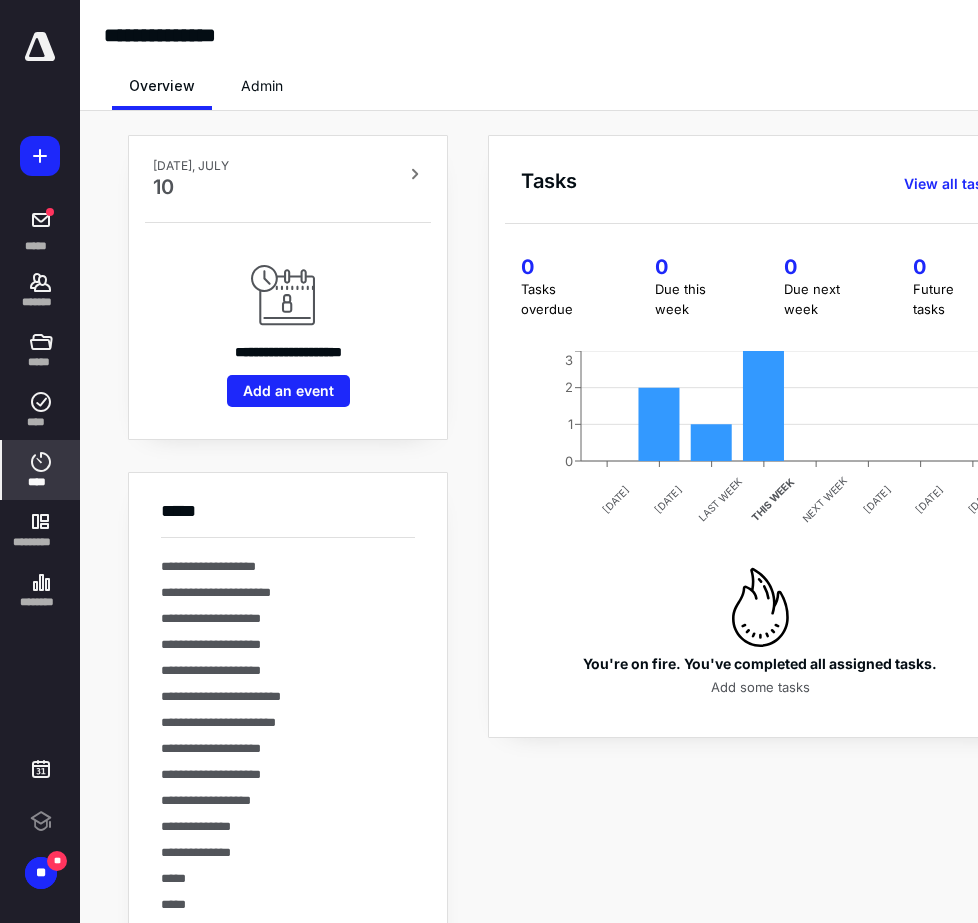 click on "****" at bounding box center (41, 482) 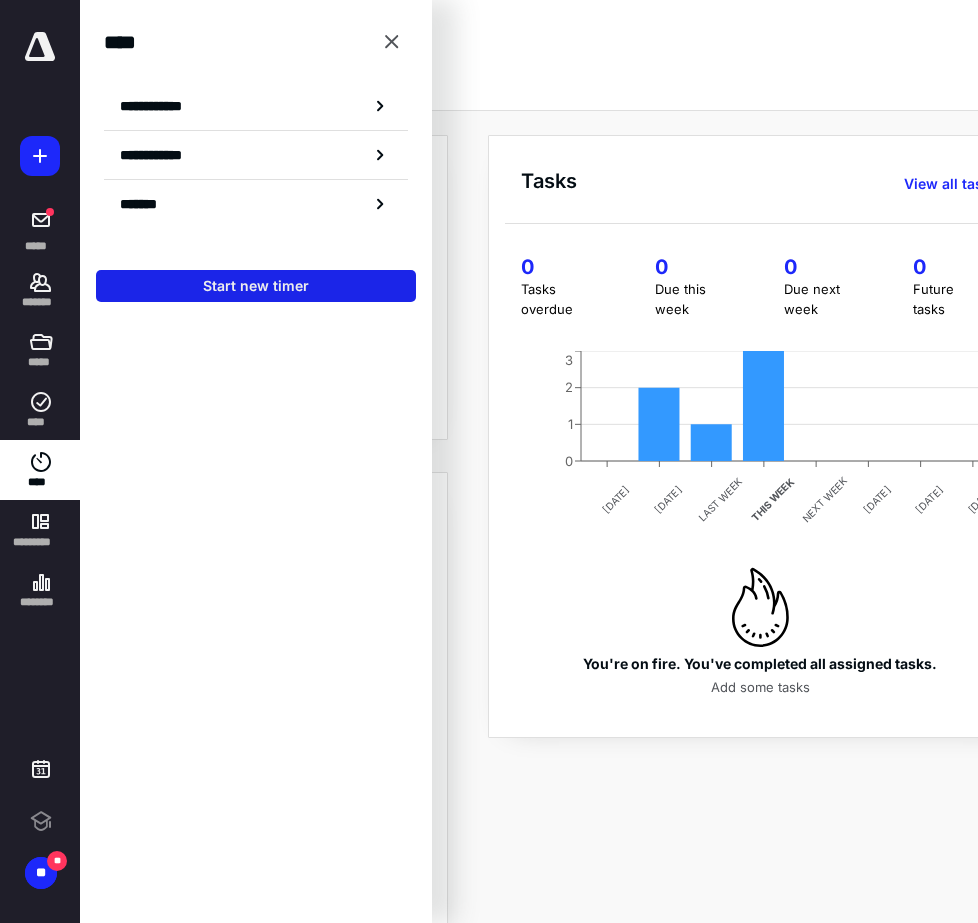 click on "Start new timer" at bounding box center (256, 286) 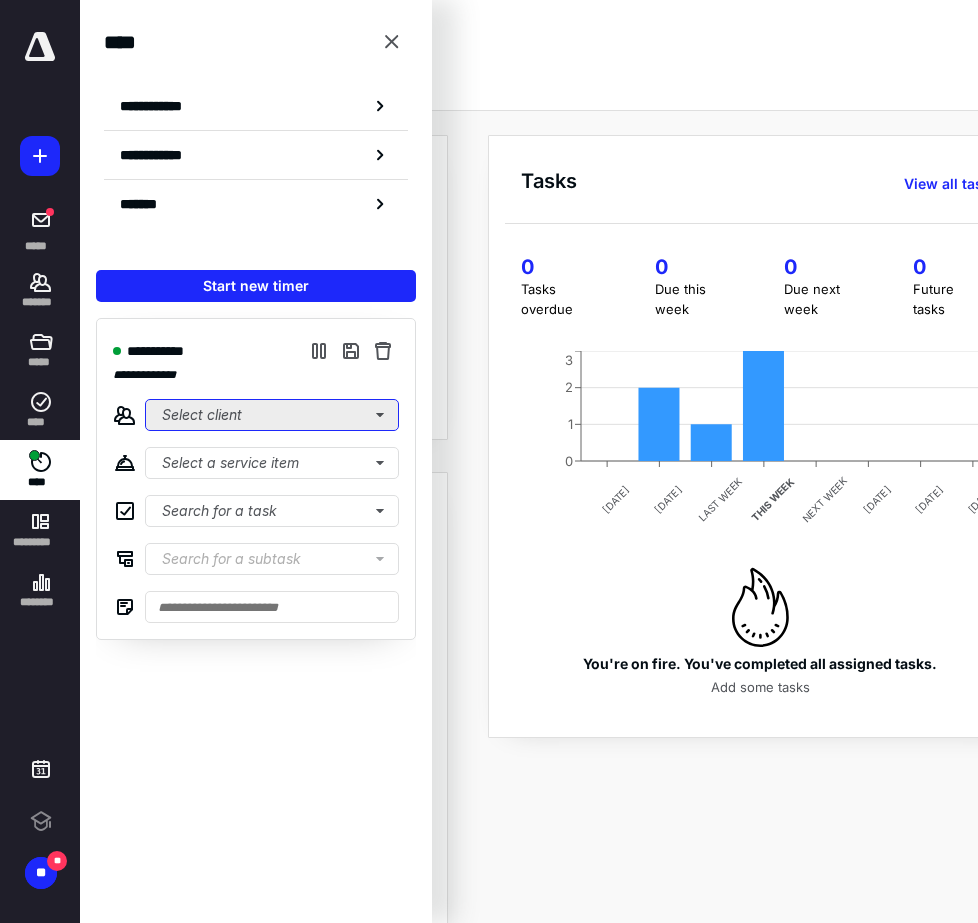 click on "Select client" at bounding box center [272, 415] 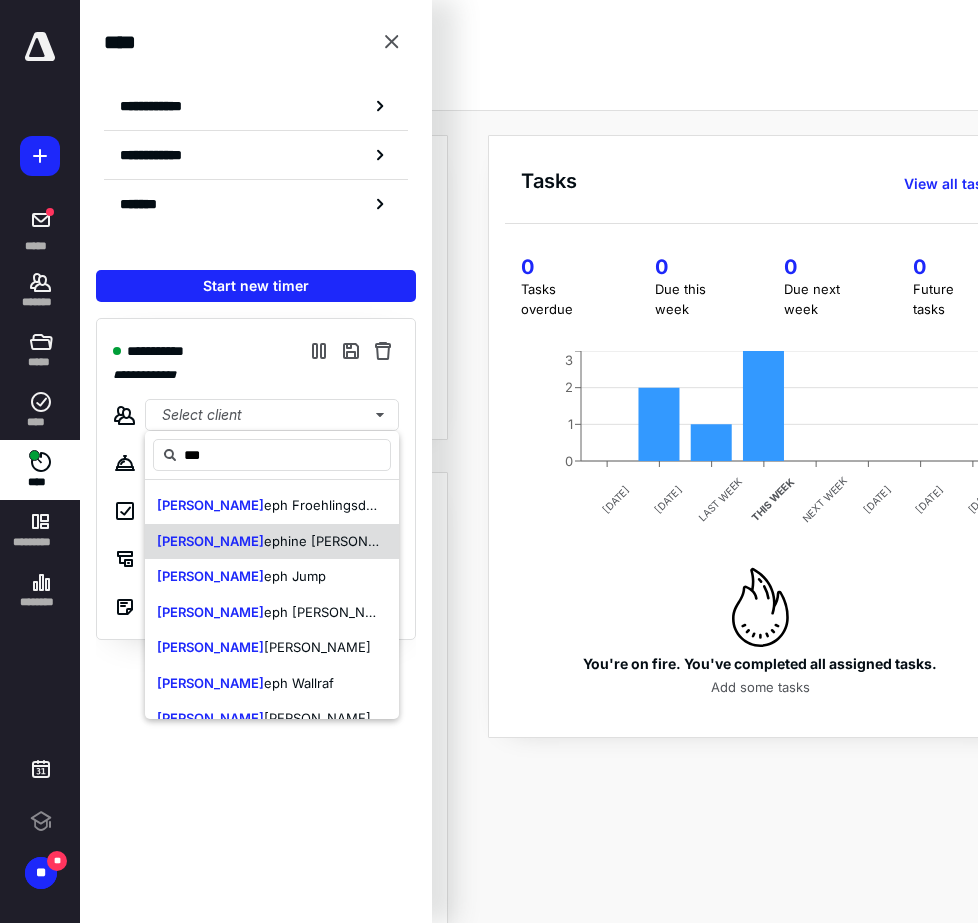 click on "ephine Opong-Vaughn" at bounding box center [341, 541] 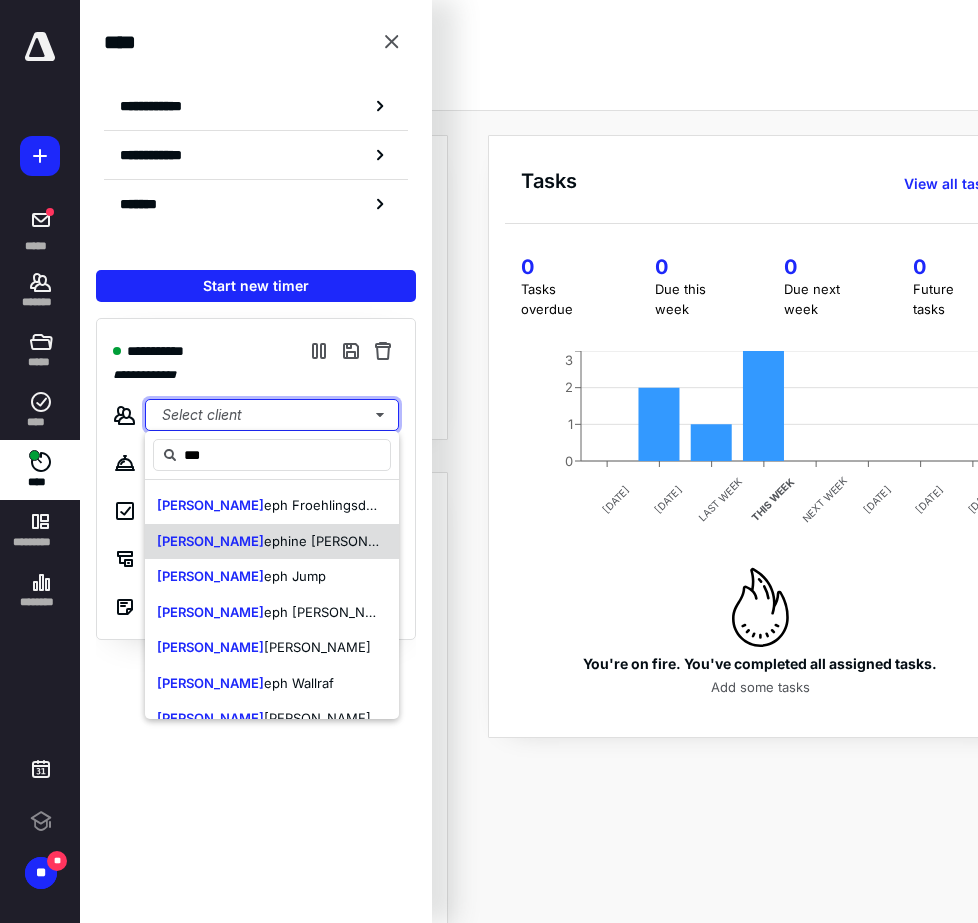 type 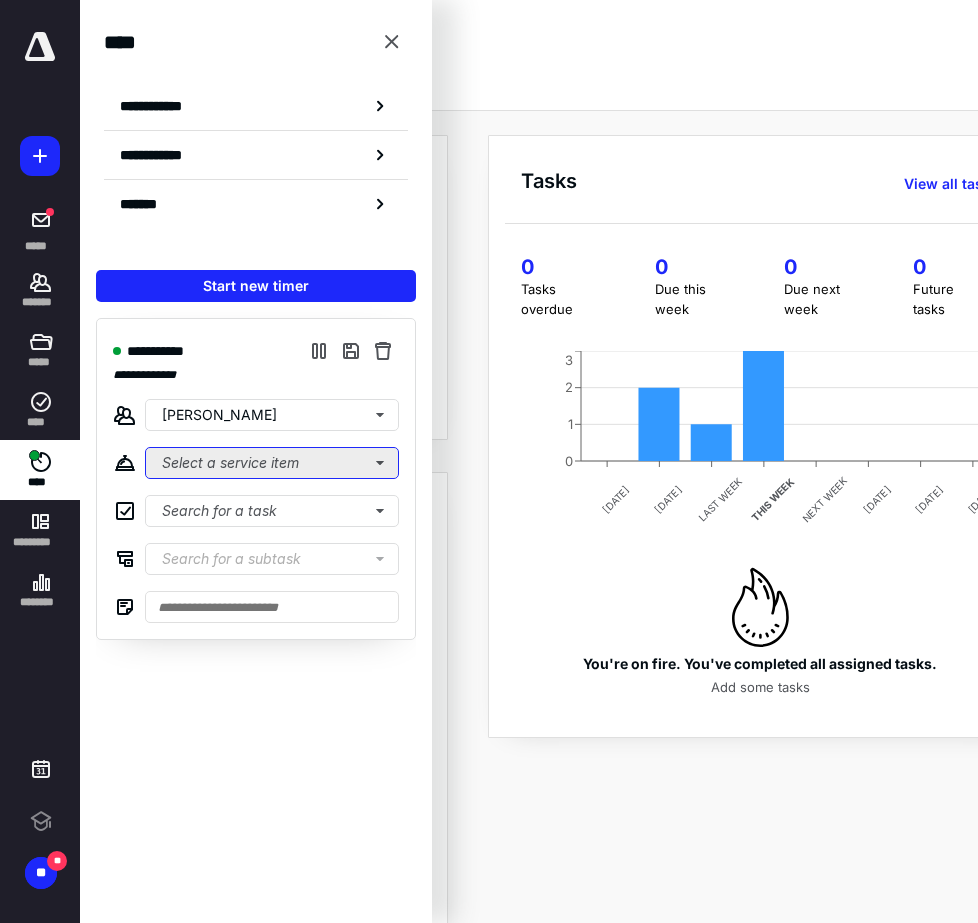 click on "Select a service item" at bounding box center [272, 463] 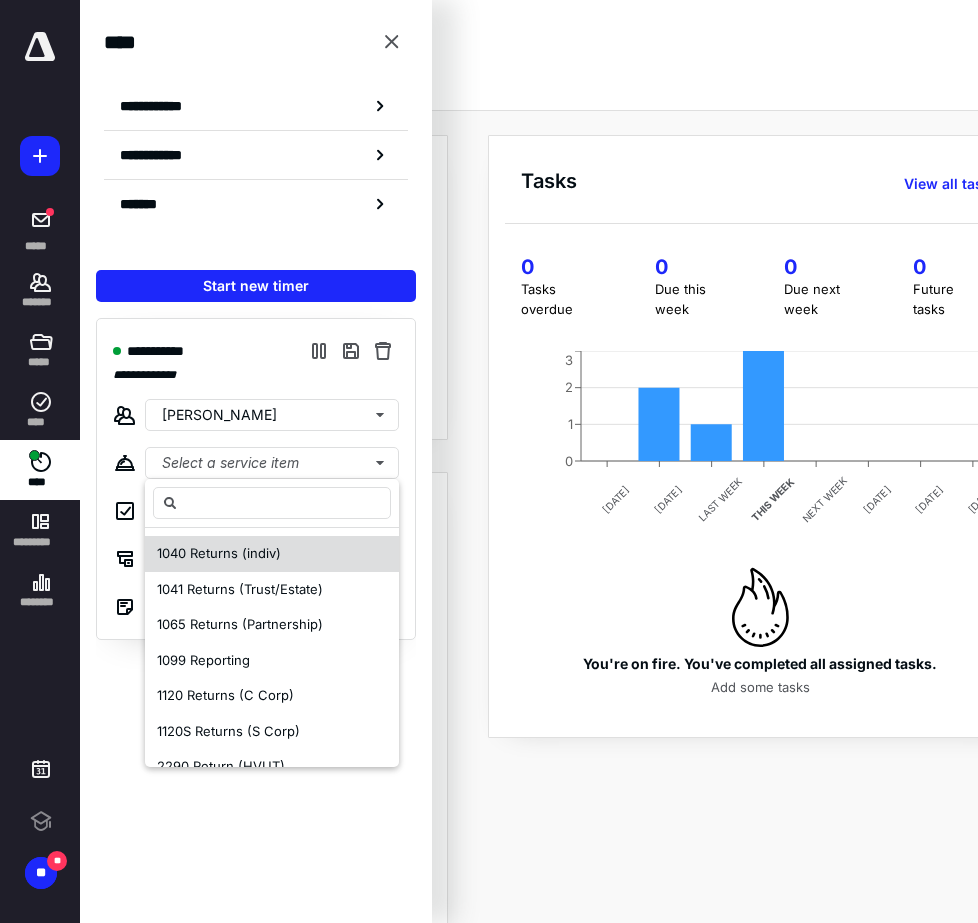 click on "1040 Returns (indiv)" at bounding box center [219, 554] 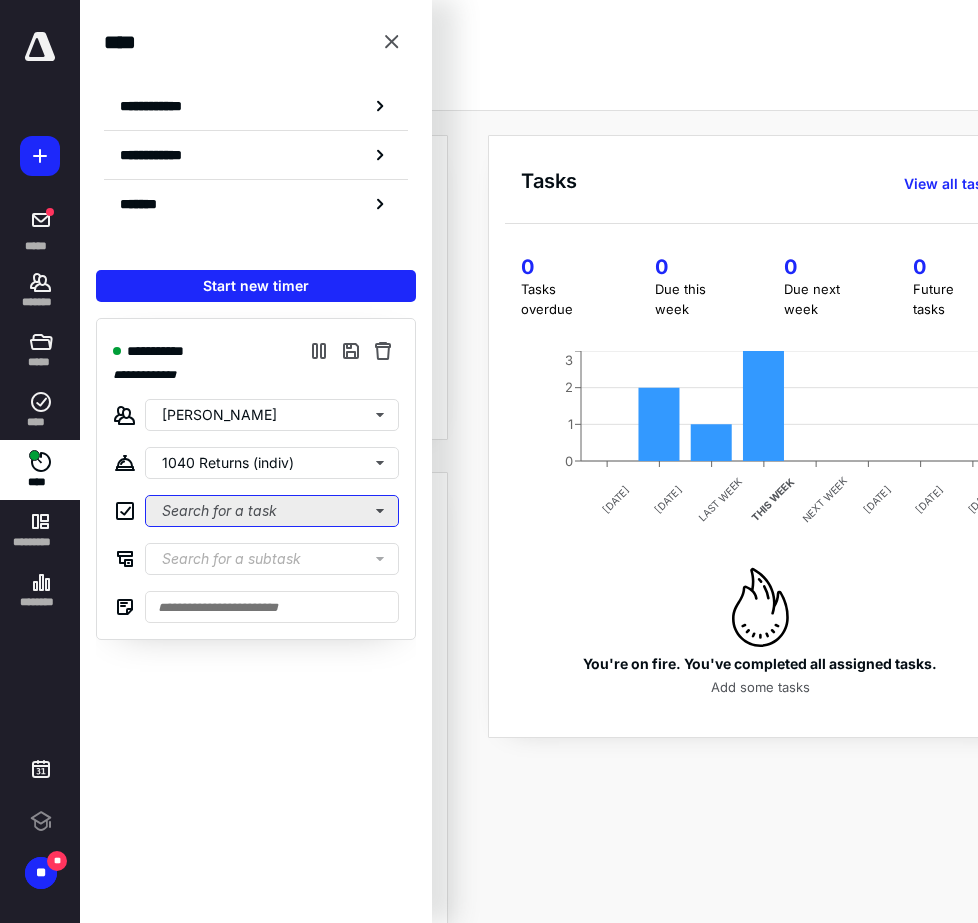 click on "Search for a task" at bounding box center (272, 511) 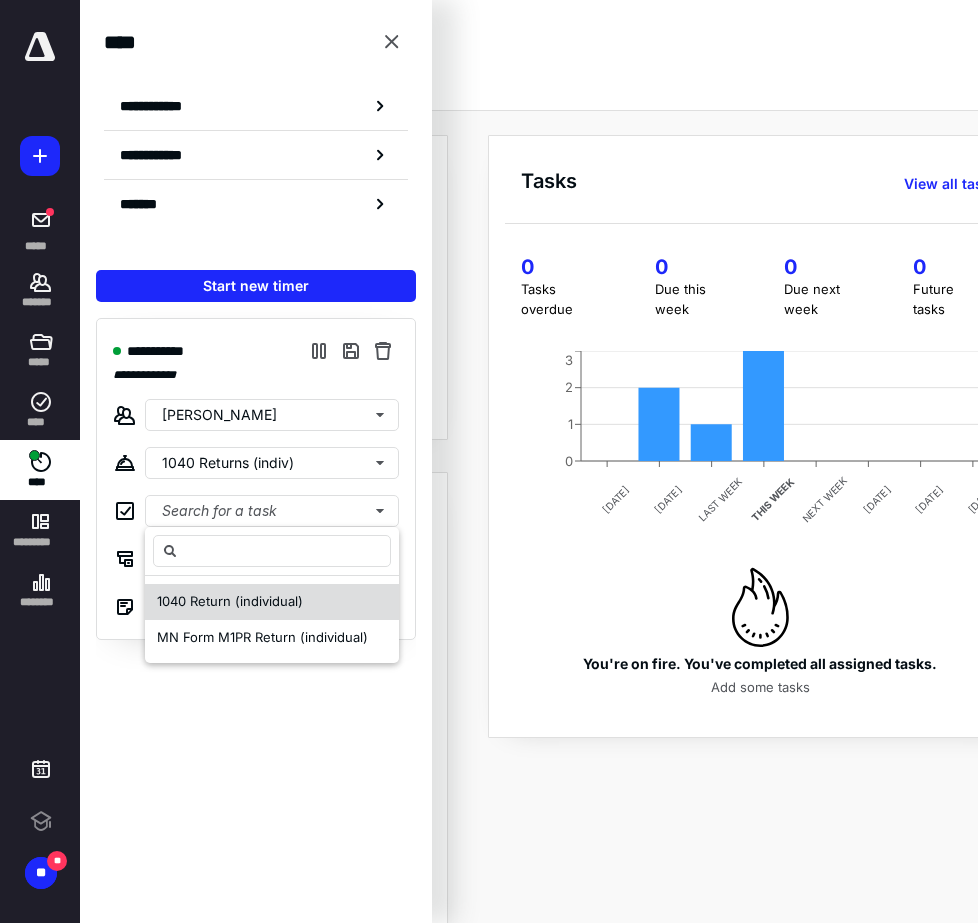 click on "1040 Return (individual)" at bounding box center [230, 601] 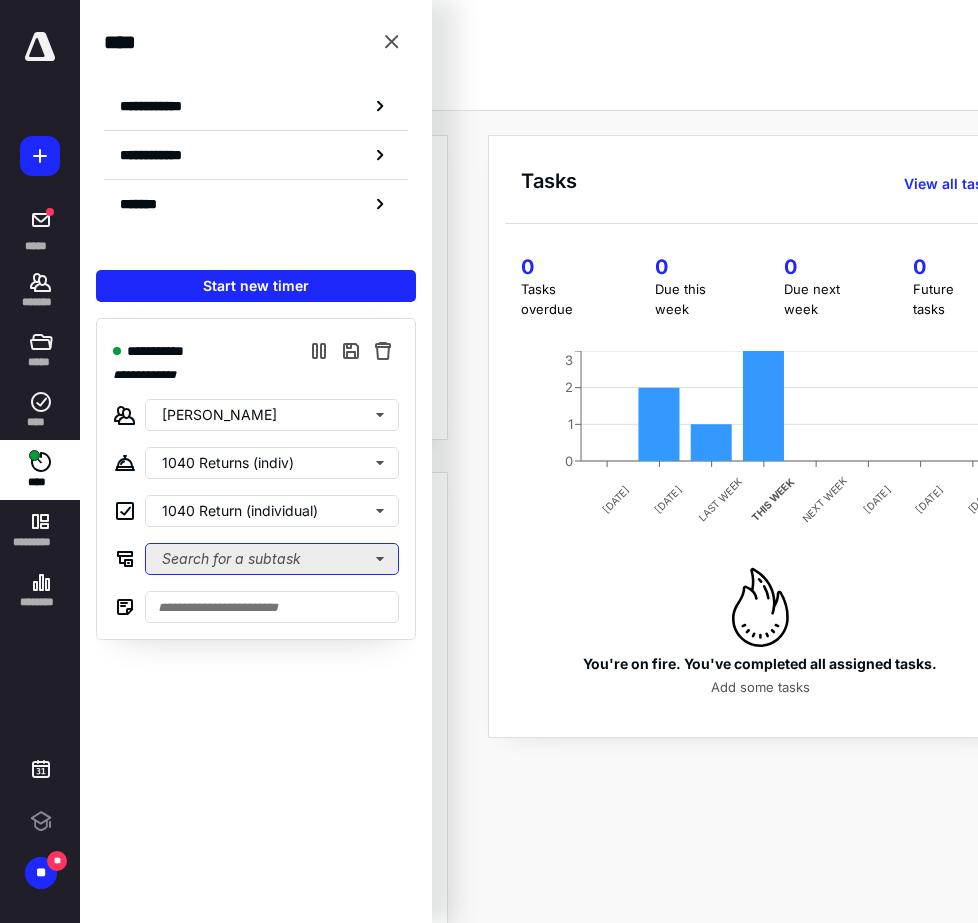 click on "Search for a subtask" at bounding box center [272, 559] 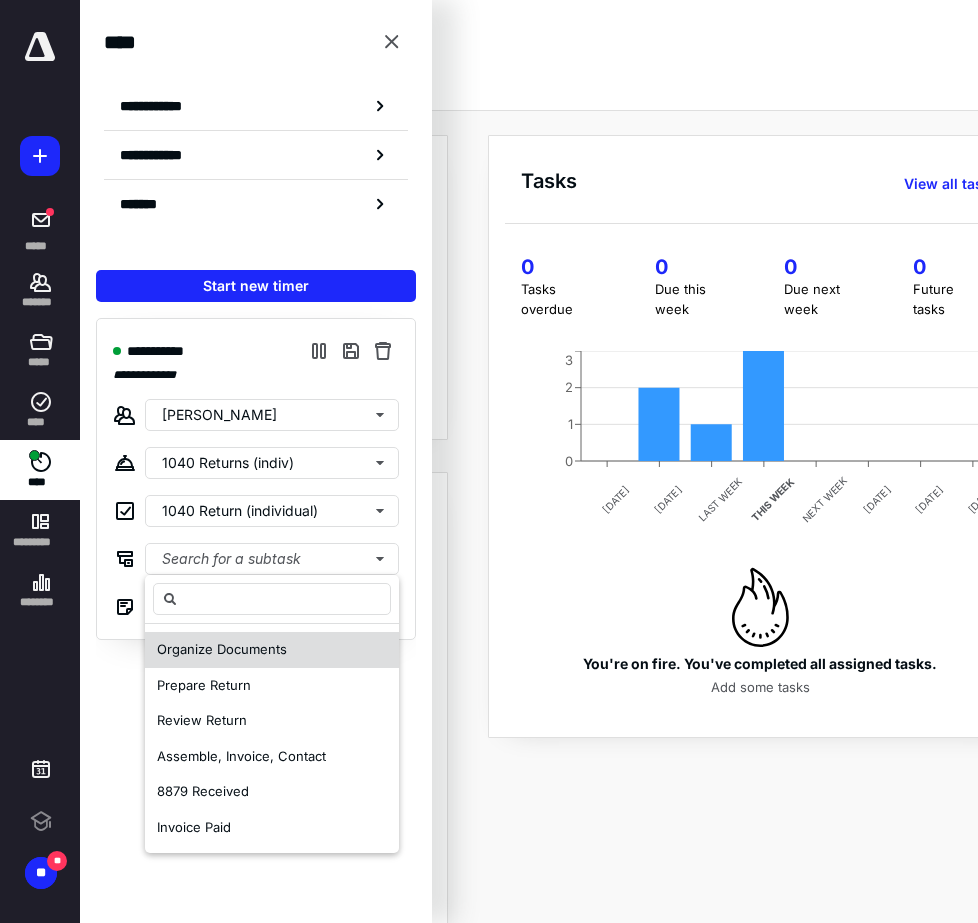 click on "Organize Documents" at bounding box center (222, 649) 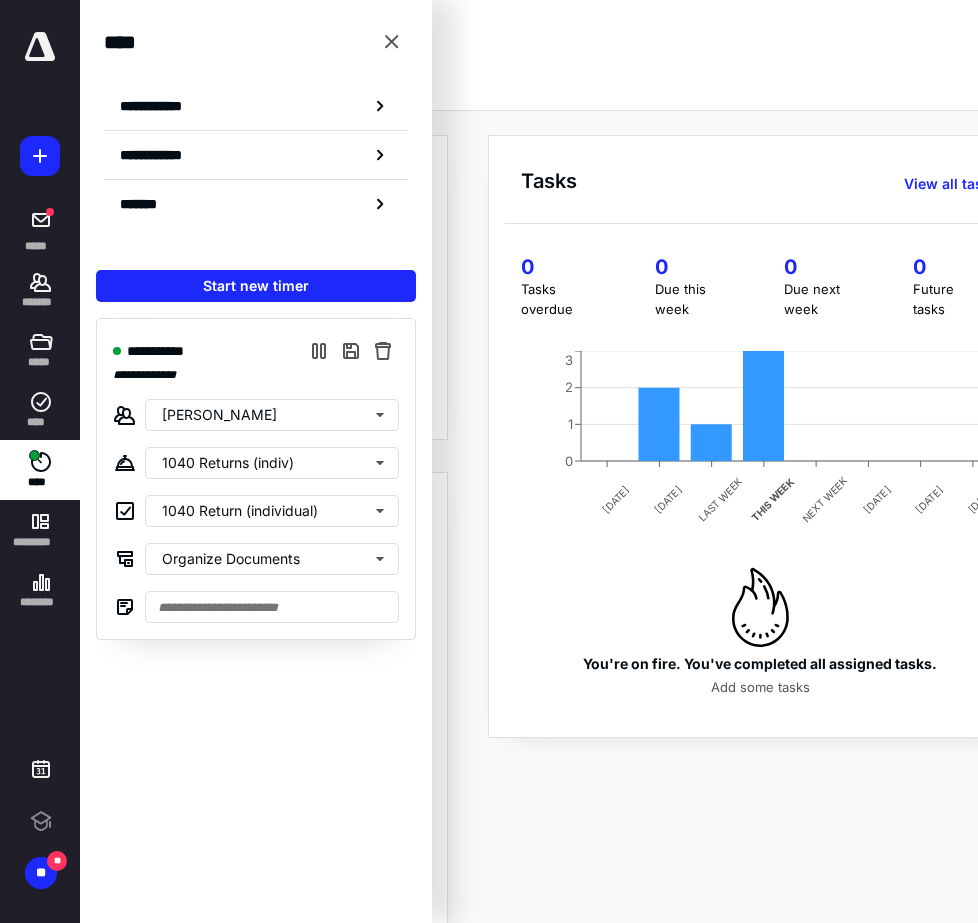 click on "**********" at bounding box center [256, 612] 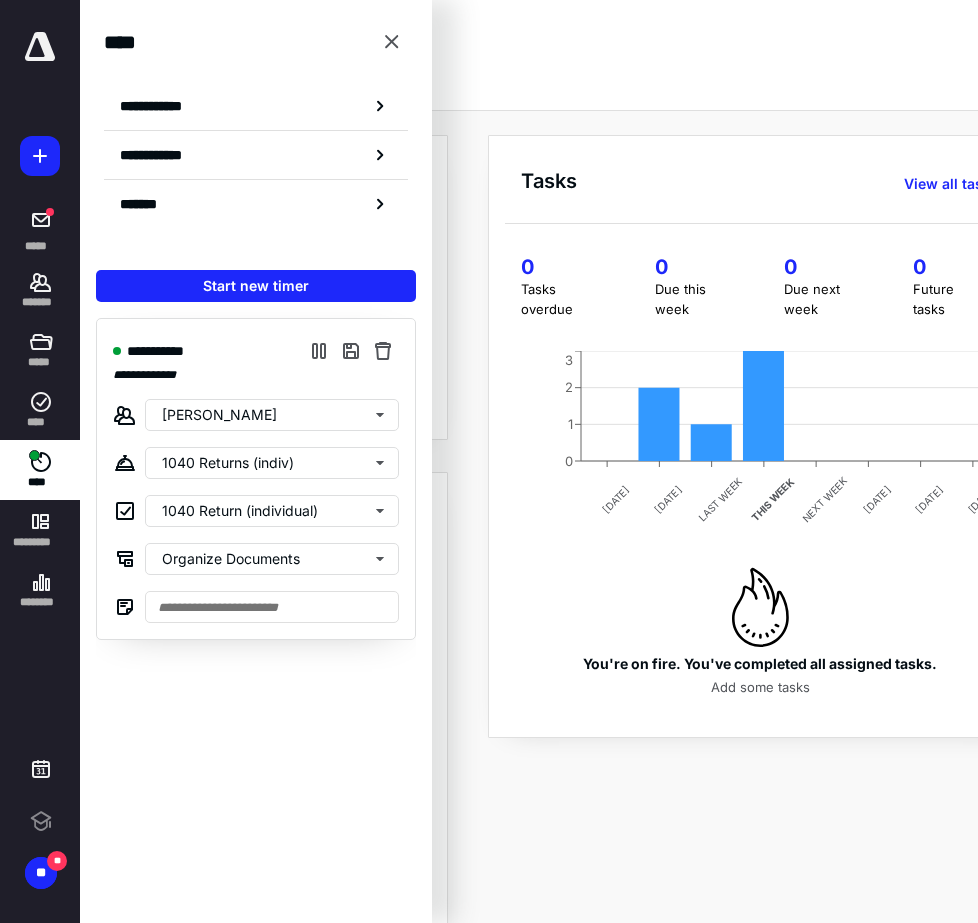 click on "Overview Admin" at bounding box center [580, 80] 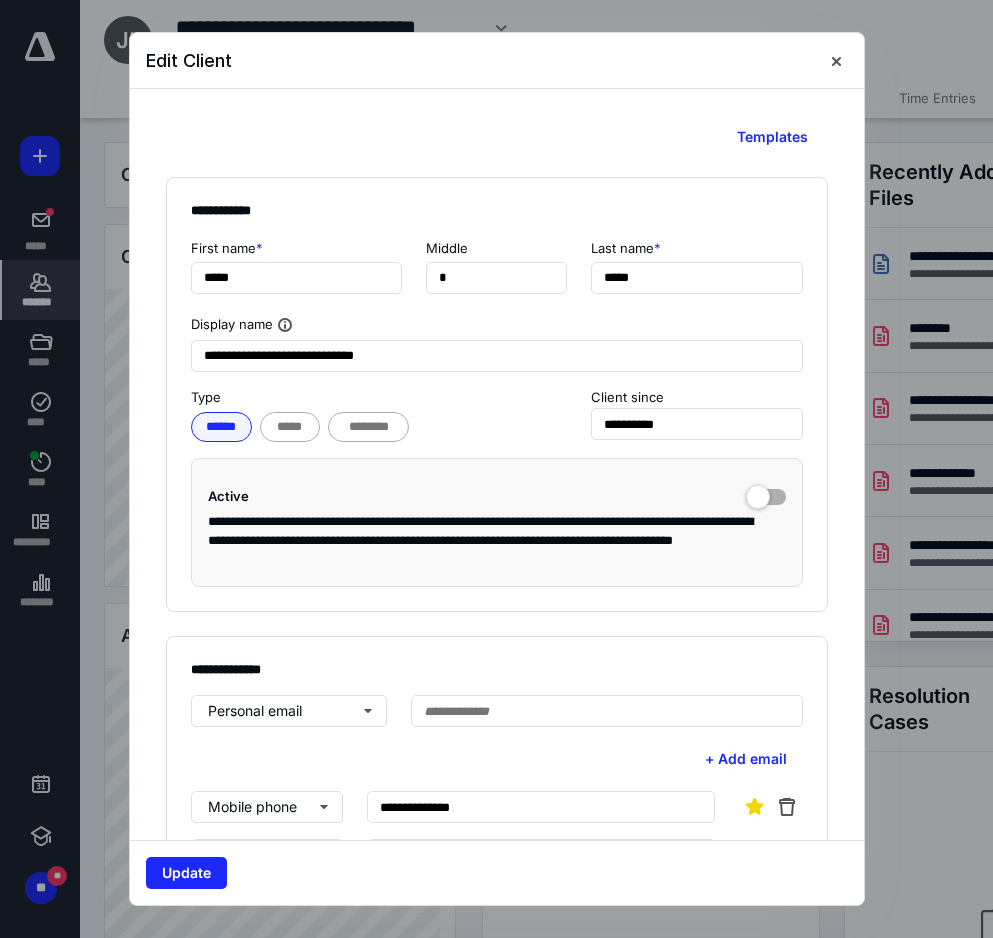 scroll, scrollTop: 0, scrollLeft: 0, axis: both 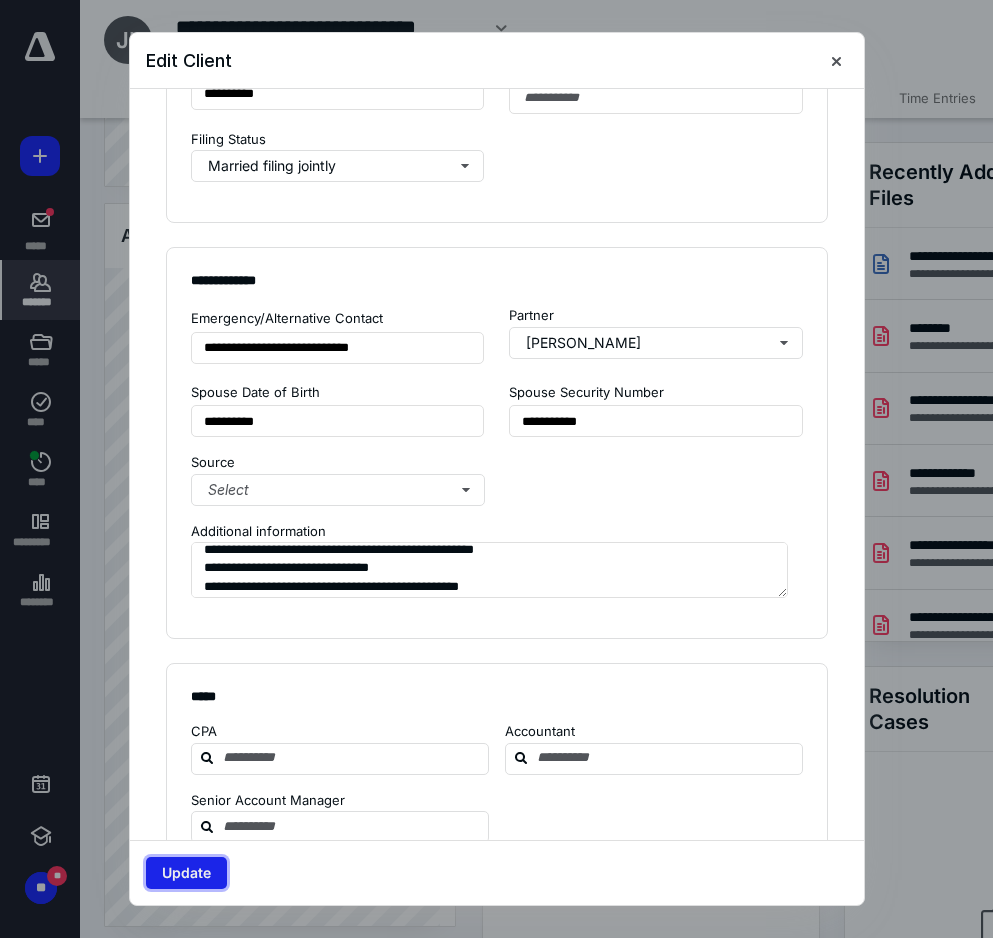 click on "Update" at bounding box center [186, 873] 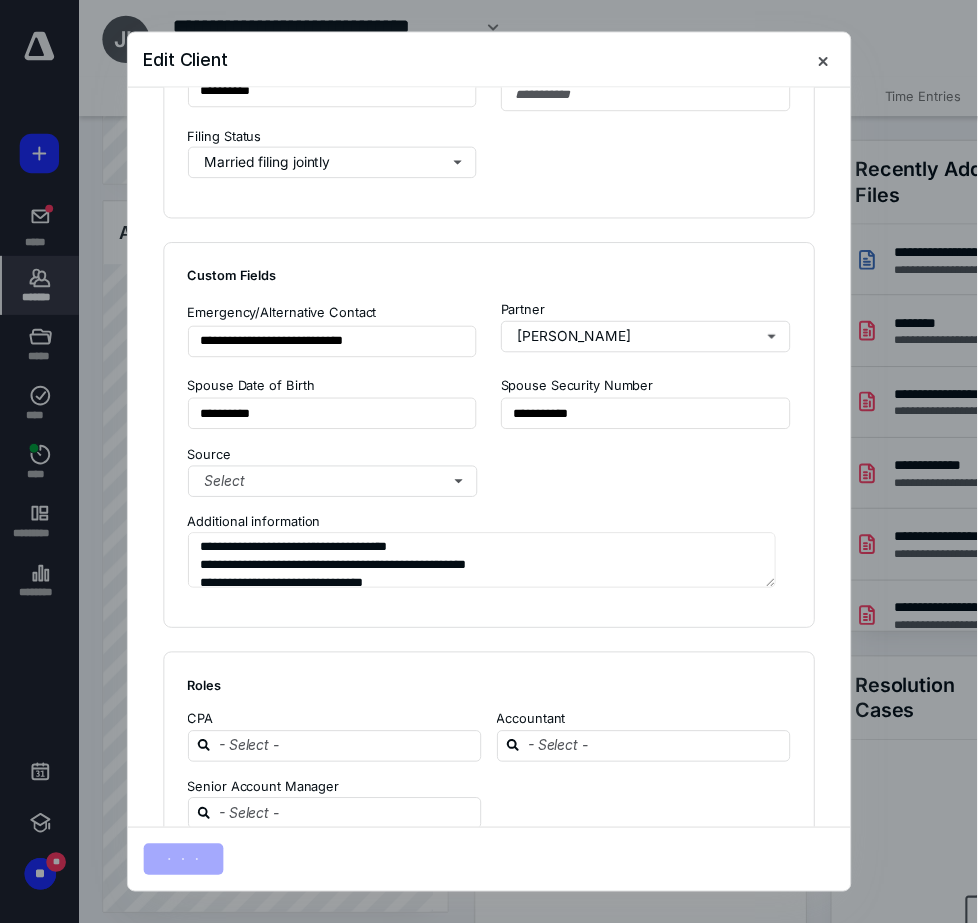 scroll, scrollTop: 26, scrollLeft: 0, axis: vertical 